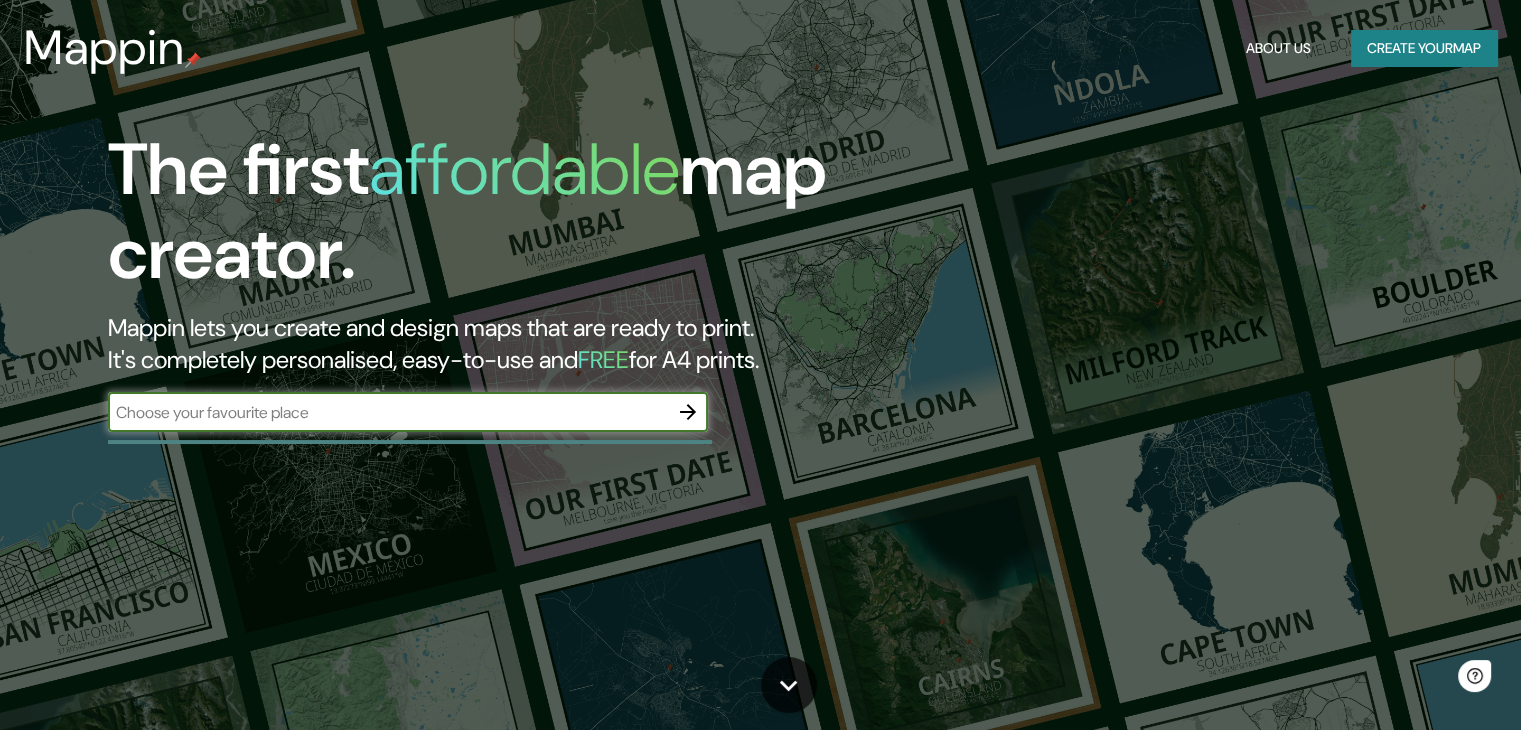 scroll, scrollTop: 0, scrollLeft: 0, axis: both 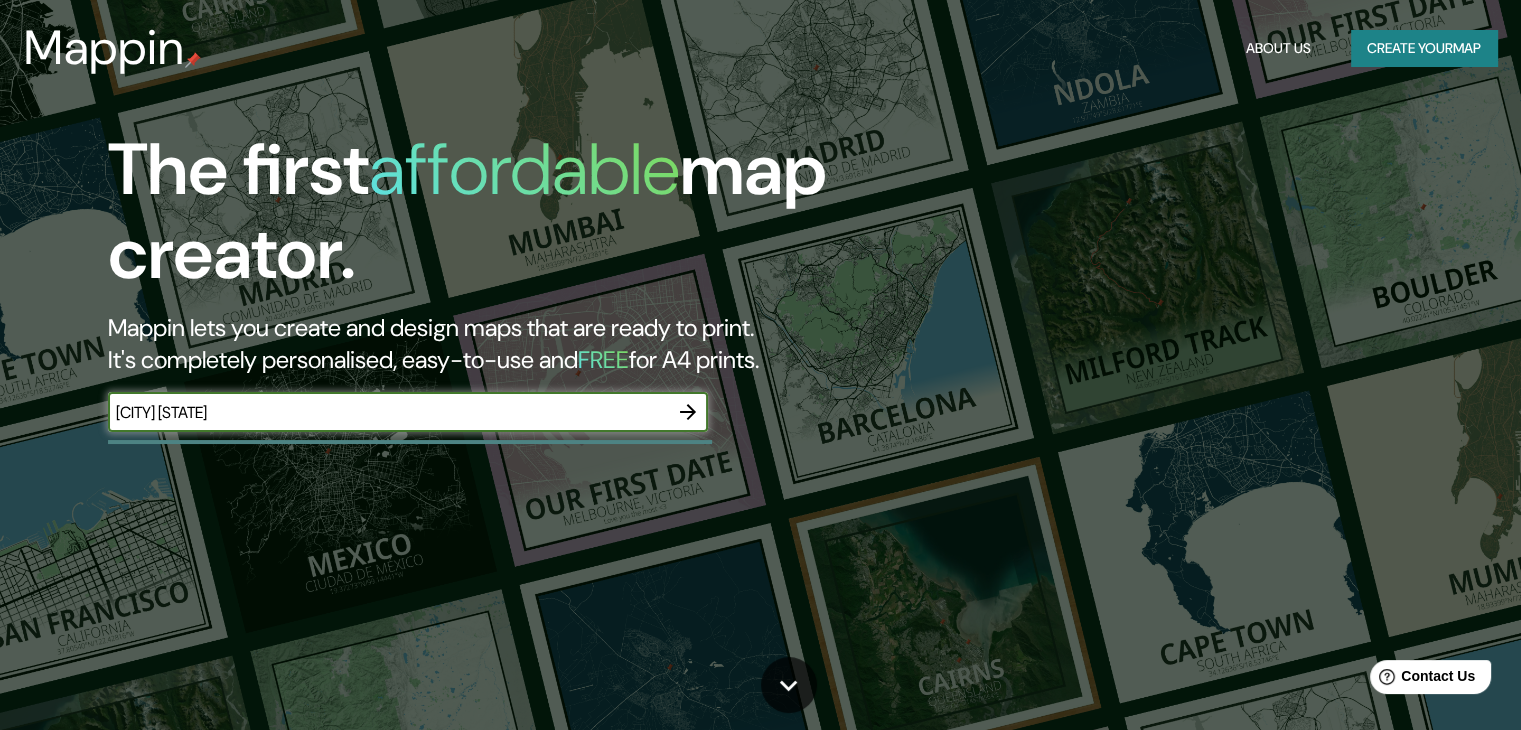 type on "[CITY] [STATE]" 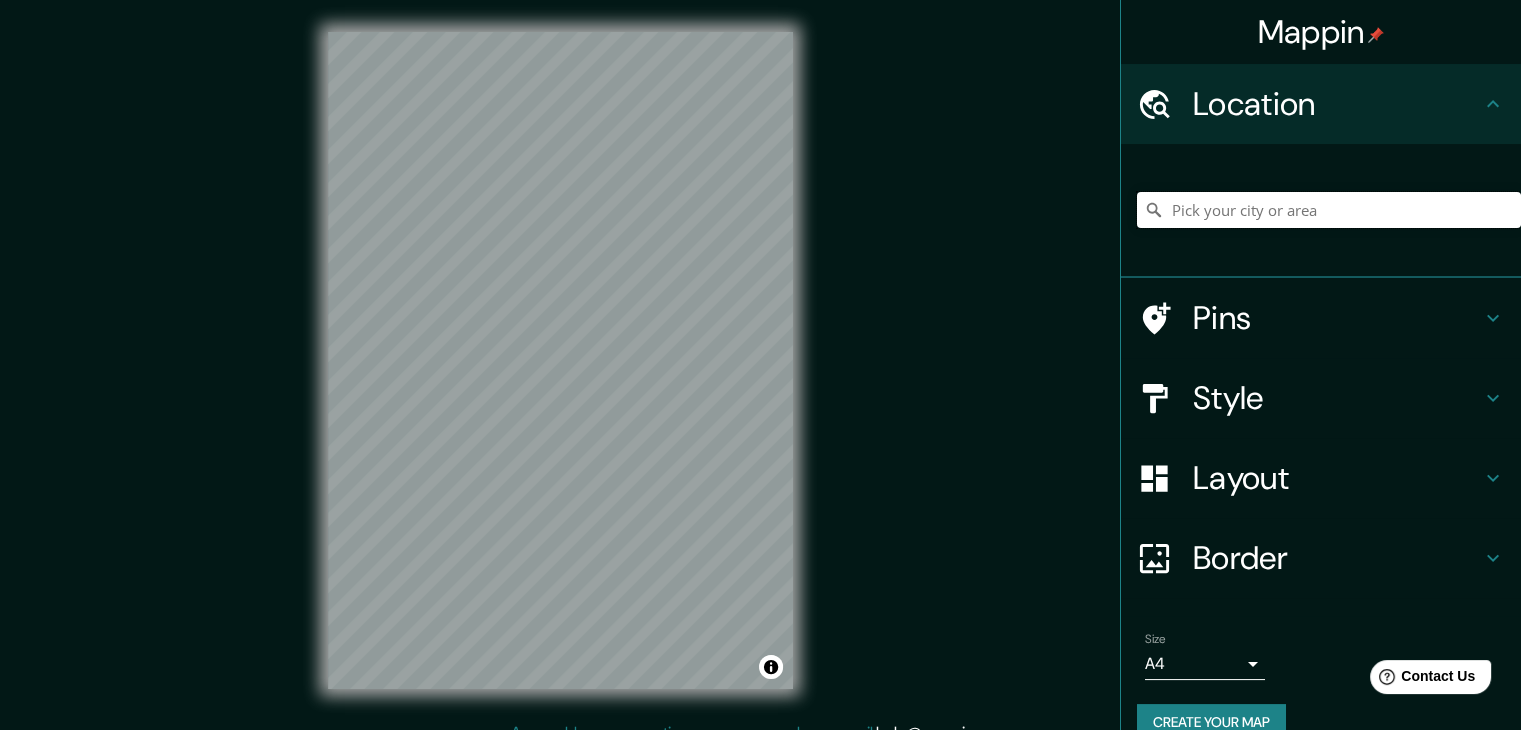 click at bounding box center (1329, 210) 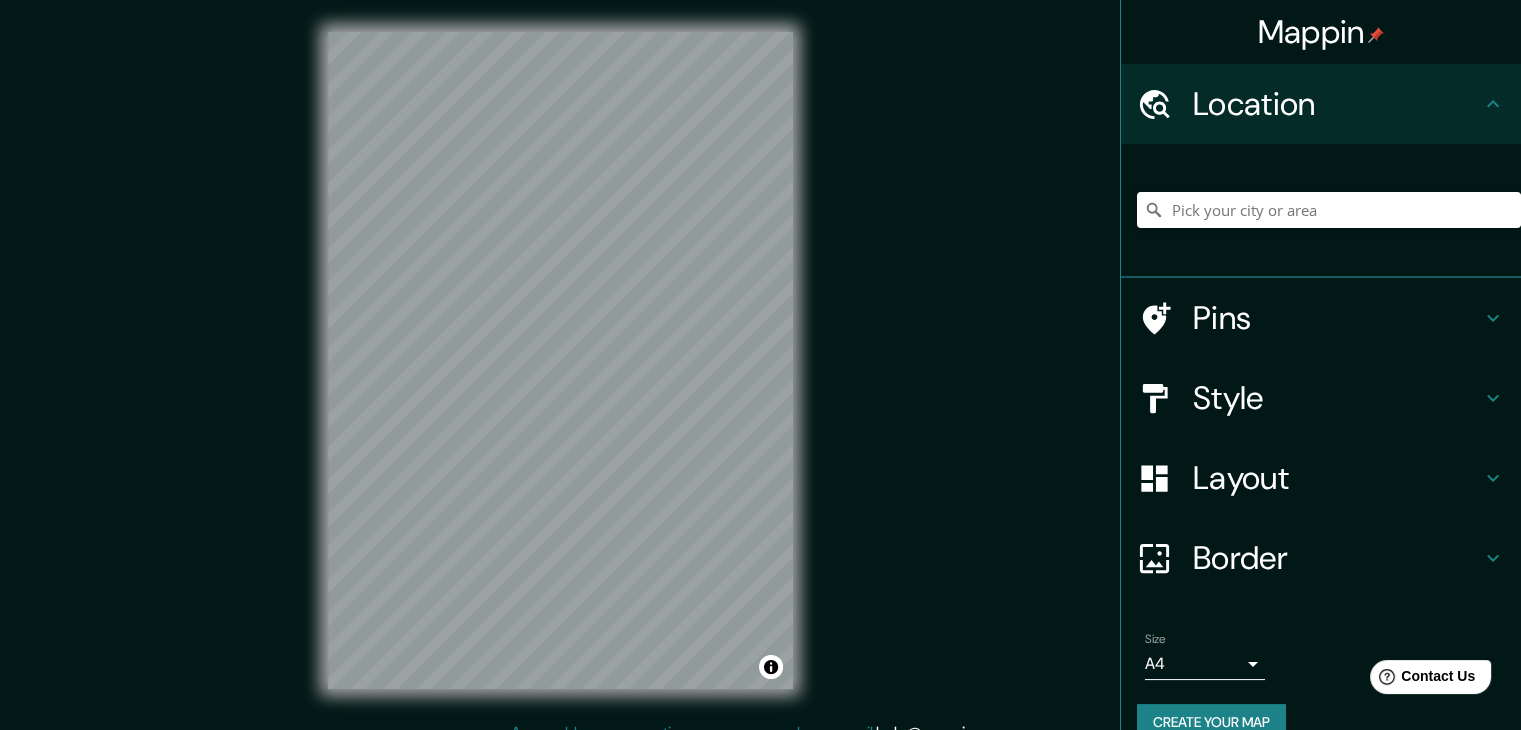 click on "Location" at bounding box center (1337, 104) 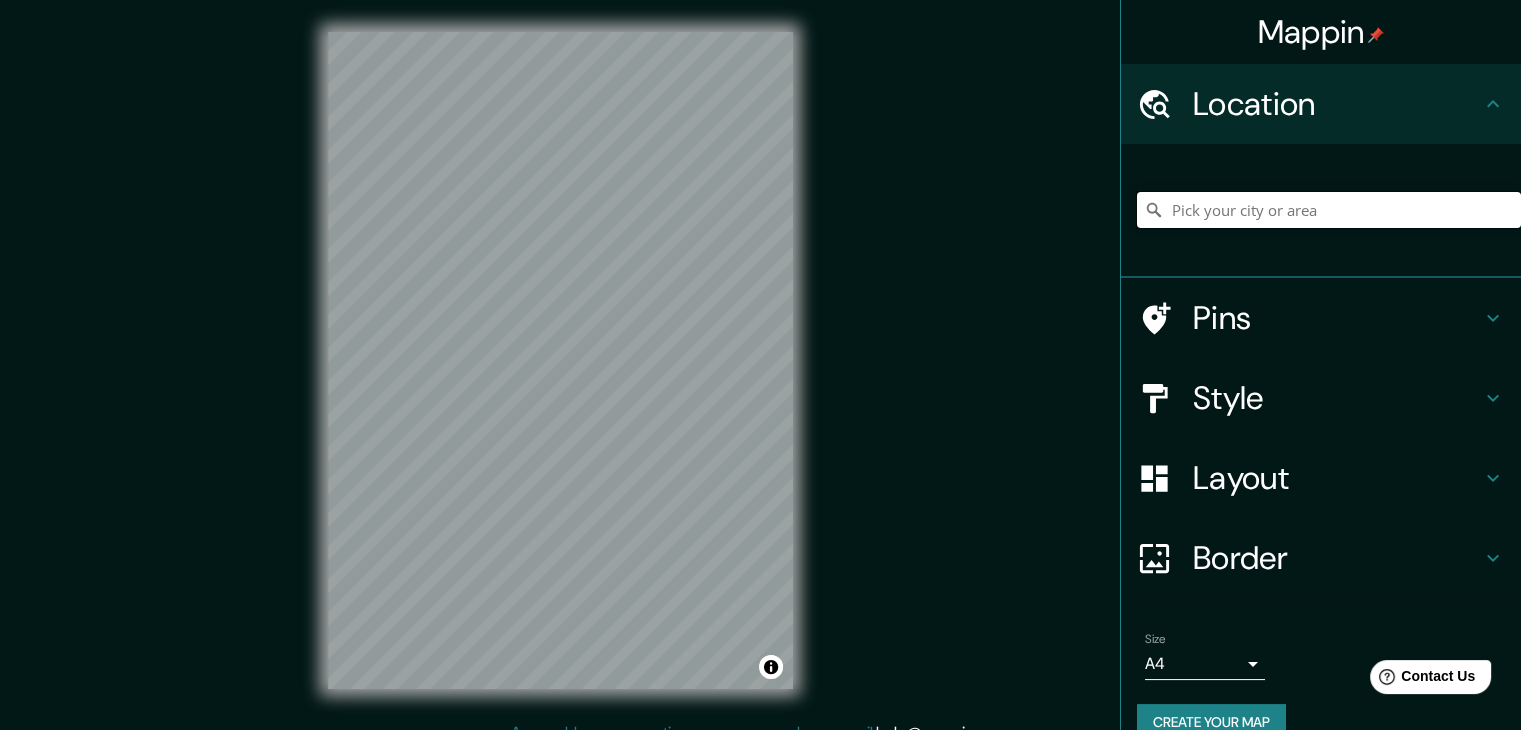 click at bounding box center (1329, 210) 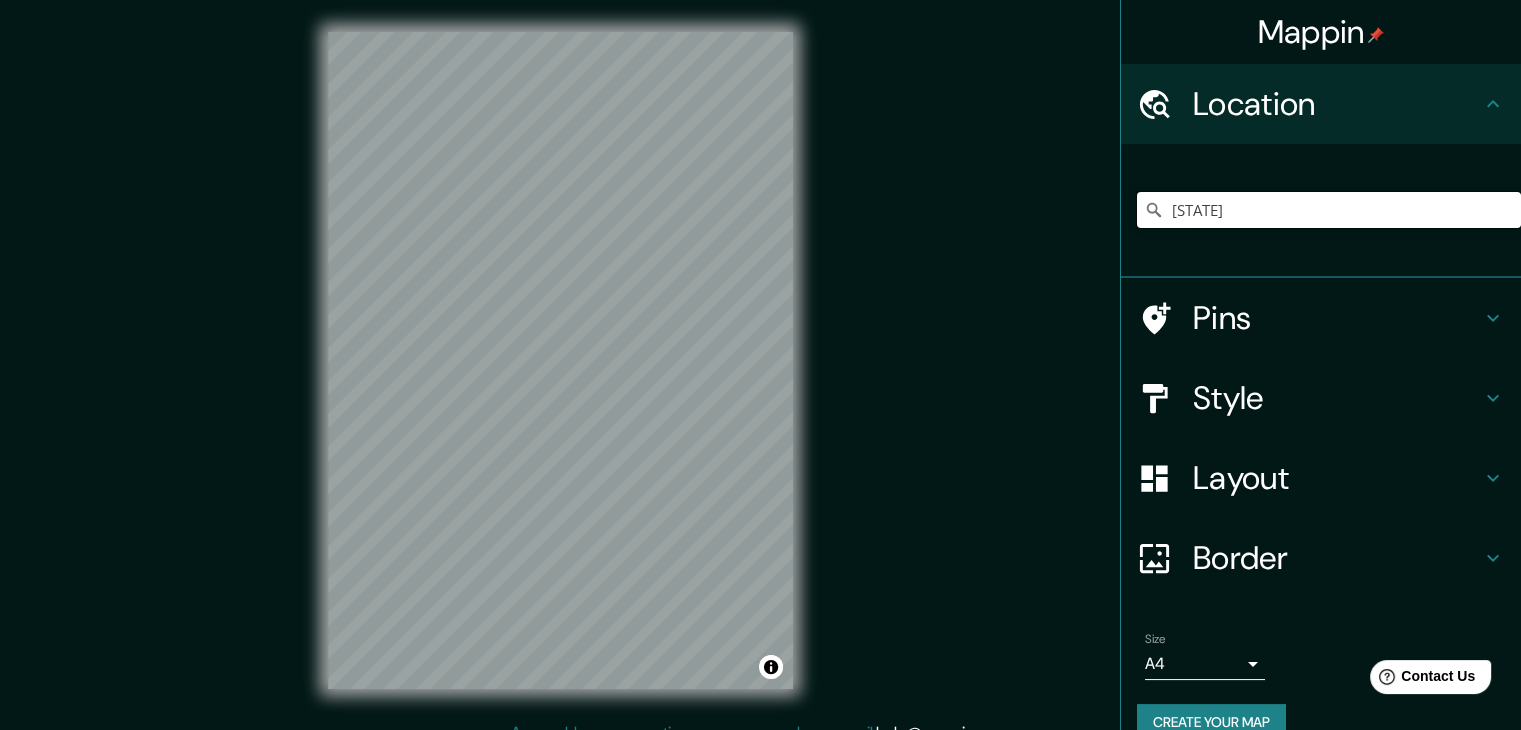type on "Huelva" 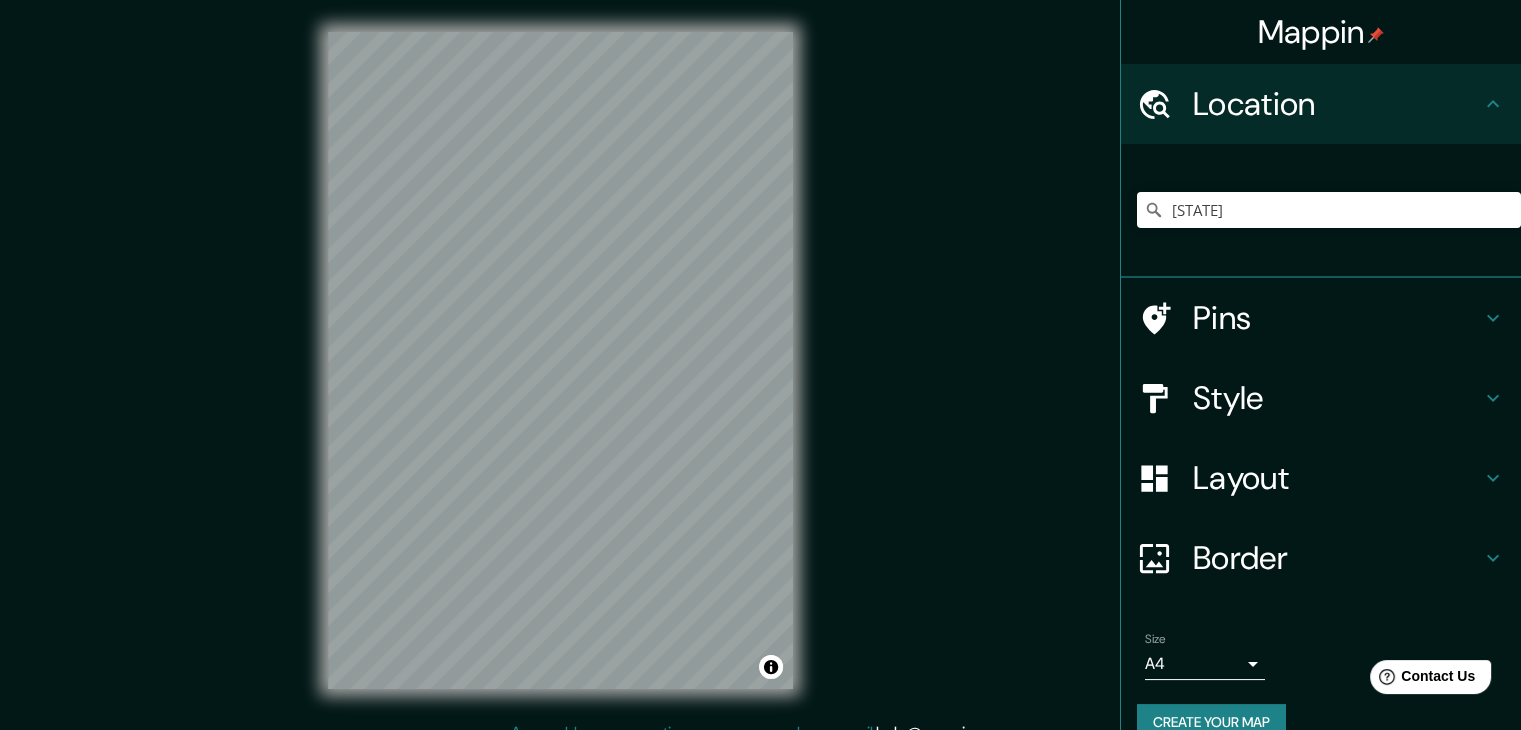 click 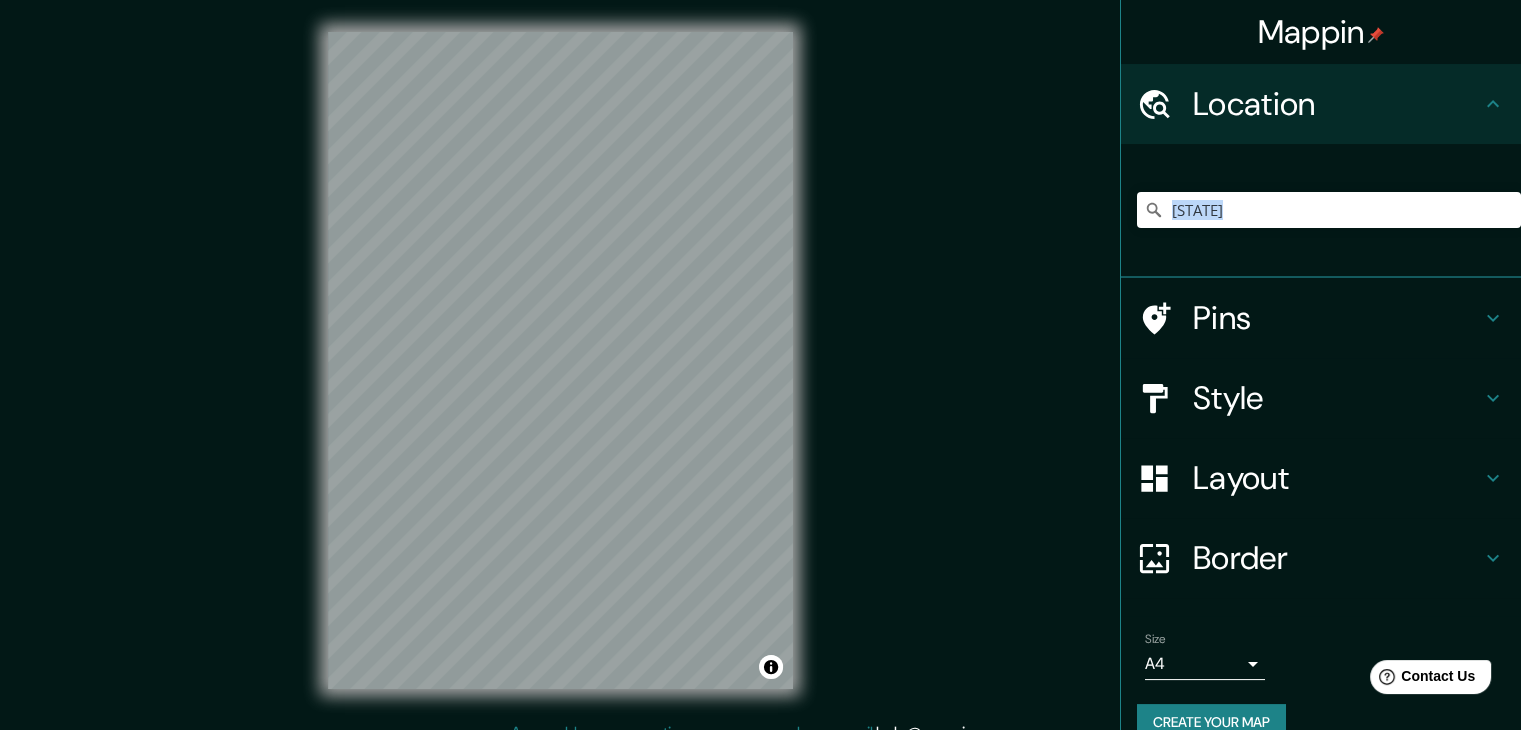 click 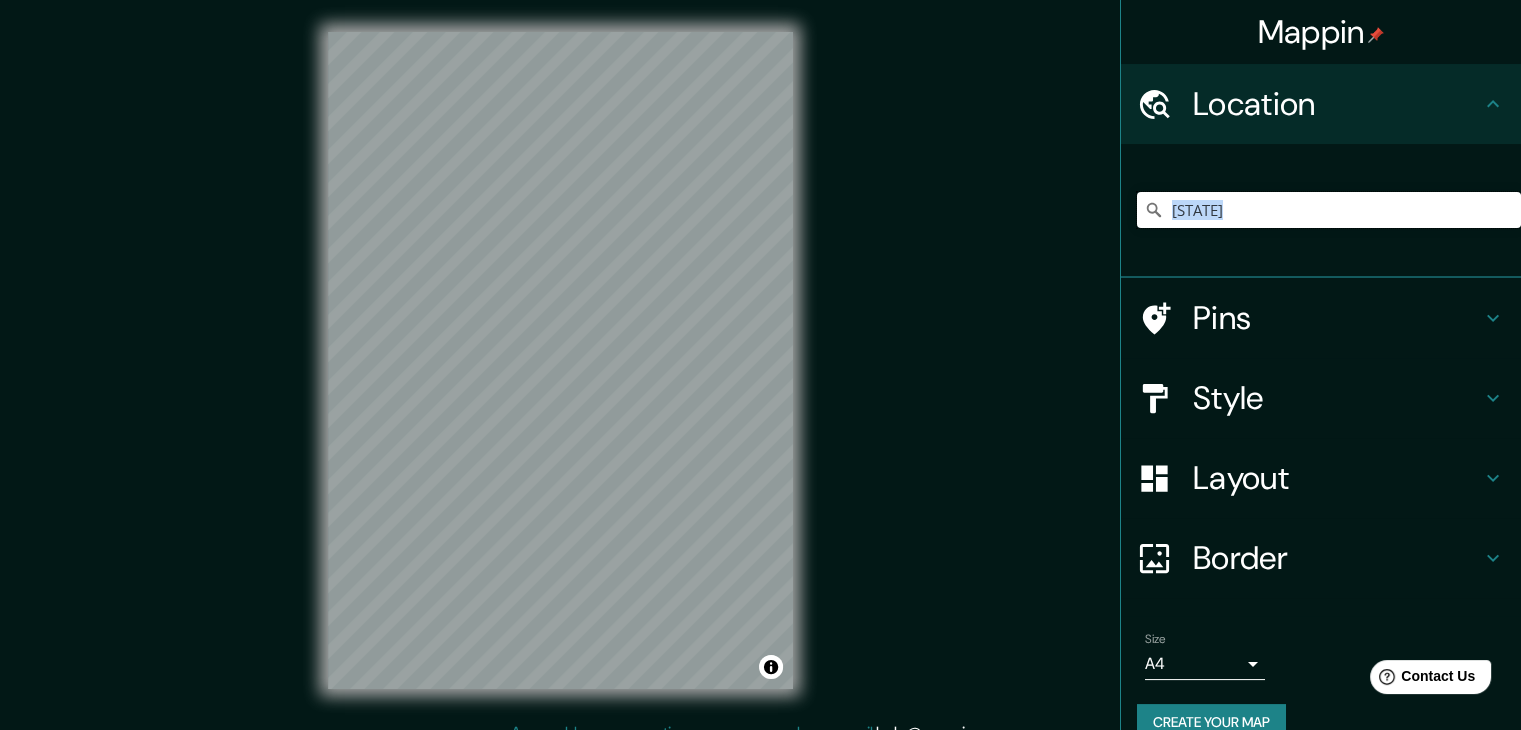 click on "Huelva" at bounding box center (1329, 210) 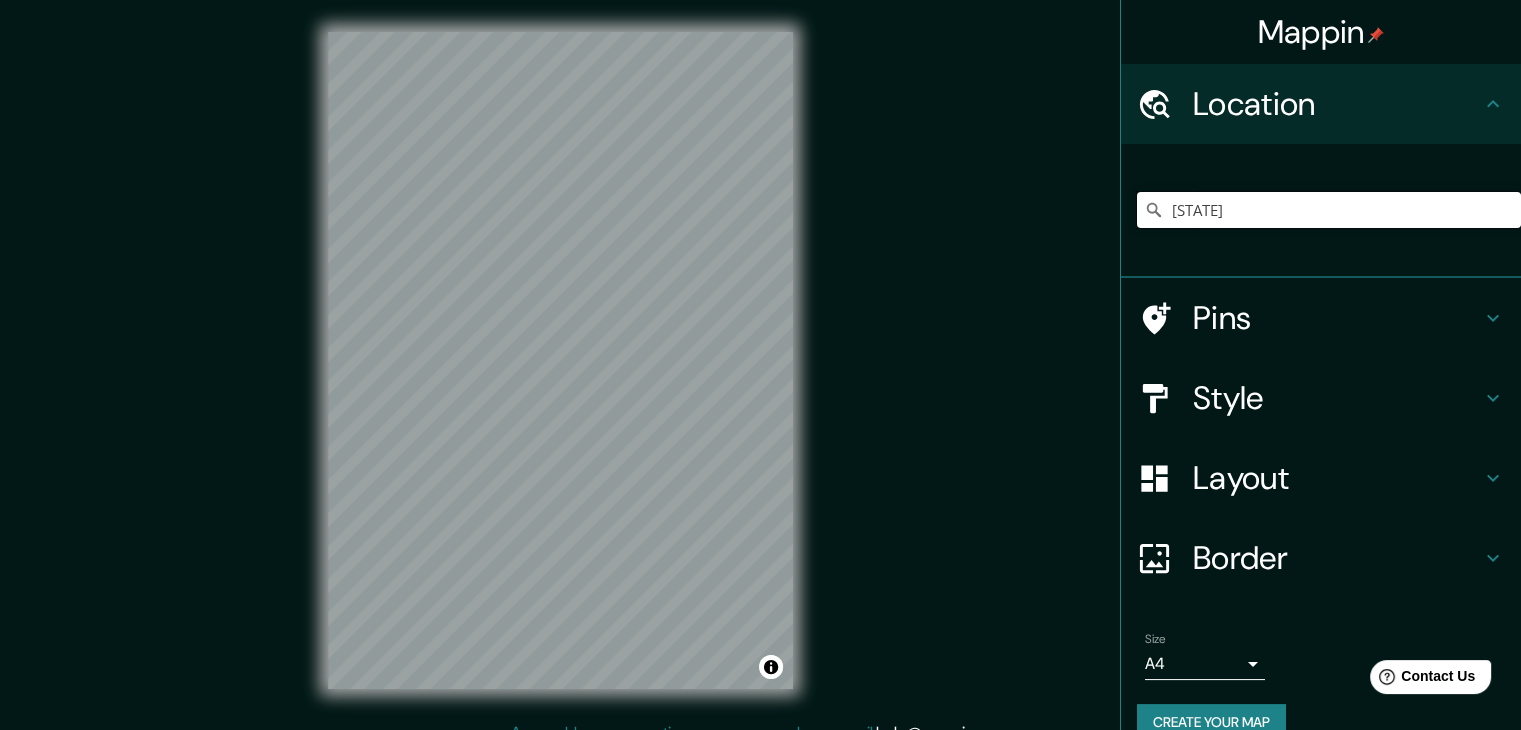 click on "Huelva" at bounding box center (1329, 210) 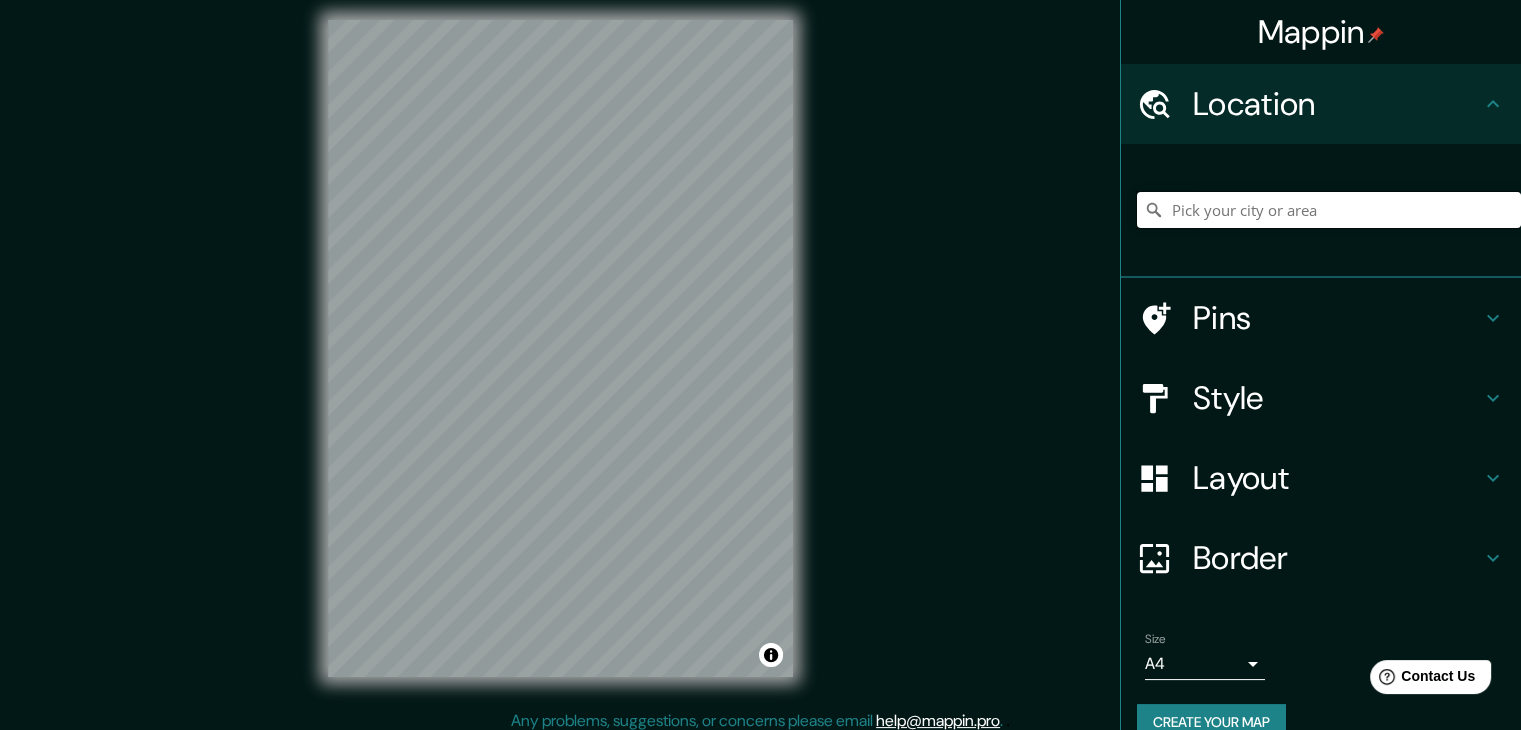 scroll, scrollTop: 23, scrollLeft: 0, axis: vertical 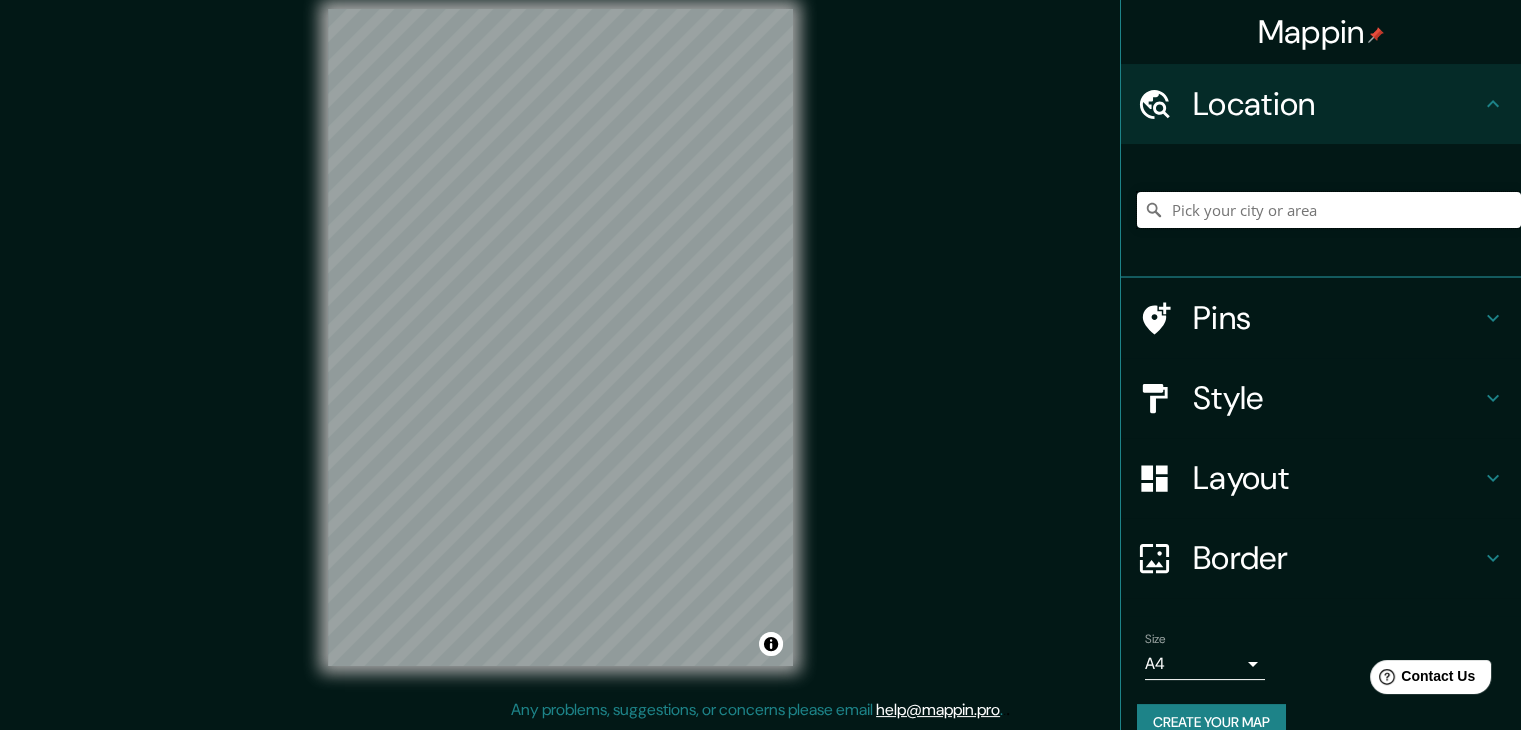 type 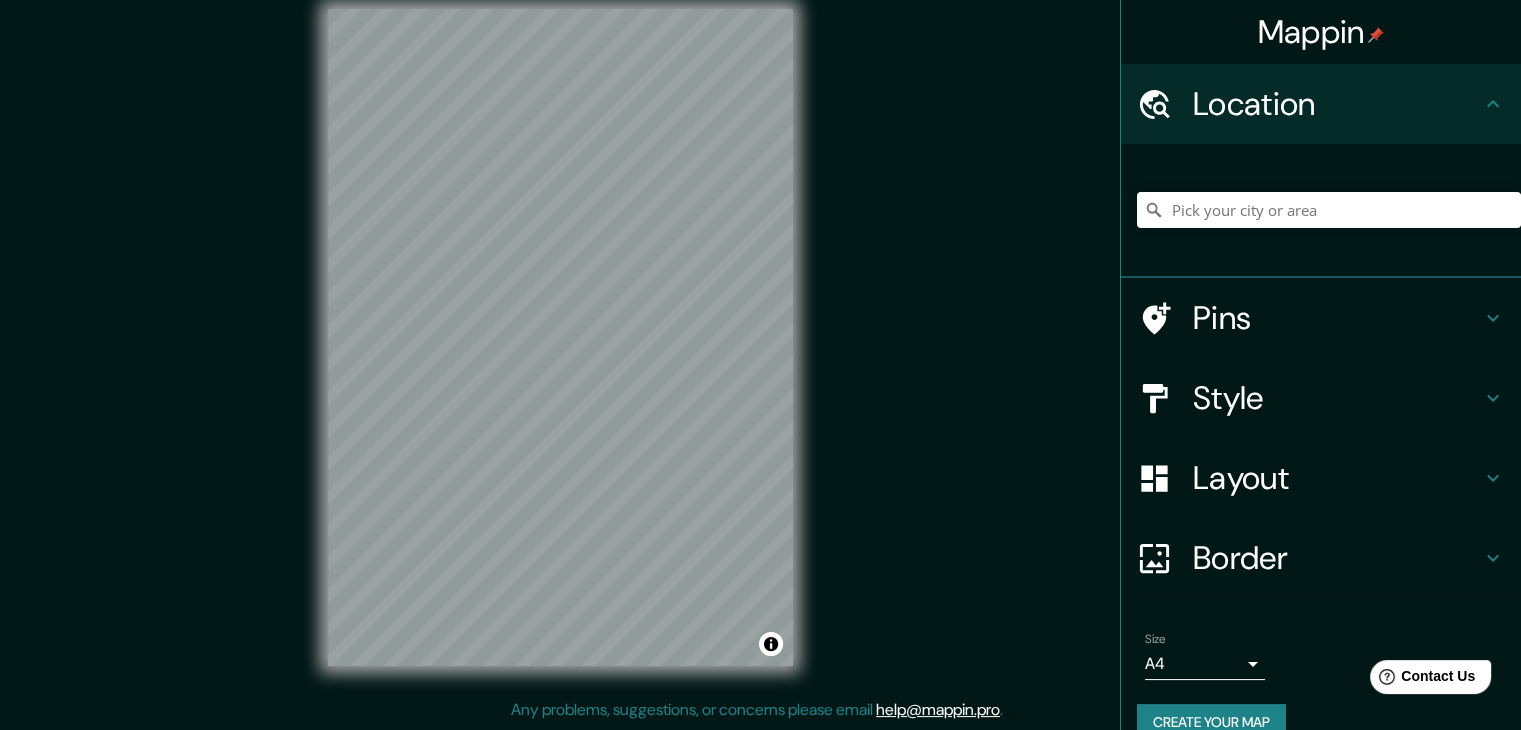 click on "Mappin Location Pins Style Layout Border Choose a border.  Hint : you can make layers of the frame opaque to create some cool effects. None Simple Transparent Fancy Size A4 single Create your map © Mapbox   © OpenStreetMap   Improve this map Any problems, suggestions, or concerns please email    help@mappin.pro . . ." at bounding box center (760, 353) 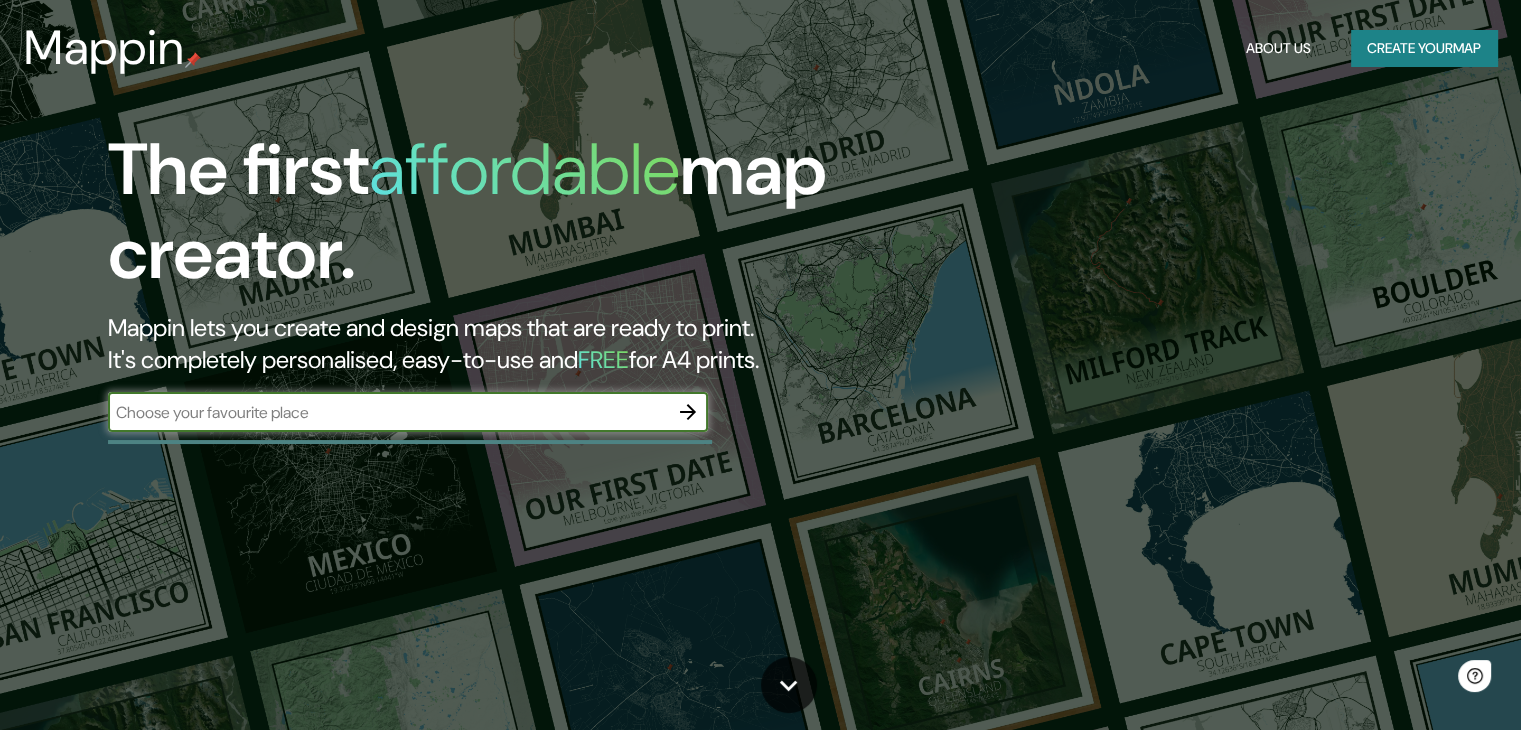 scroll, scrollTop: 0, scrollLeft: 0, axis: both 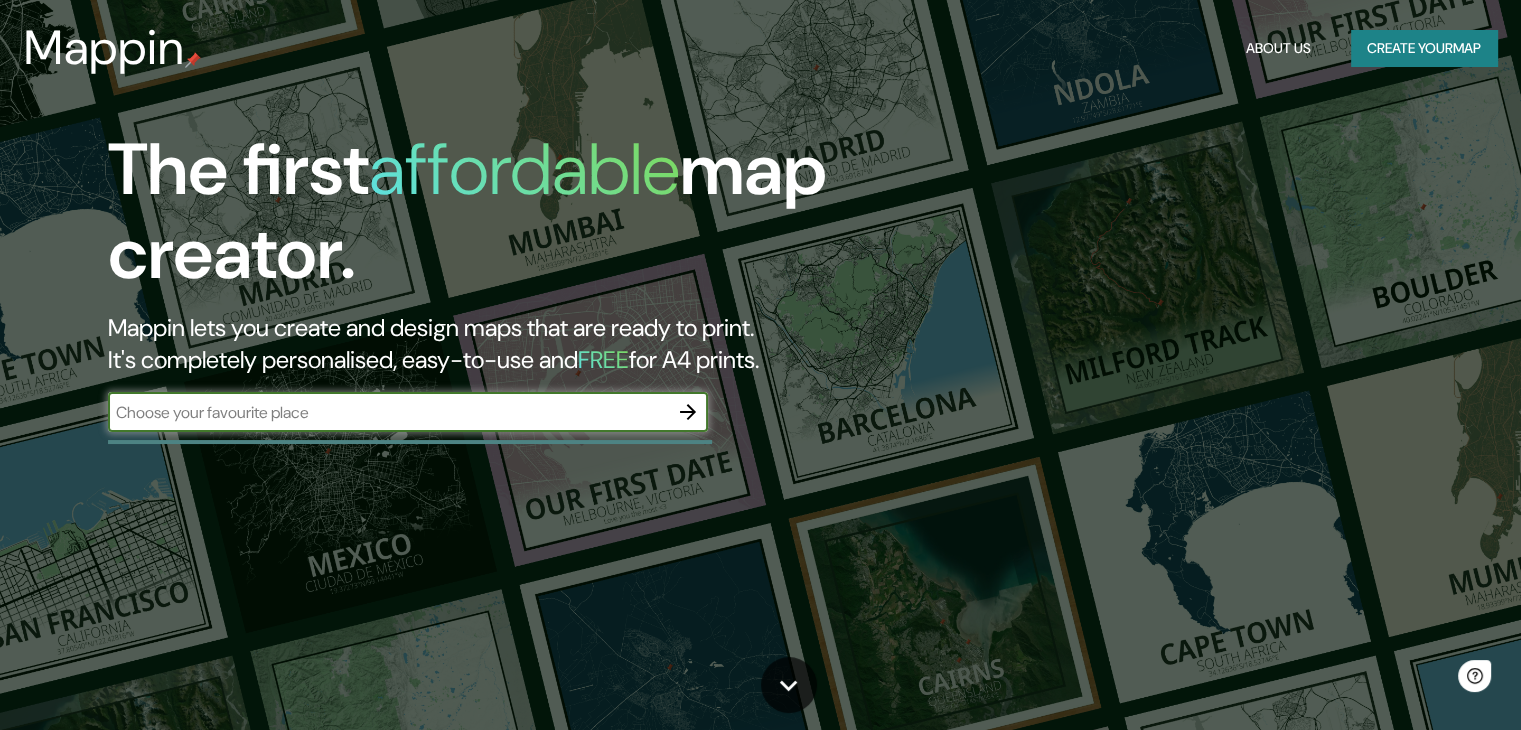click at bounding box center [388, 412] 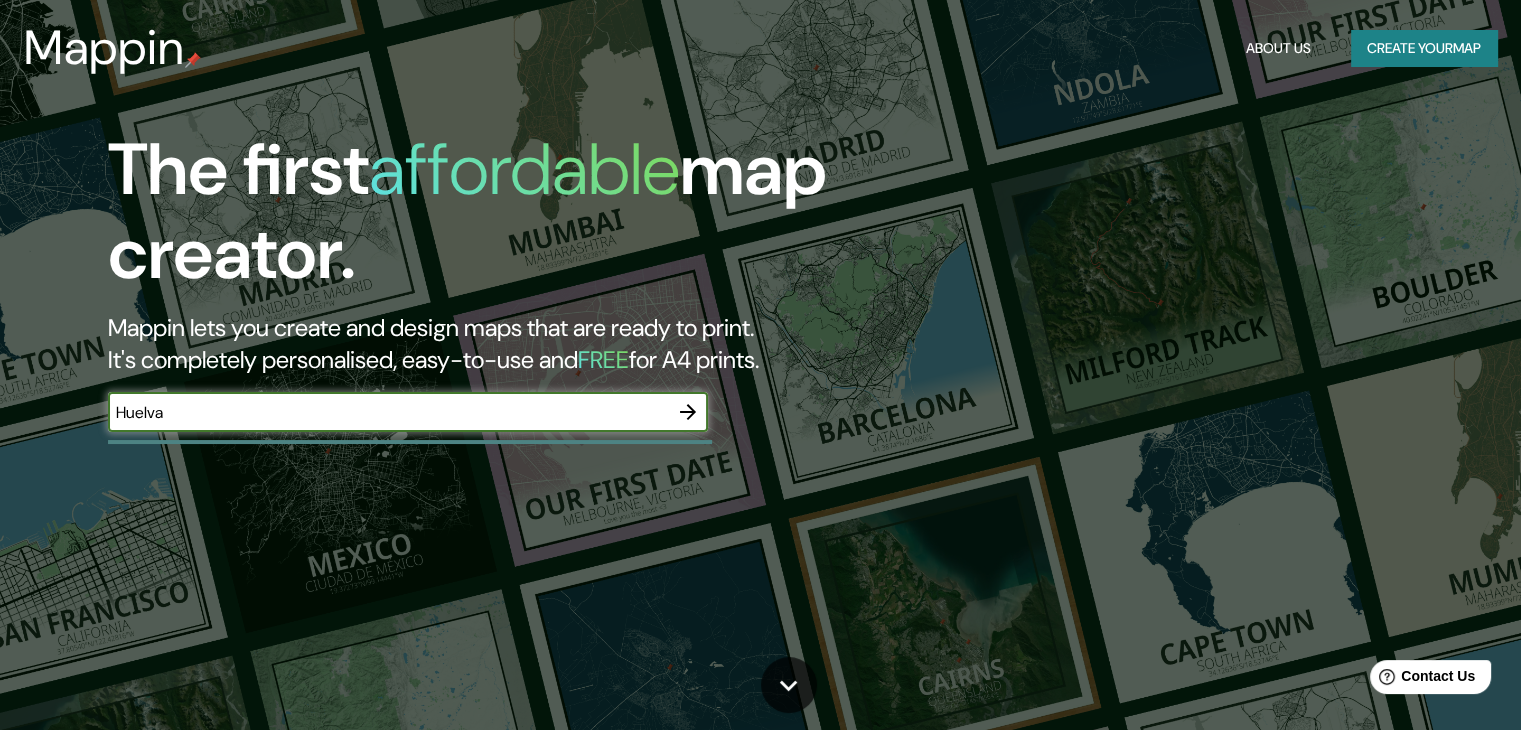type on "Huelva" 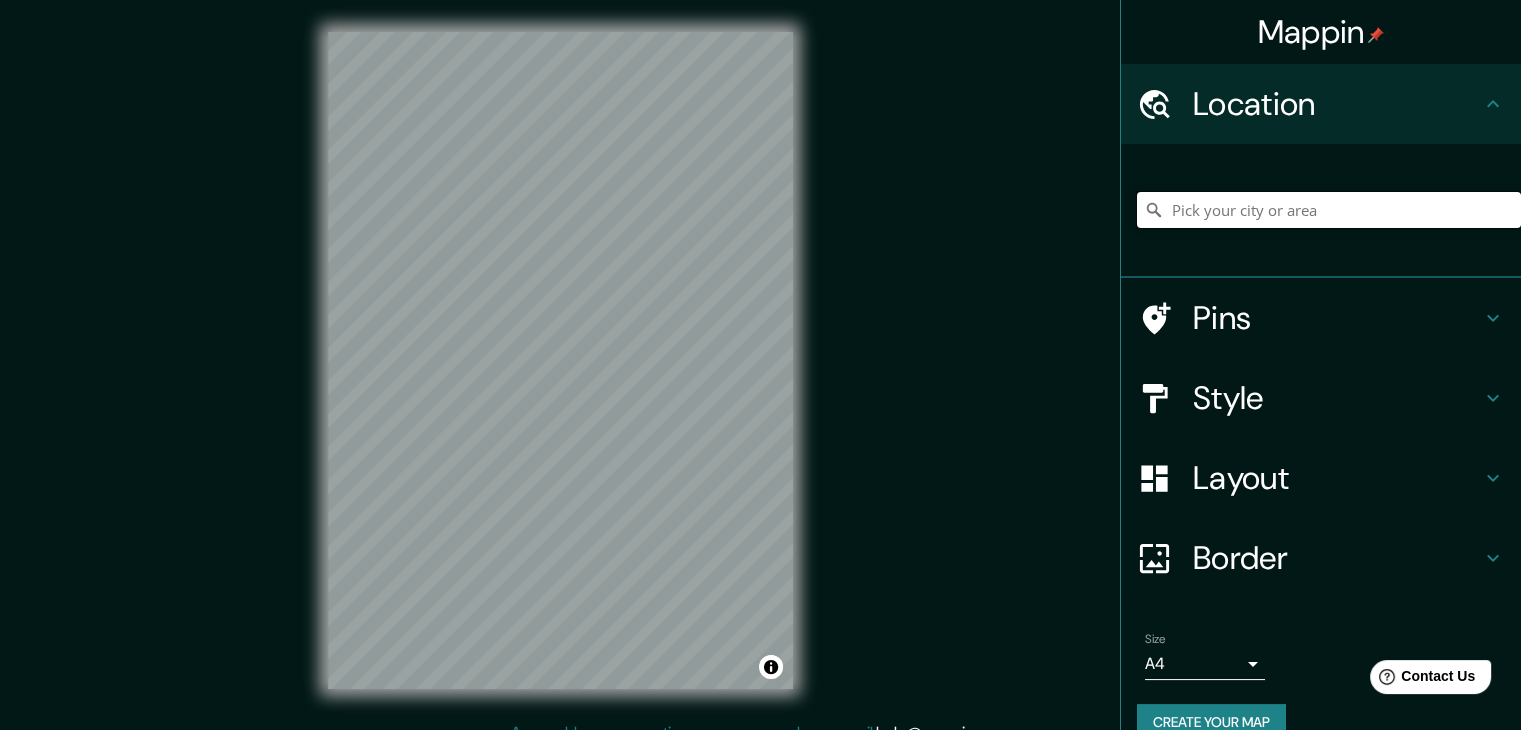 click at bounding box center (1329, 210) 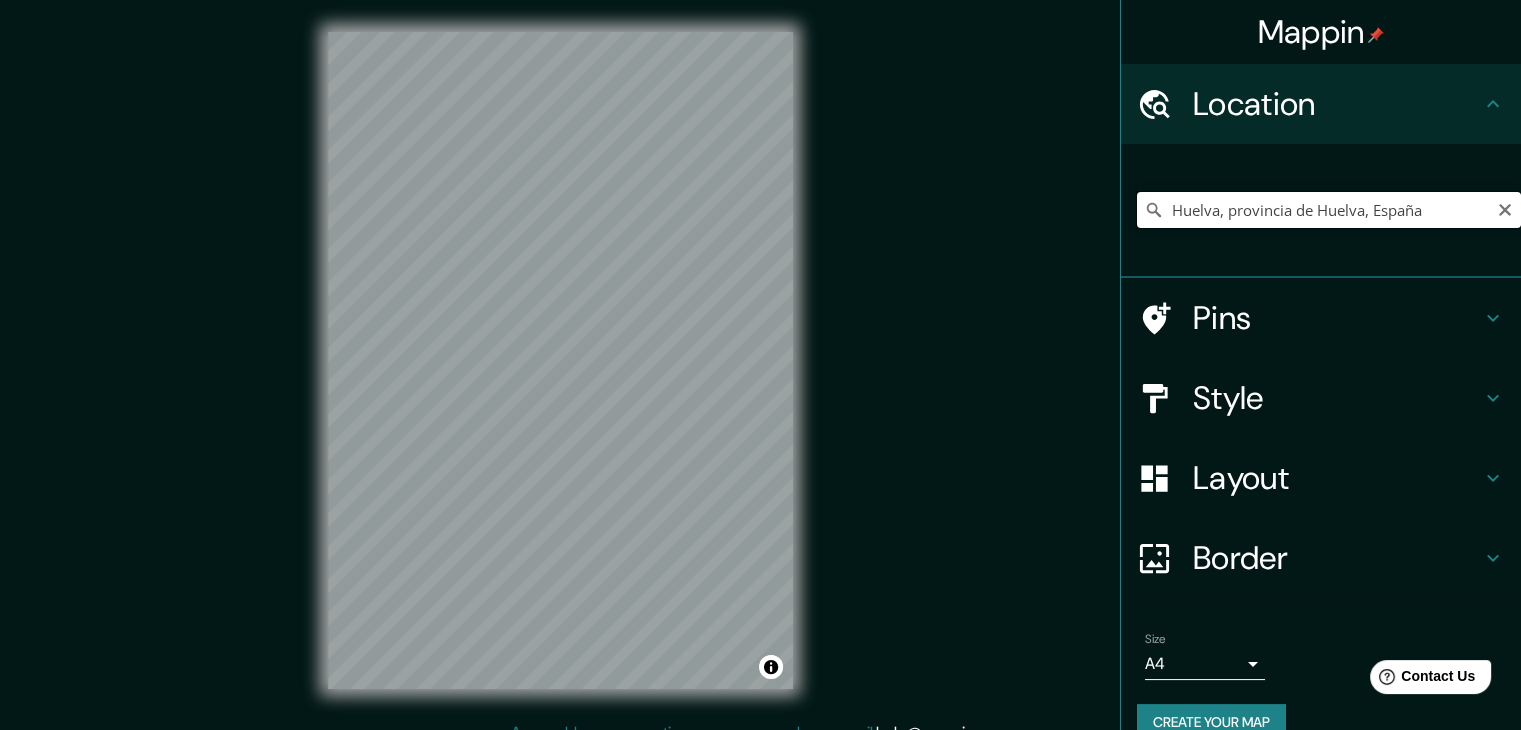 click on "Huelva, provincia de Huelva, España" at bounding box center (1329, 210) 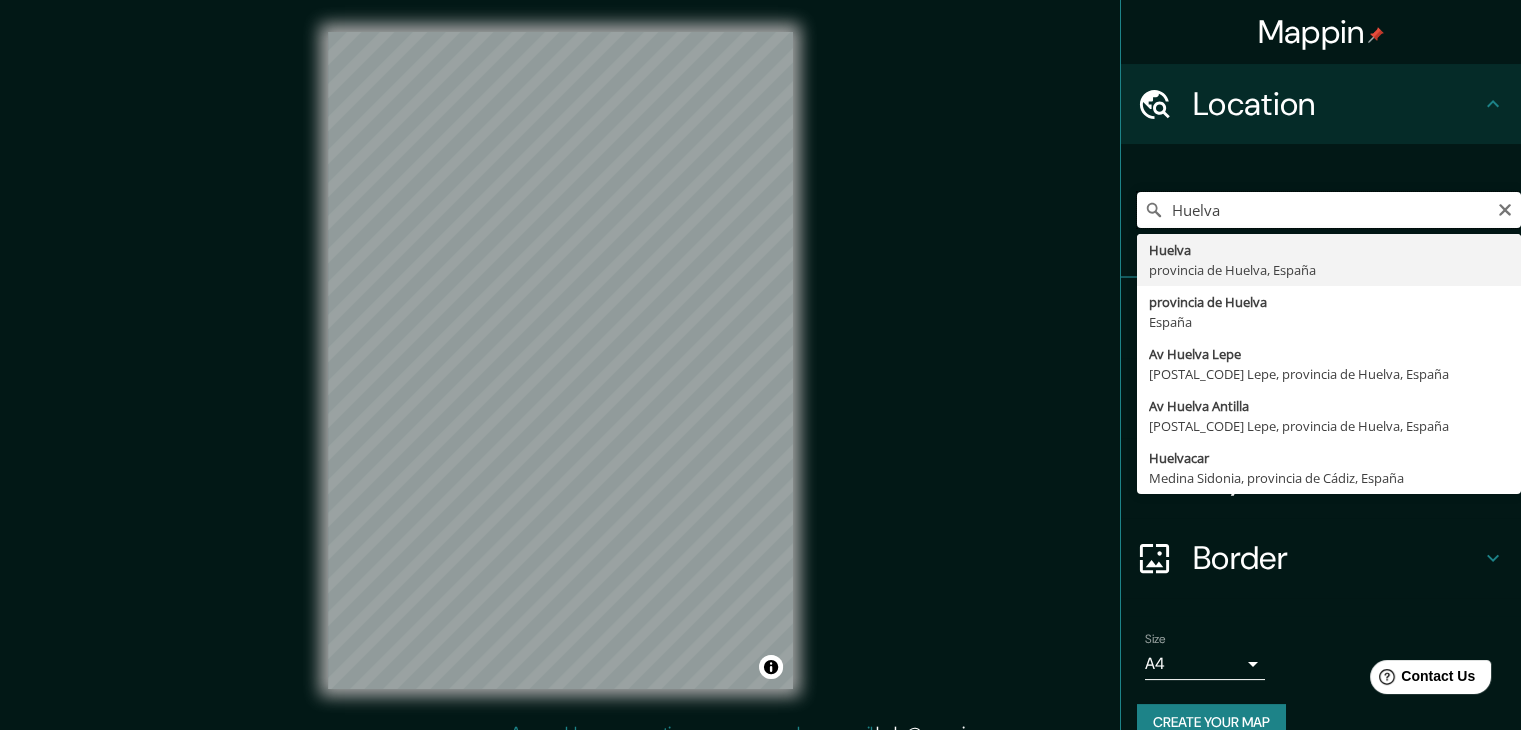 drag, startPoint x: 1220, startPoint y: 208, endPoint x: 1154, endPoint y: 209, distance: 66.007576 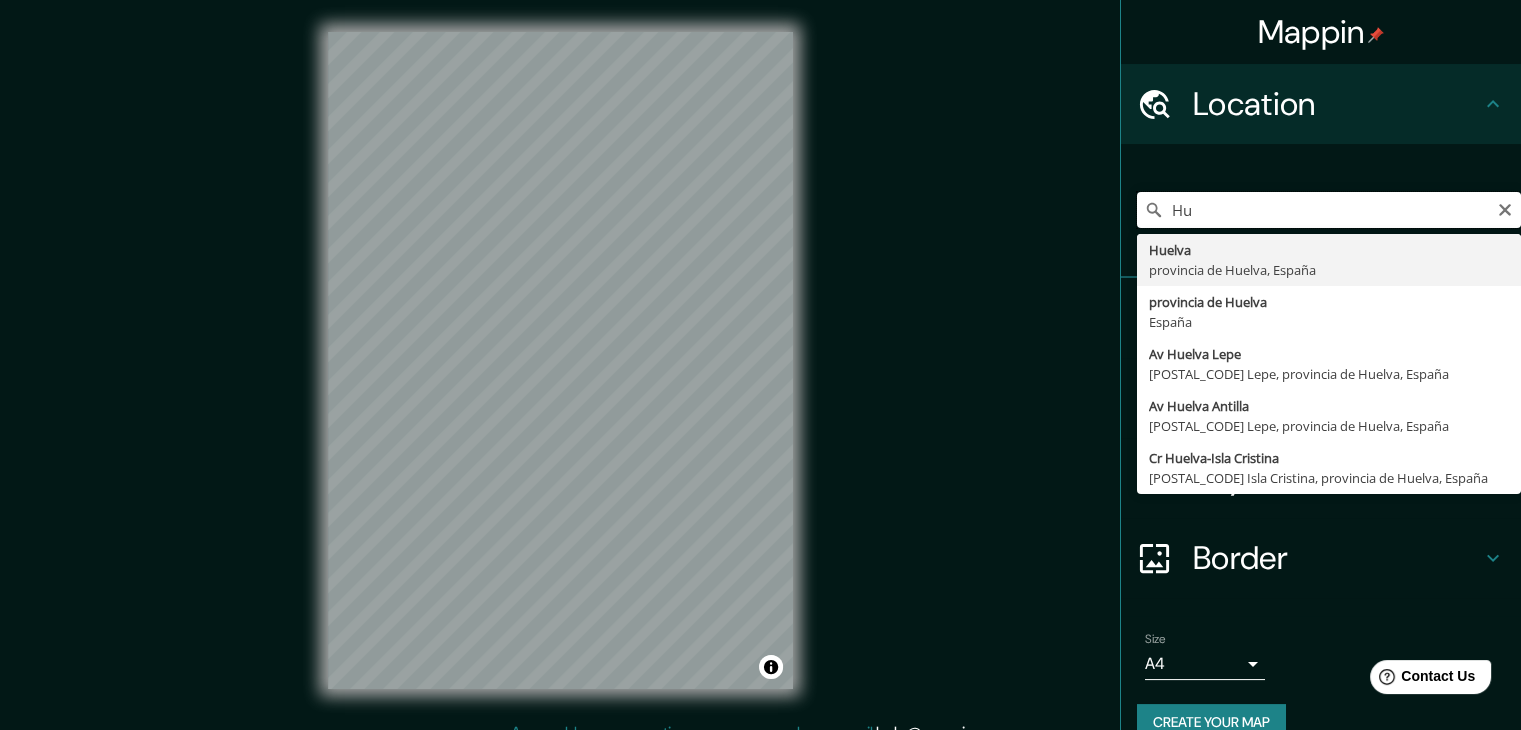 type on "H" 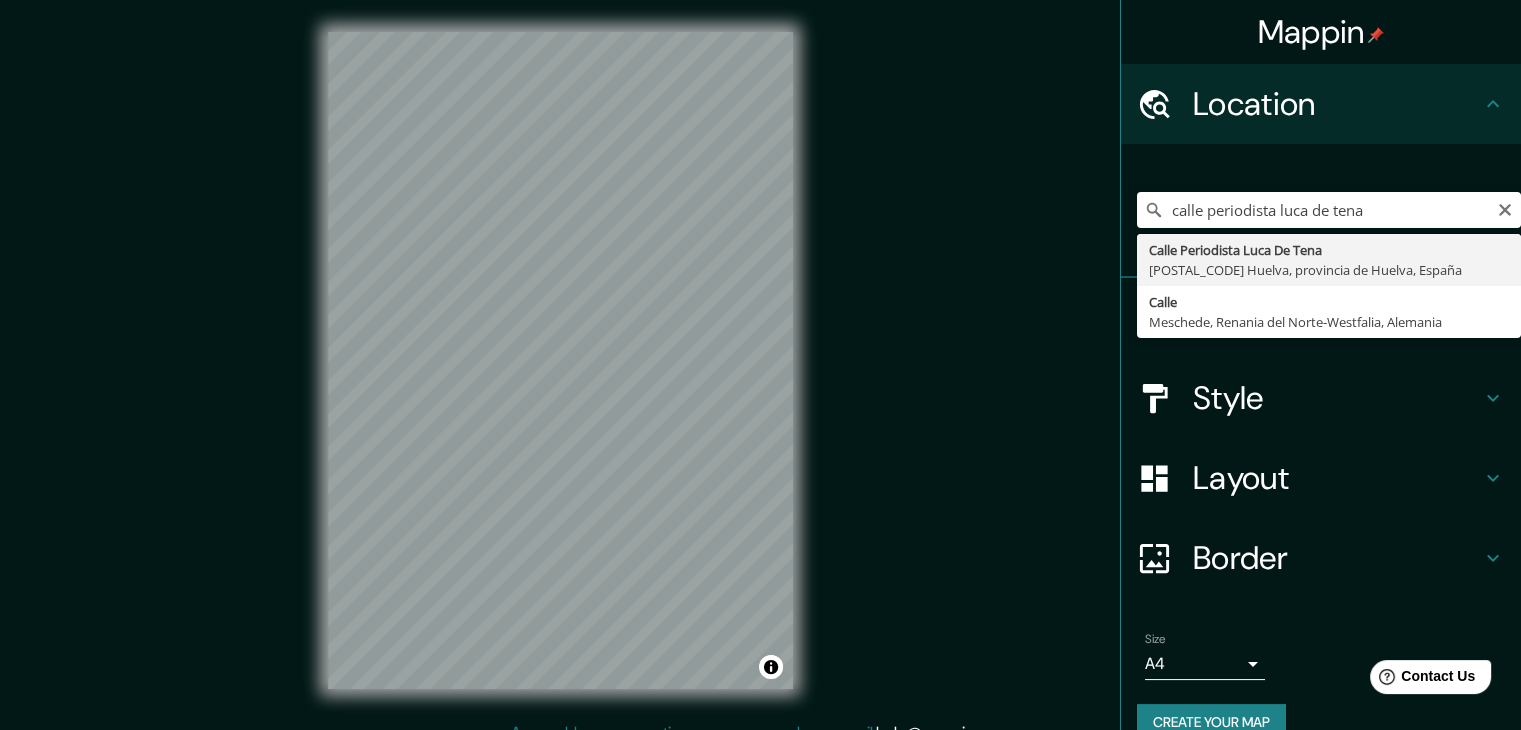 type on "Calle Periodista Luca De Tena, [POSTAL_CODE] Huelva, provincia de Huelva, España" 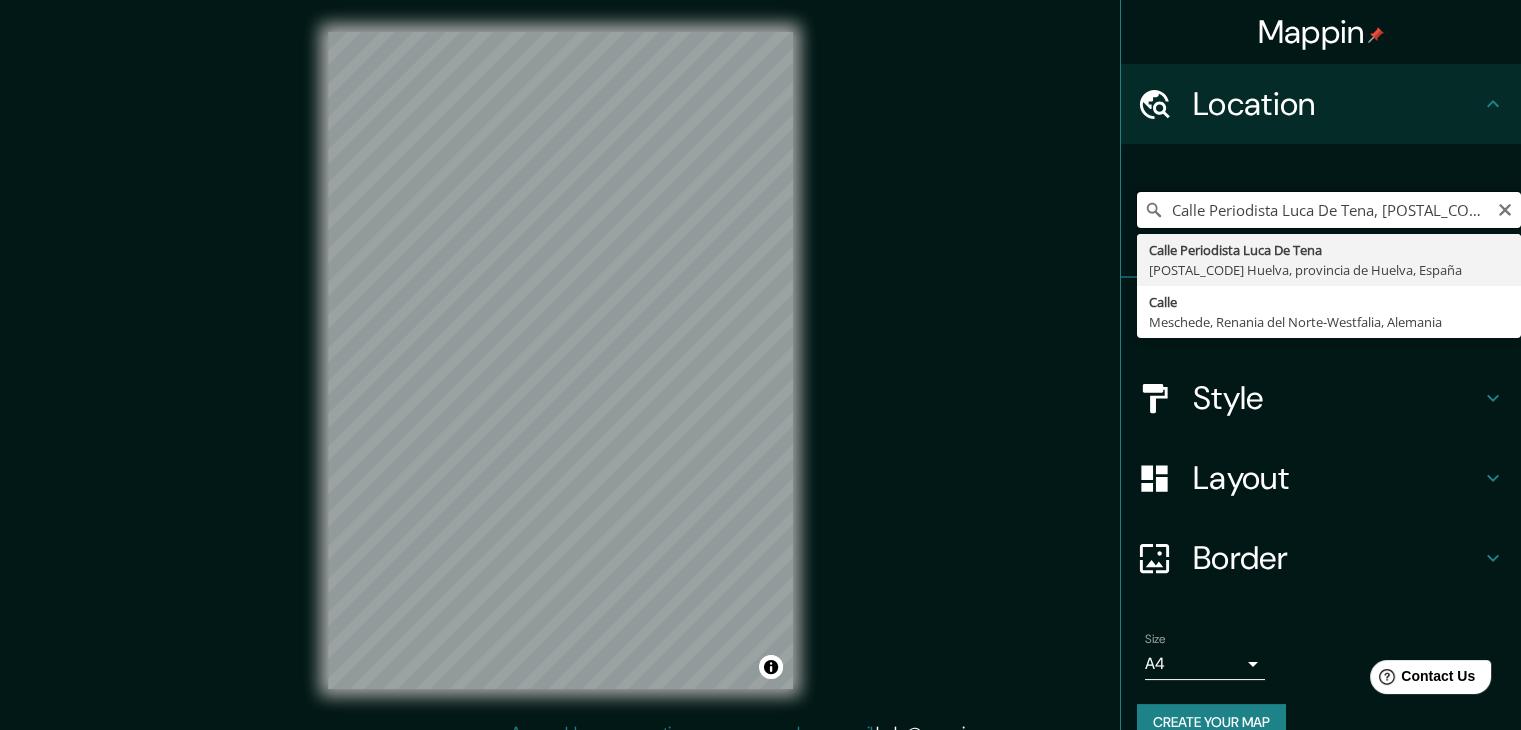 scroll, scrollTop: 0, scrollLeft: 0, axis: both 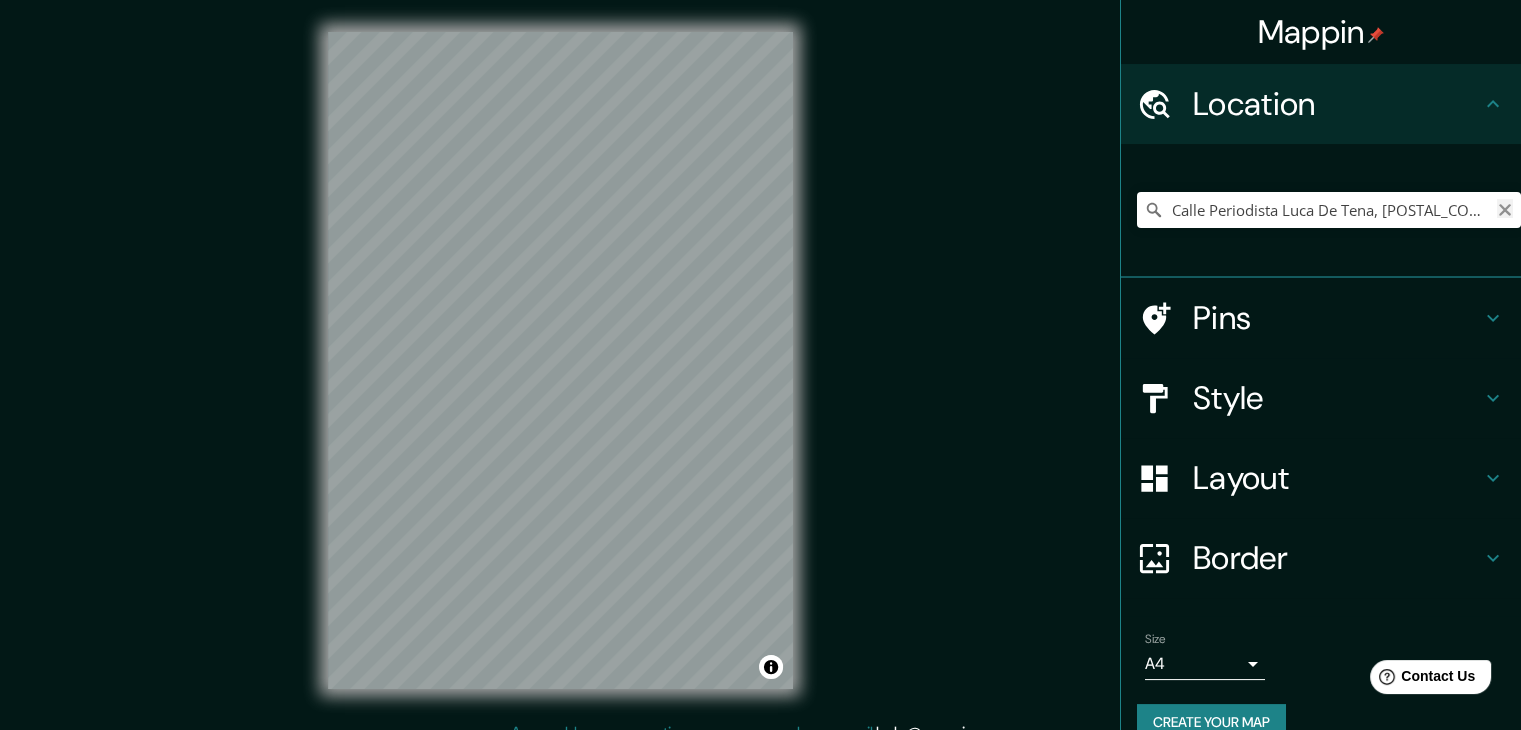 click 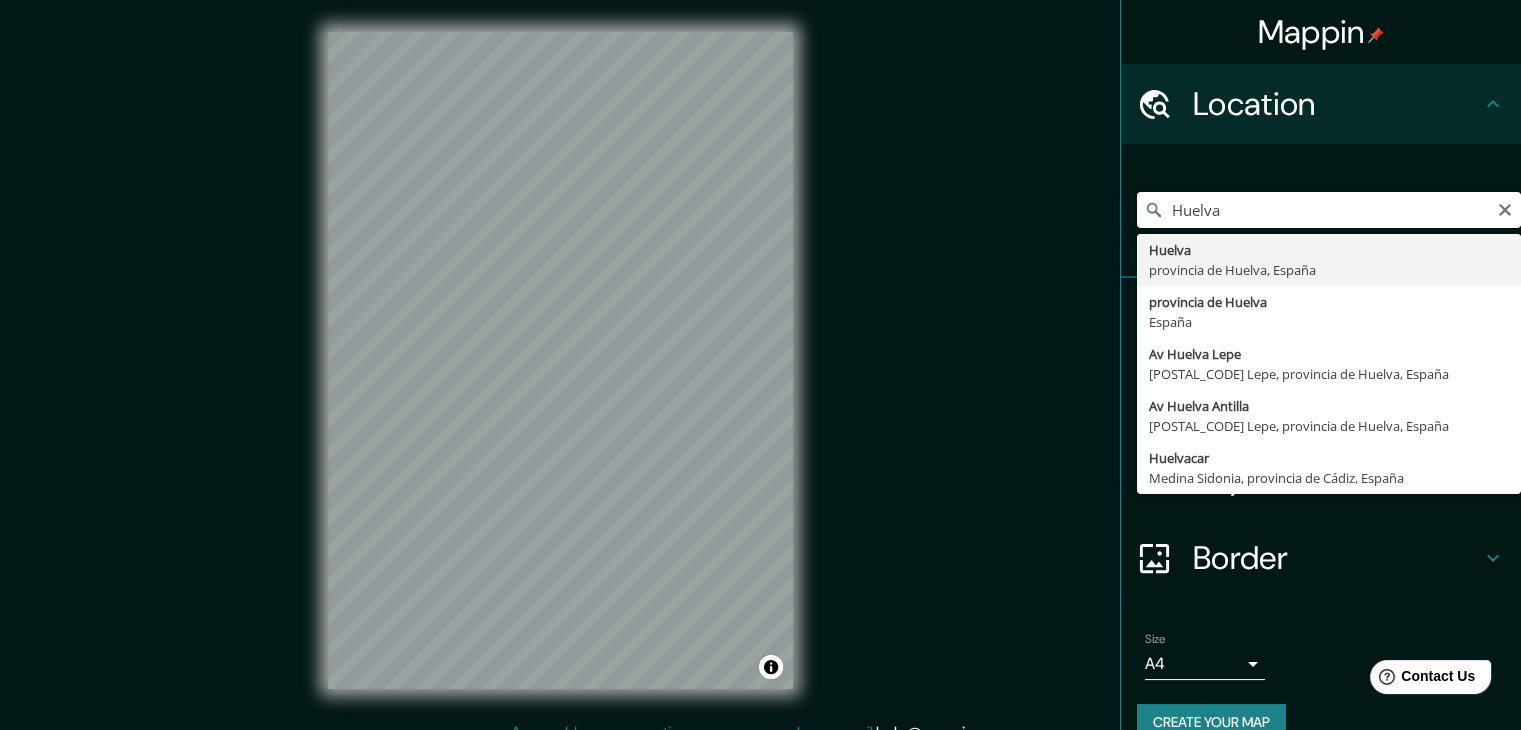 type on "Huelva, provincia de Huelva, España" 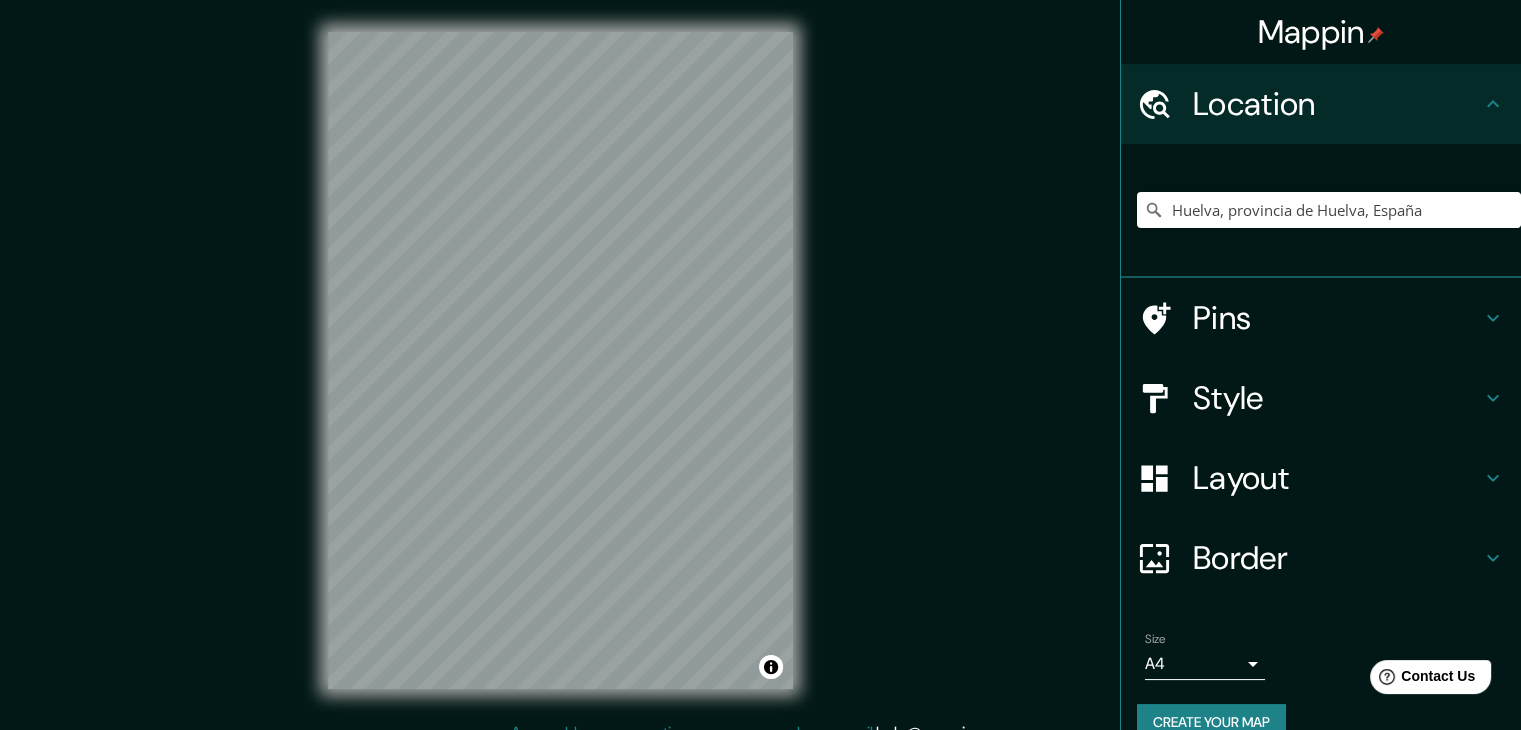 click on "Pins" at bounding box center (1337, 318) 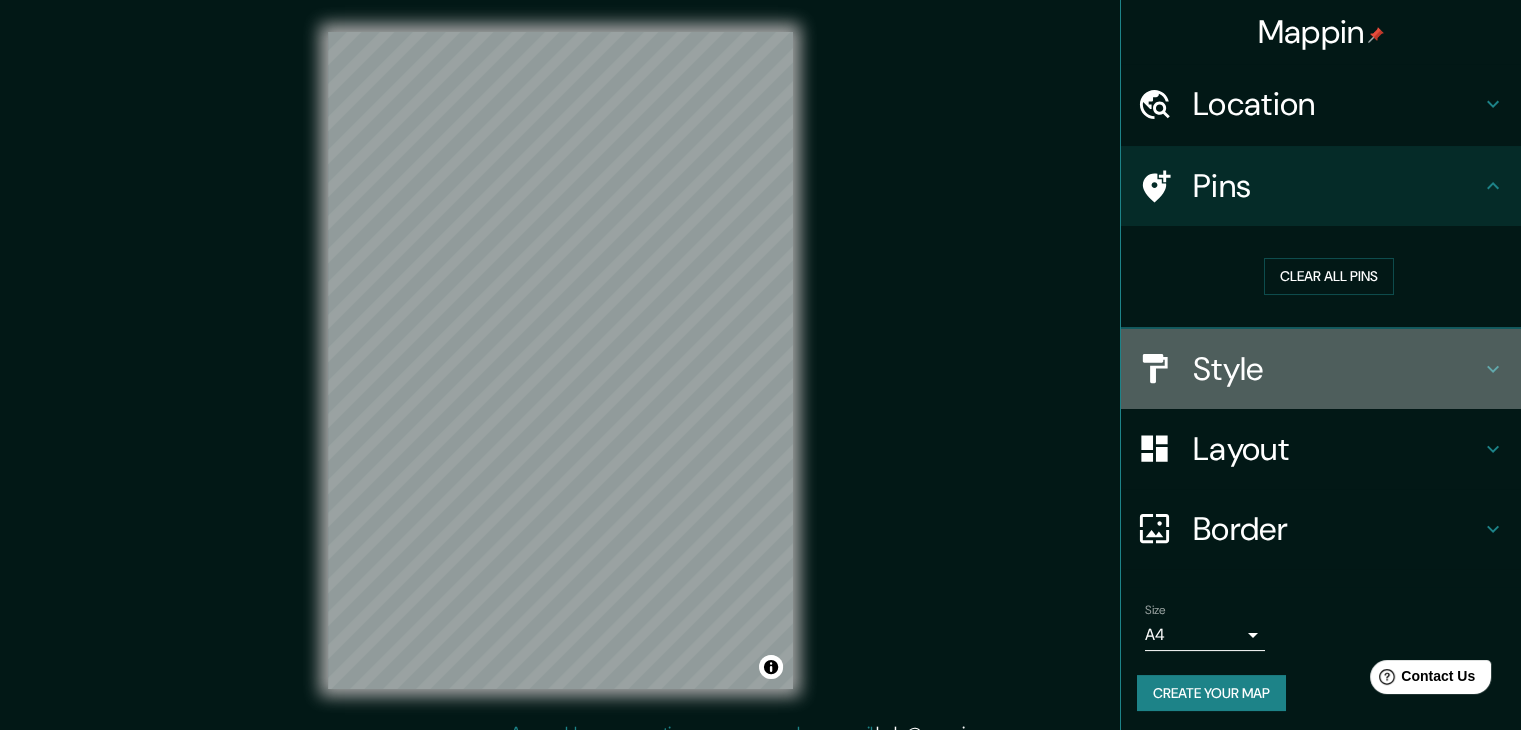 click on "Style" at bounding box center [1337, 369] 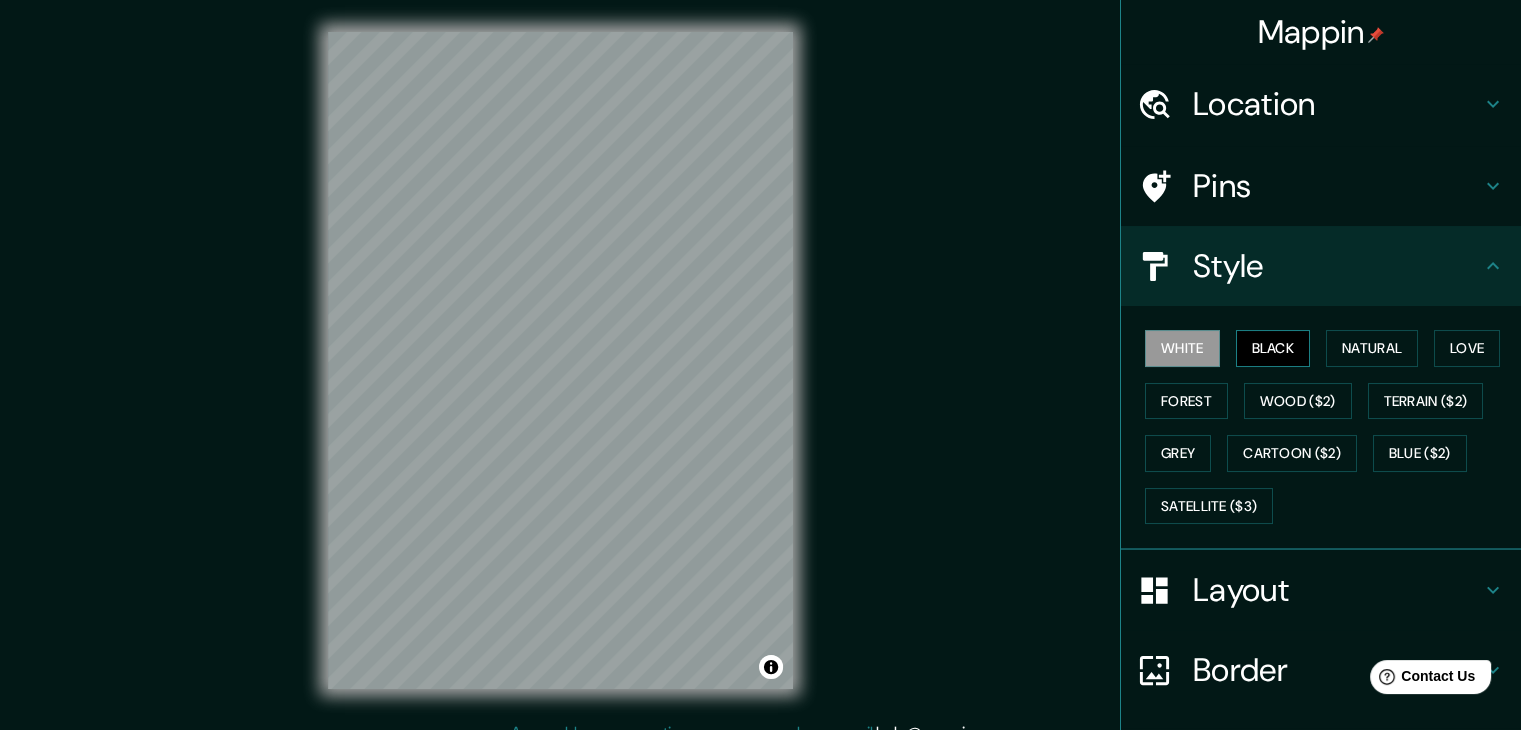 click on "Black" at bounding box center [1273, 348] 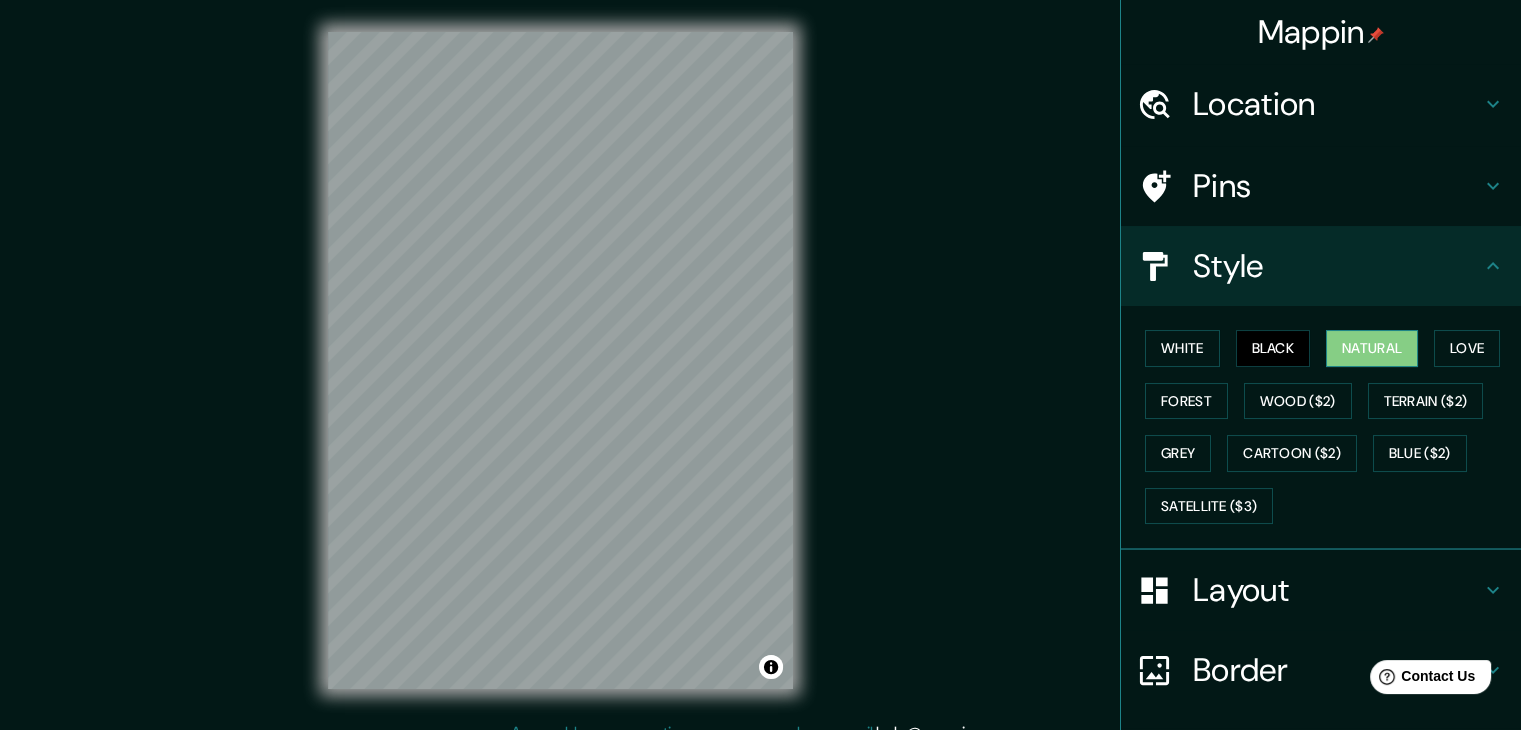 click on "Natural" at bounding box center [1372, 348] 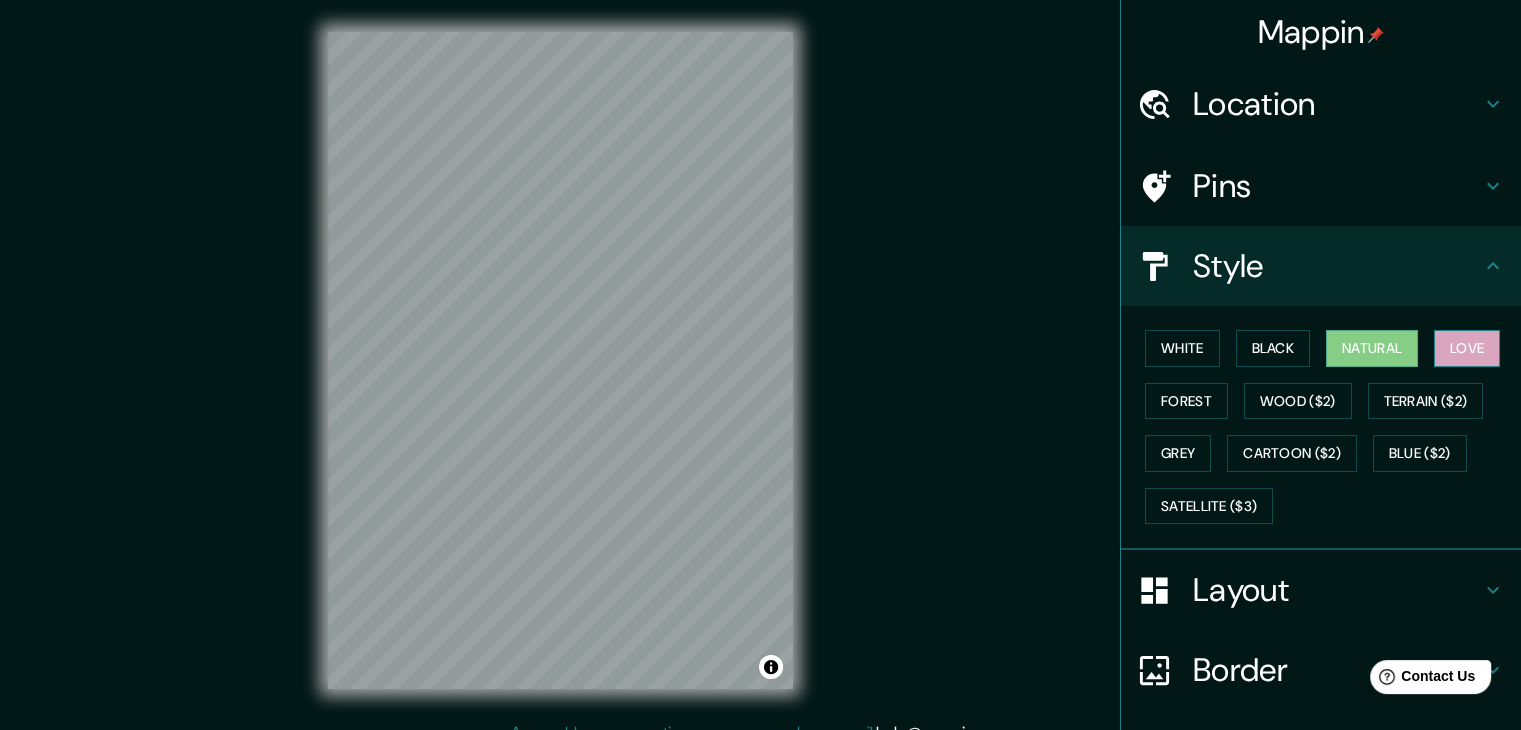 click on "Love" at bounding box center [1467, 348] 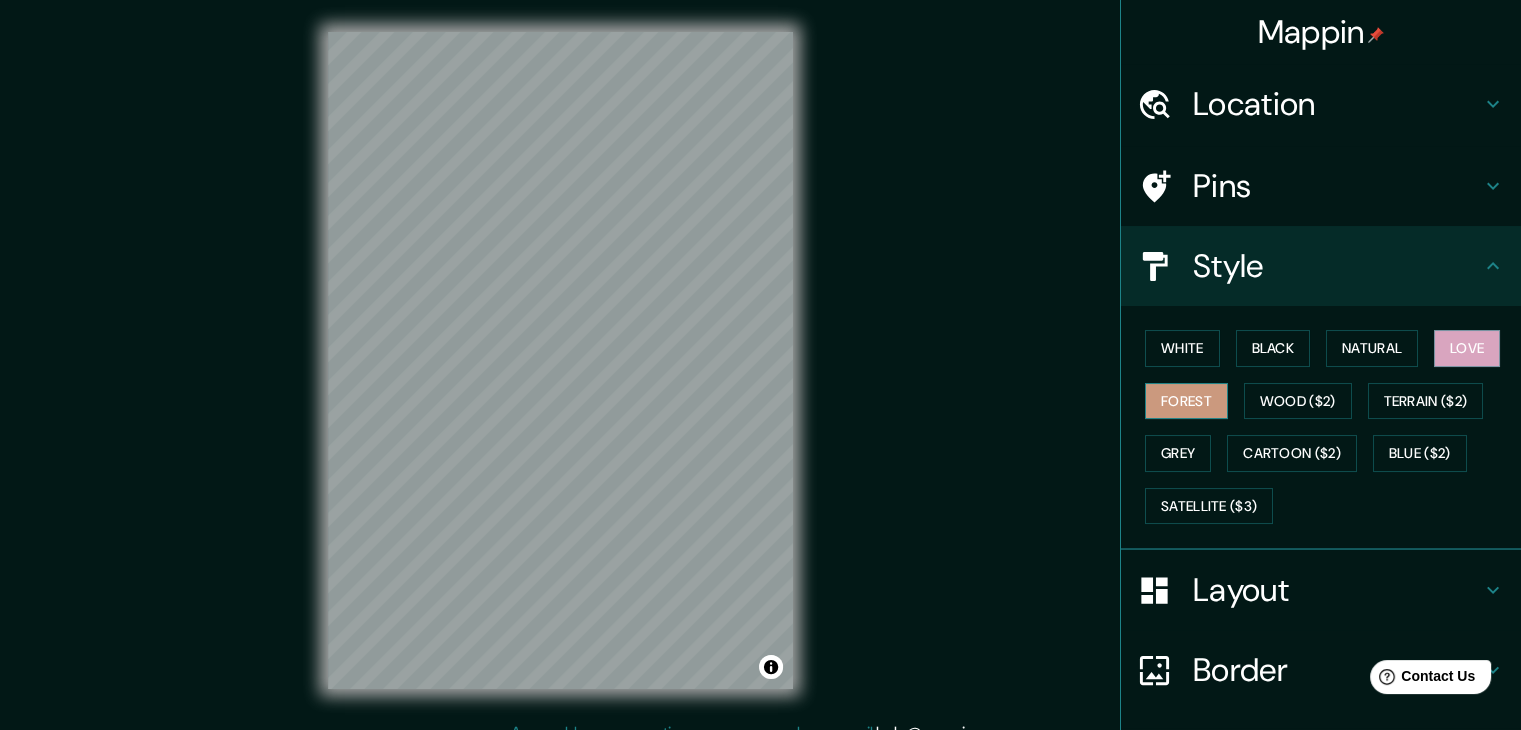 click on "Forest" at bounding box center (1186, 401) 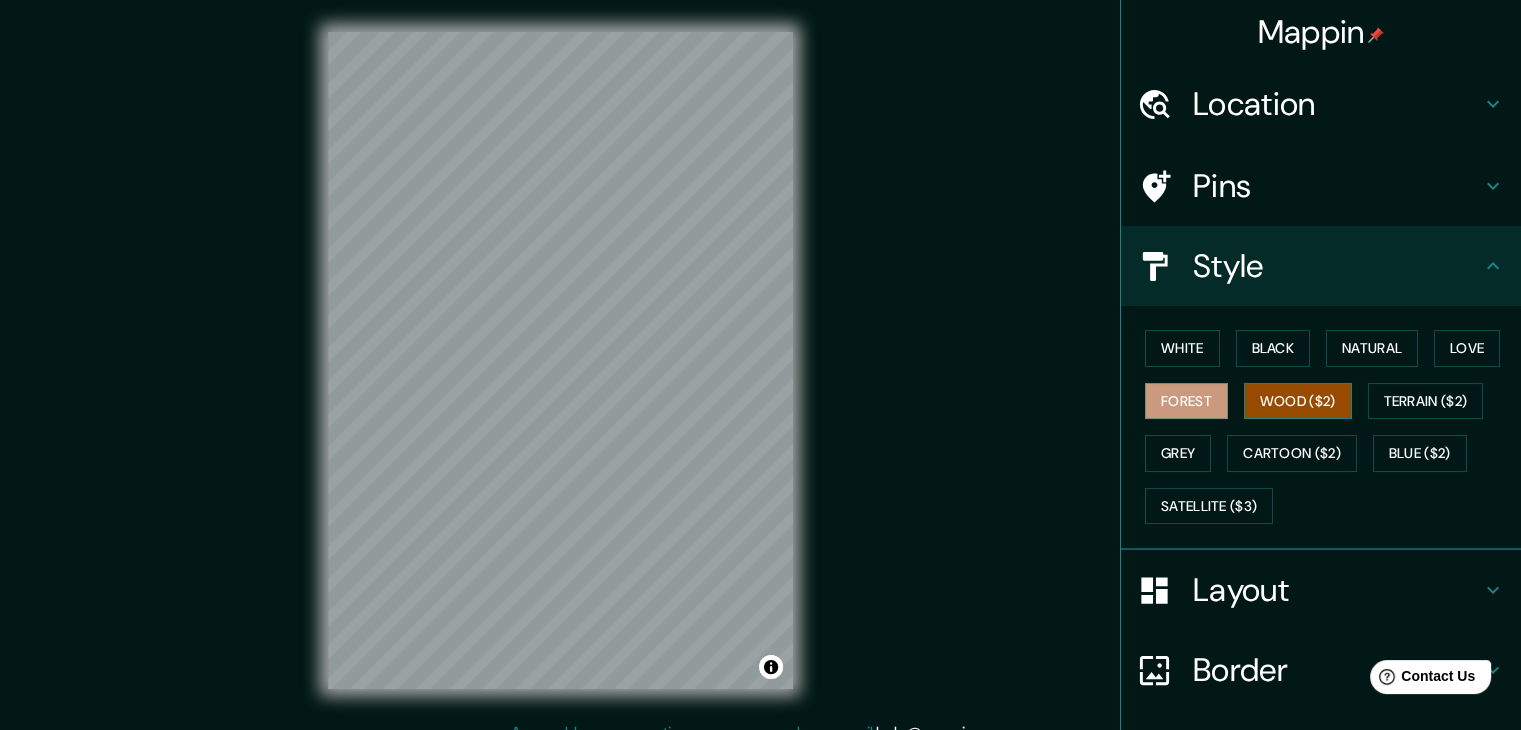 click on "Wood ($2)" at bounding box center [1298, 401] 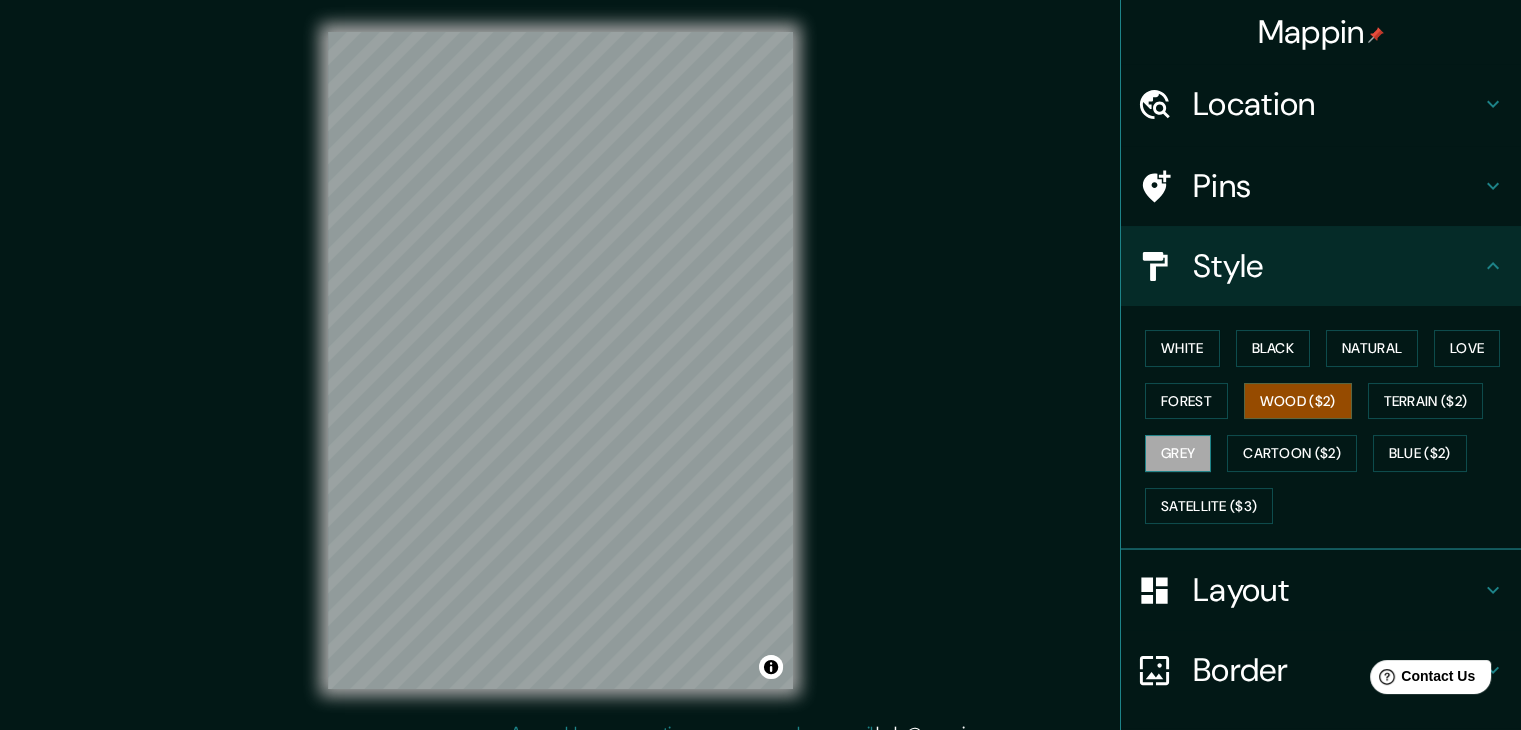 click on "Grey" at bounding box center (1178, 453) 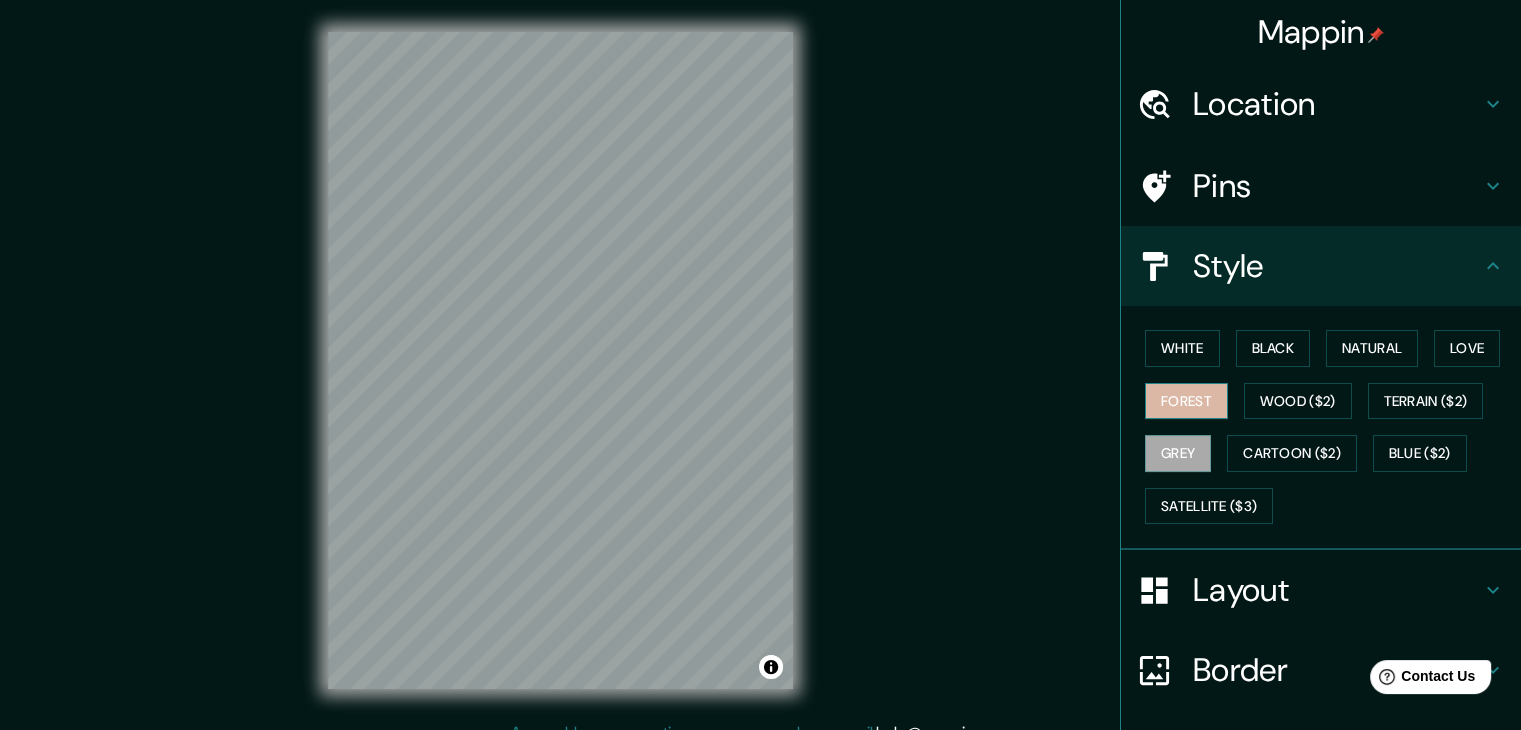 click on "Forest" at bounding box center [1186, 401] 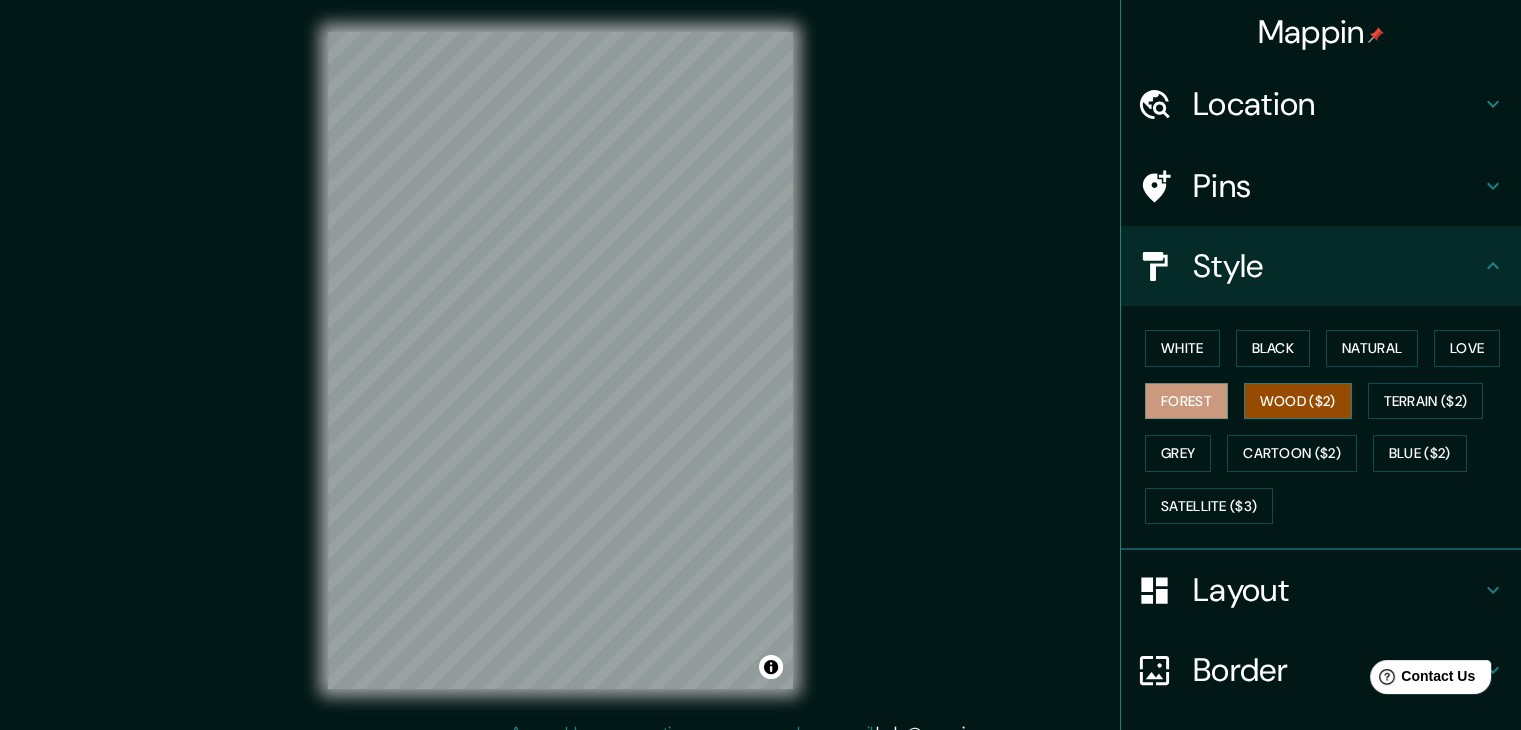 click on "Wood ($2)" at bounding box center (1298, 401) 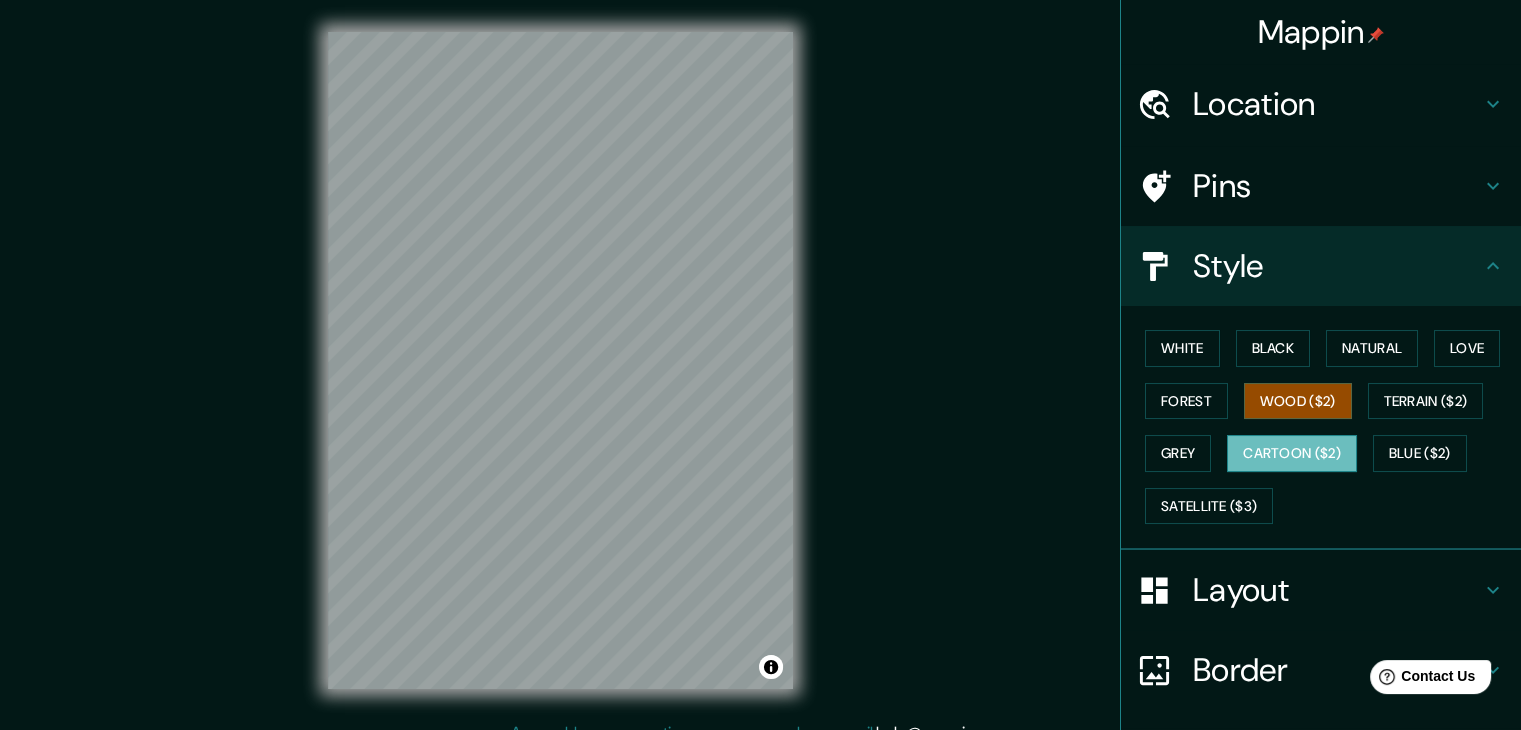 click on "Cartoon ($2)" at bounding box center (1292, 453) 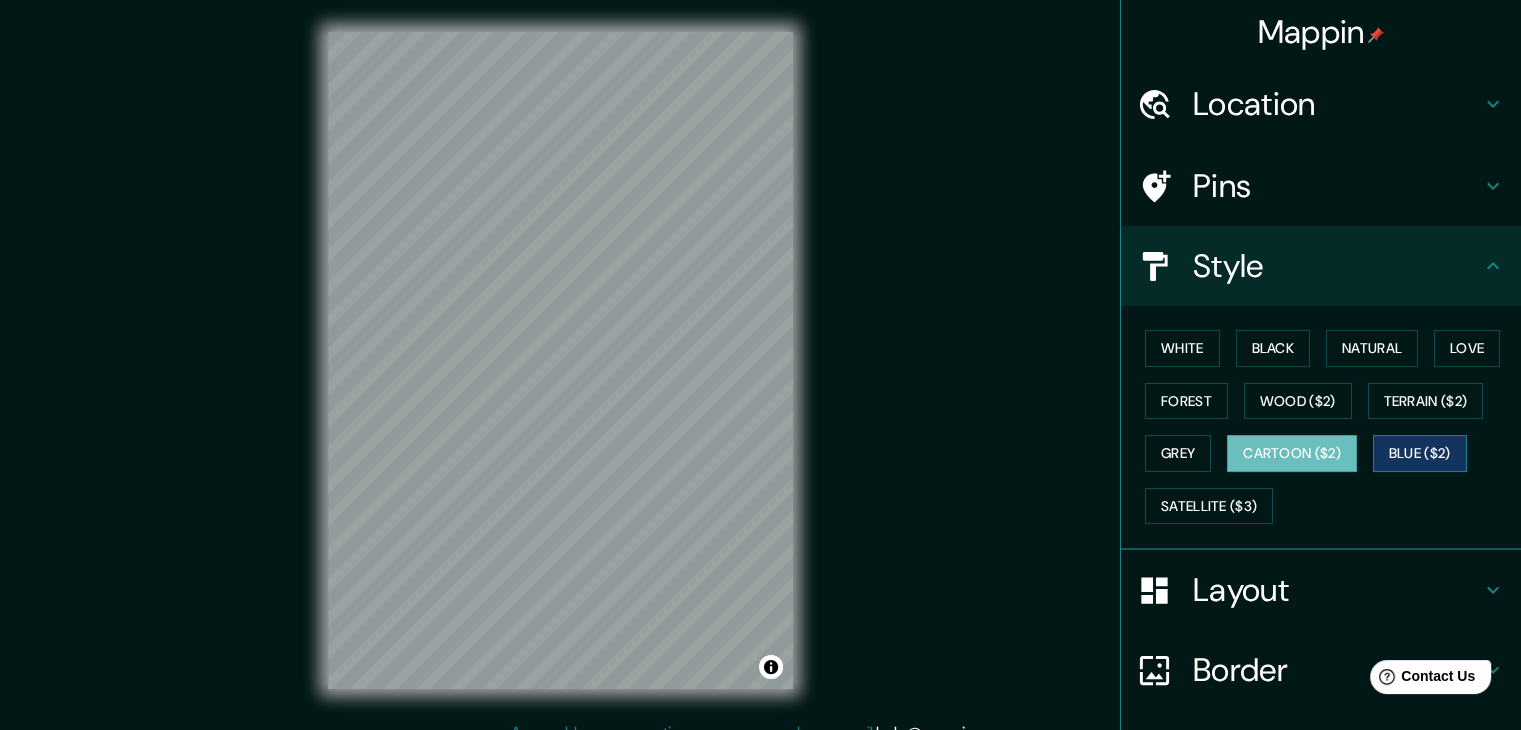 click on "Blue ($2)" at bounding box center [1420, 453] 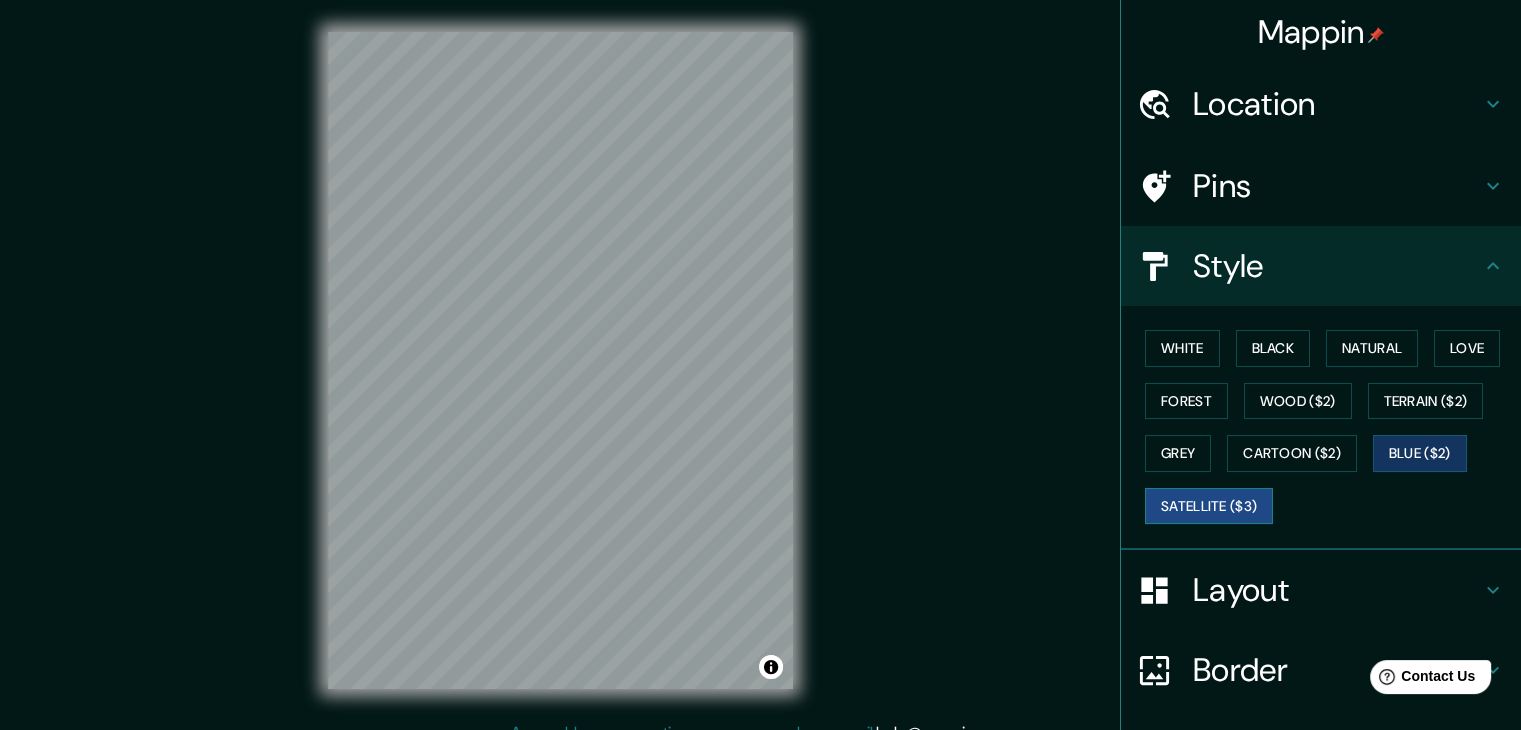 click on "Satellite ($3)" at bounding box center (1209, 506) 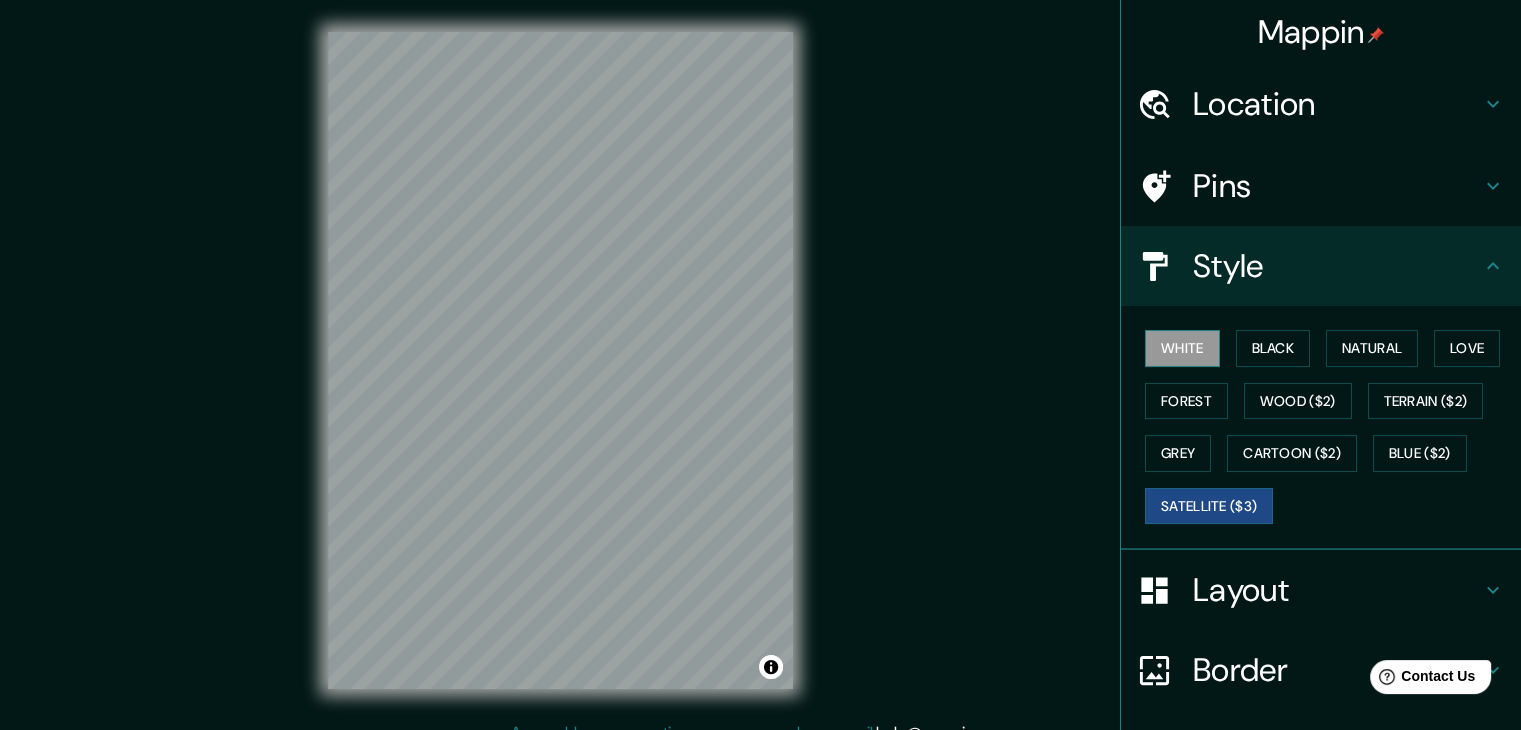 click on "White" at bounding box center [1182, 348] 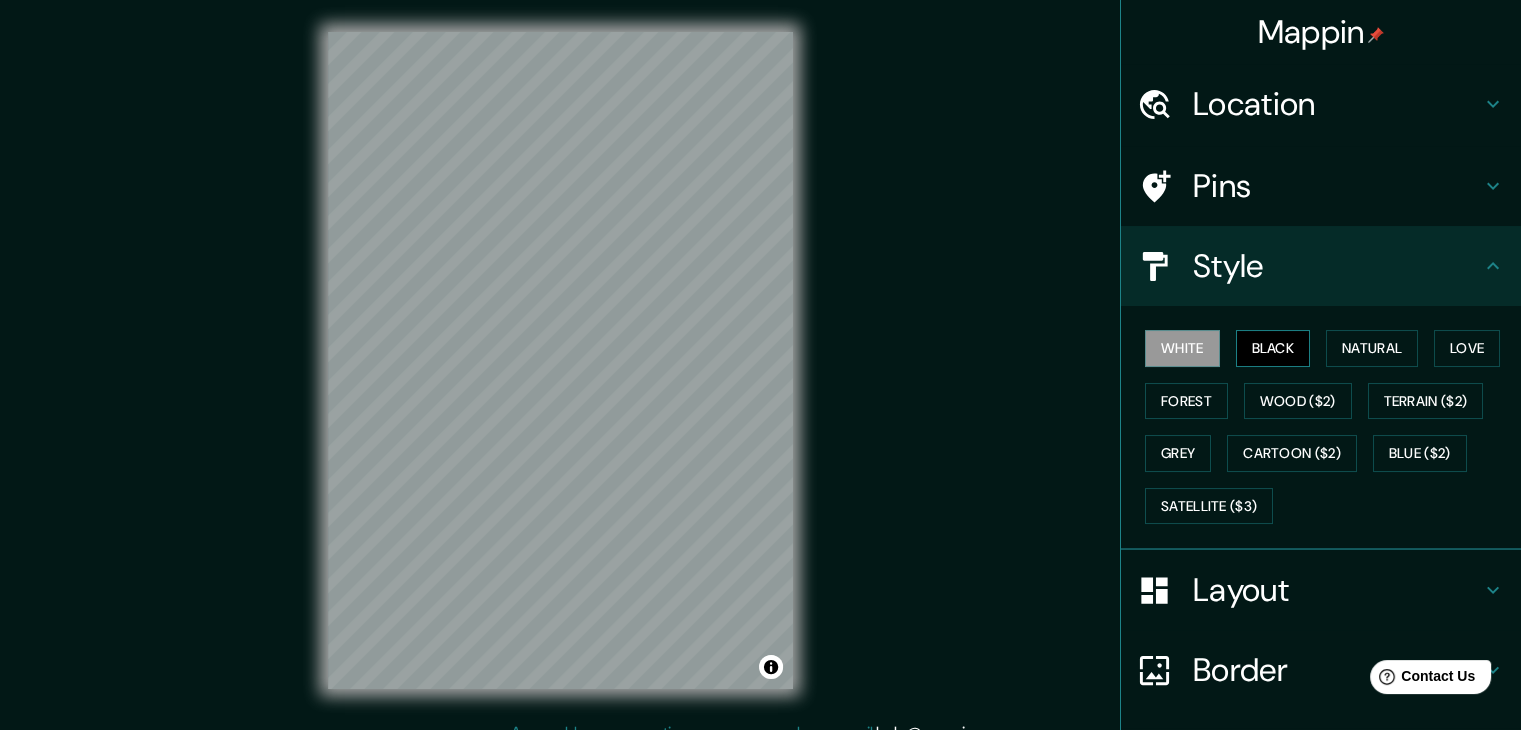 click on "Black" at bounding box center [1273, 348] 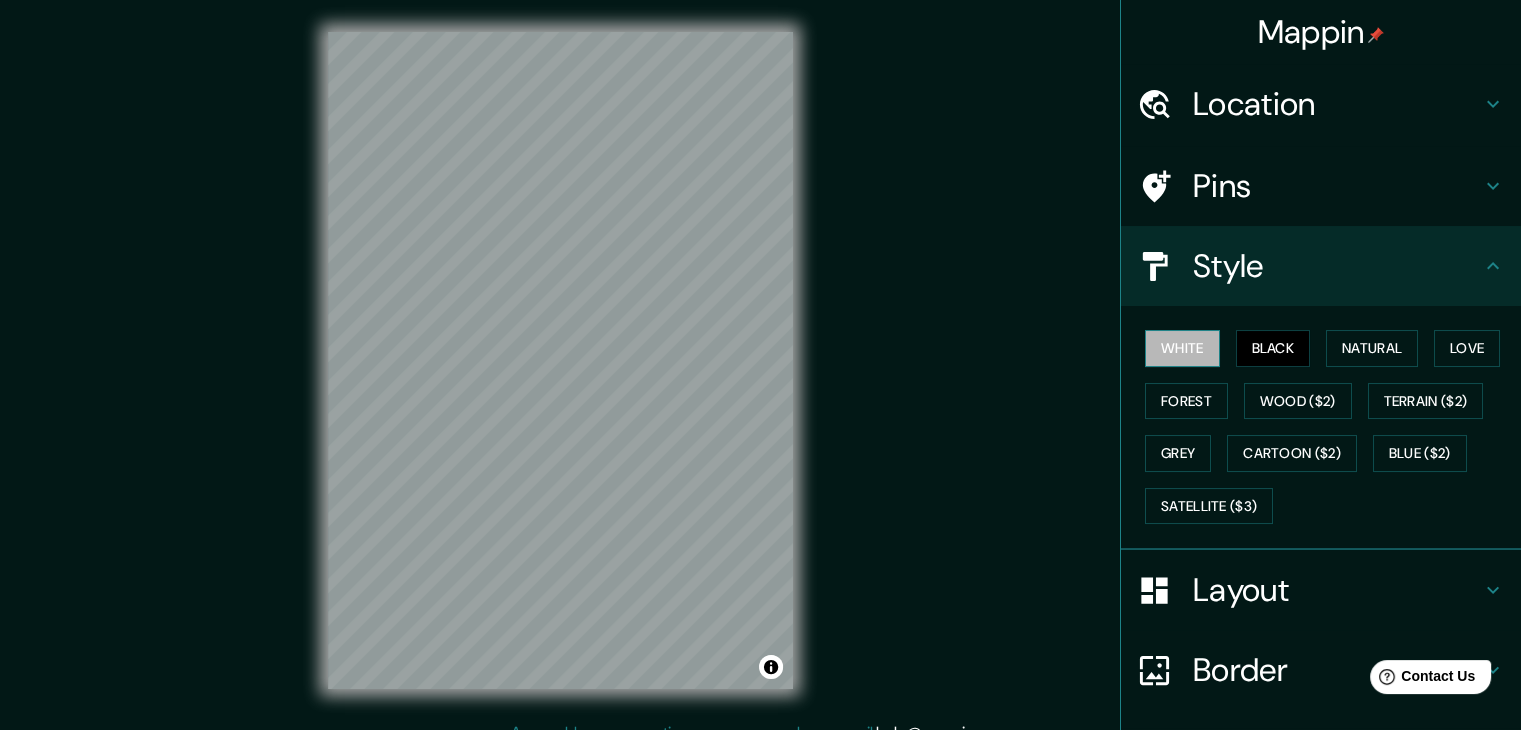 click on "White" at bounding box center [1182, 348] 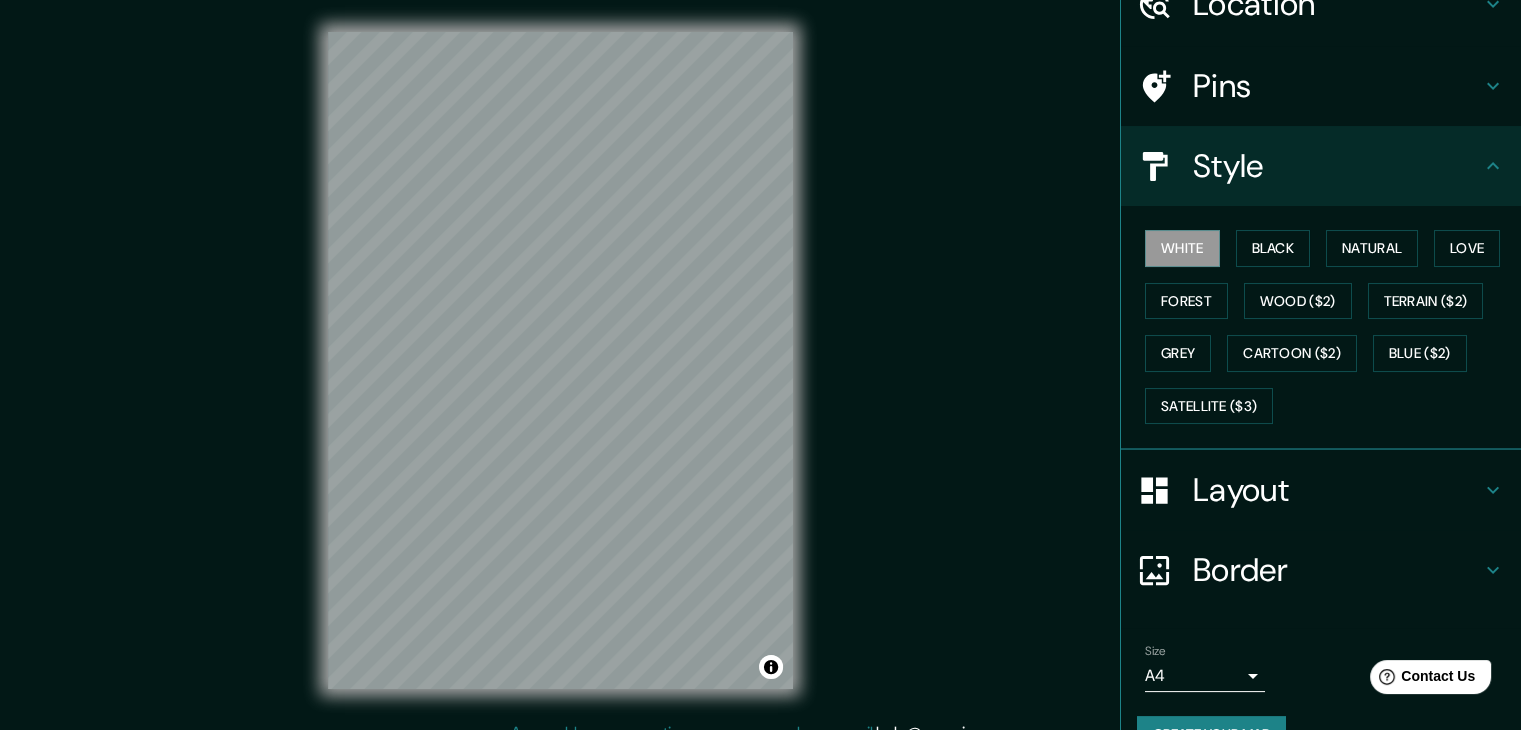 click on "Layout" at bounding box center (1337, 490) 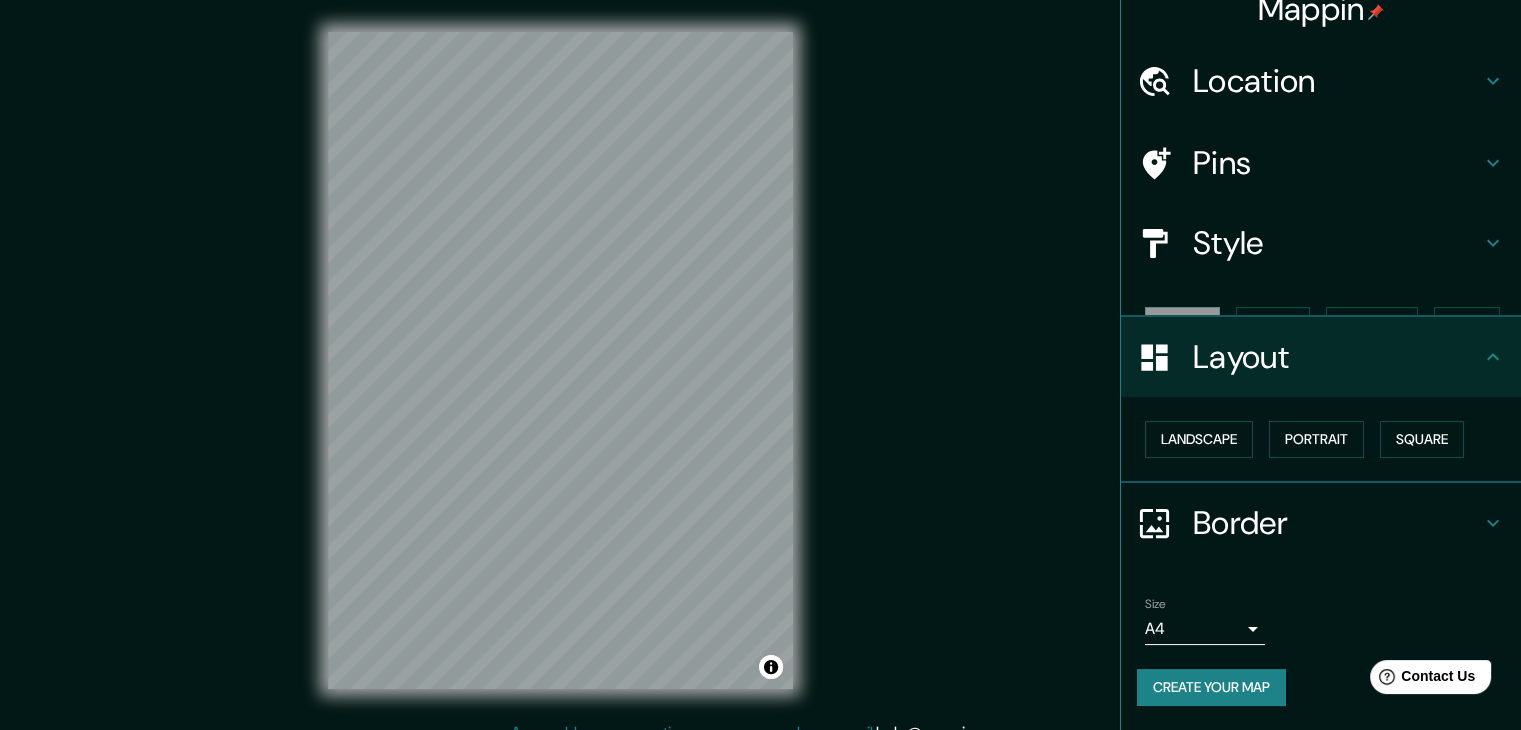 scroll, scrollTop: 0, scrollLeft: 0, axis: both 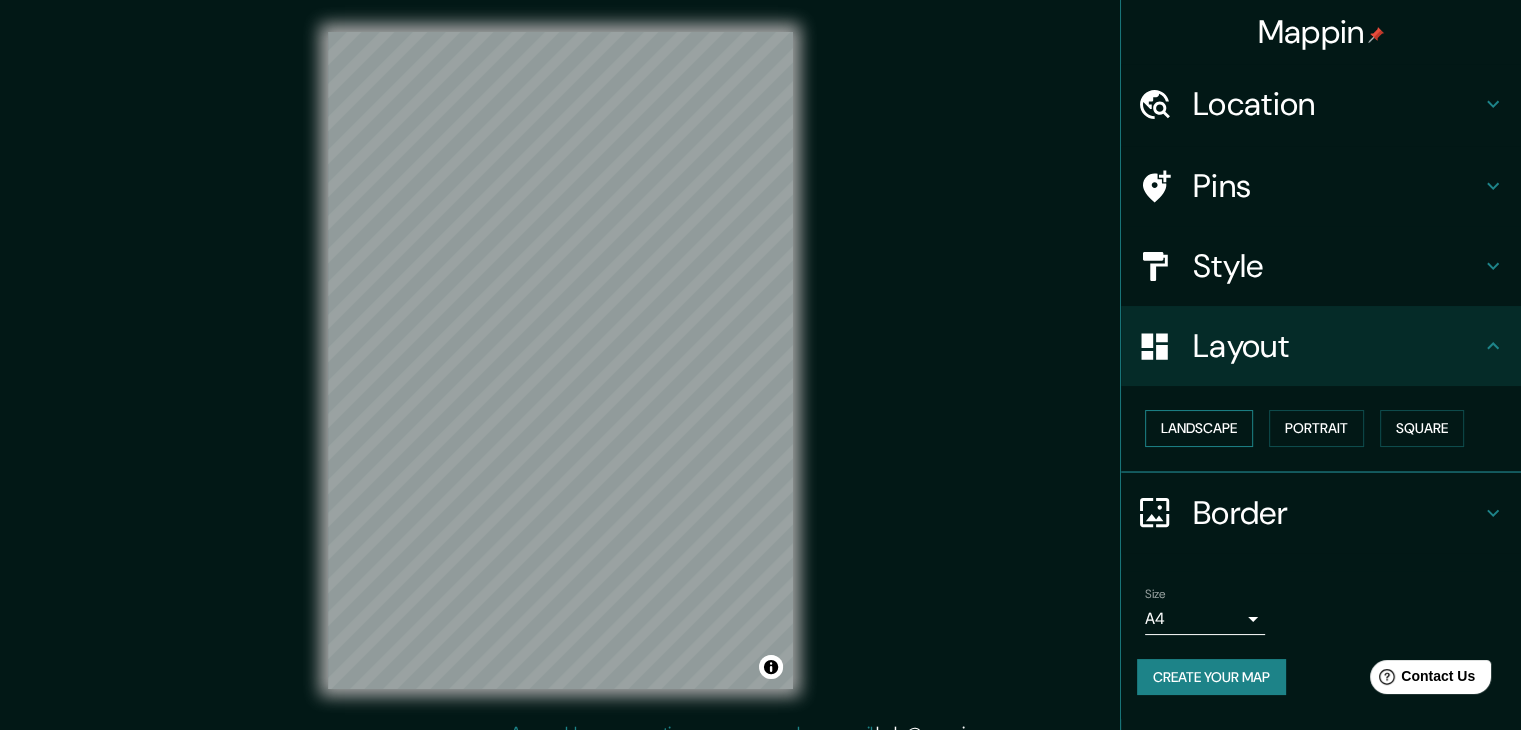 click on "Landscape" at bounding box center (1199, 428) 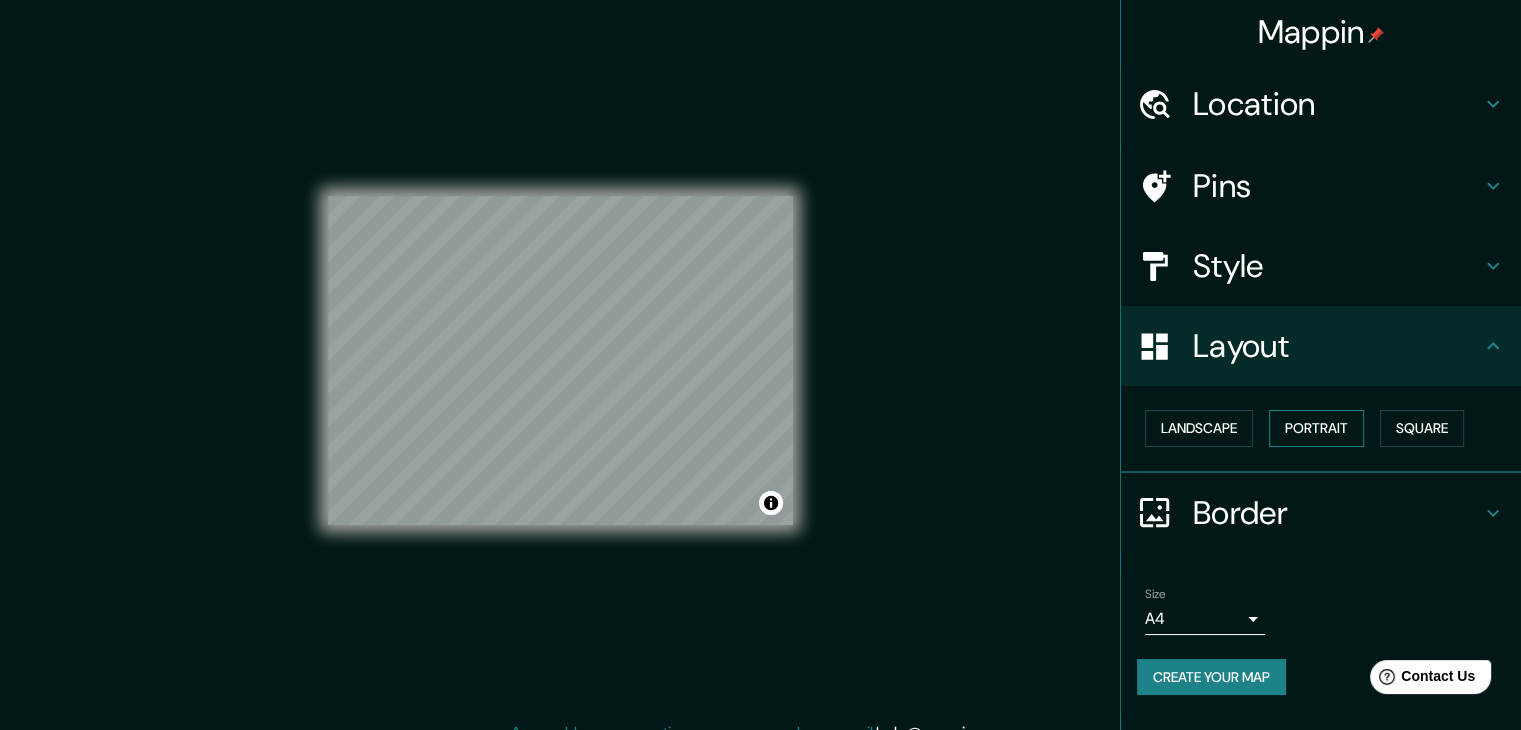 click on "Portrait" at bounding box center [1316, 428] 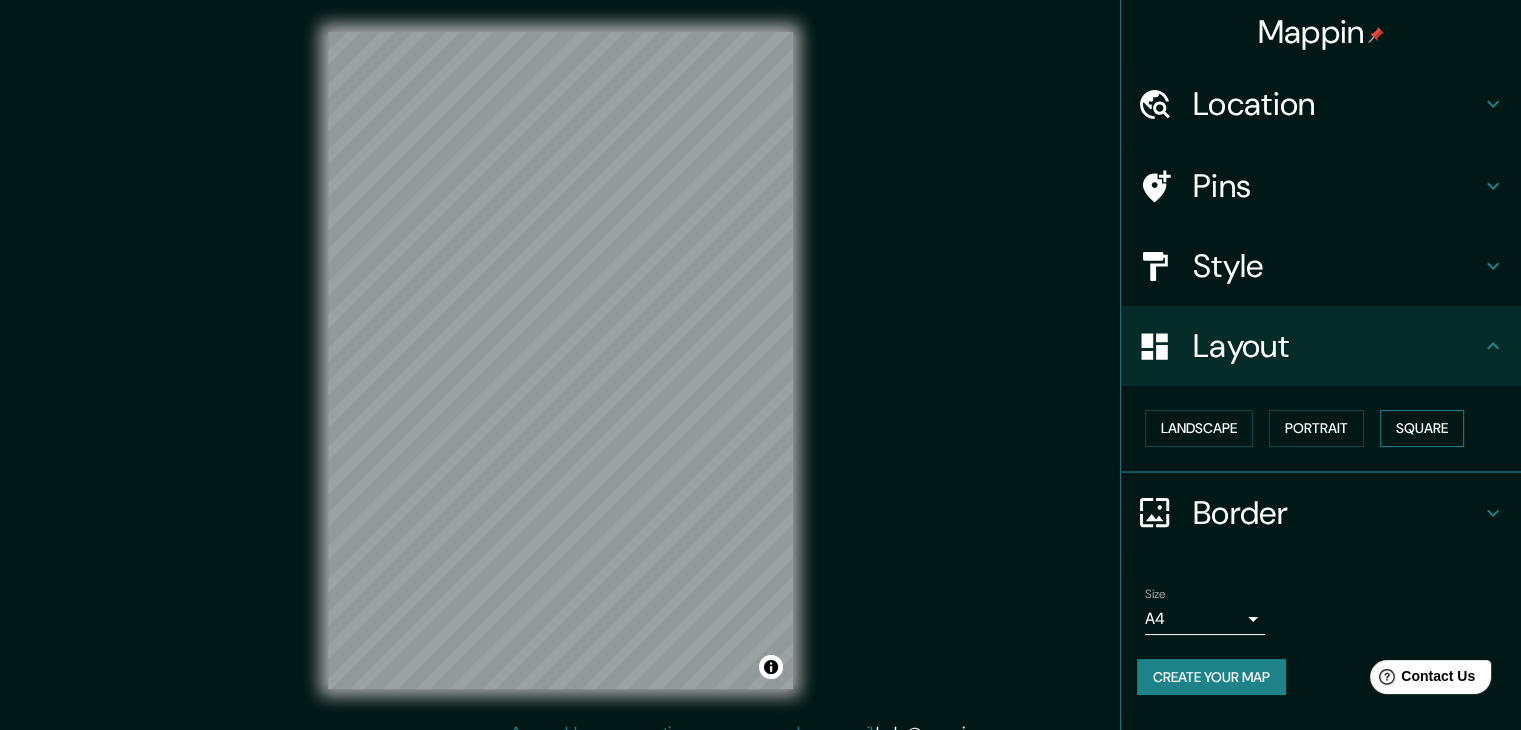 click on "Square" at bounding box center [1422, 428] 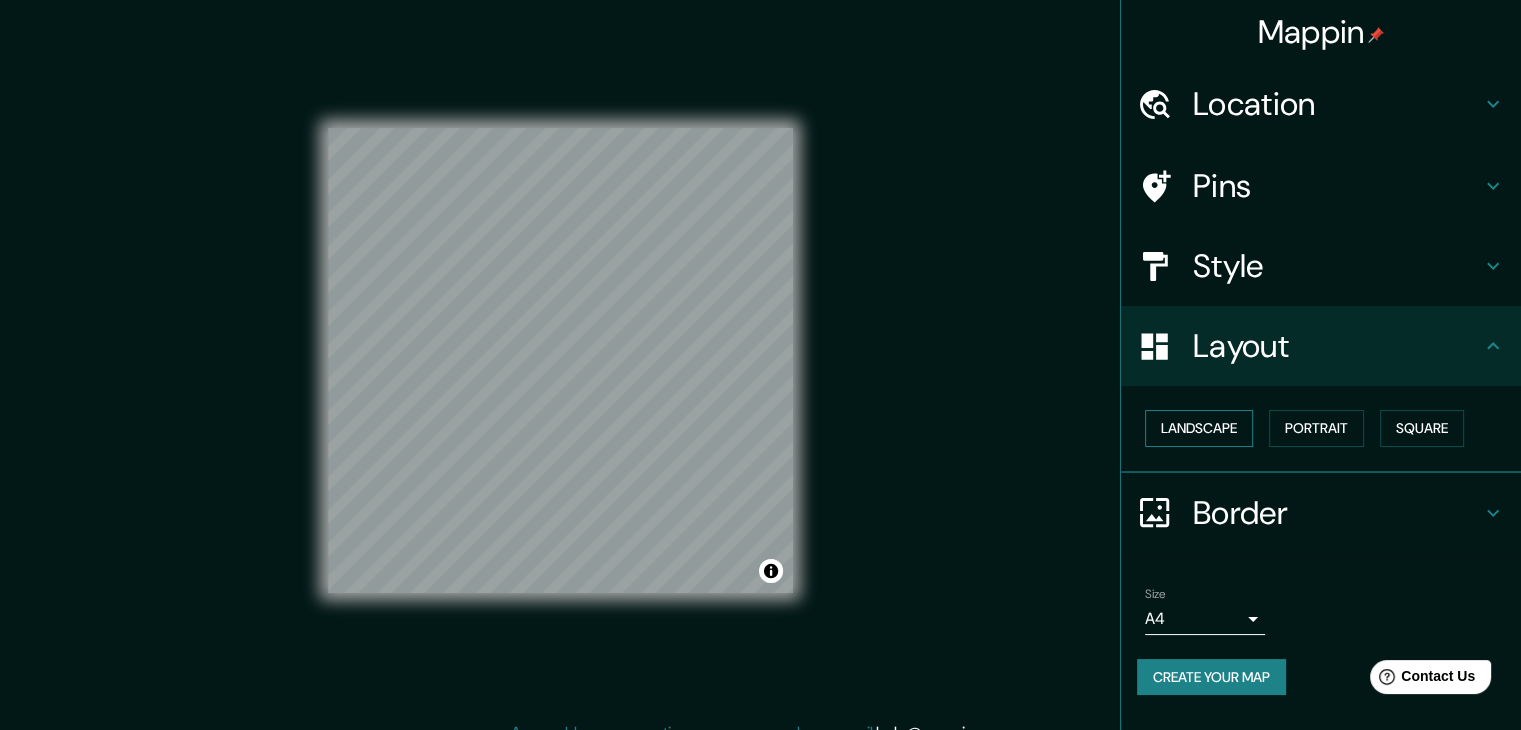 click on "Landscape" at bounding box center (1199, 428) 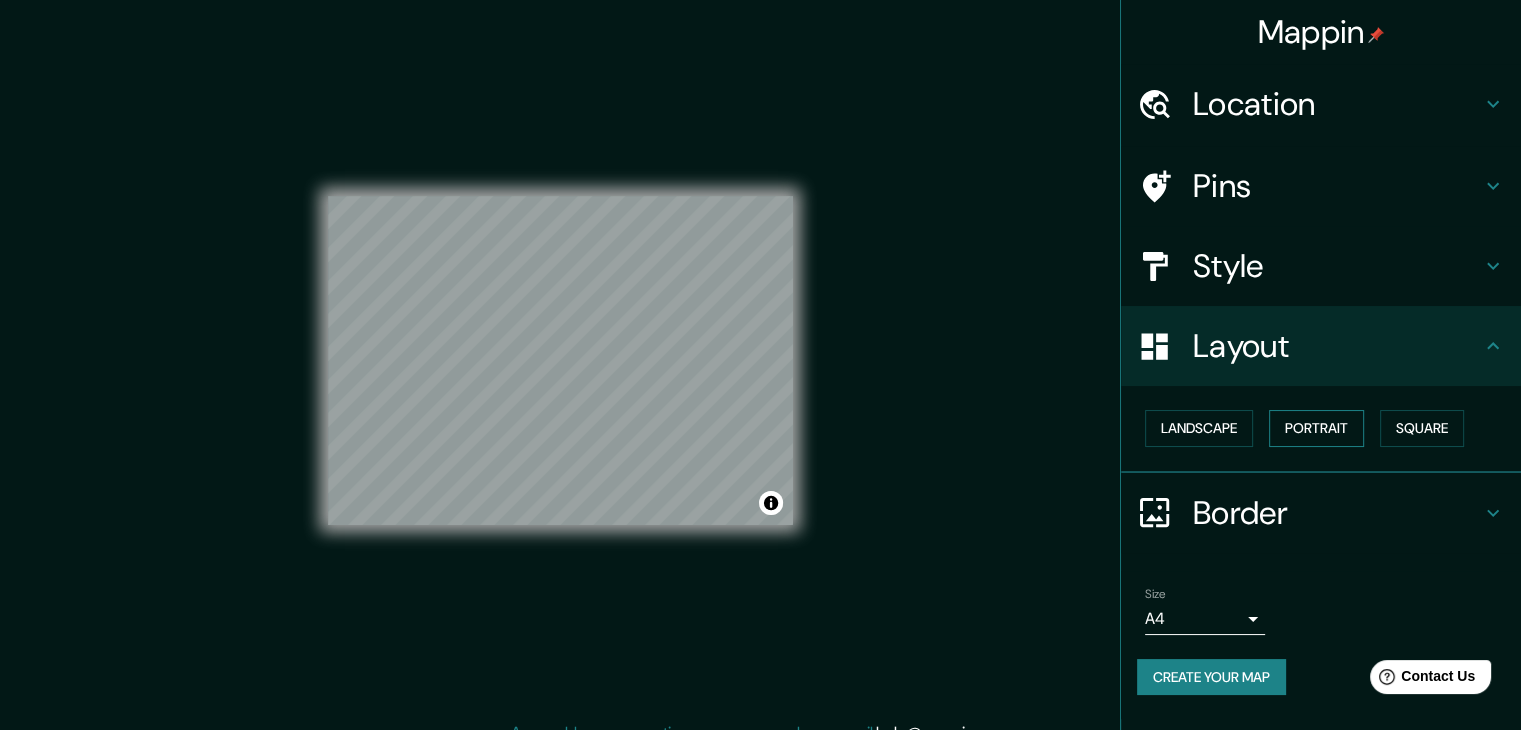 click on "Portrait" at bounding box center [1316, 428] 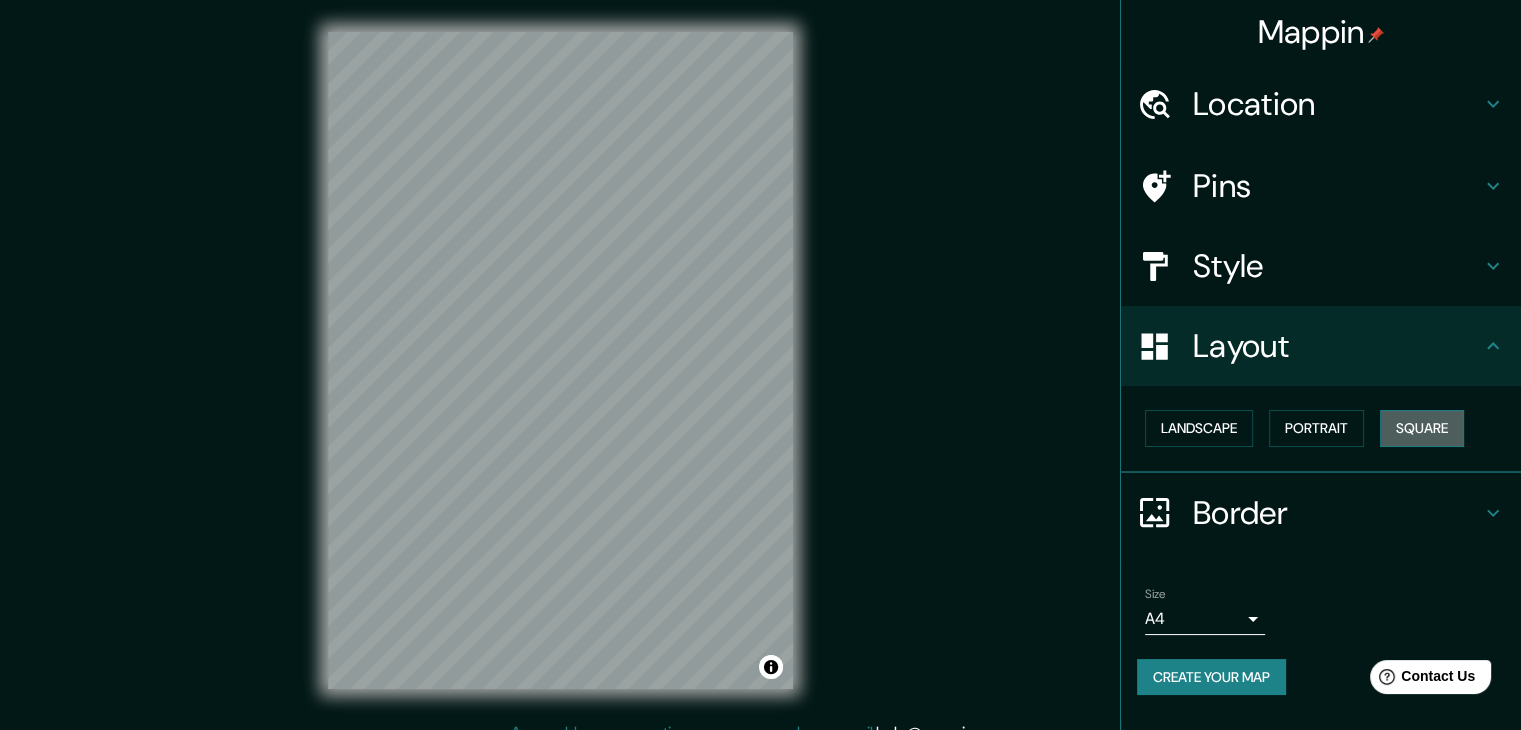 click on "Square" at bounding box center (1422, 428) 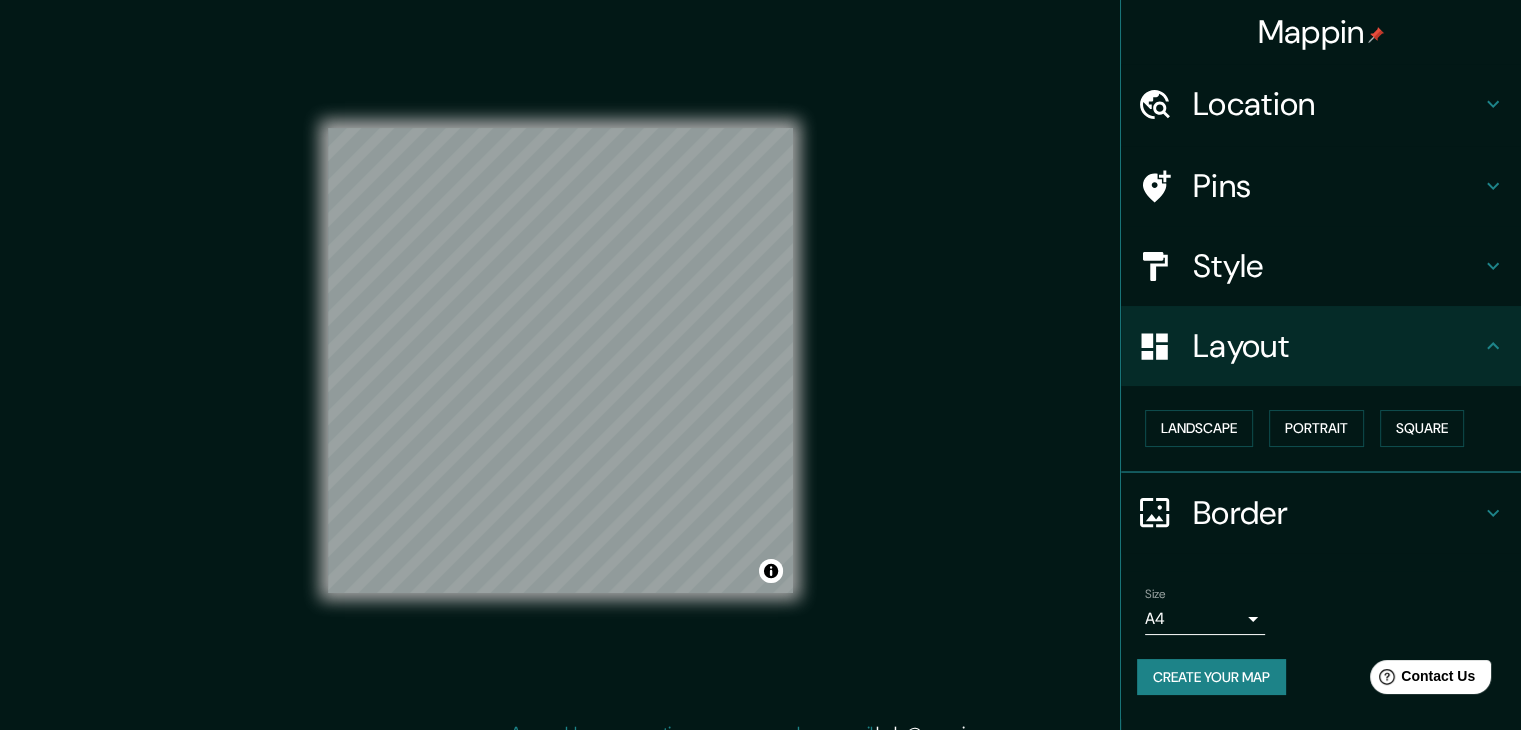 click on "Border" at bounding box center (1337, 513) 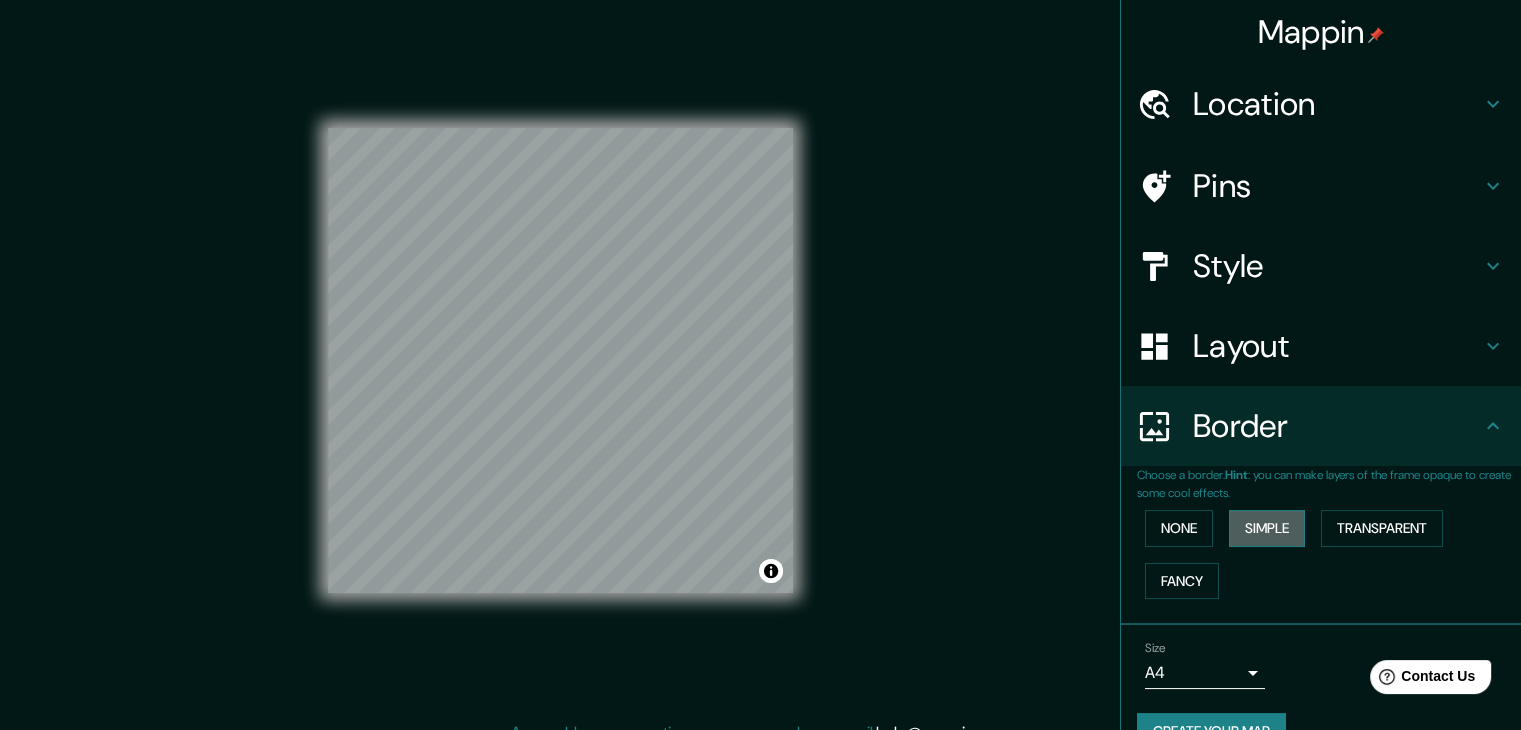 click on "Simple" at bounding box center [1267, 528] 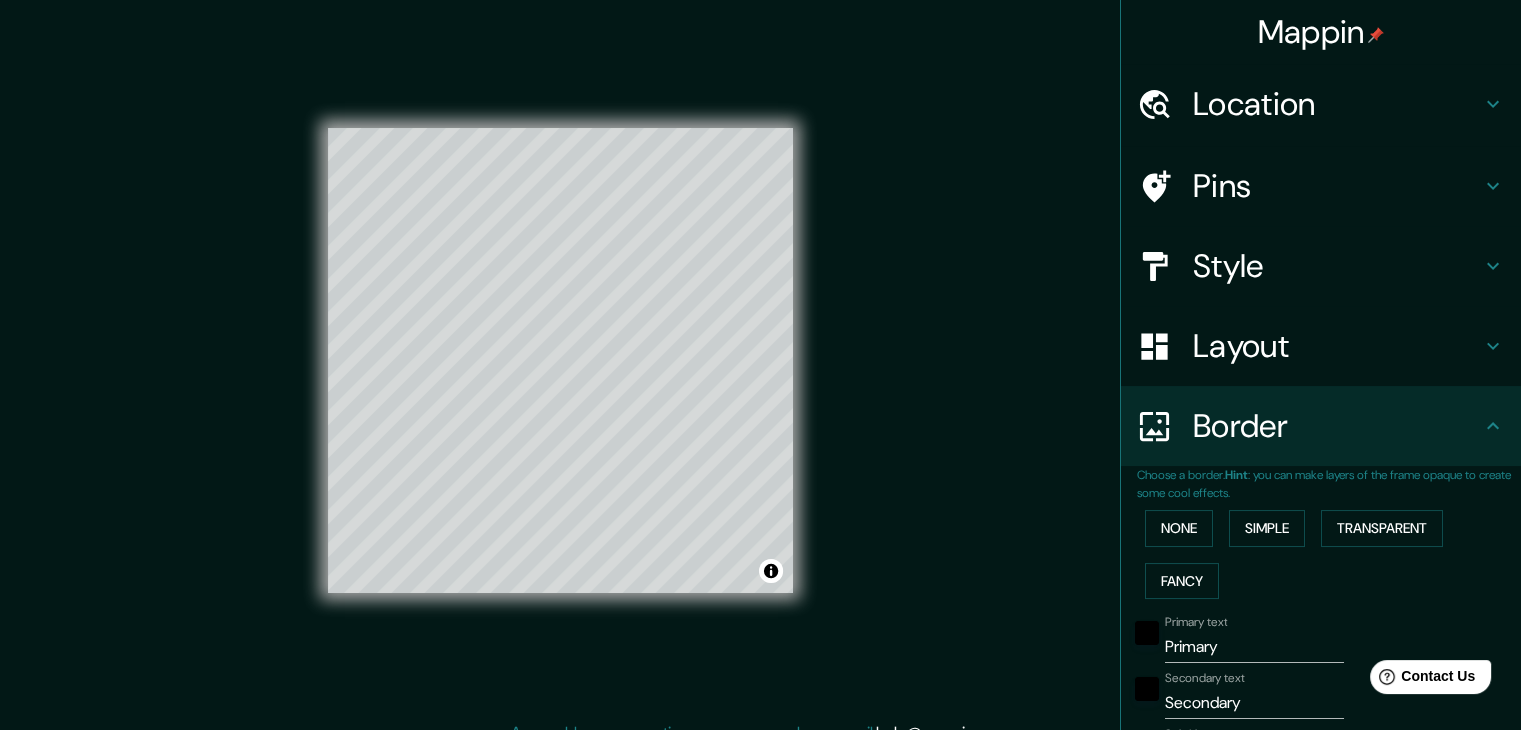scroll, scrollTop: 100, scrollLeft: 0, axis: vertical 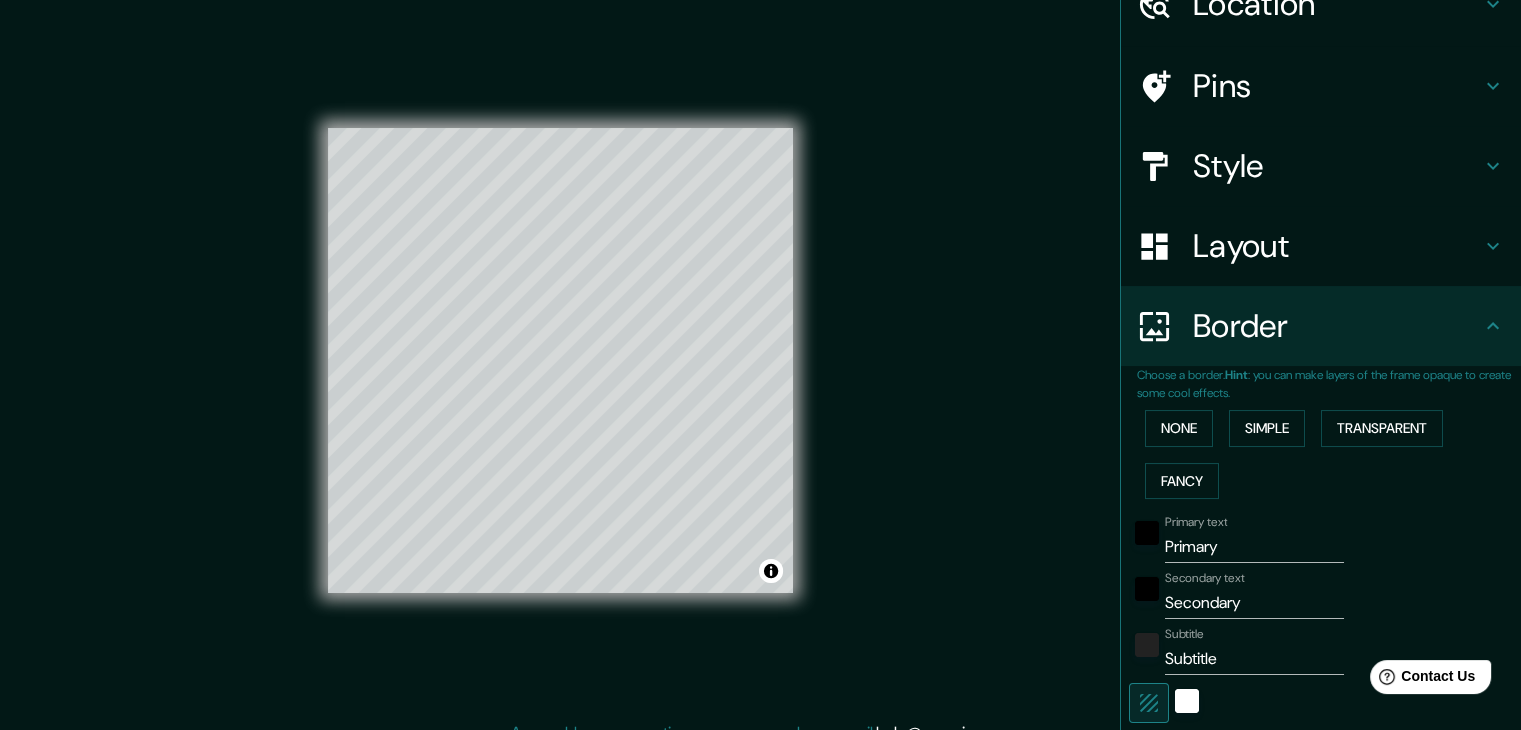 click on "Primary" at bounding box center (1254, 547) 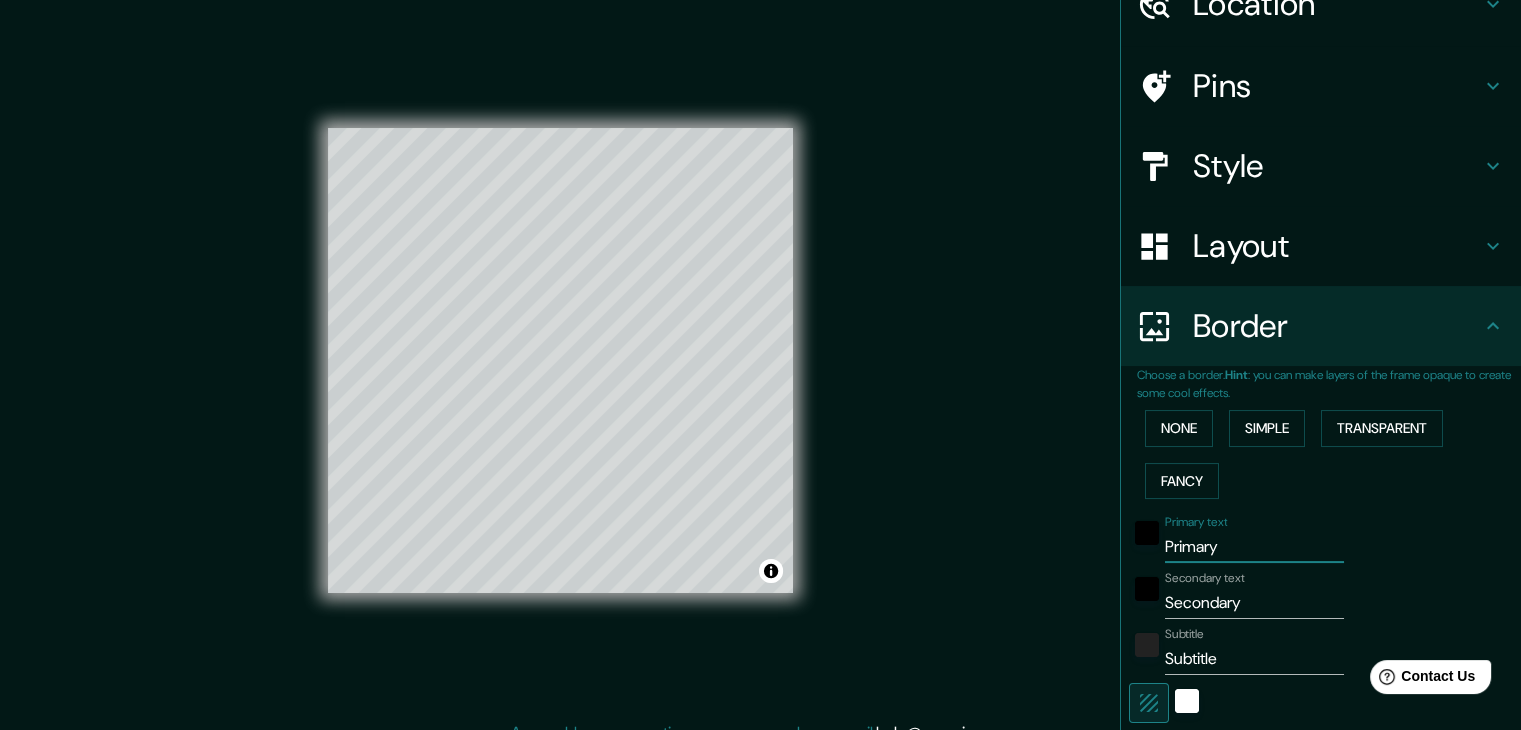 click on "Primary" at bounding box center (1254, 547) 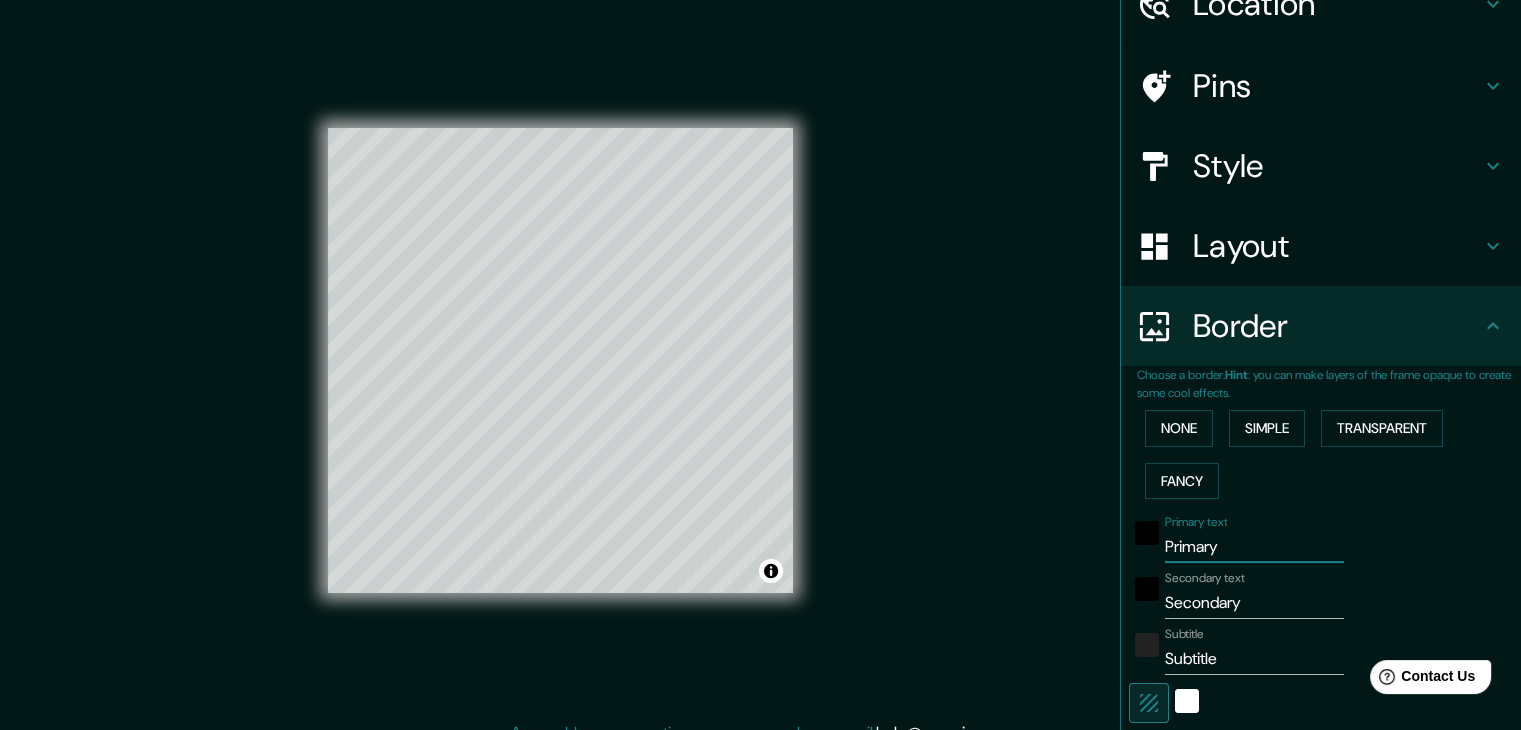 type on "37" 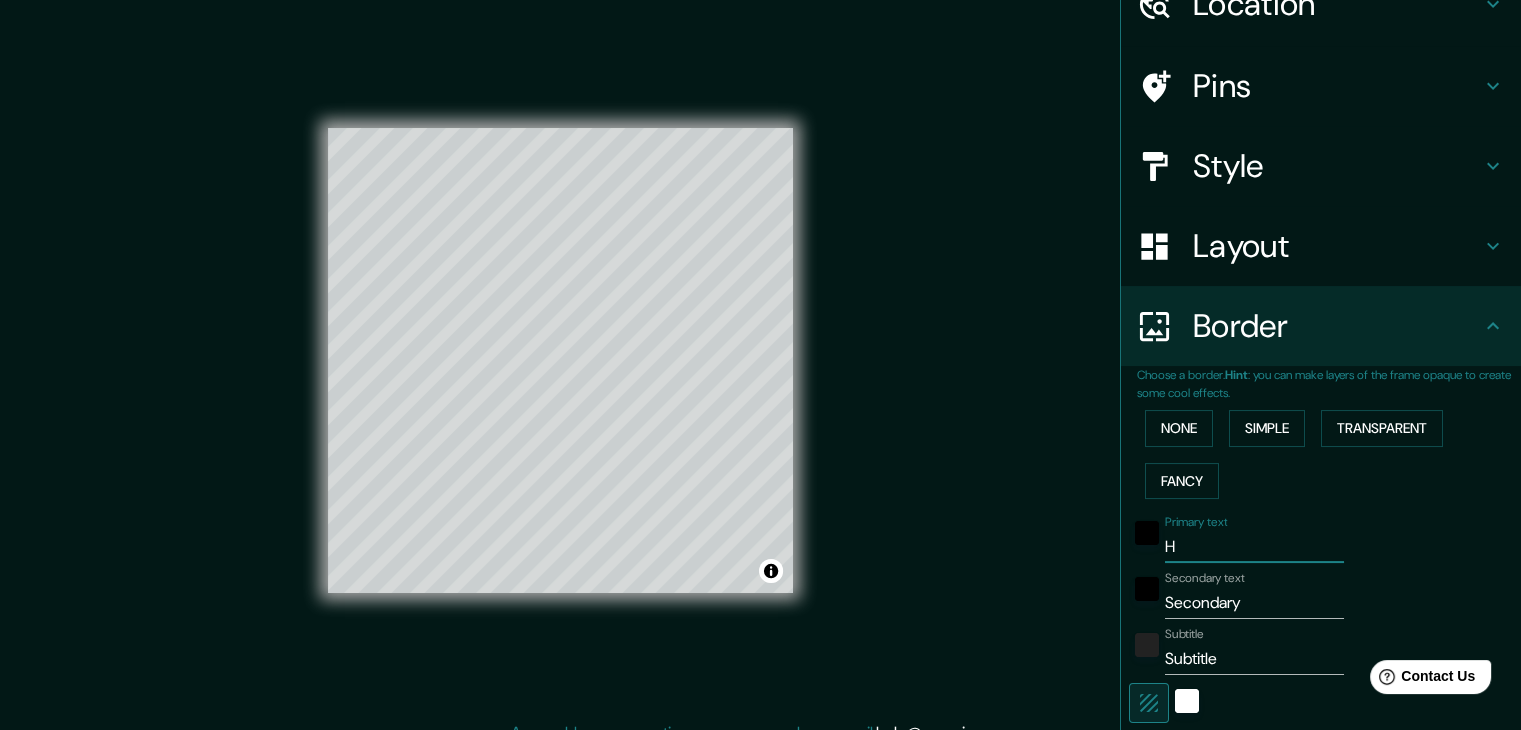 type on "Hu" 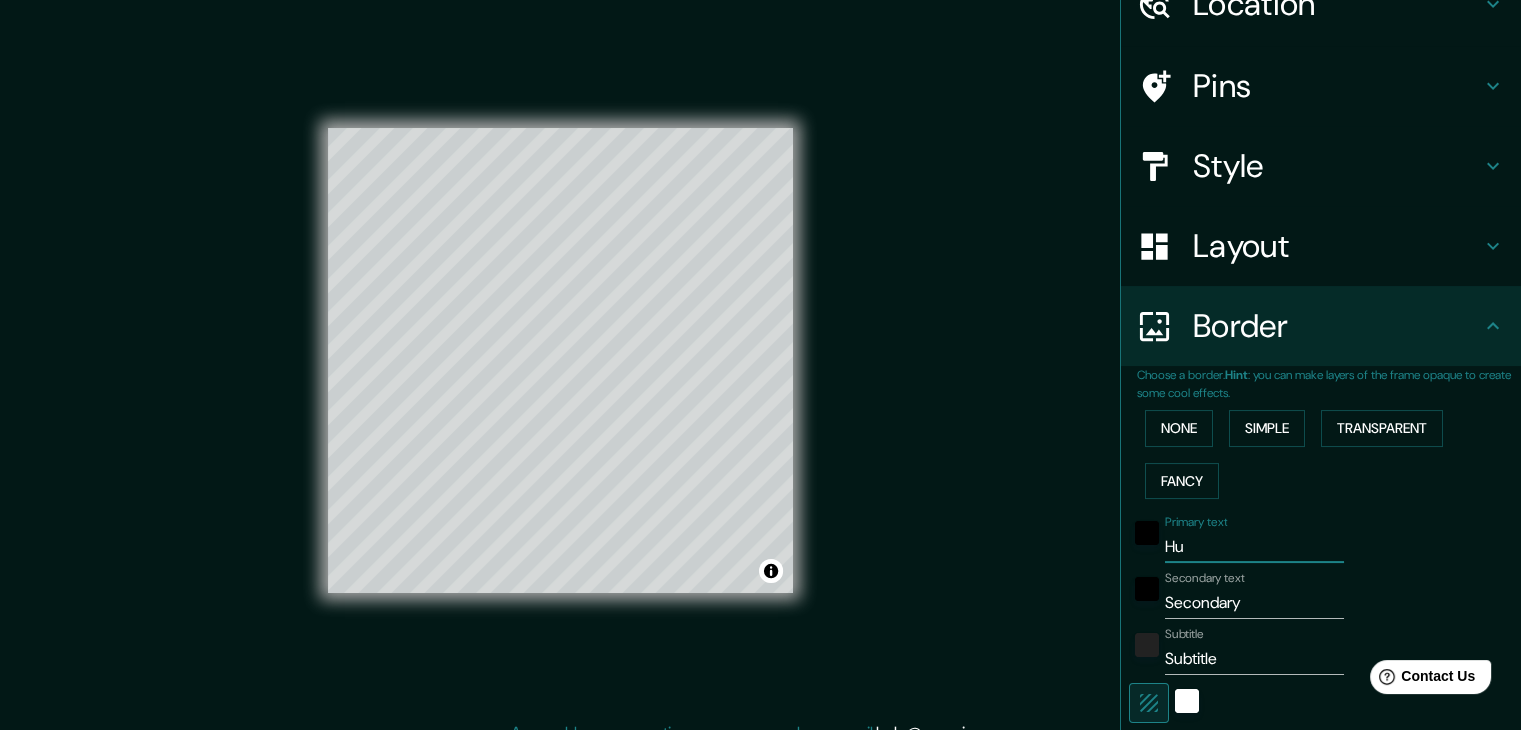 type on "37" 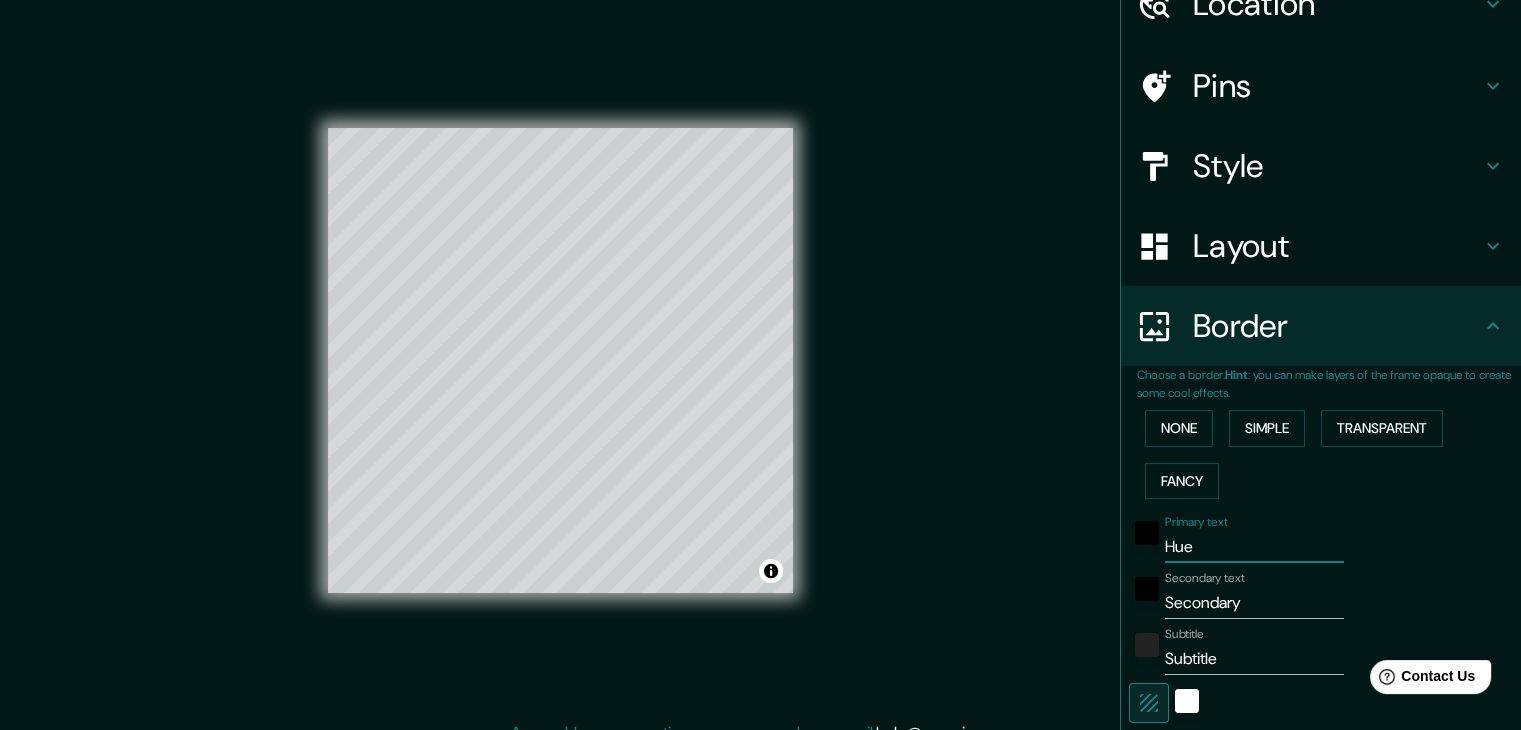 type on "Huel" 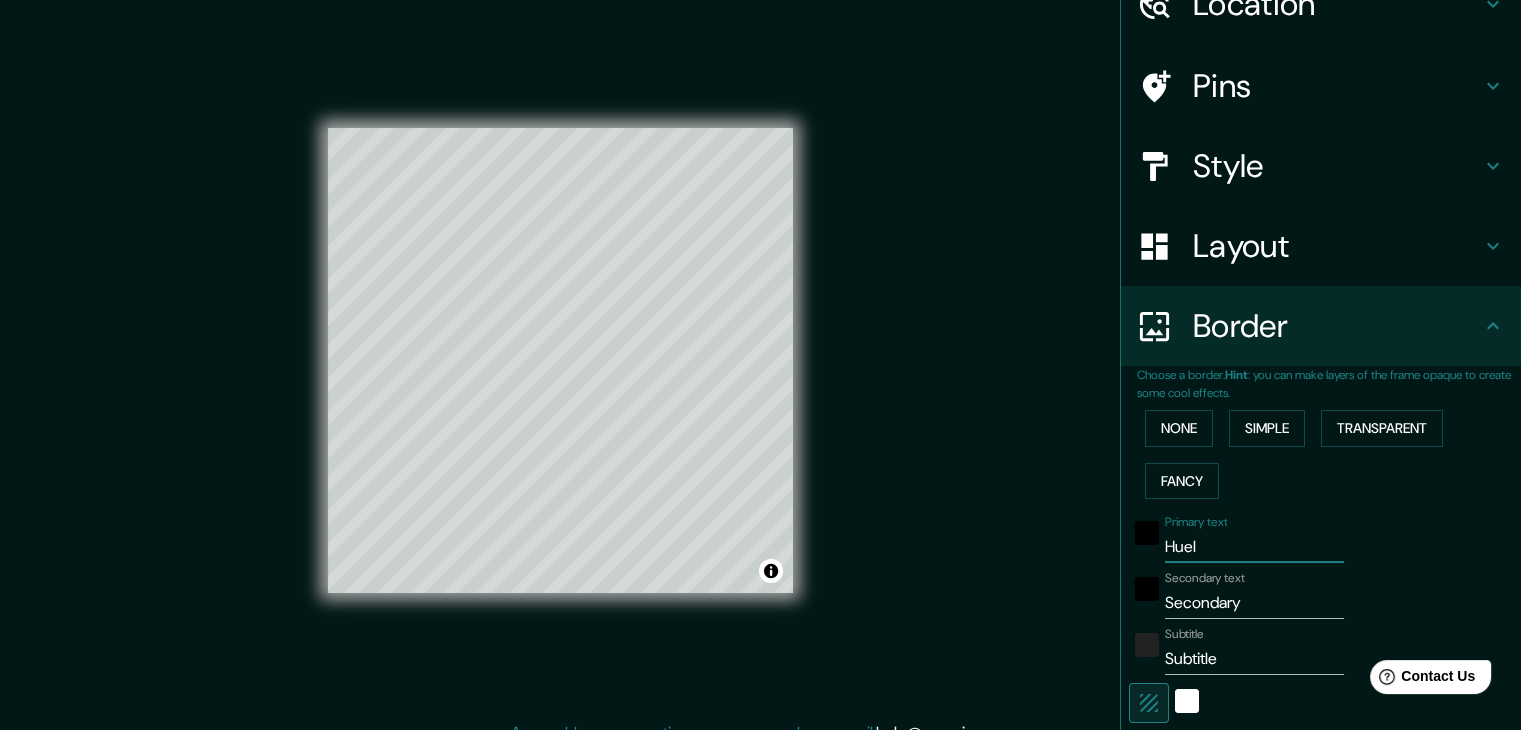 type on "Huelv" 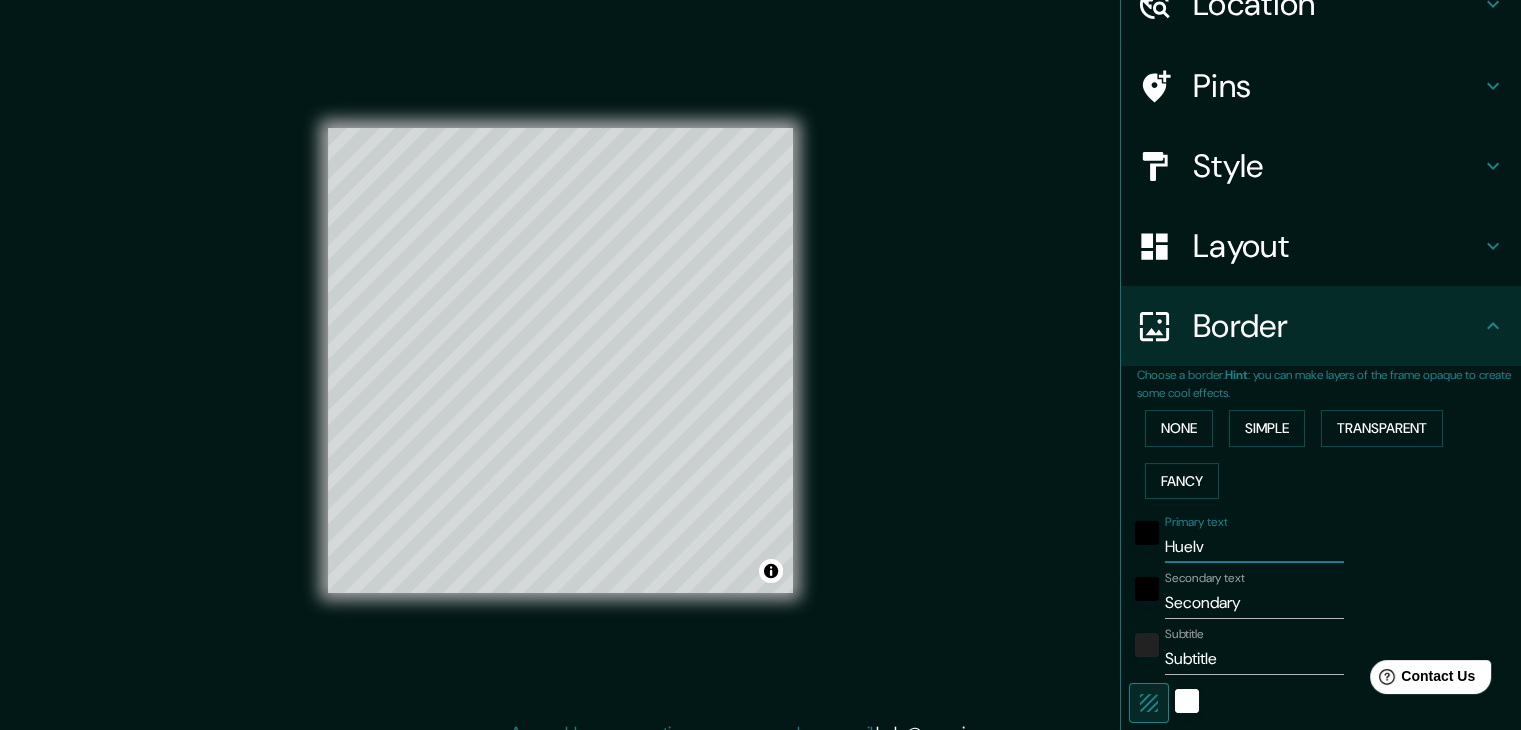 type on "Huelva" 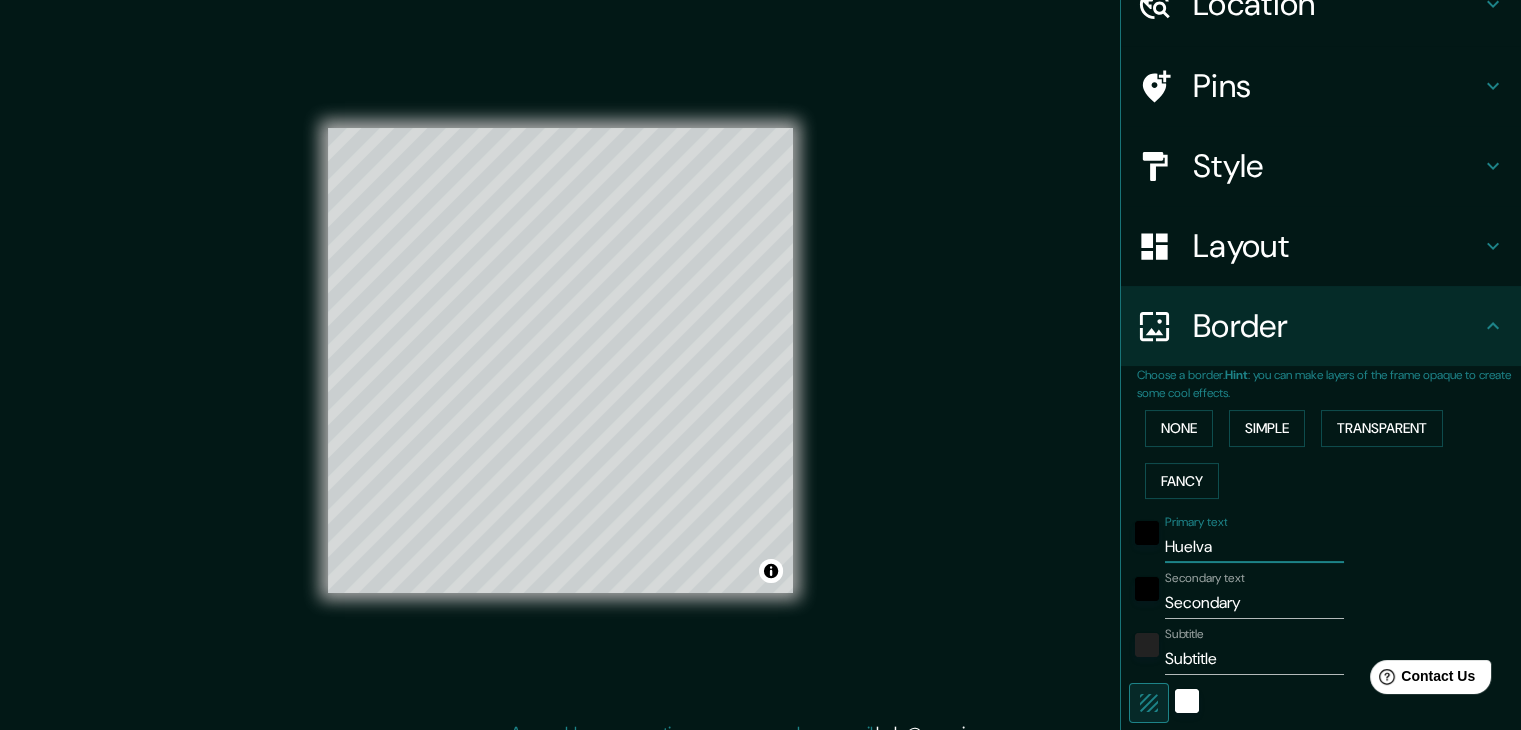 type on "Huelva" 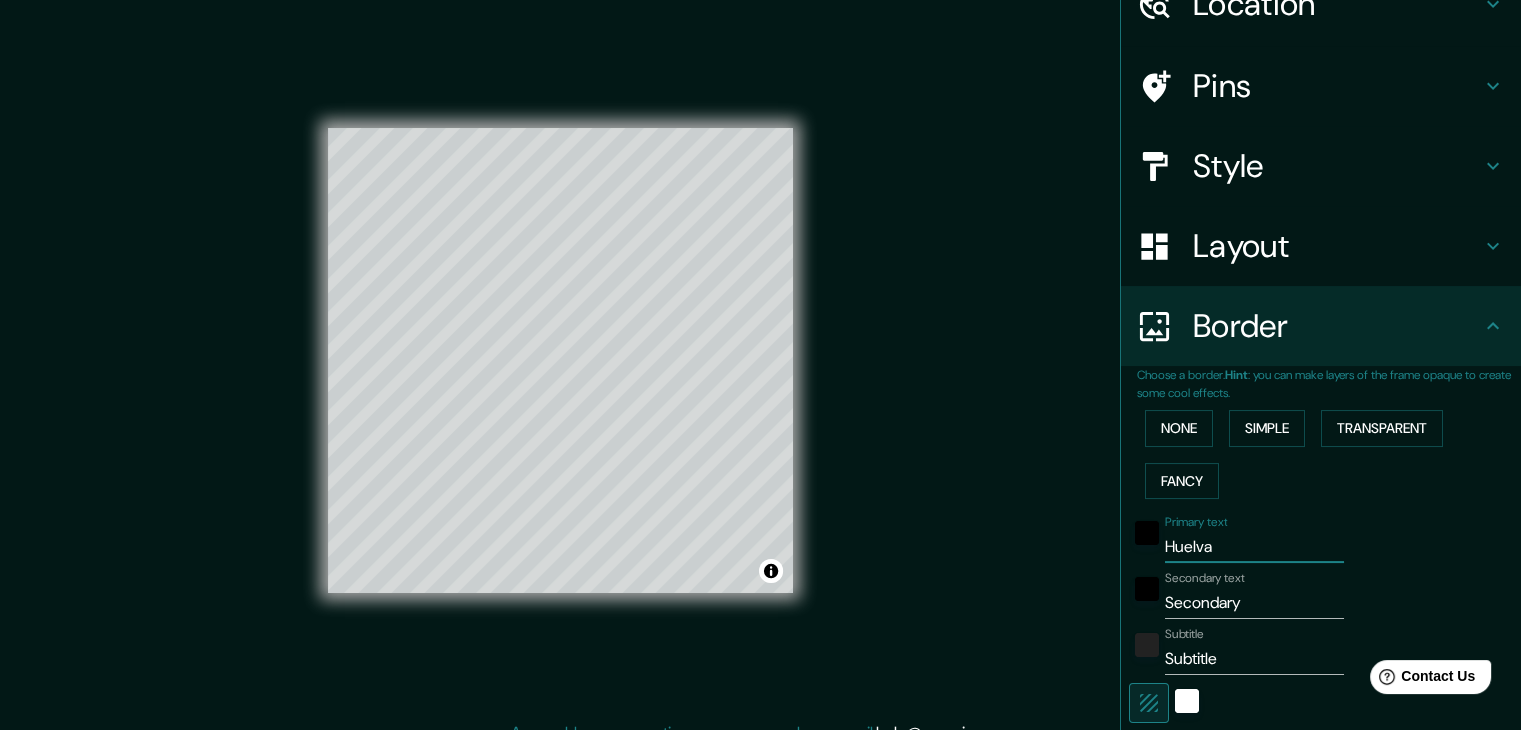 click on "Secondary" at bounding box center [1254, 603] 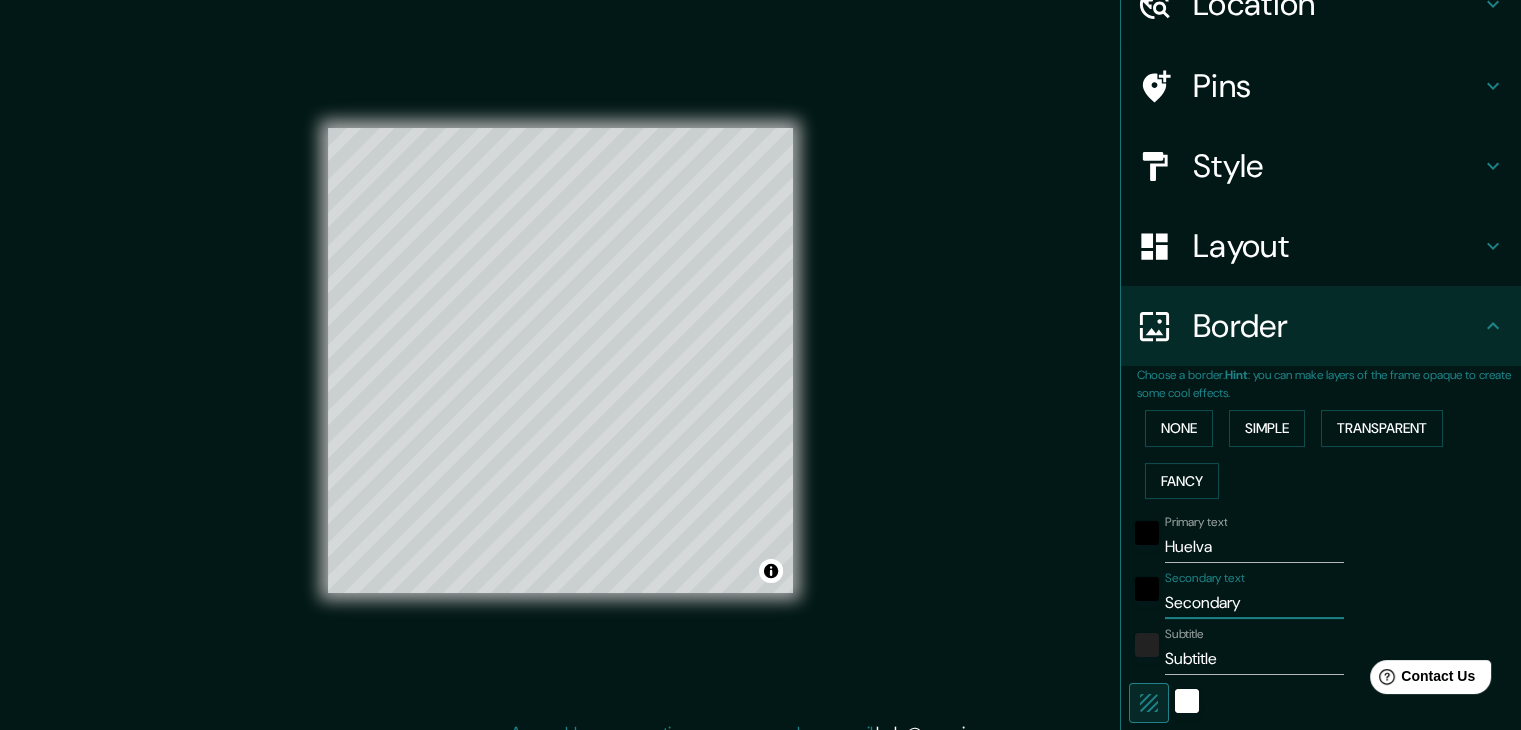 click on "Secondary" at bounding box center [1254, 603] 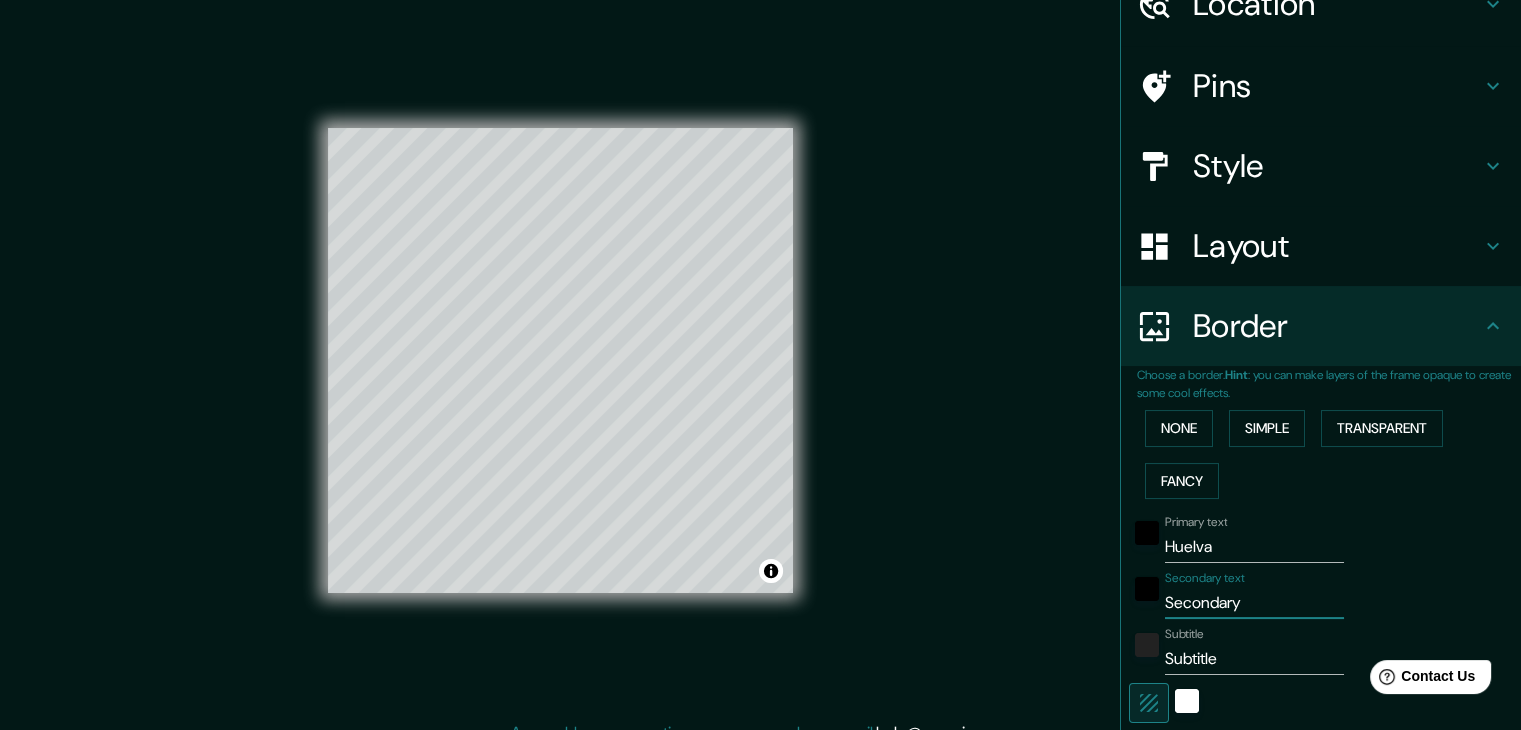 type 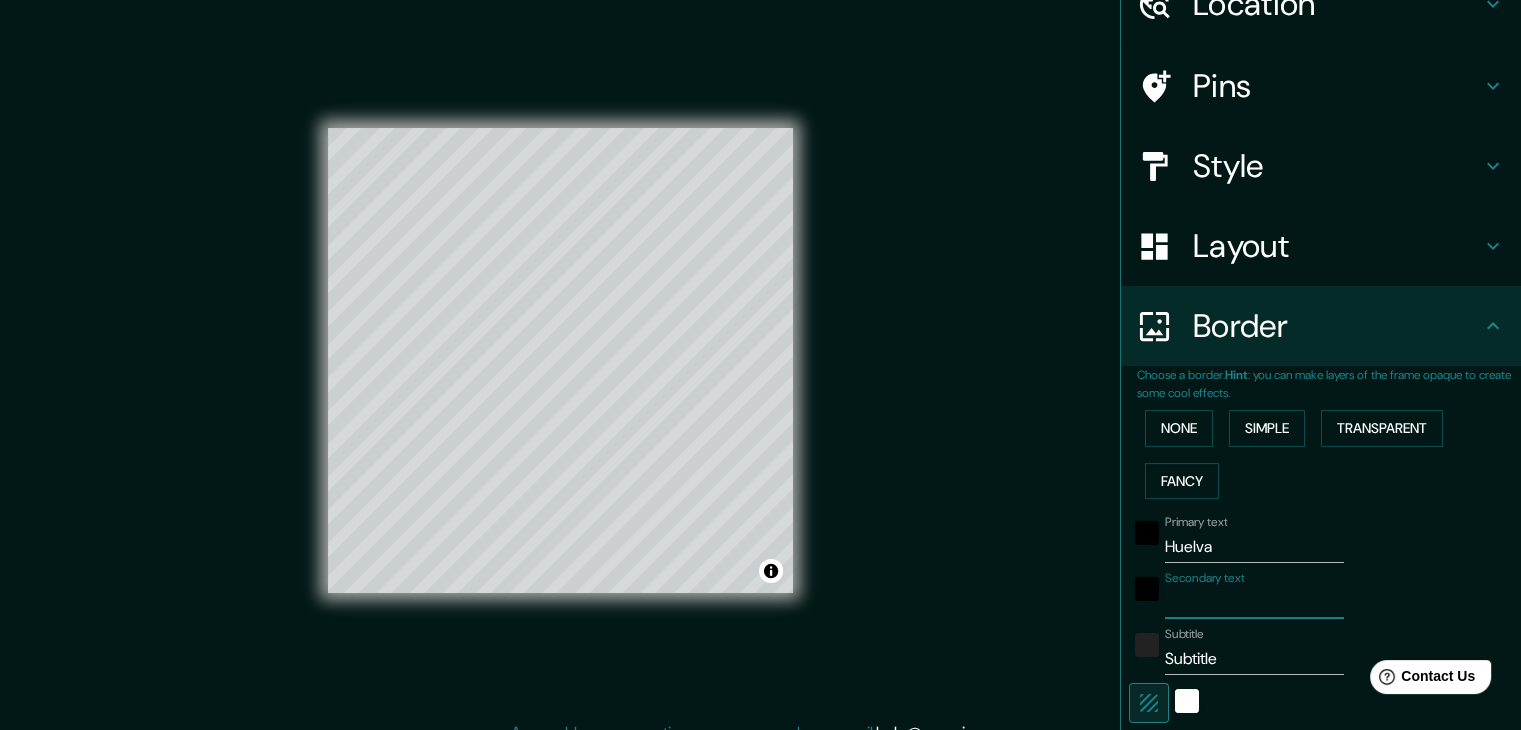 type 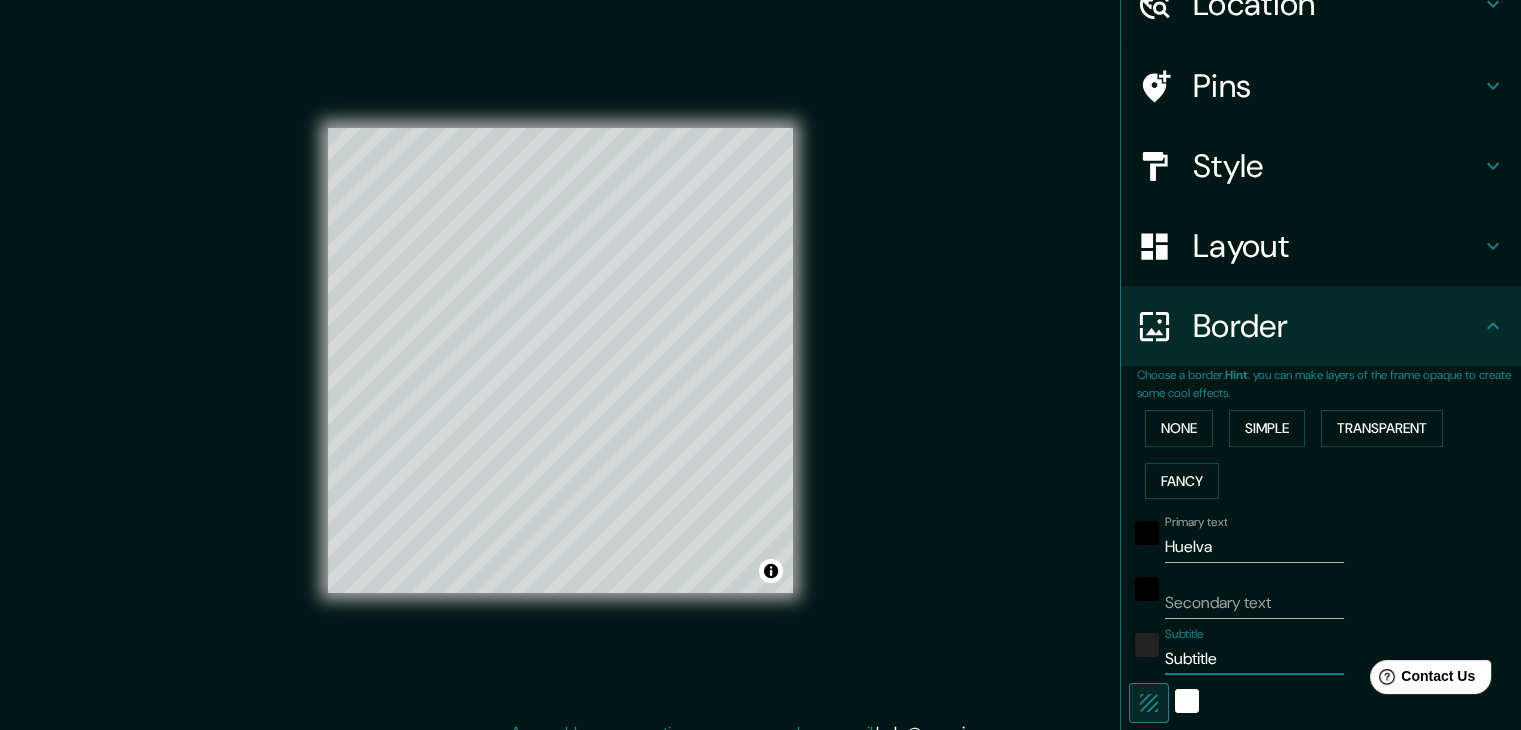 click on "Subtitle" at bounding box center [1254, 659] 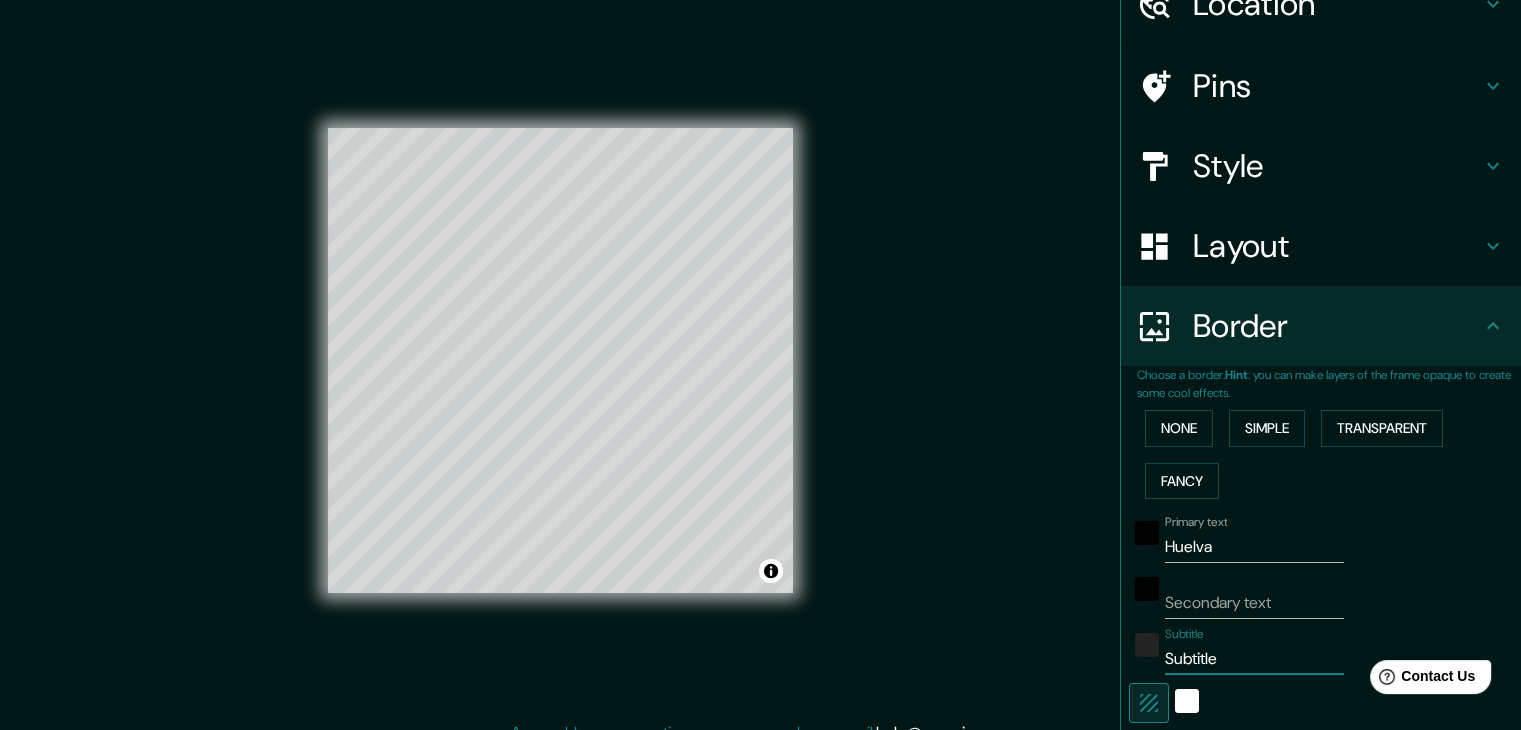 click on "Subtitle" at bounding box center [1254, 659] 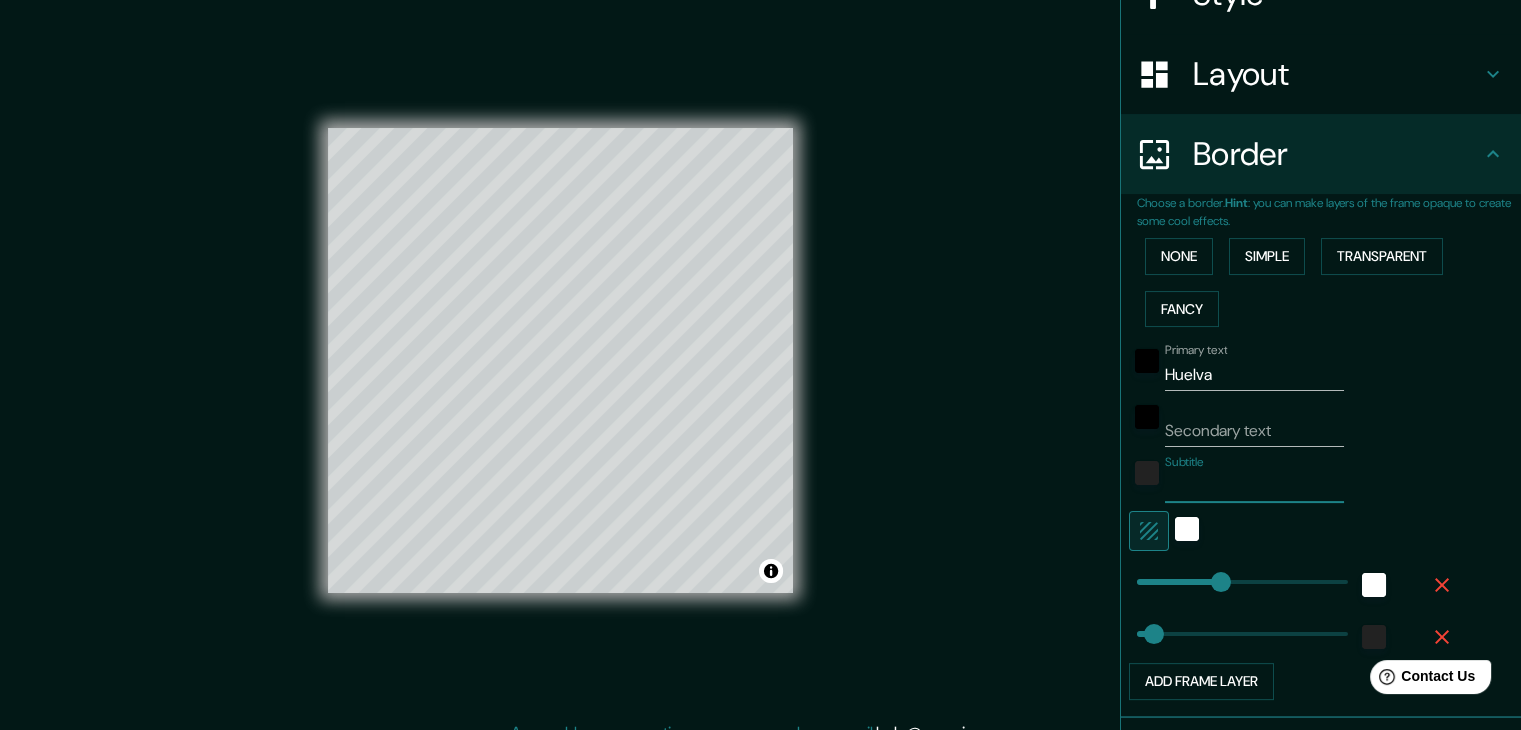 scroll, scrollTop: 300, scrollLeft: 0, axis: vertical 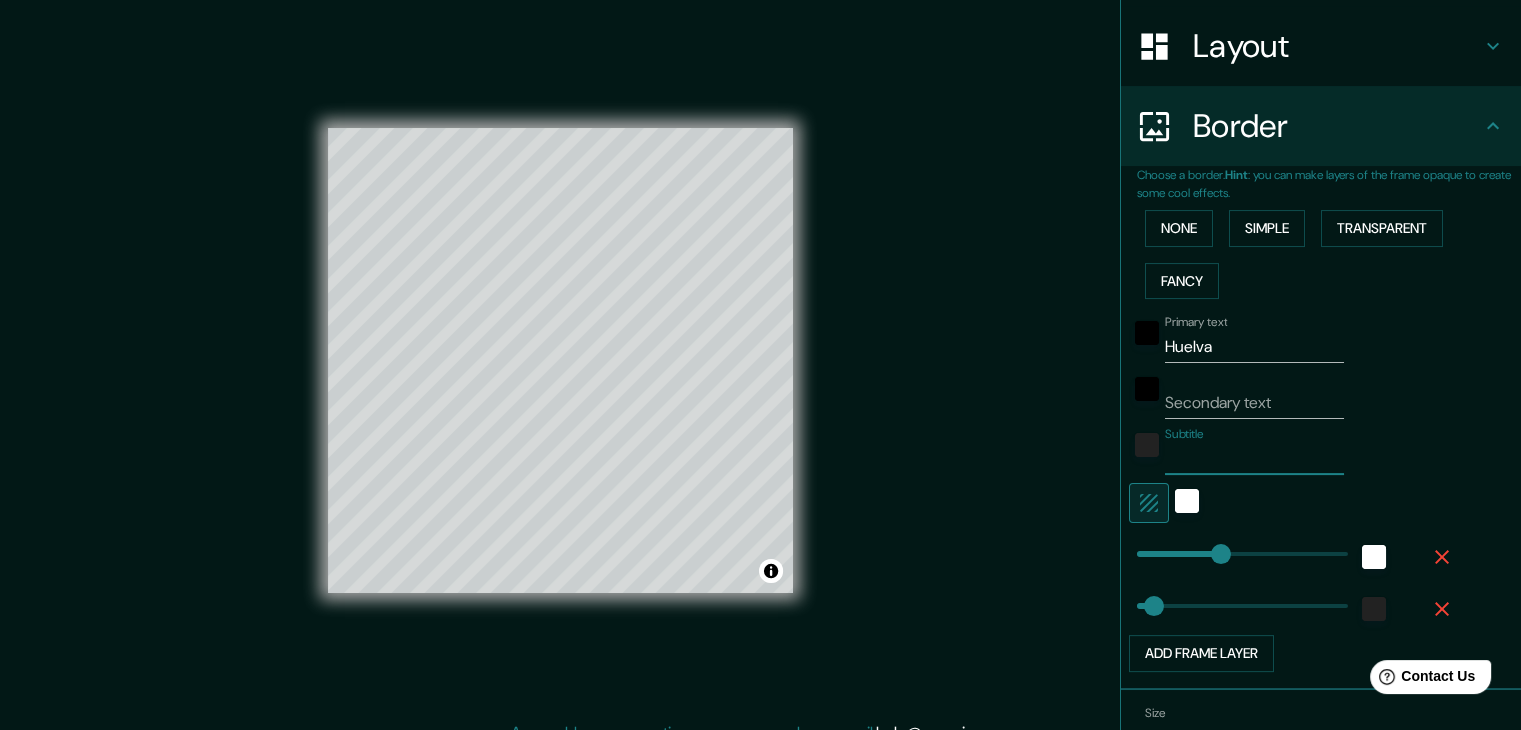 type on "37" 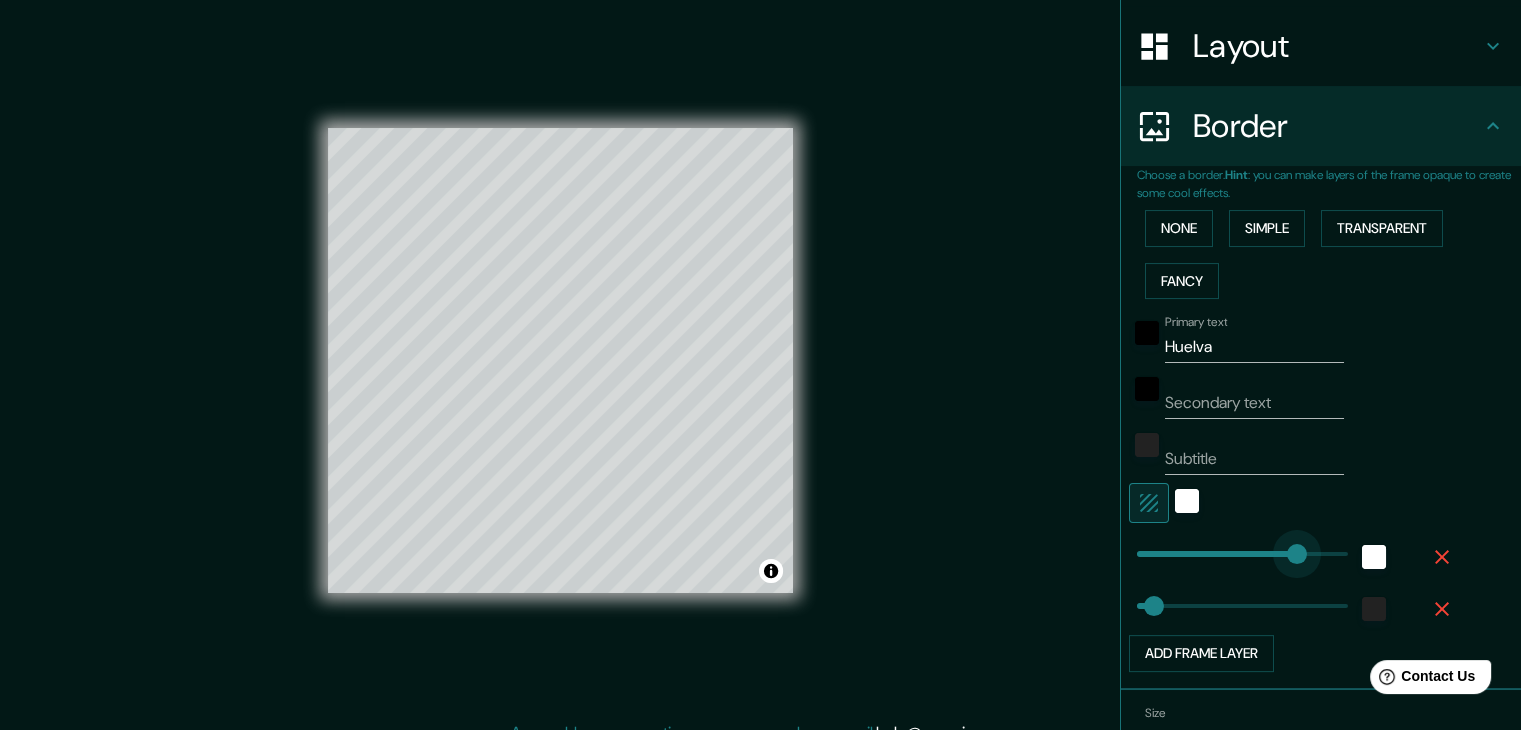 type on "354" 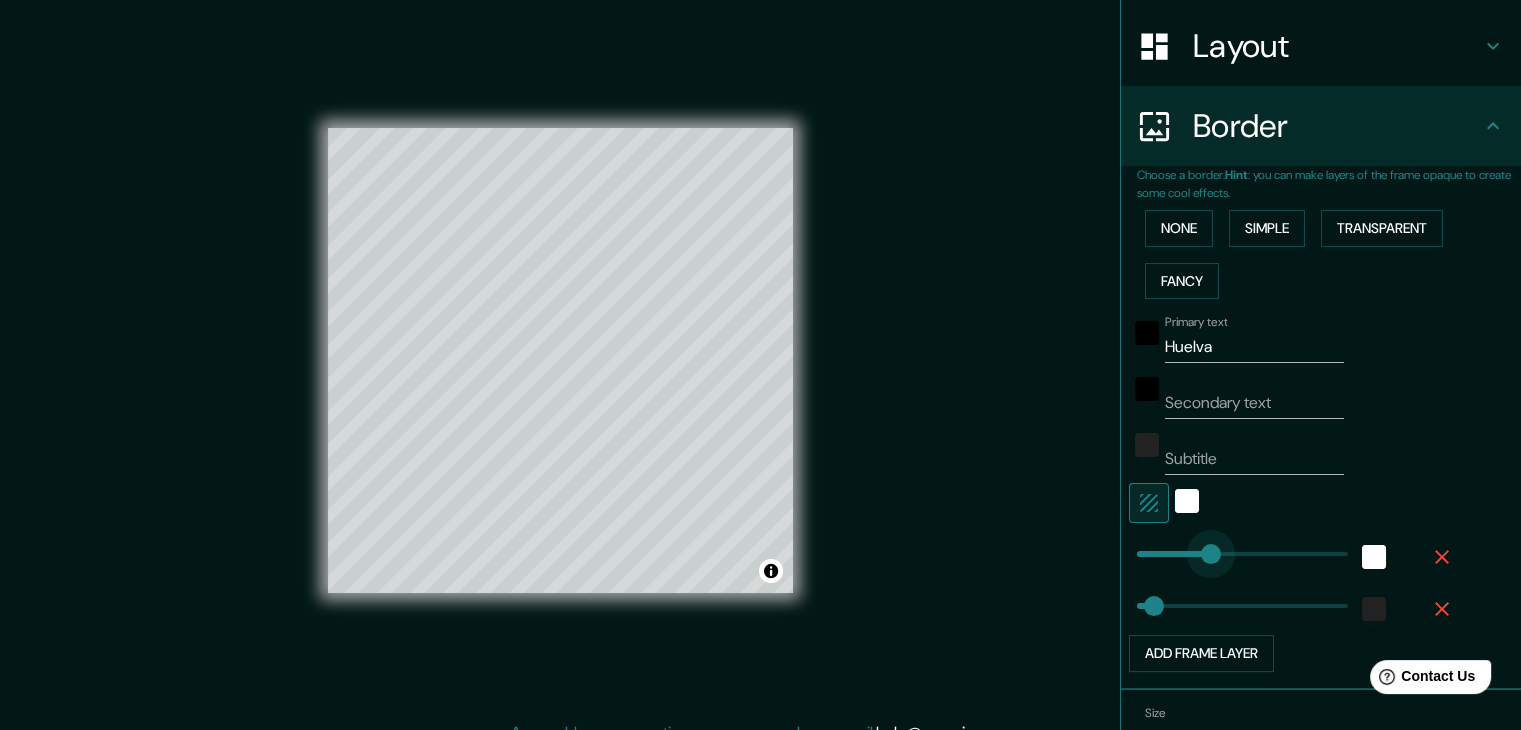 type on "138" 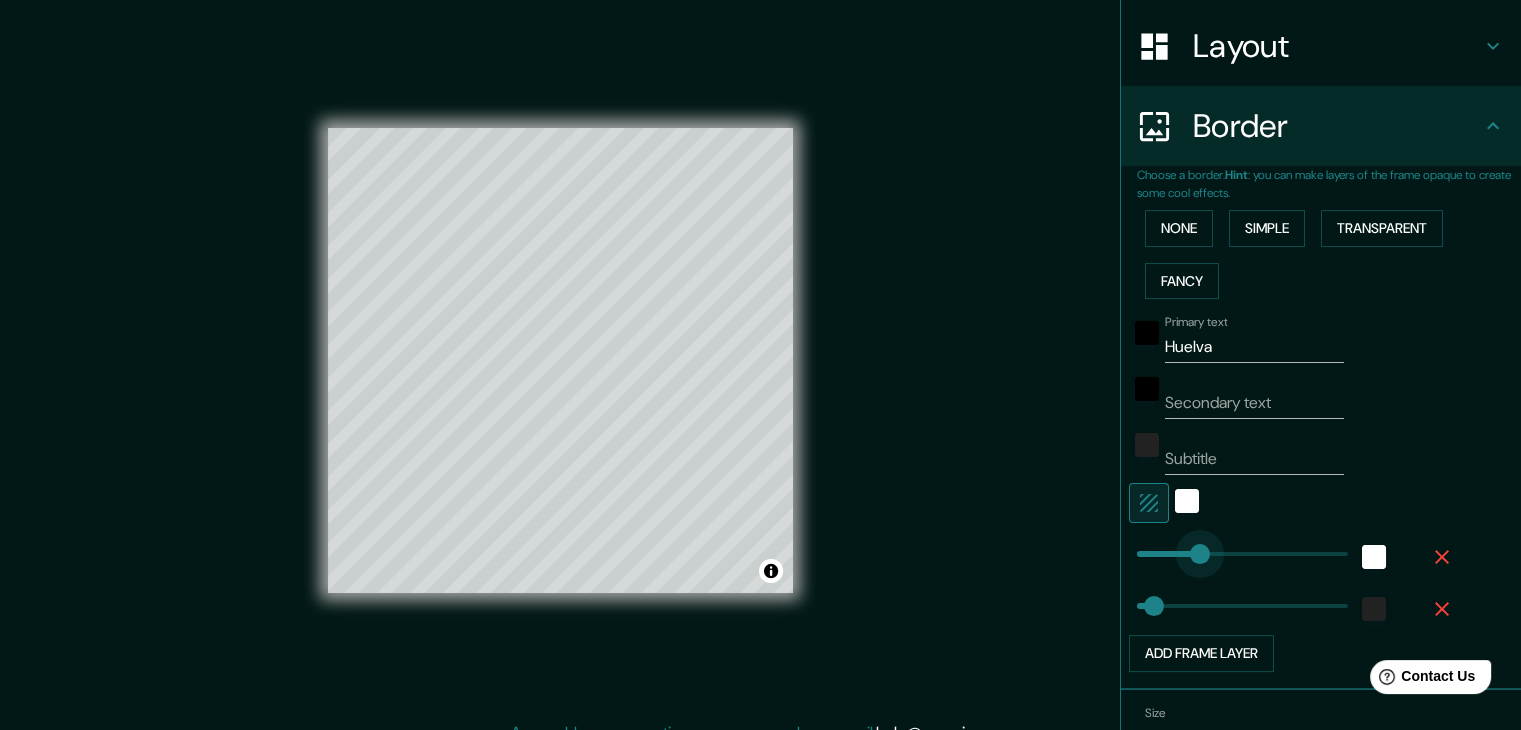 drag, startPoint x: 1243, startPoint y: 544, endPoint x: 1184, endPoint y: 546, distance: 59.03389 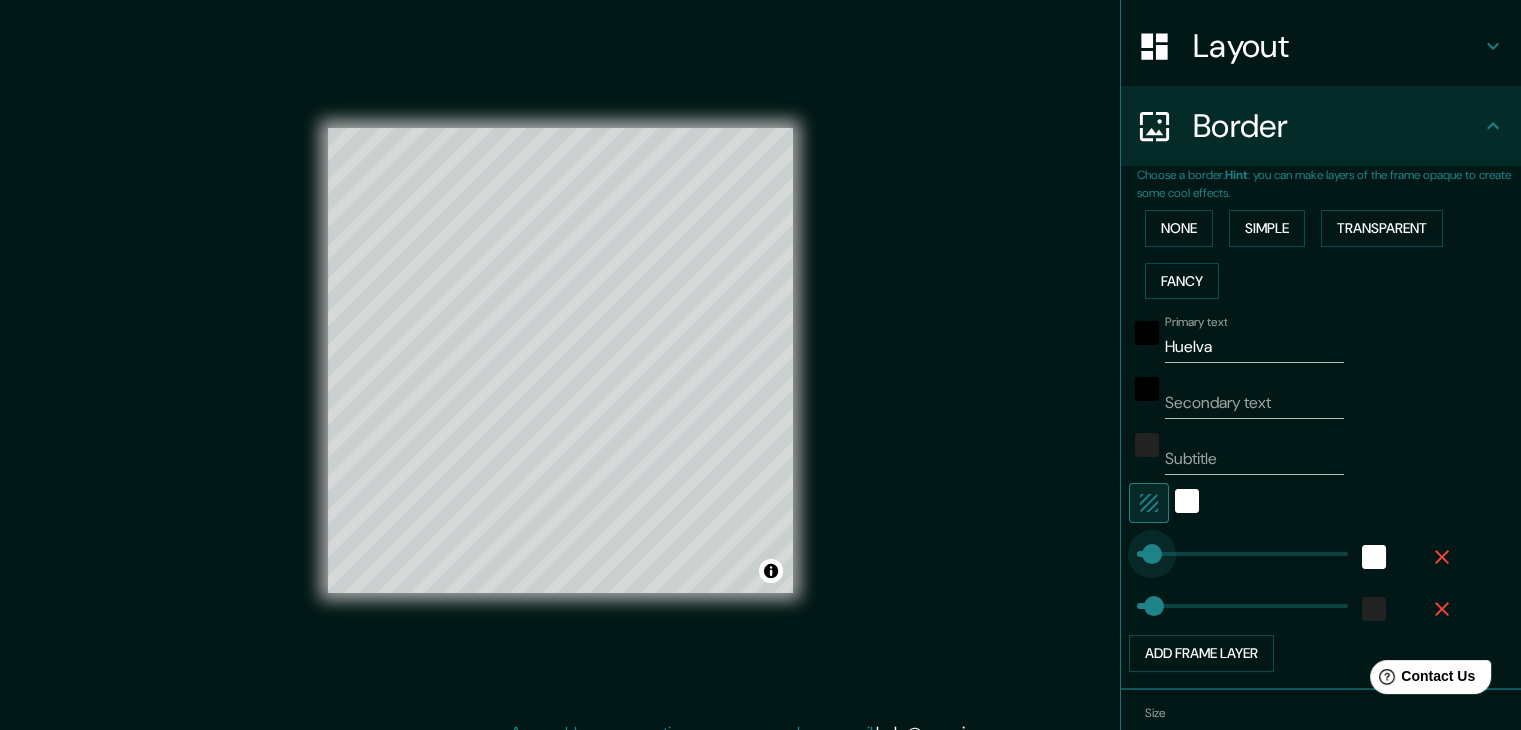type on "32" 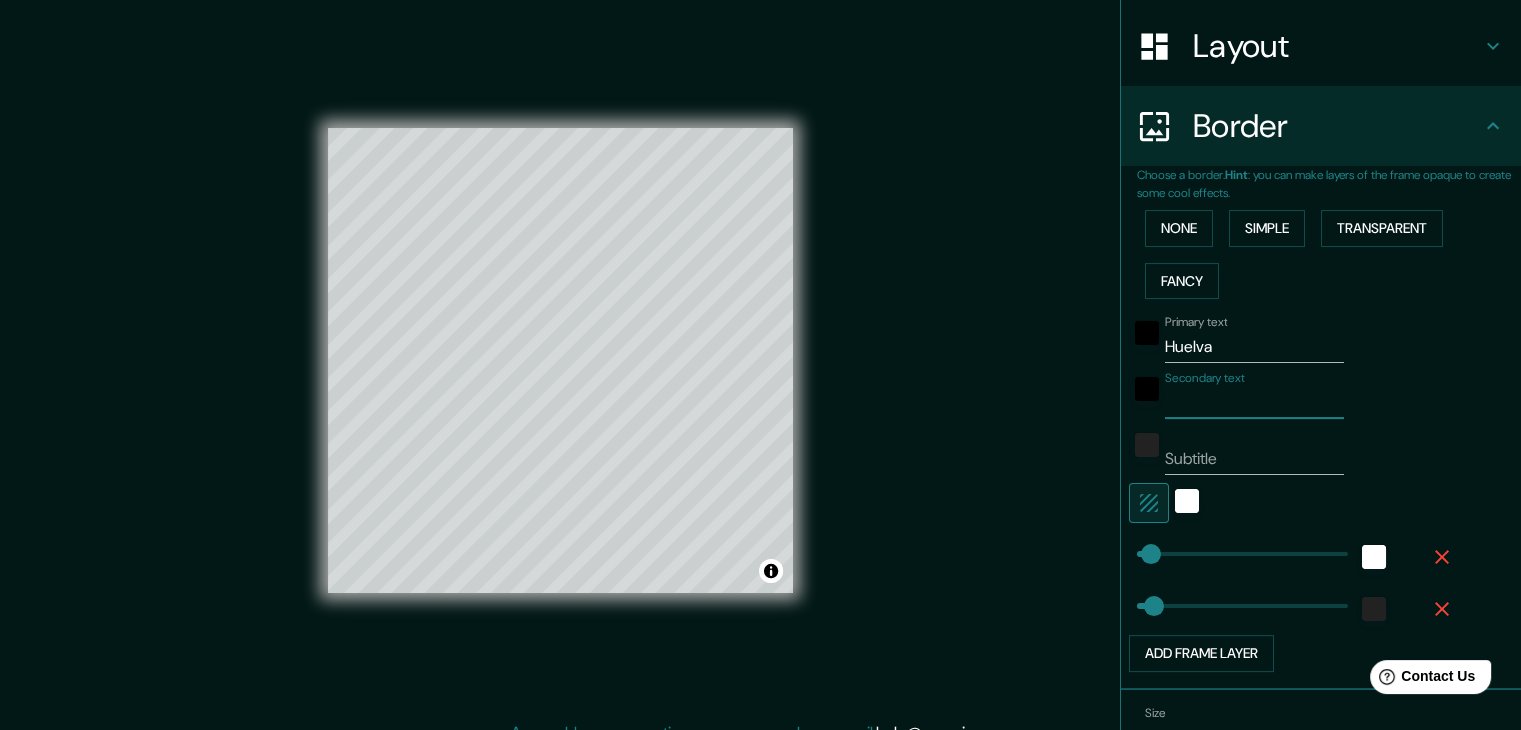 click on "Secondary text" at bounding box center (1254, 403) 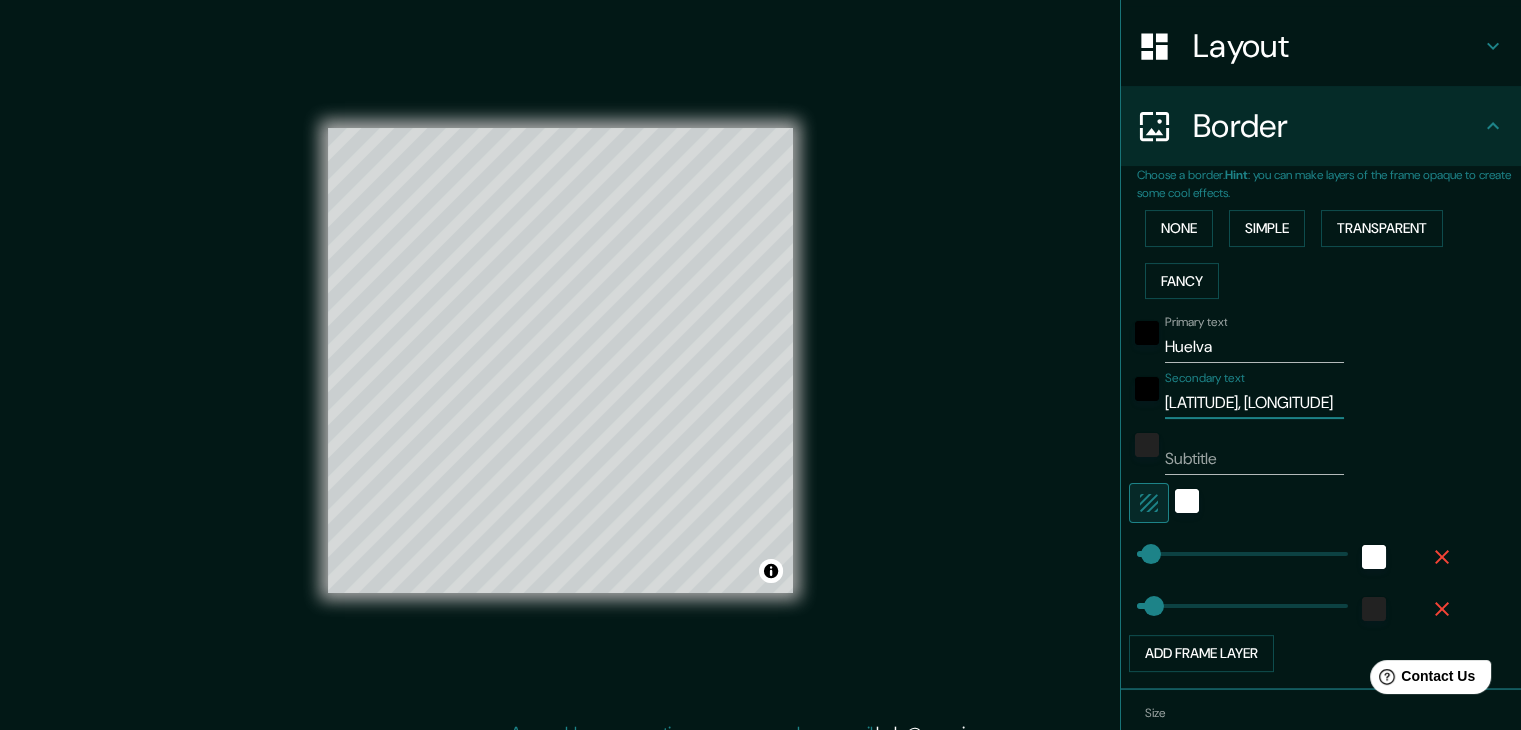 drag, startPoint x: 1296, startPoint y: 403, endPoint x: 1144, endPoint y: 401, distance: 152.01315 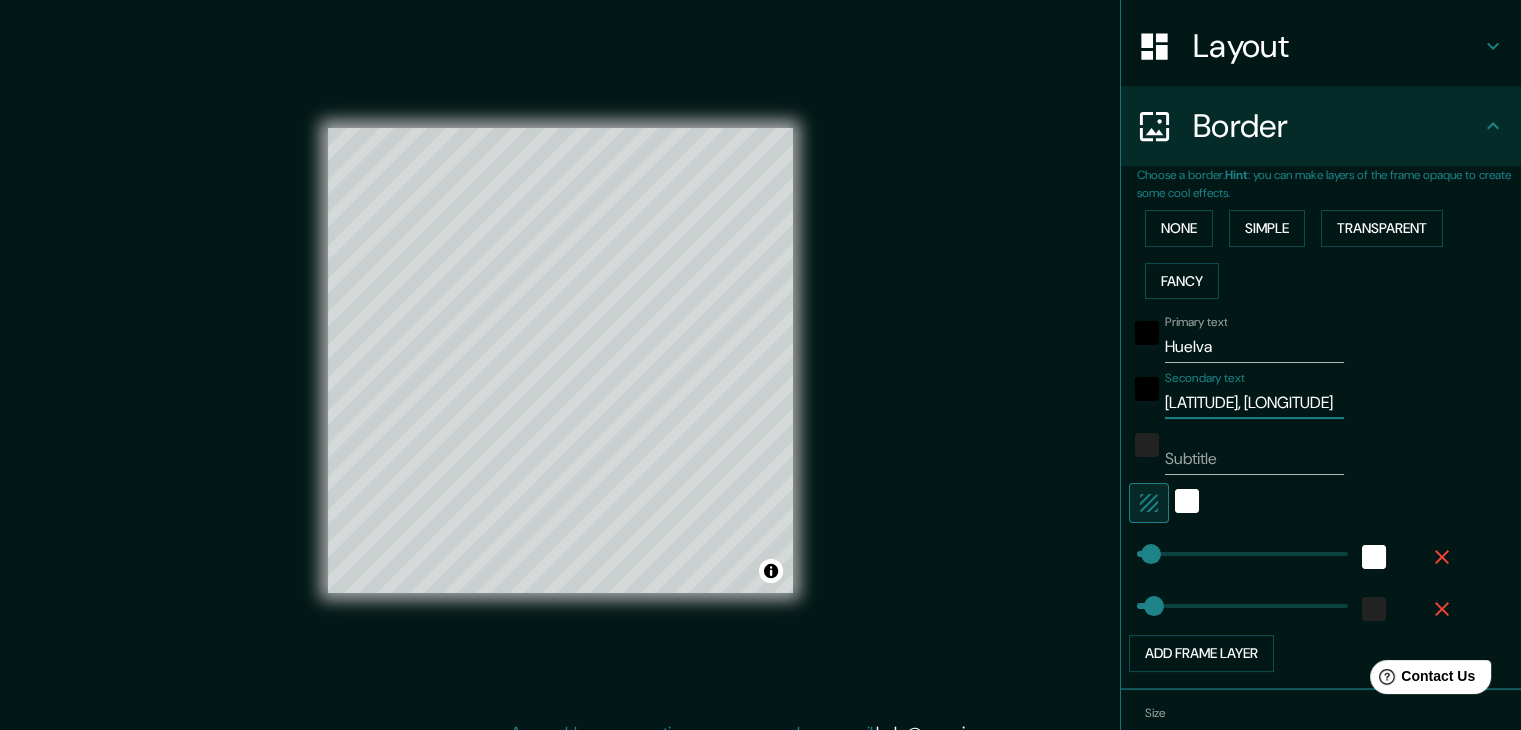 click on "Secondary text [LATITUDE], [LONGITUDE]" at bounding box center [1293, 395] 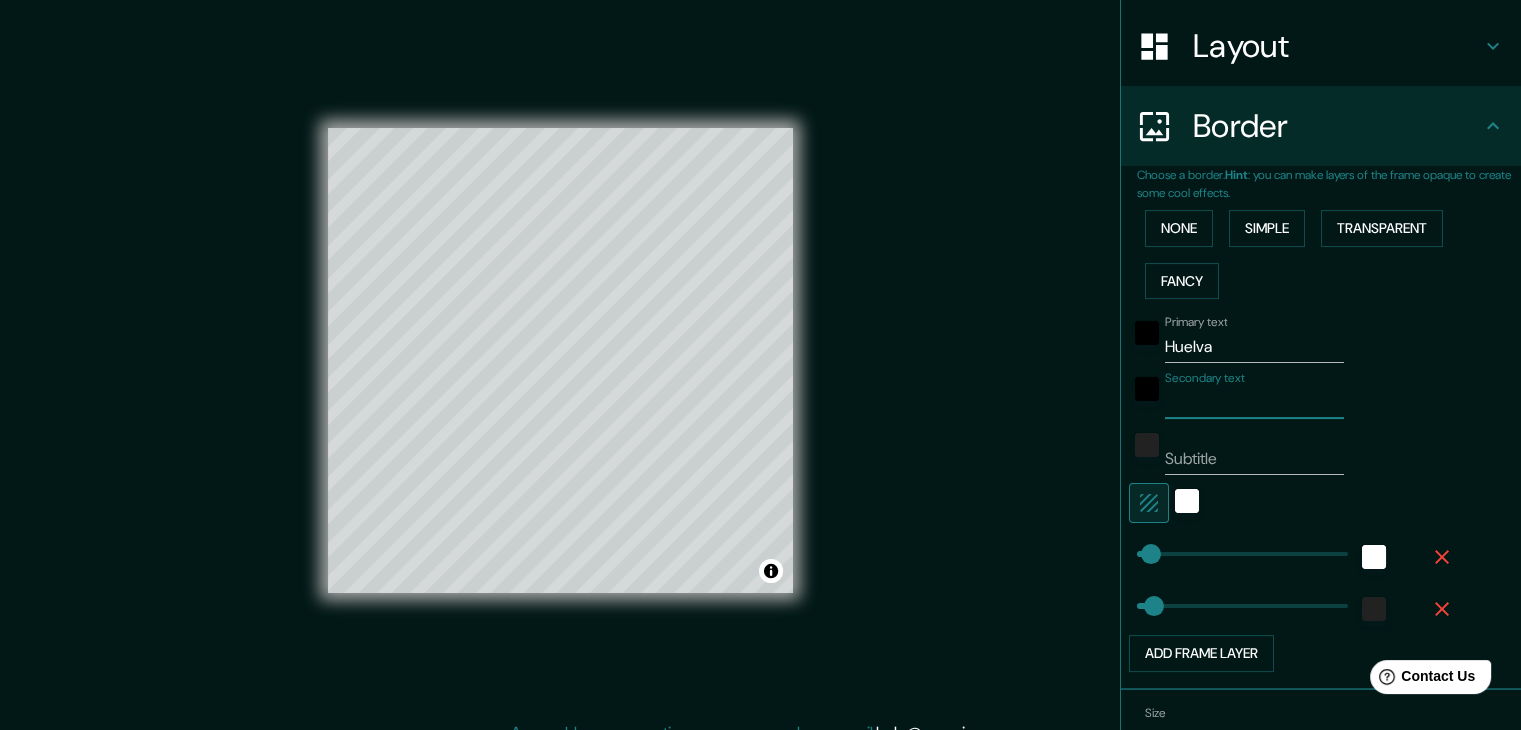 click on "Subtitle" at bounding box center [1254, 459] 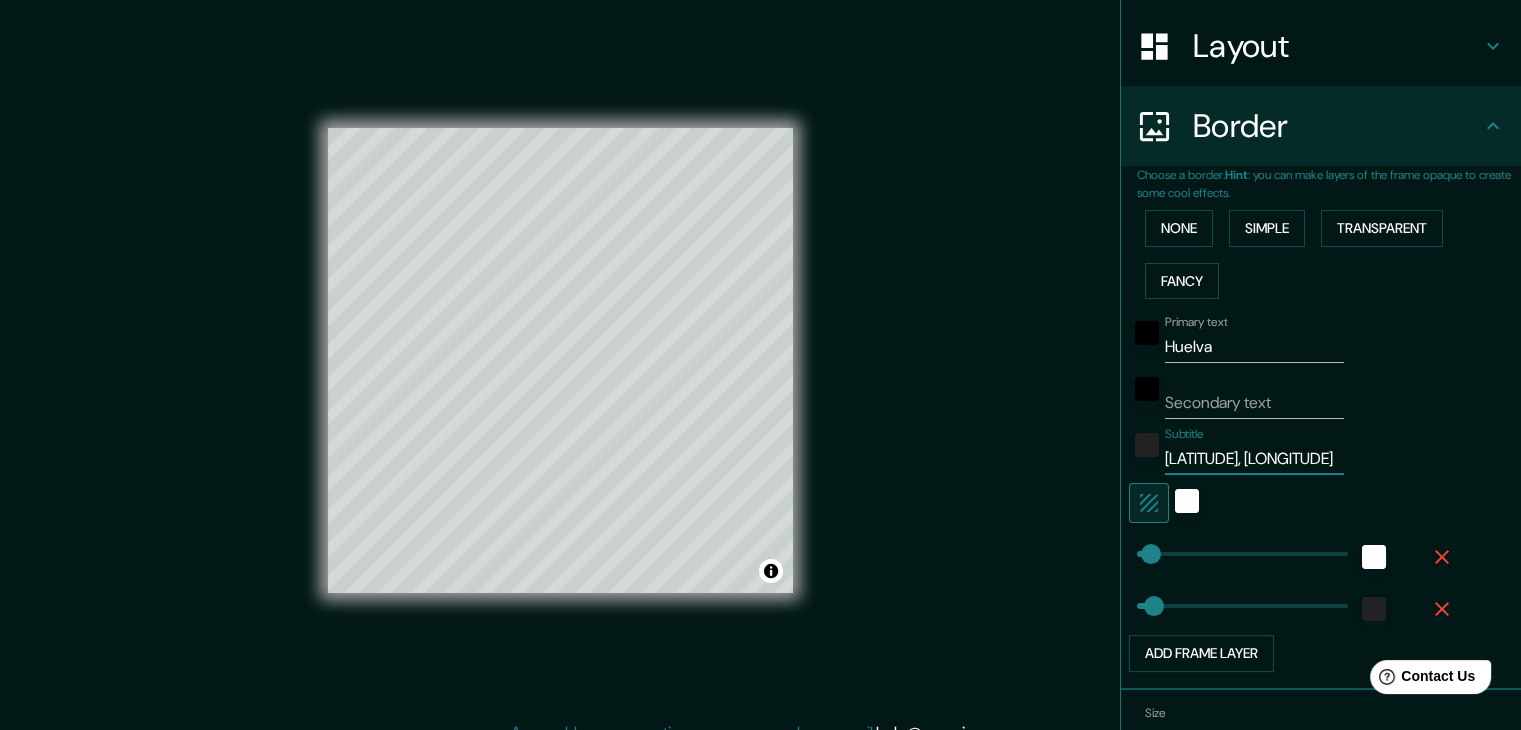 type on "[LATITUDE], [LONGITUDE]" 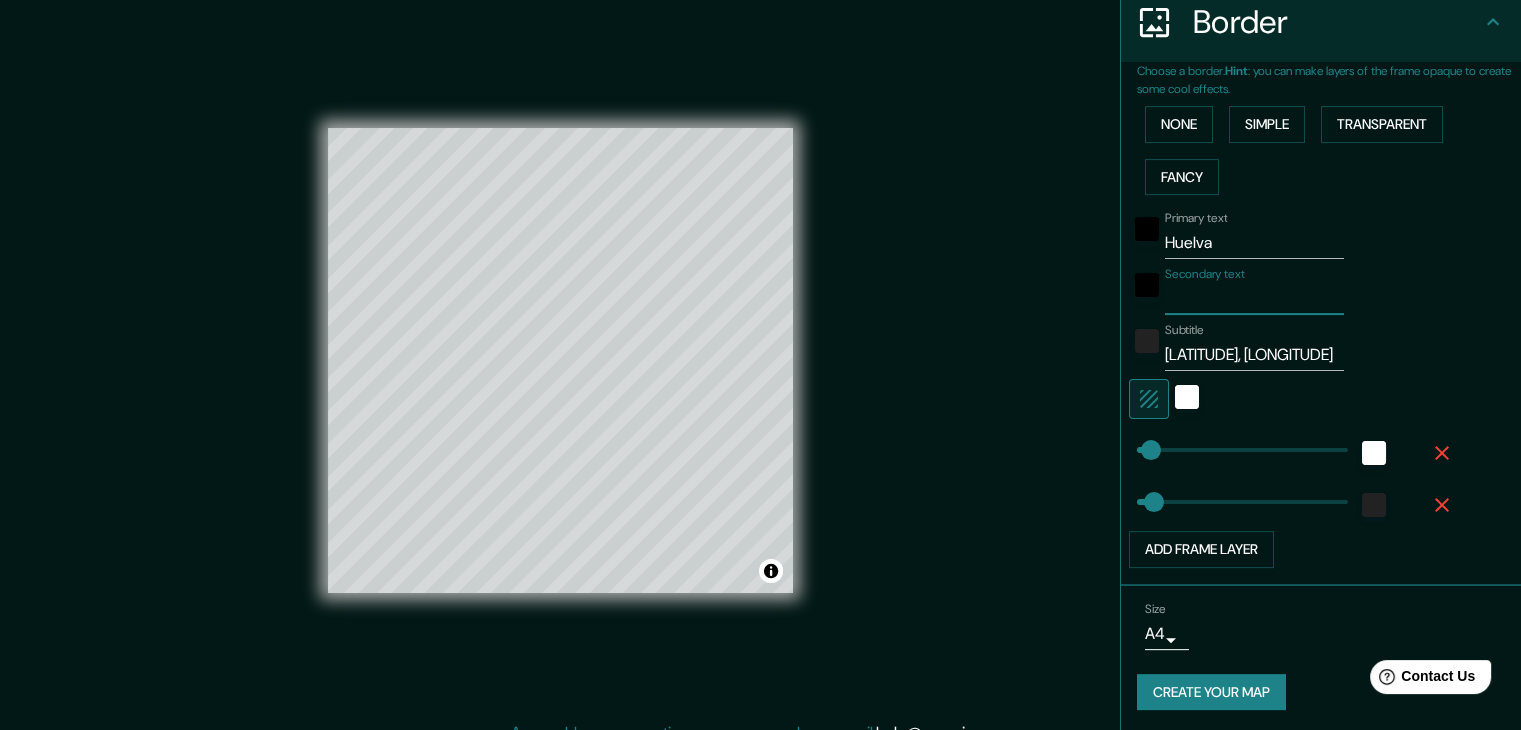 scroll, scrollTop: 405, scrollLeft: 0, axis: vertical 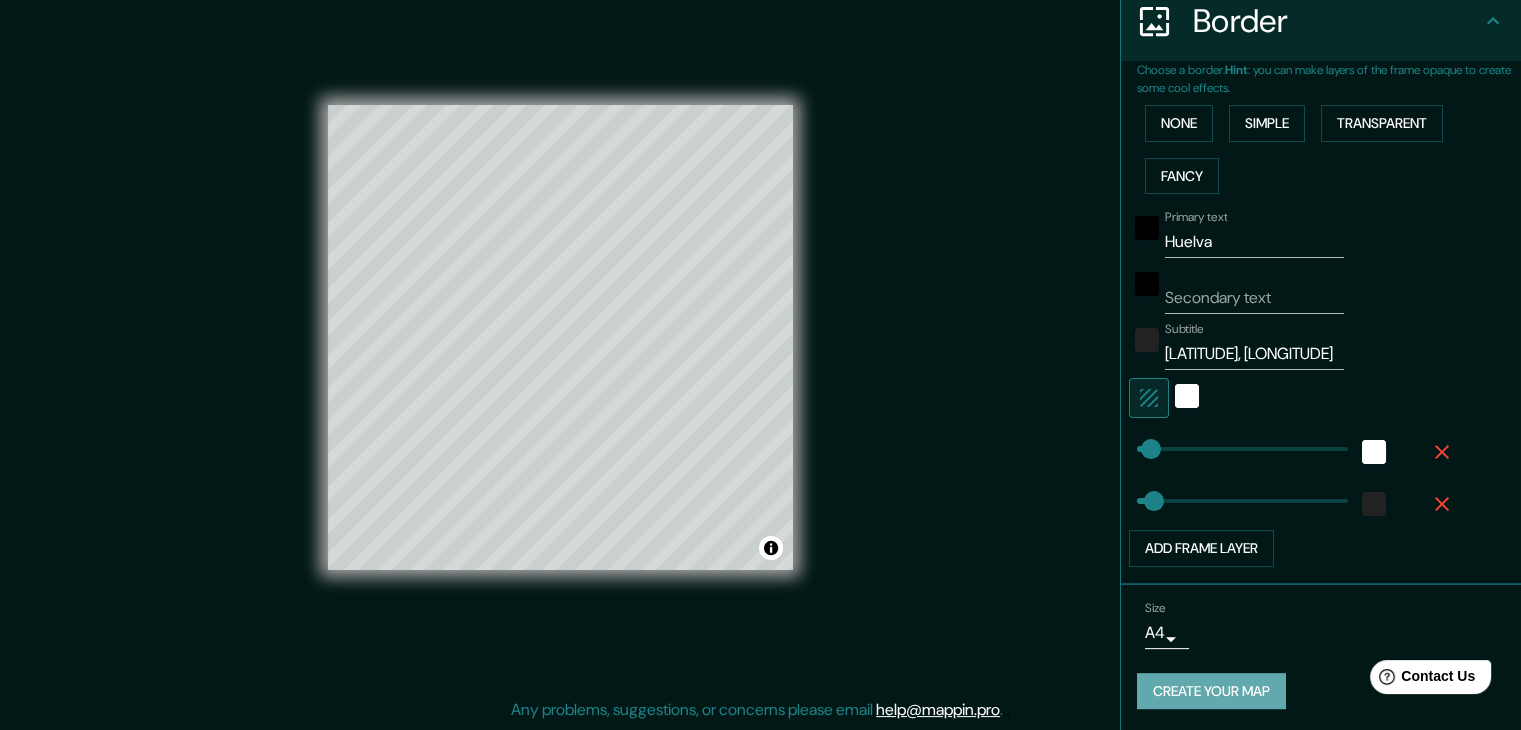 click on "Create your map" at bounding box center (1211, 691) 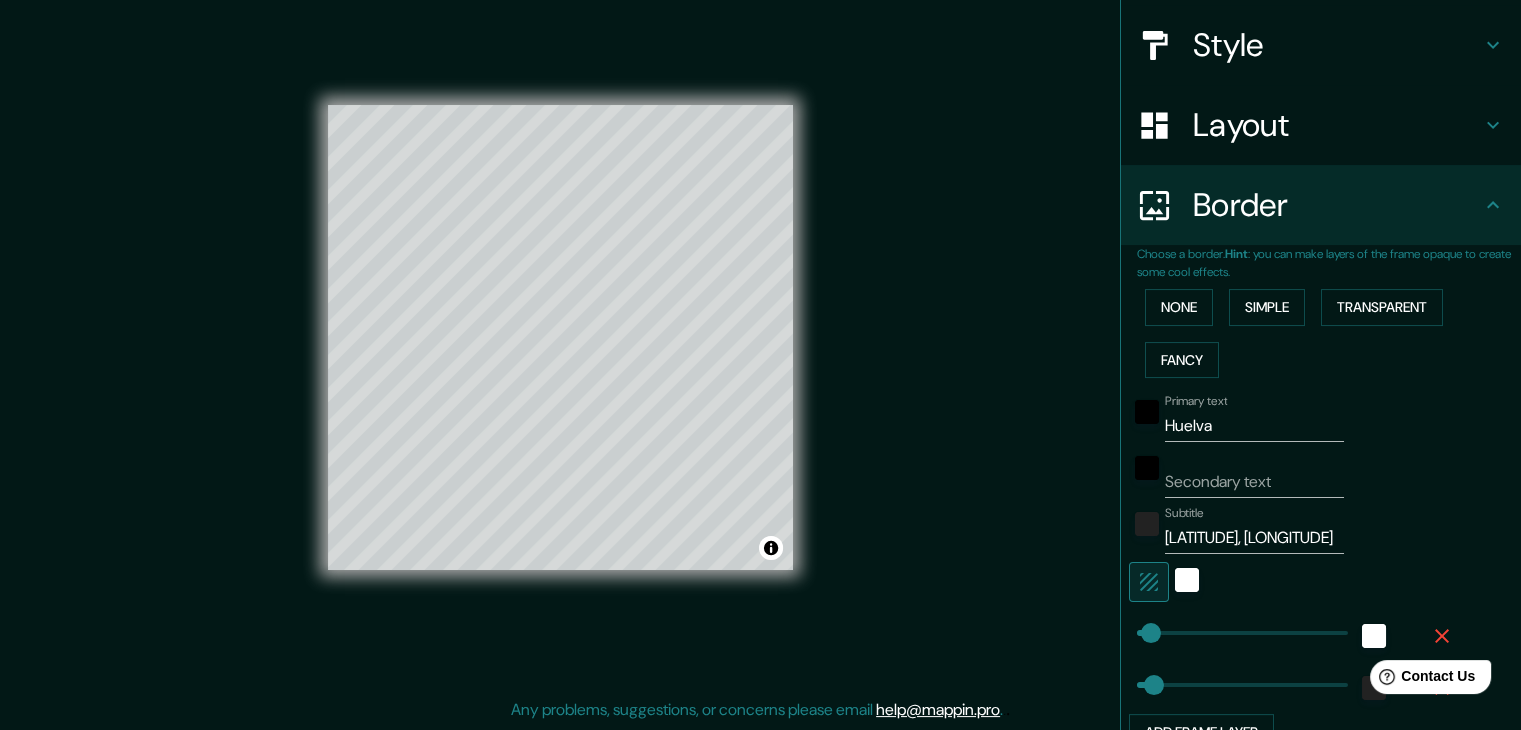 scroll, scrollTop: 205, scrollLeft: 0, axis: vertical 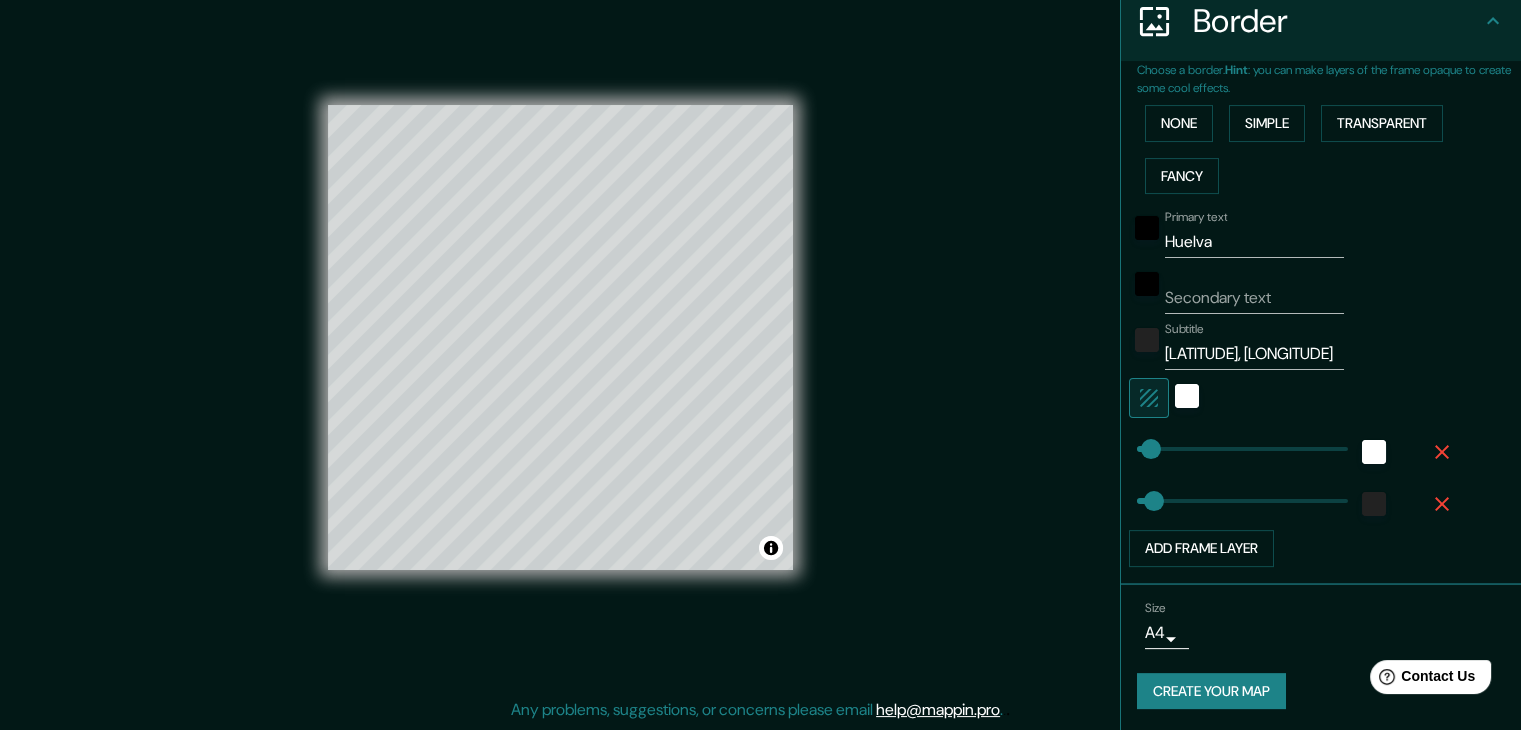 click on "Create your map" at bounding box center (1211, 691) 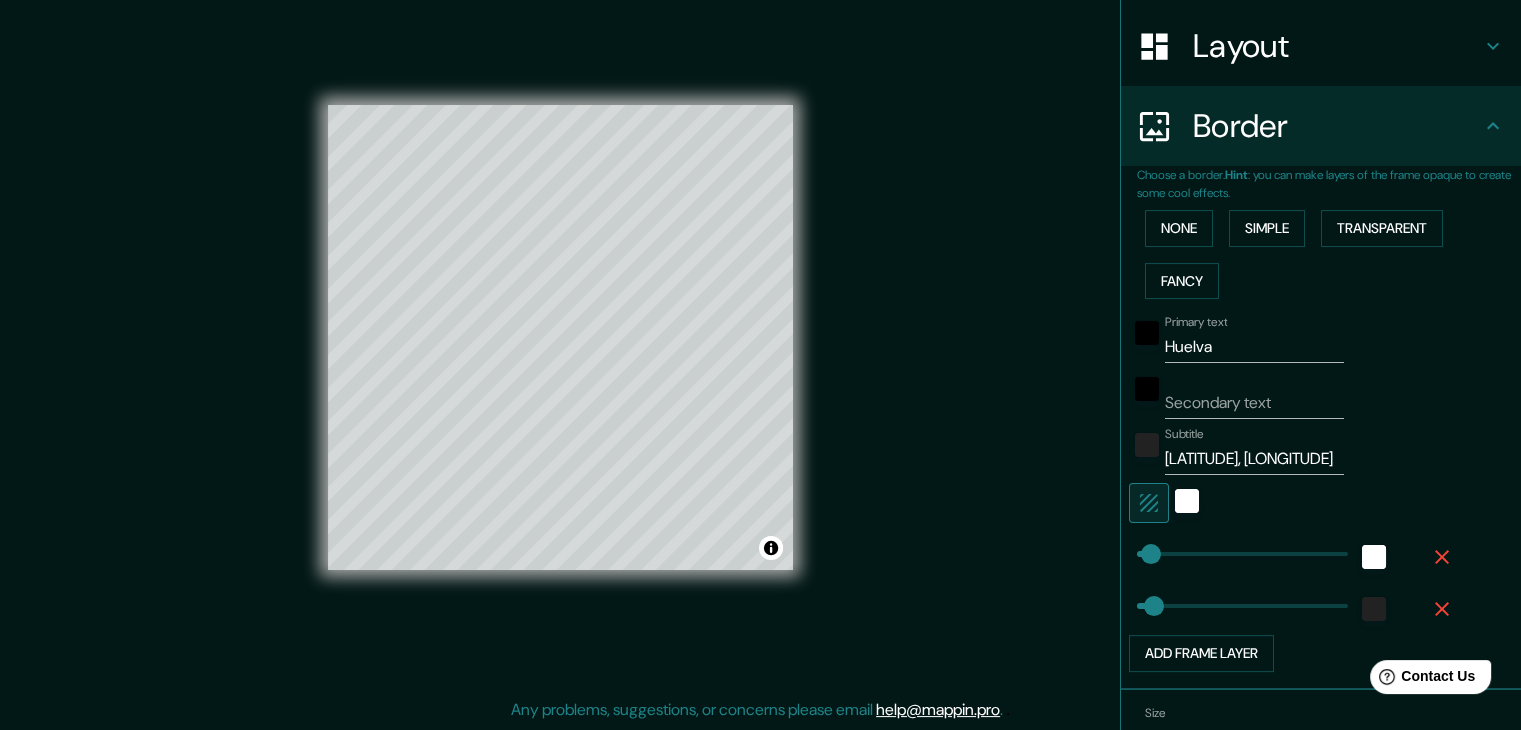 scroll, scrollTop: 205, scrollLeft: 0, axis: vertical 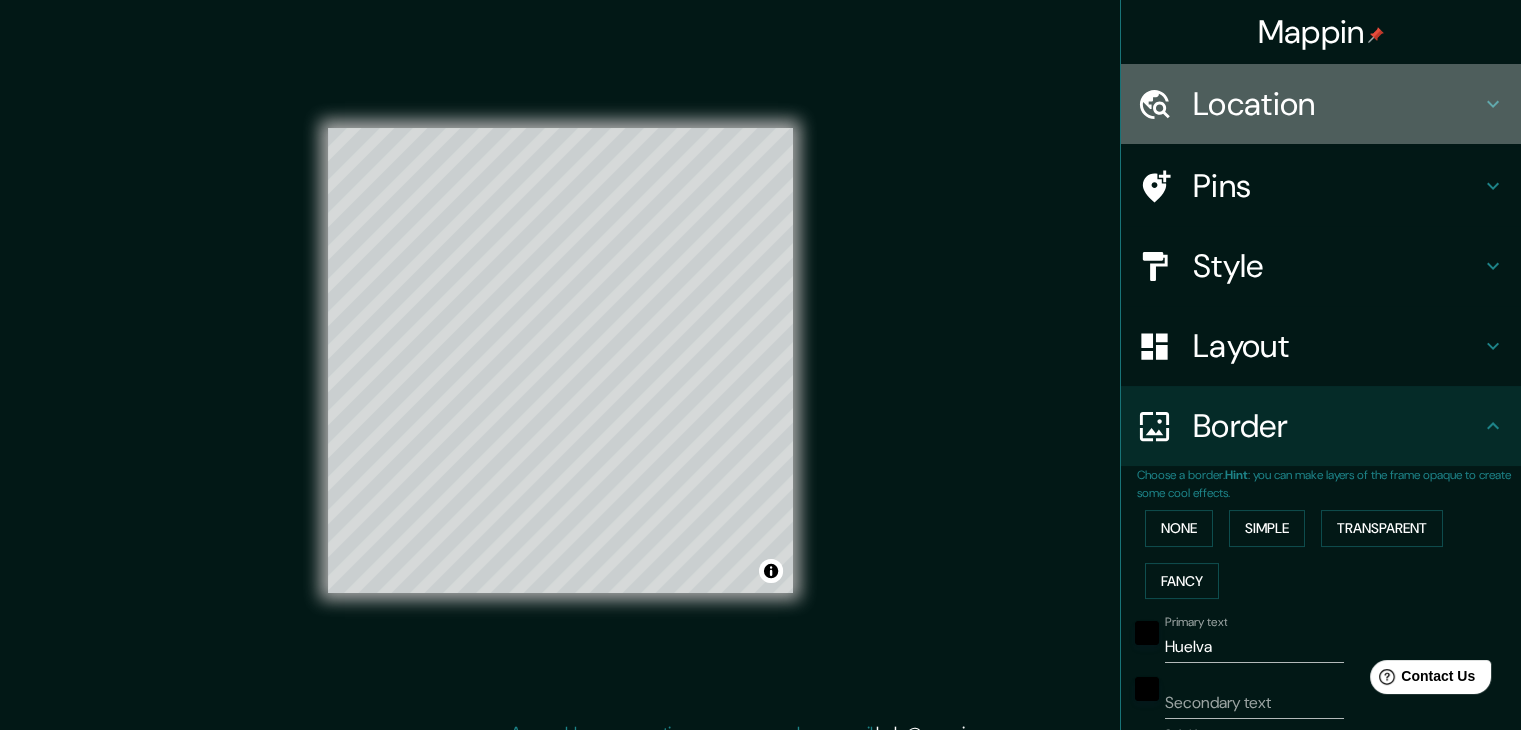 click on "Location" at bounding box center [1337, 104] 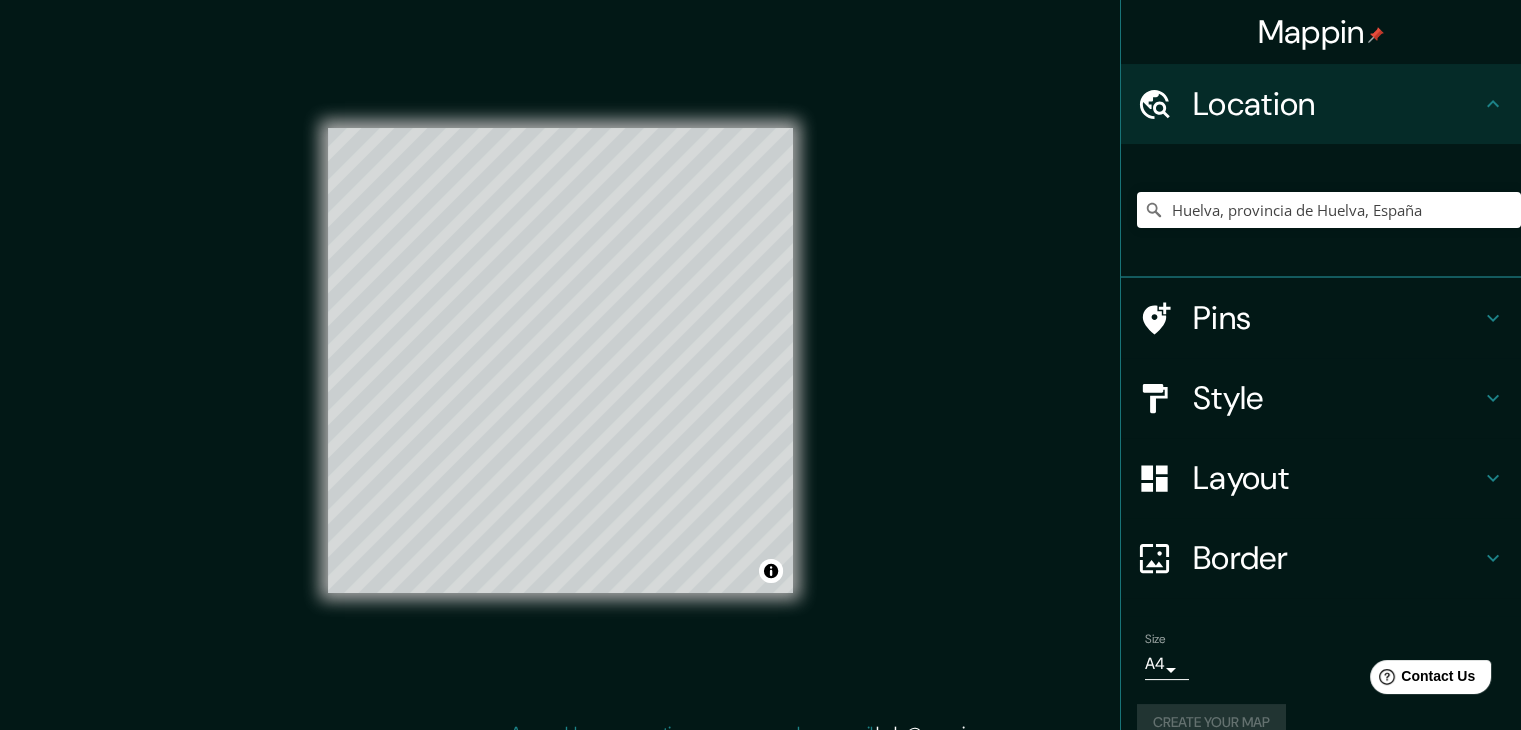 click on "Pins" at bounding box center (1337, 318) 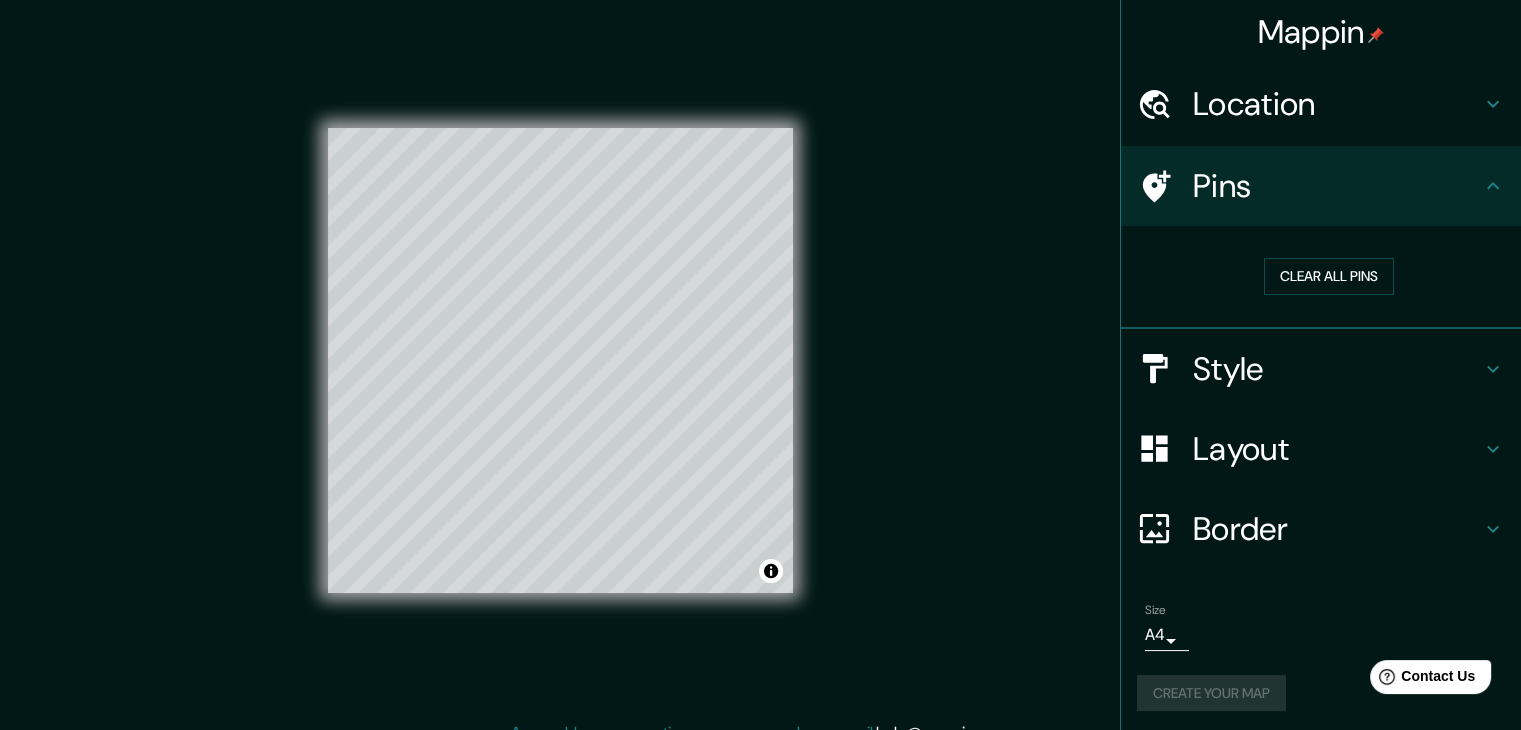 click on "Style" at bounding box center (1337, 369) 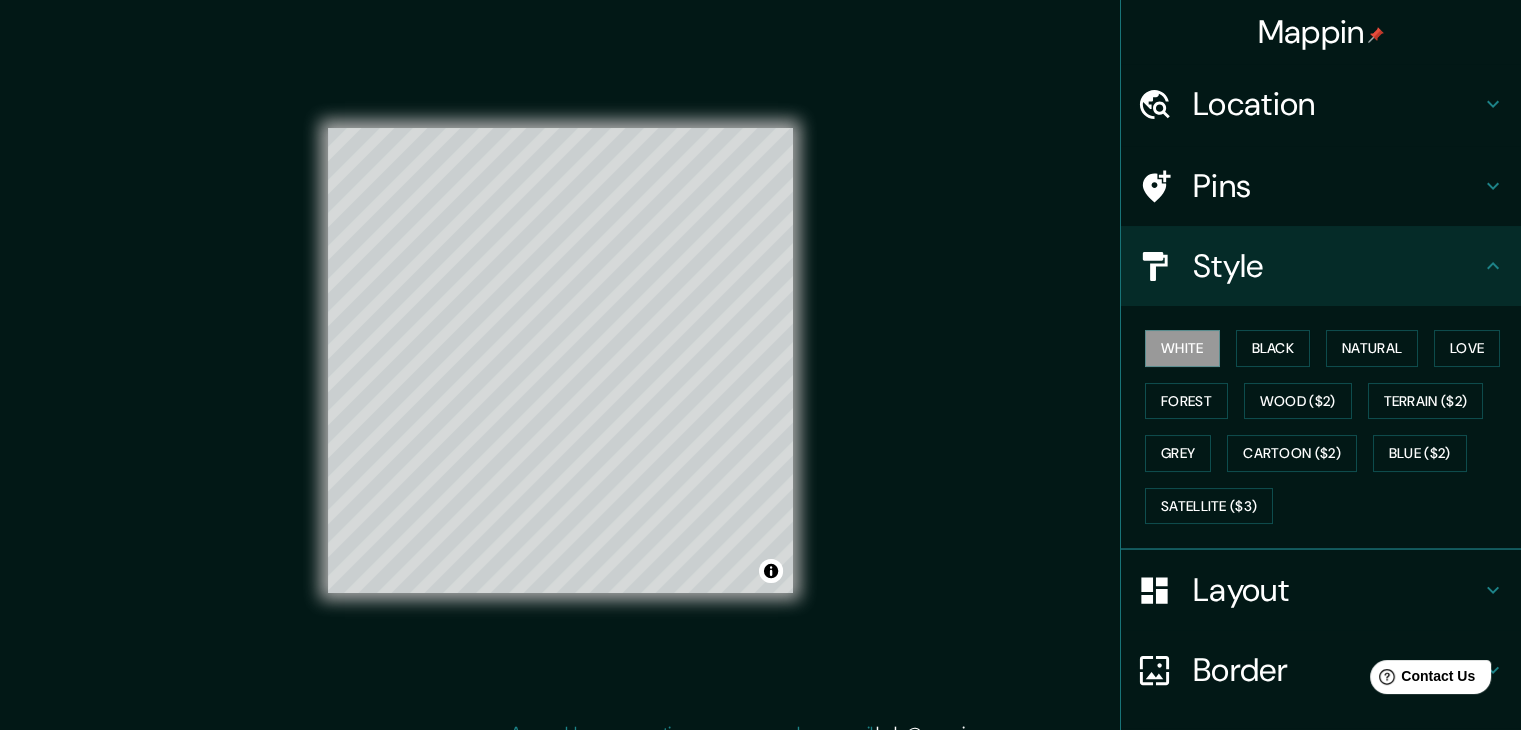 click on "Style" at bounding box center [1337, 266] 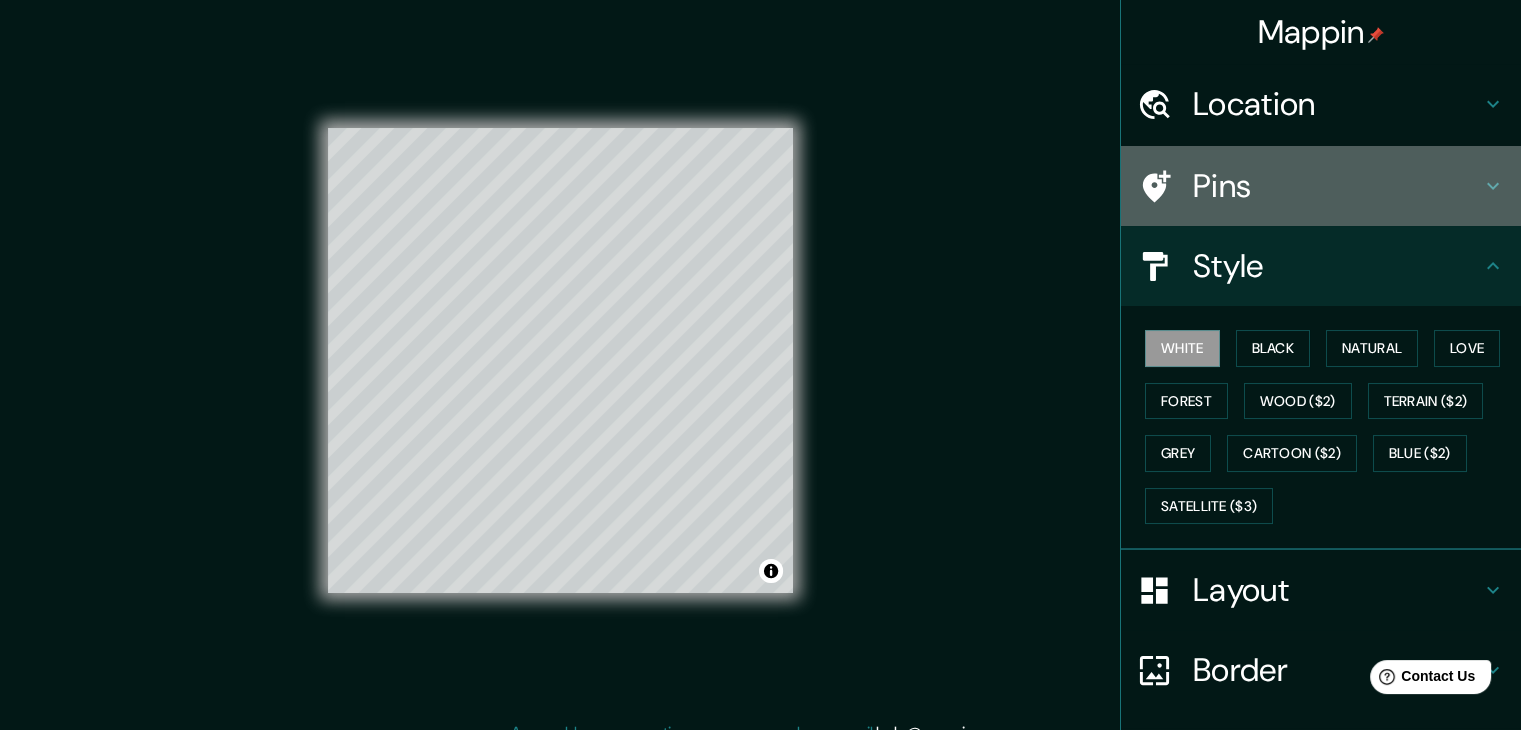 click on "Pins" at bounding box center [1337, 186] 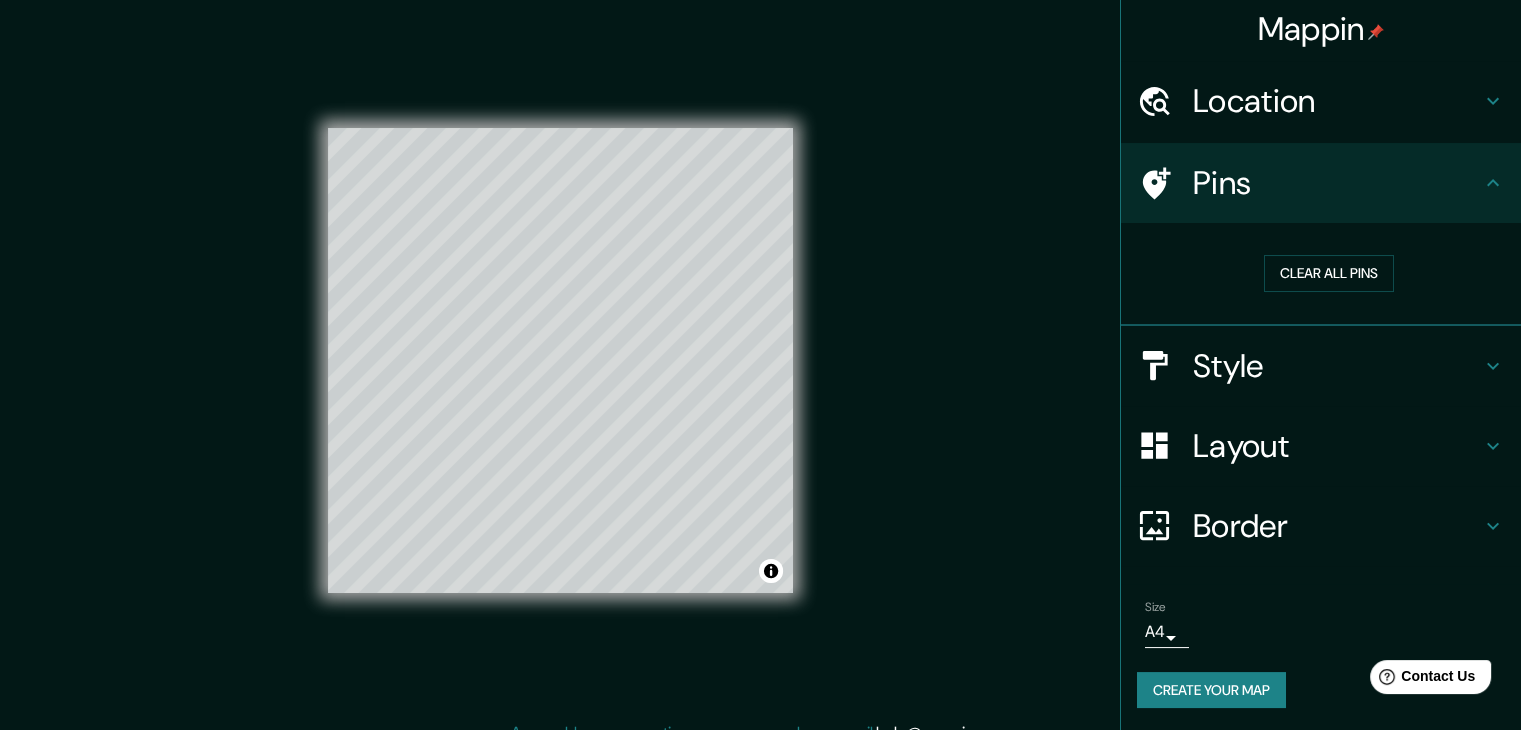 scroll, scrollTop: 4, scrollLeft: 0, axis: vertical 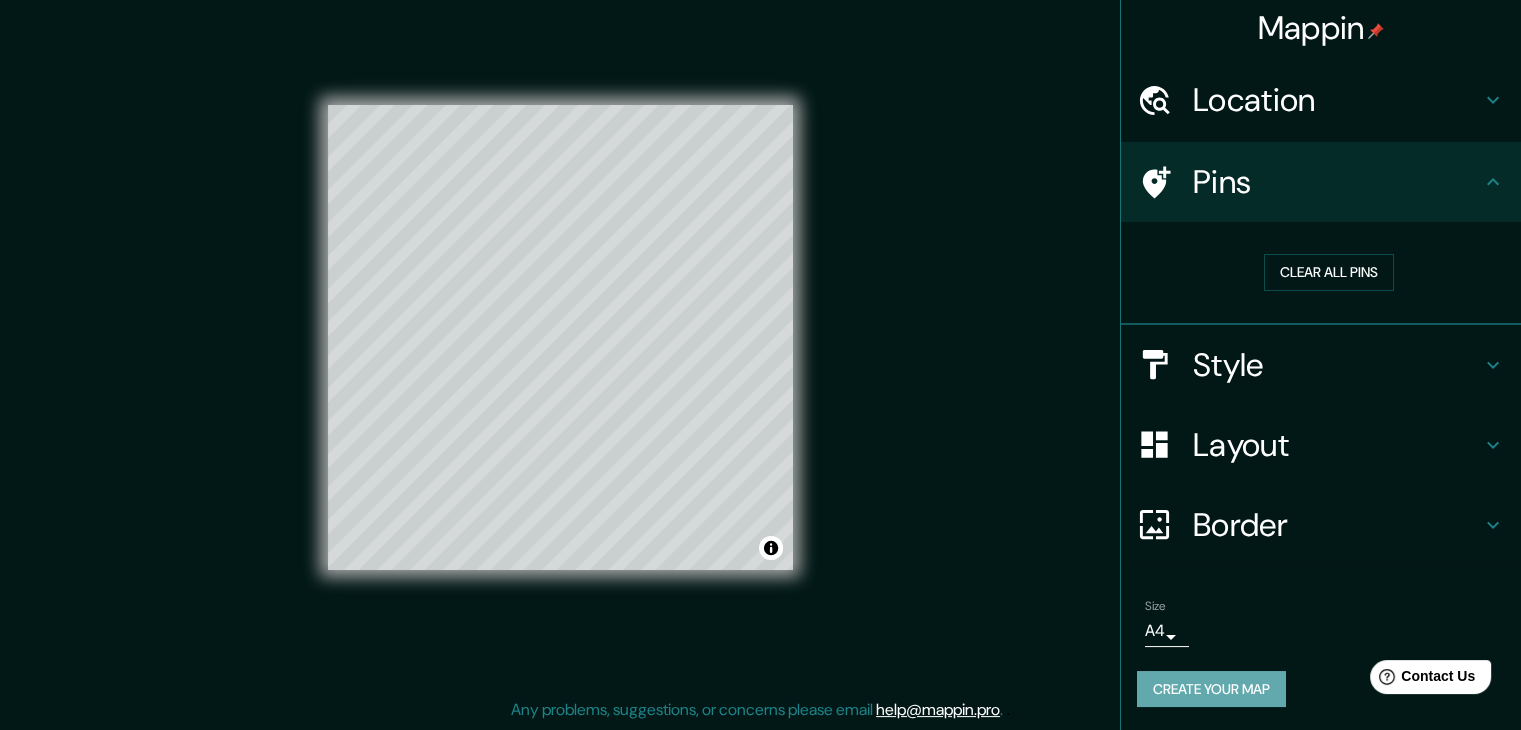 drag, startPoint x: 1185, startPoint y: 681, endPoint x: 1208, endPoint y: 697, distance: 28.01785 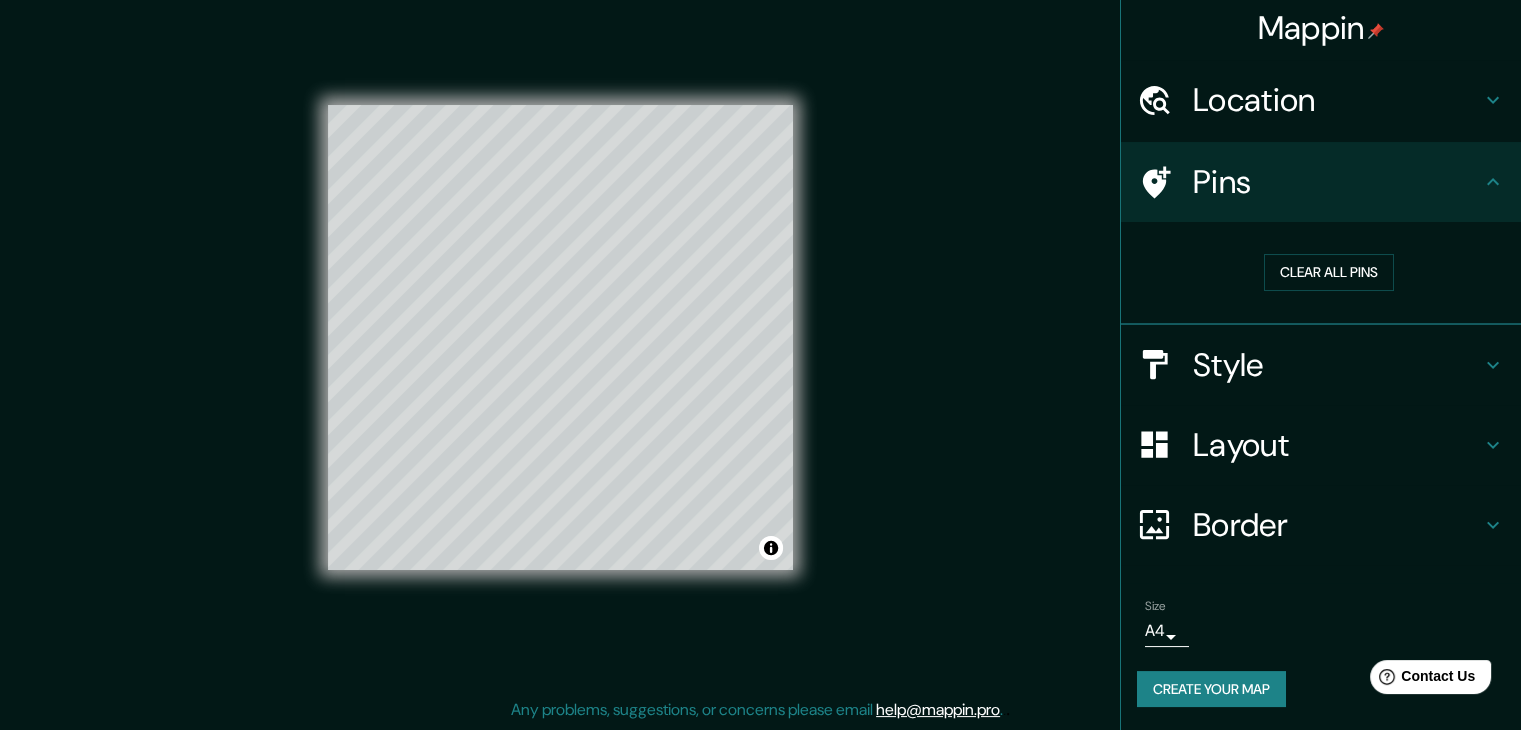 scroll, scrollTop: 0, scrollLeft: 0, axis: both 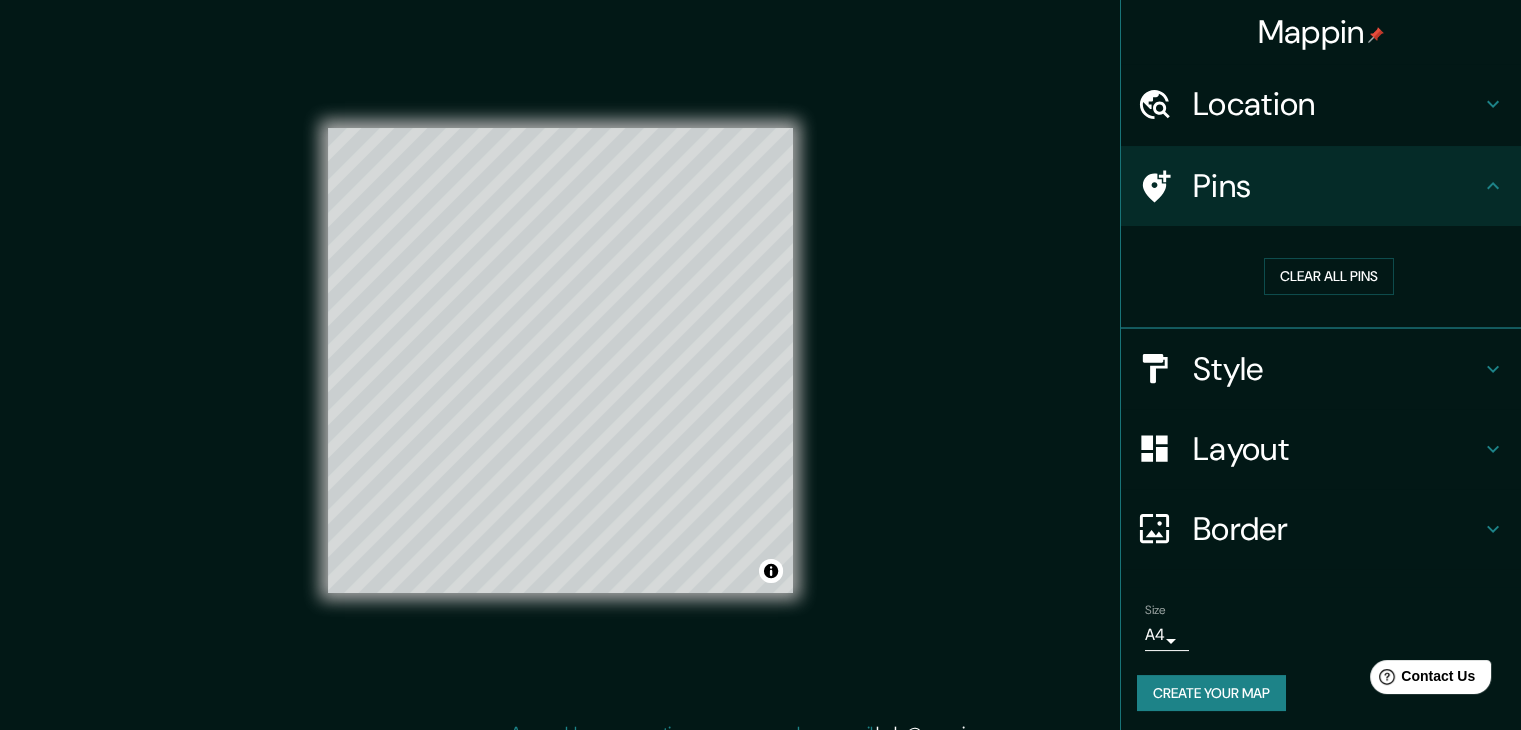 click on "Location" at bounding box center [1337, 104] 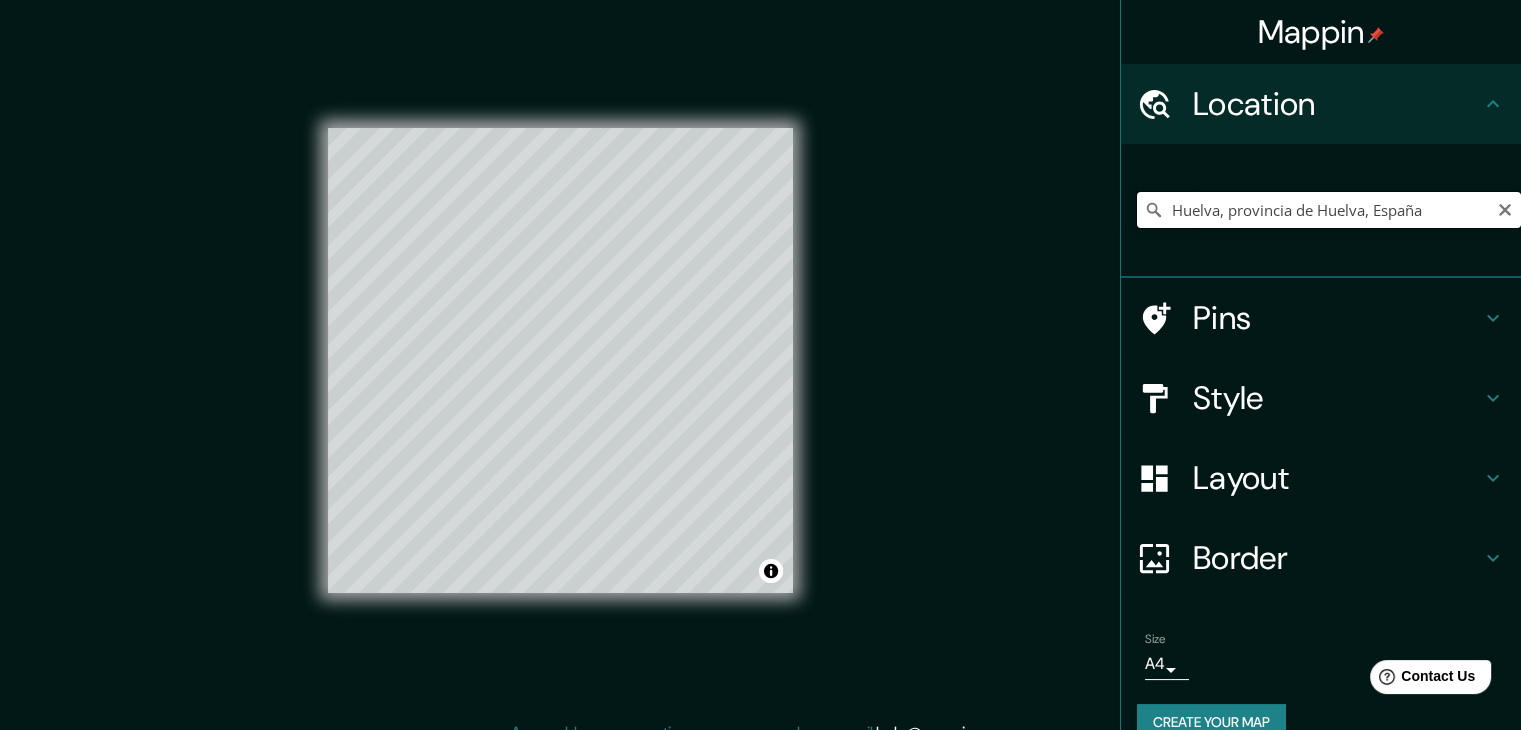 click on "Huelva, provincia de Huelva, España" at bounding box center [1329, 210] 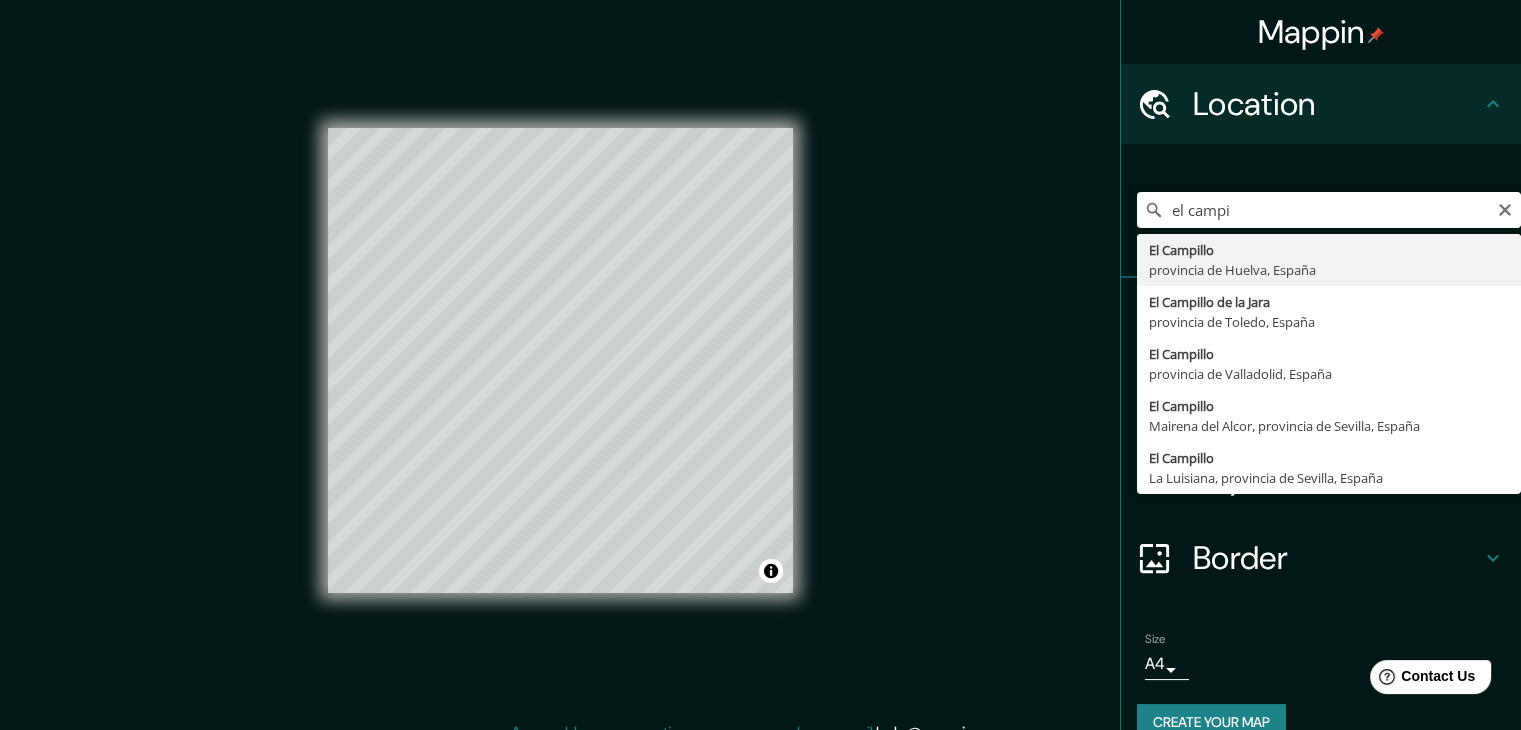 type on "El Campillo, provincia de Huelva, España" 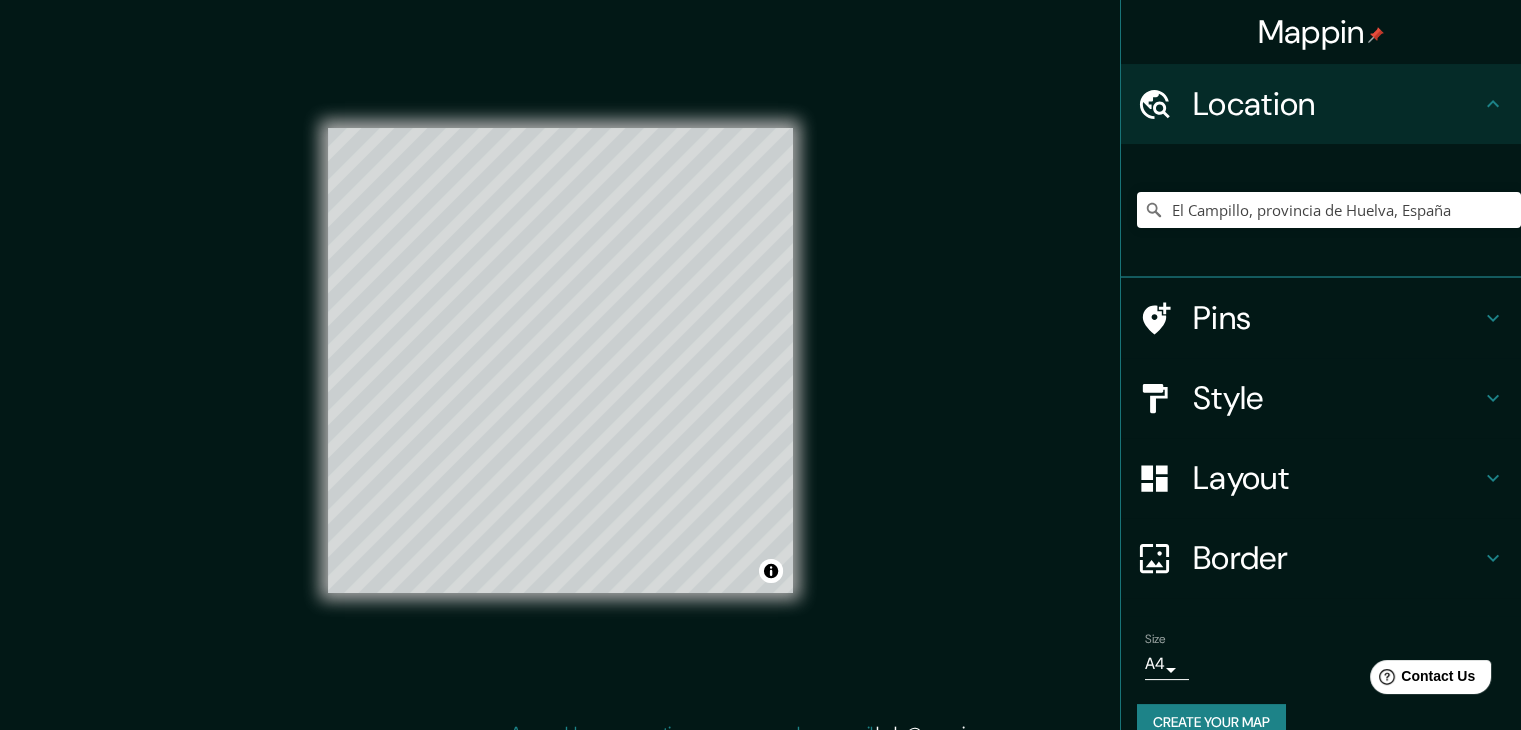 click on "Layout" at bounding box center (1337, 478) 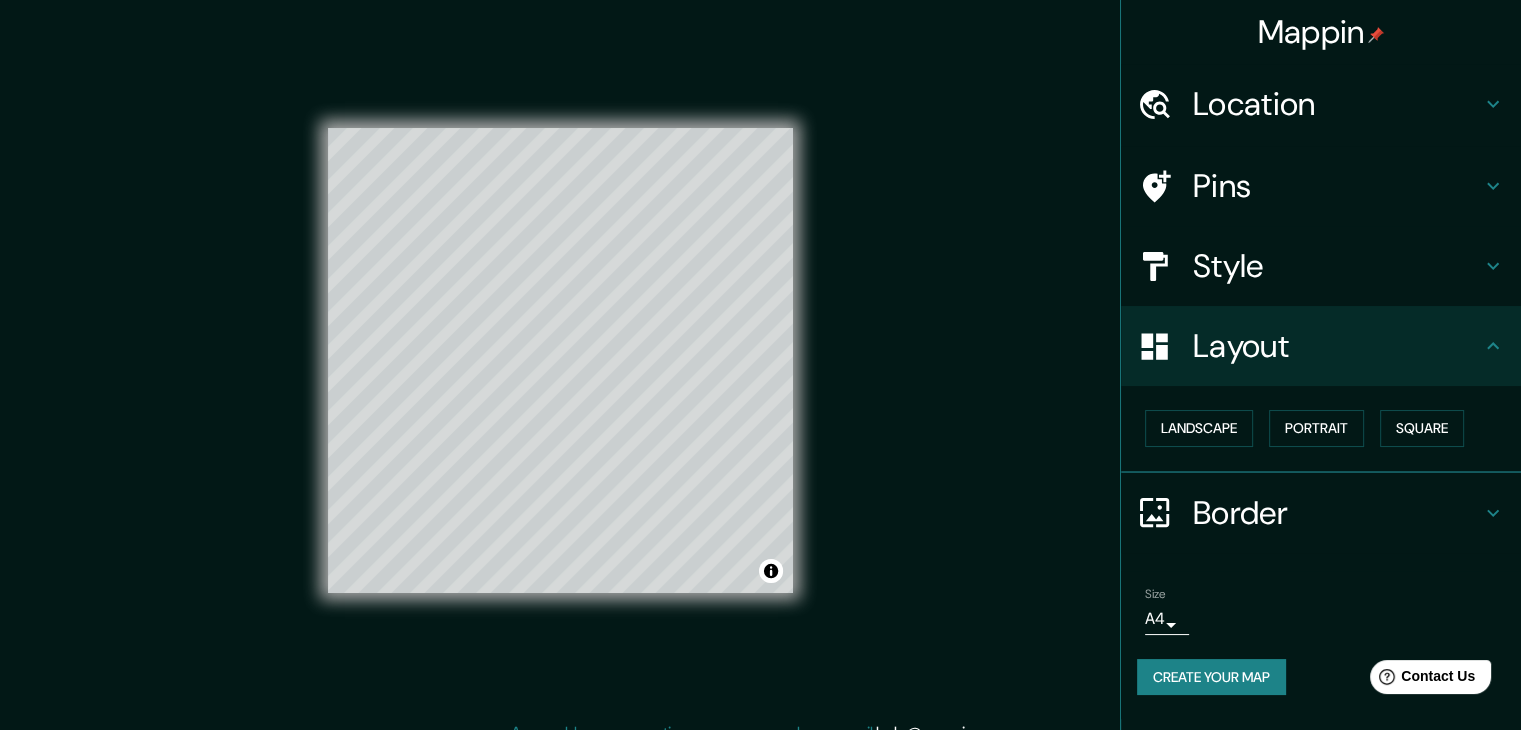 click on "Style" at bounding box center (1337, 266) 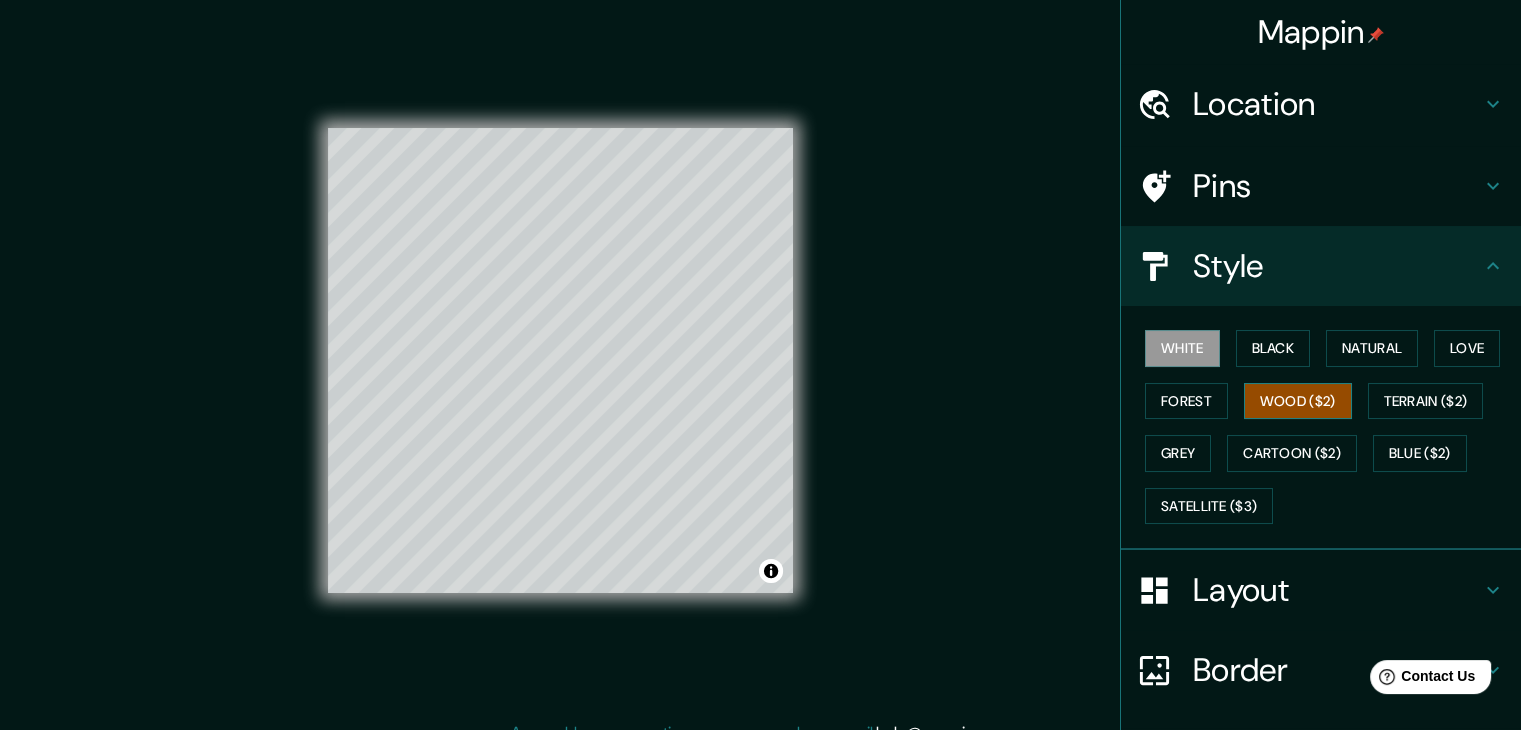 click on "Wood ($2)" at bounding box center (1298, 401) 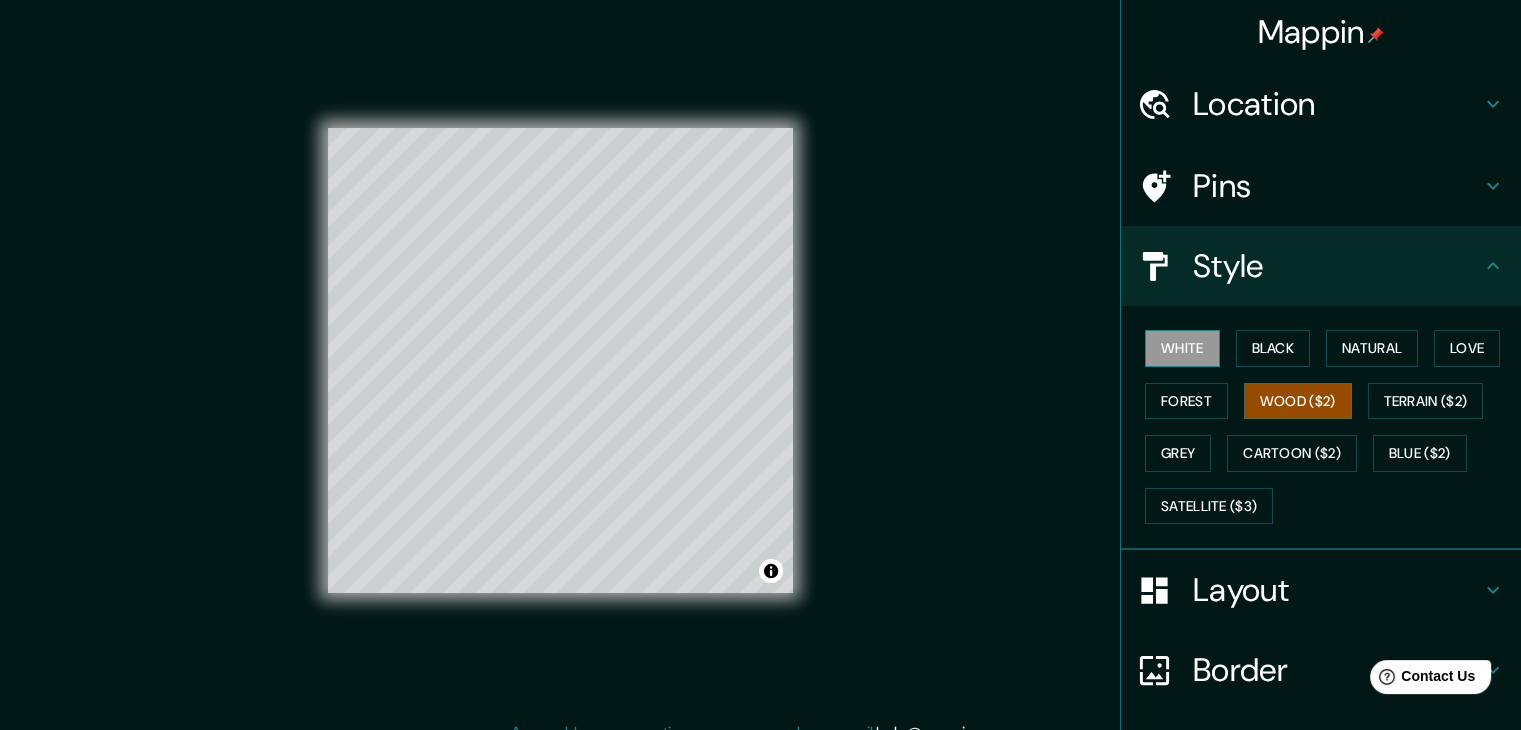click on "White" at bounding box center (1182, 348) 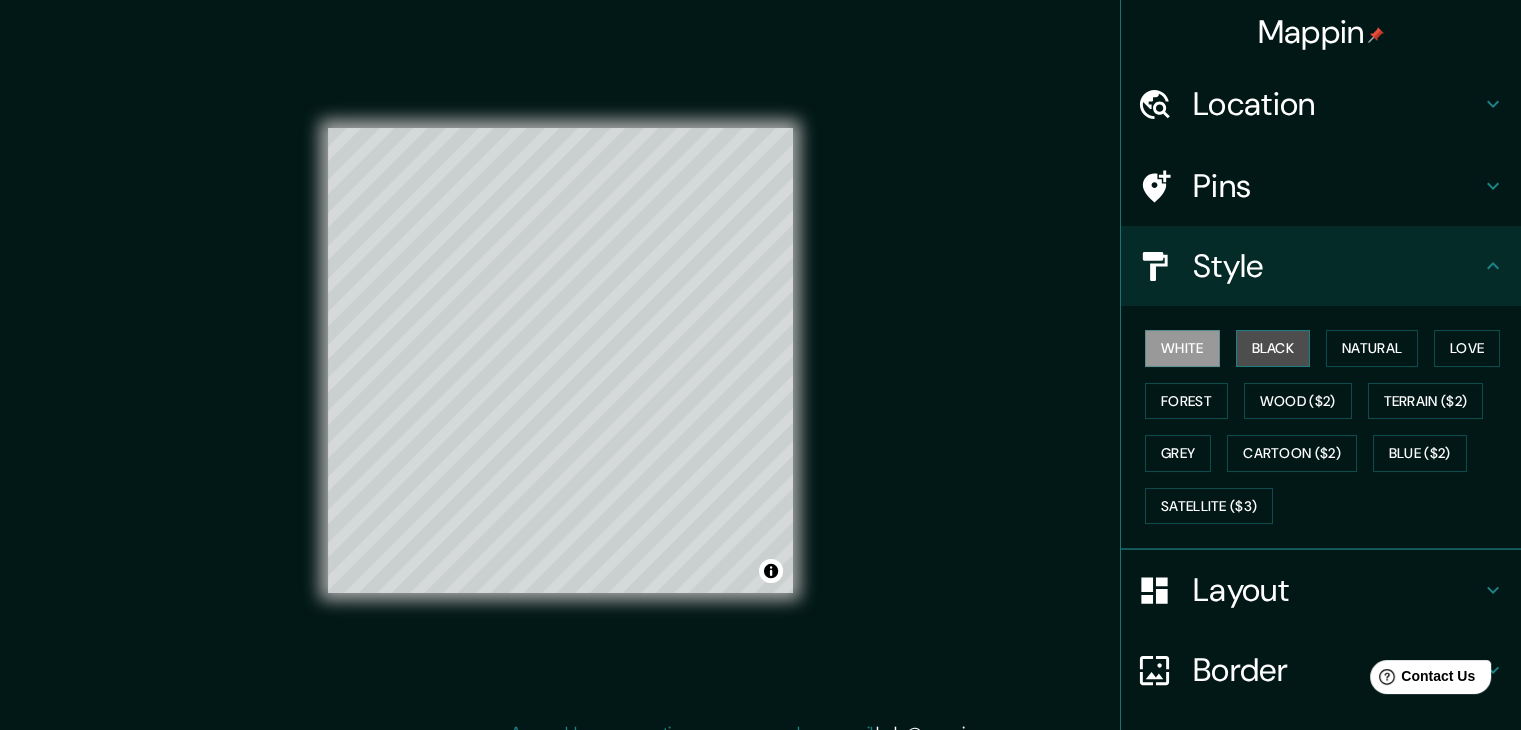 click on "Black" at bounding box center [1273, 348] 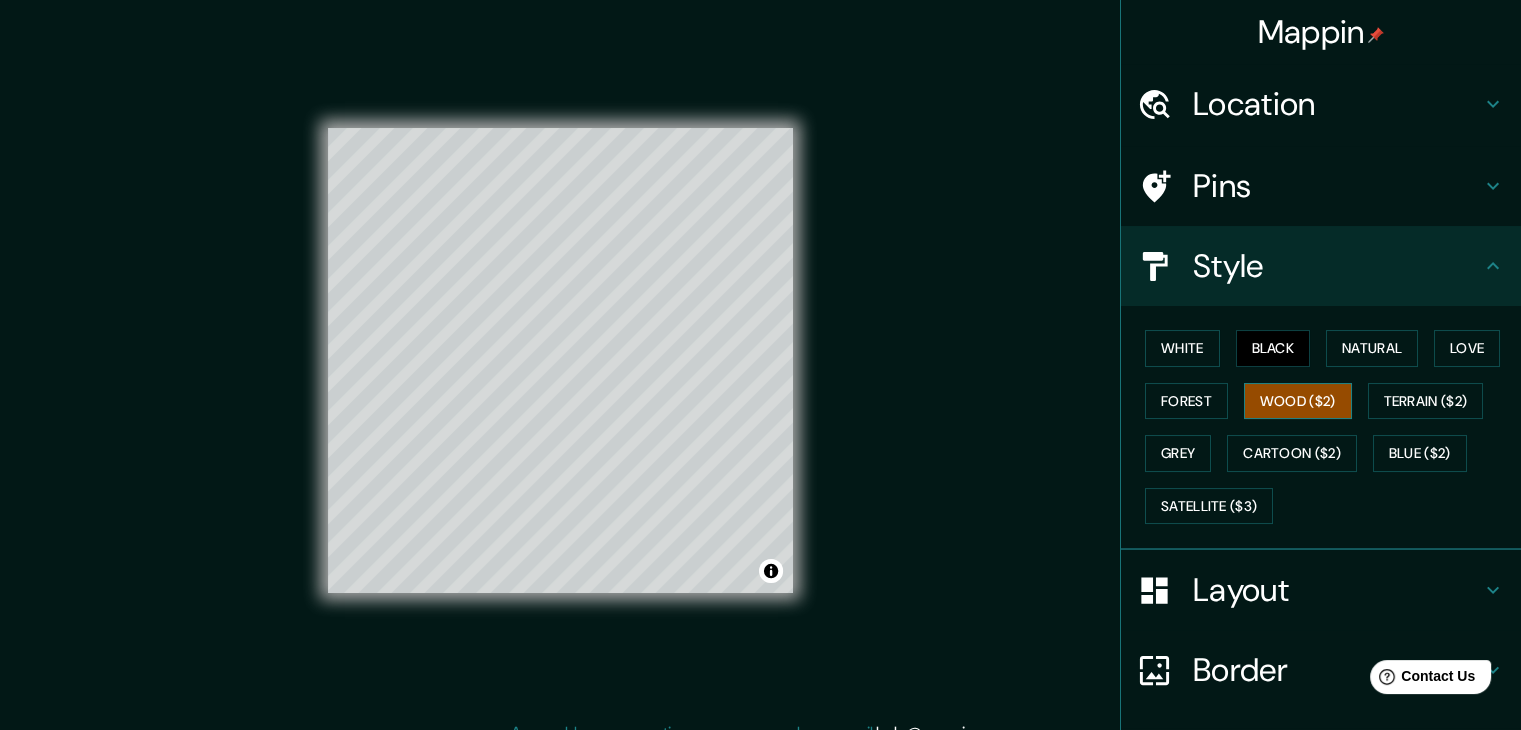 click on "Wood ($2)" at bounding box center [1298, 401] 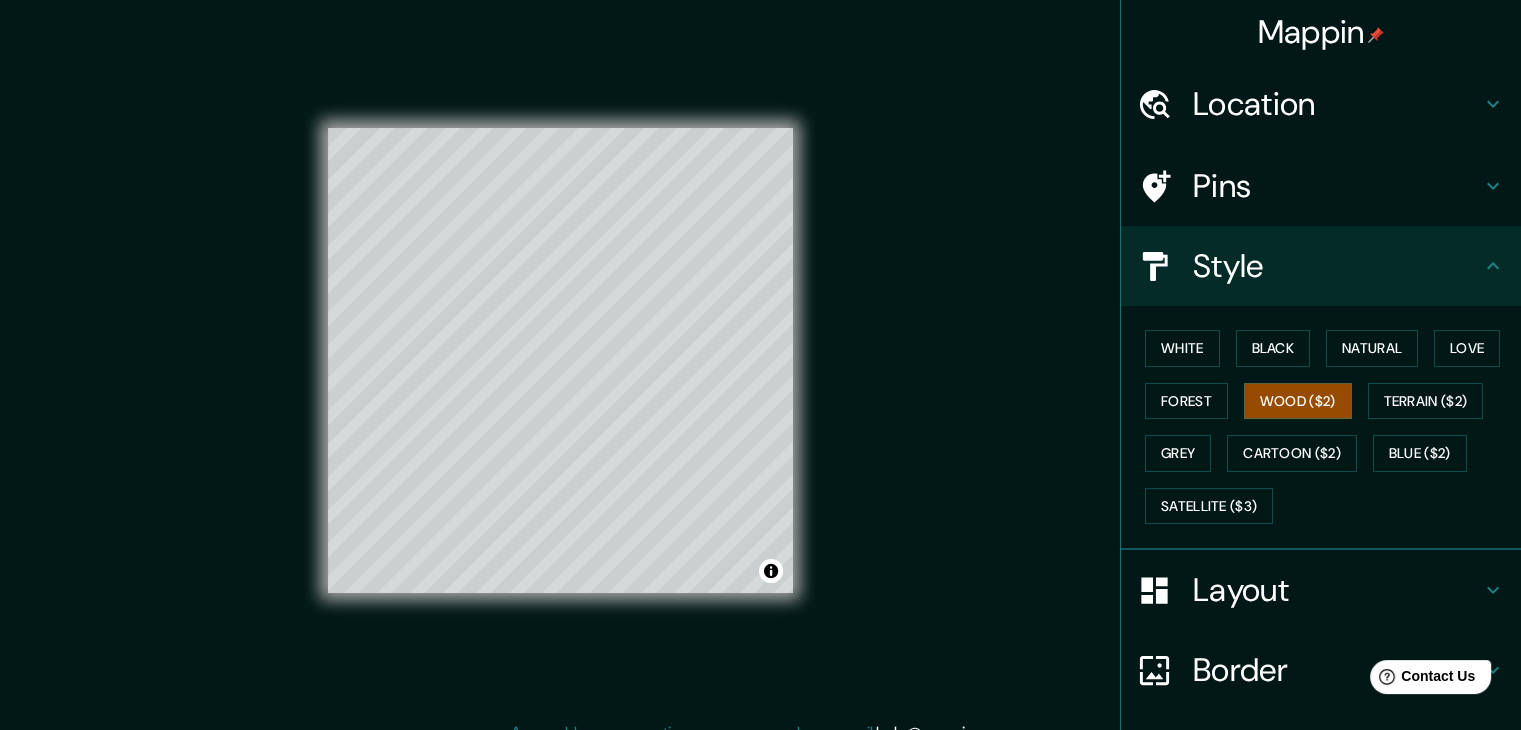 click on "Layout" at bounding box center [1337, 590] 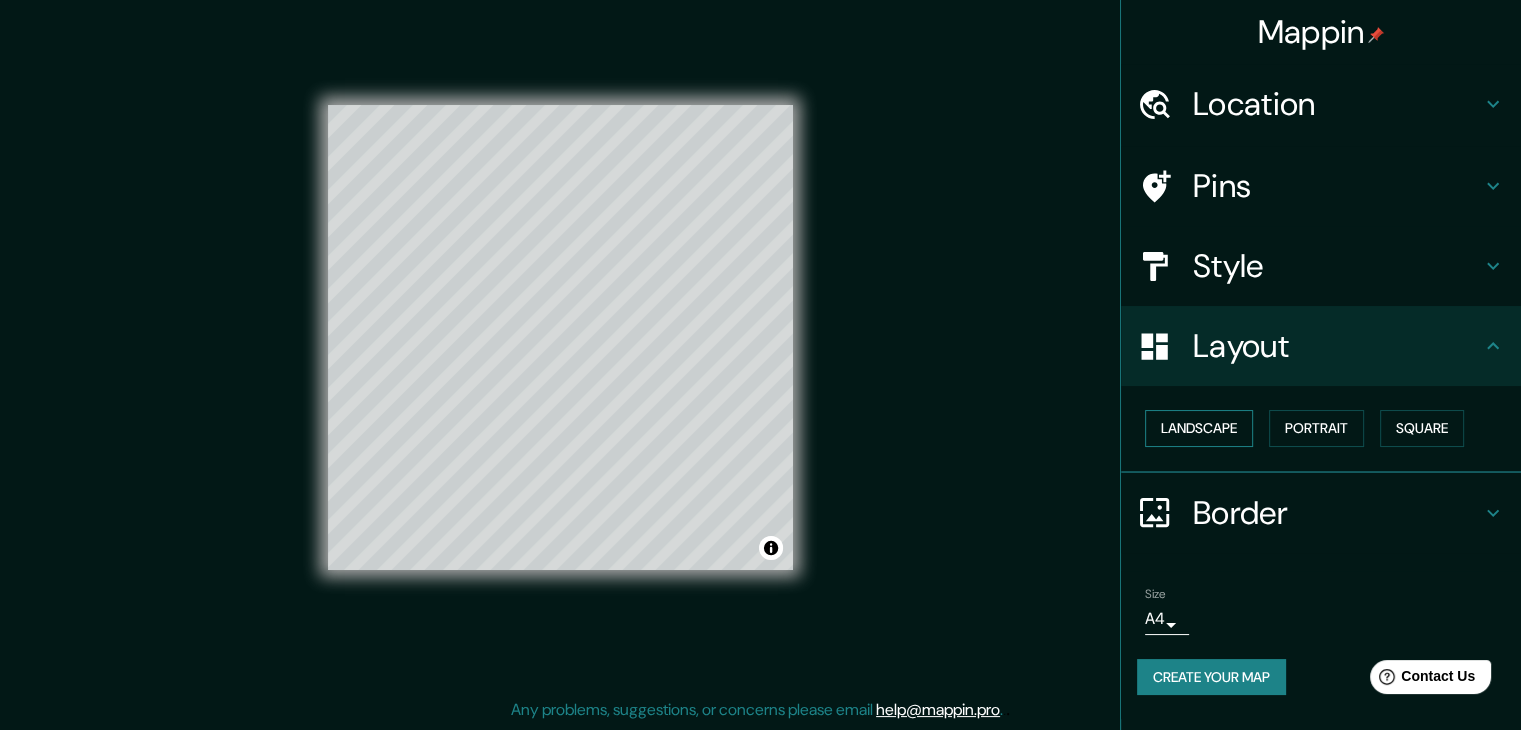scroll, scrollTop: 0, scrollLeft: 0, axis: both 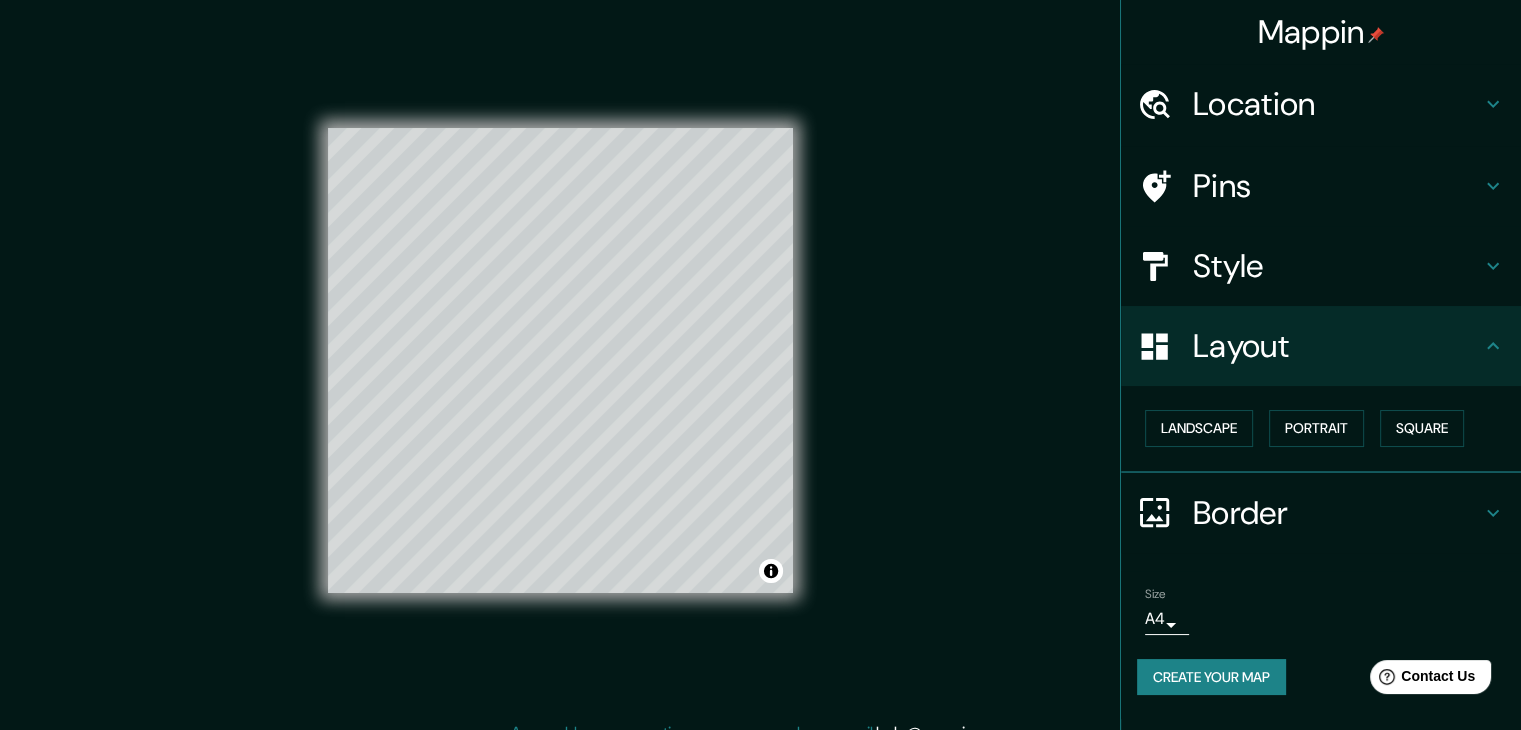 click on "Style" at bounding box center [1337, 266] 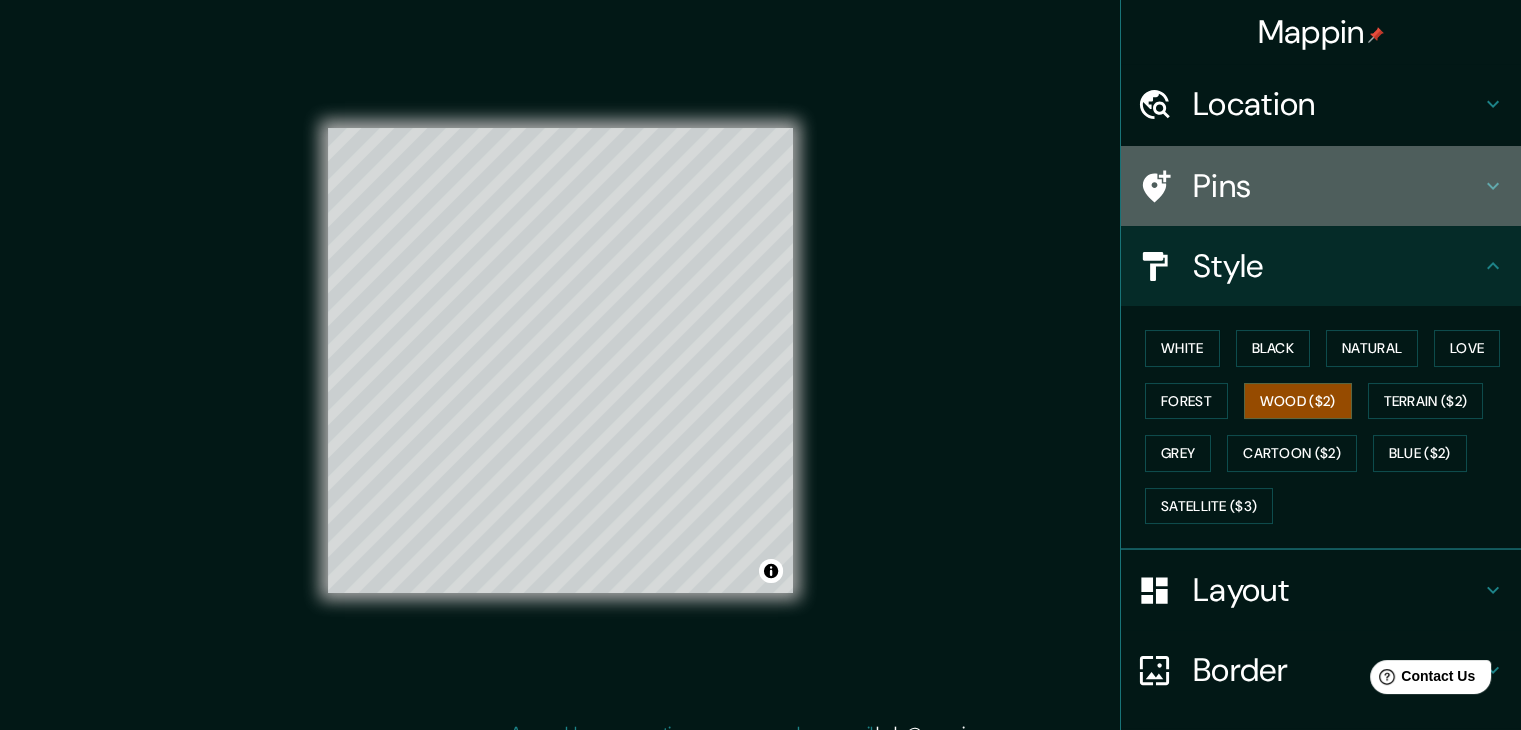 click on "Pins" at bounding box center [1337, 186] 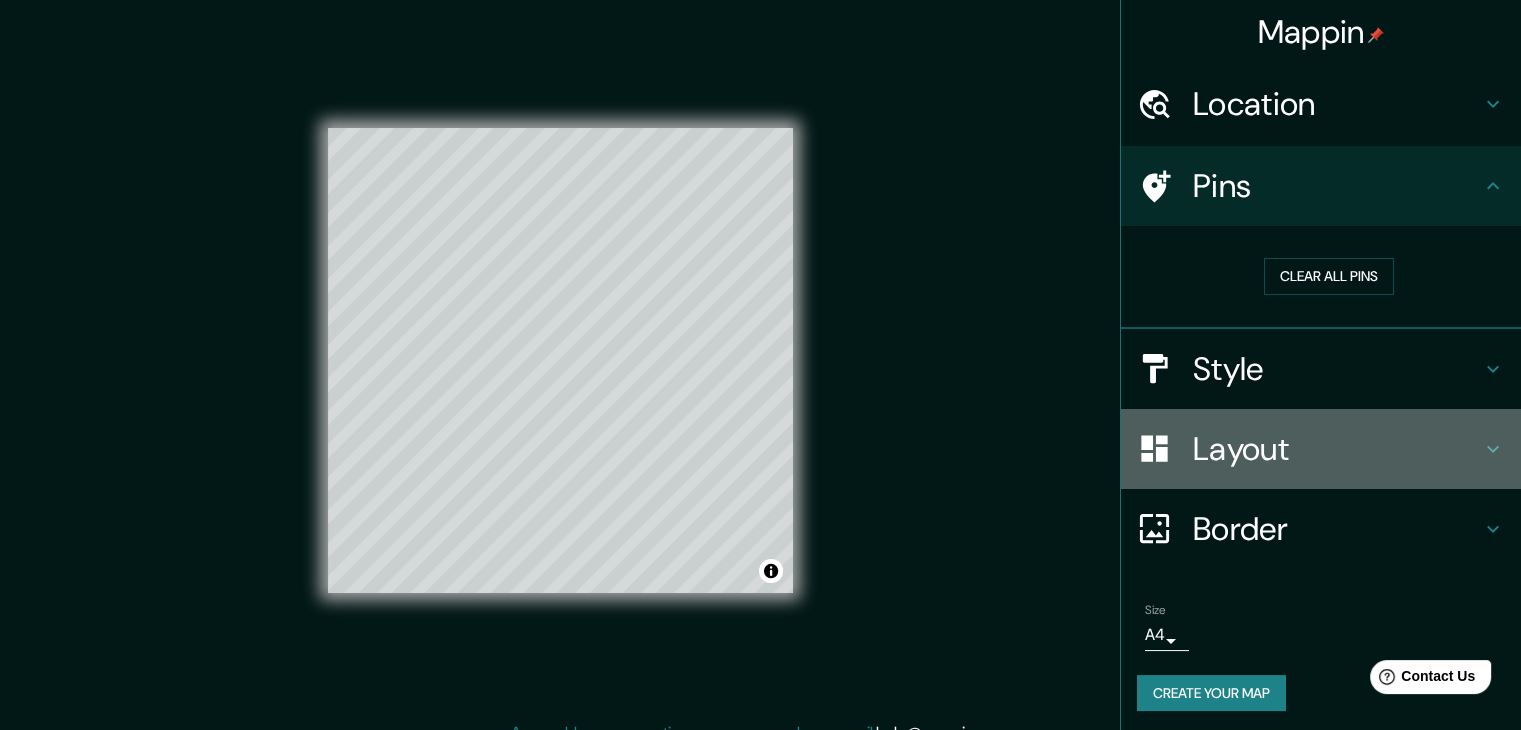 click on "Layout" at bounding box center (1337, 449) 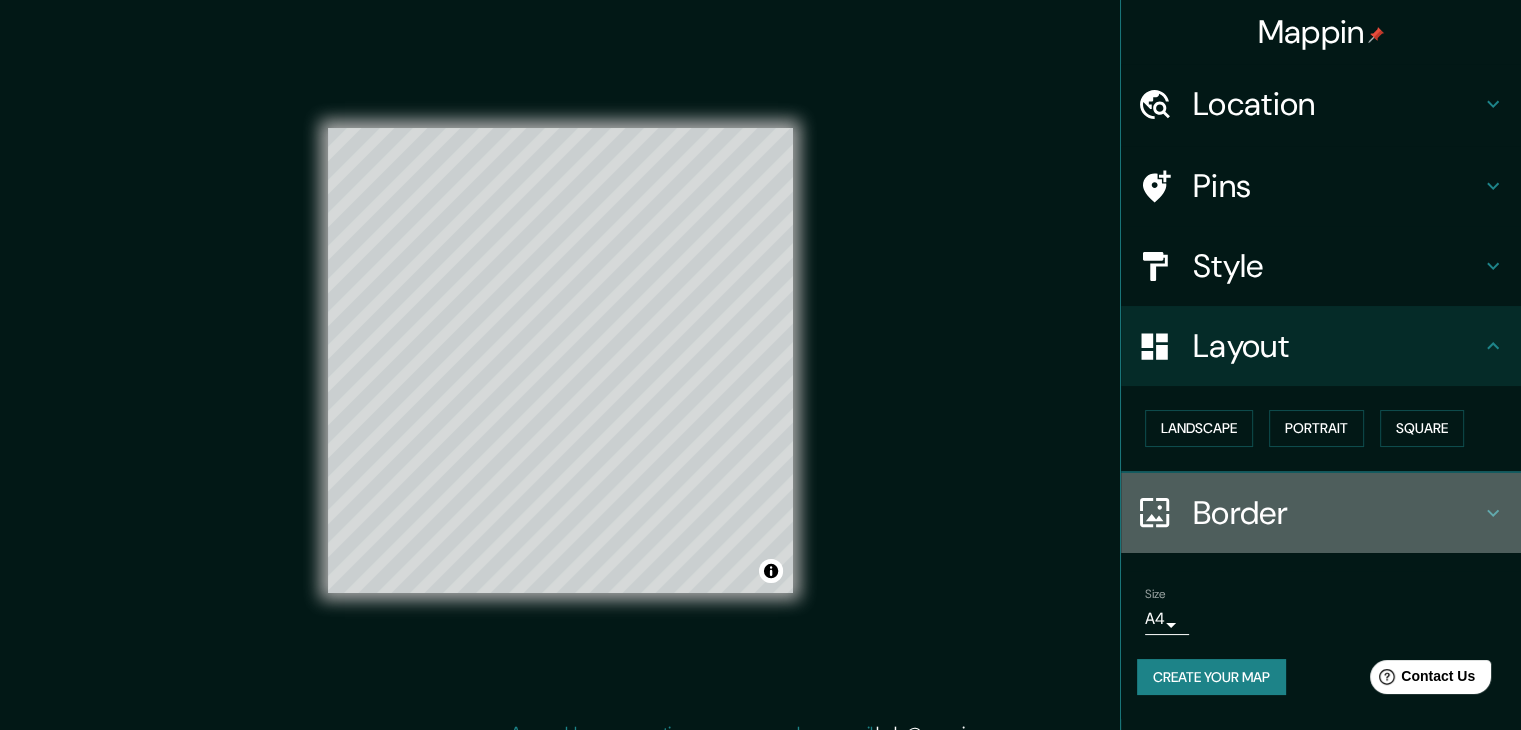 click on "Border" at bounding box center [1337, 513] 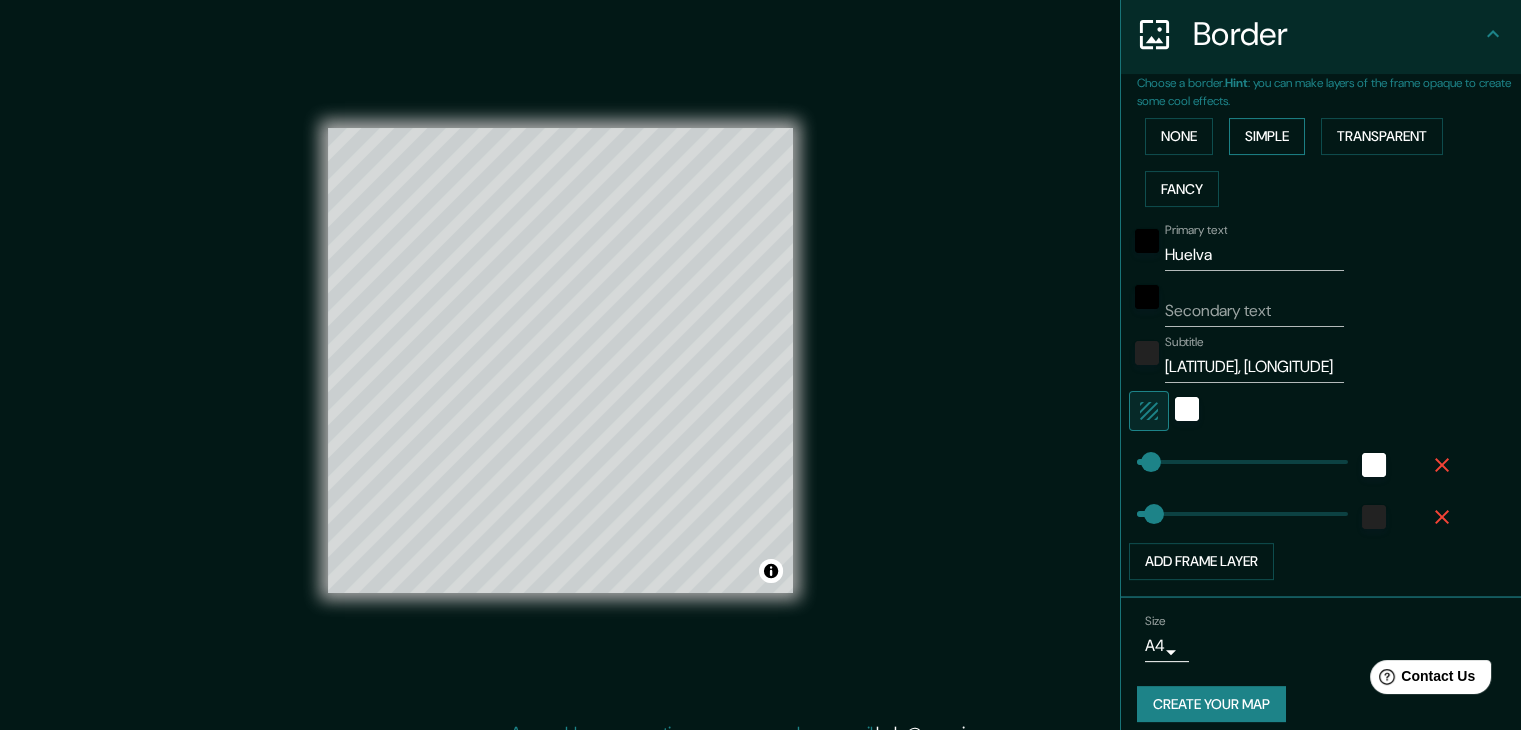 scroll, scrollTop: 400, scrollLeft: 0, axis: vertical 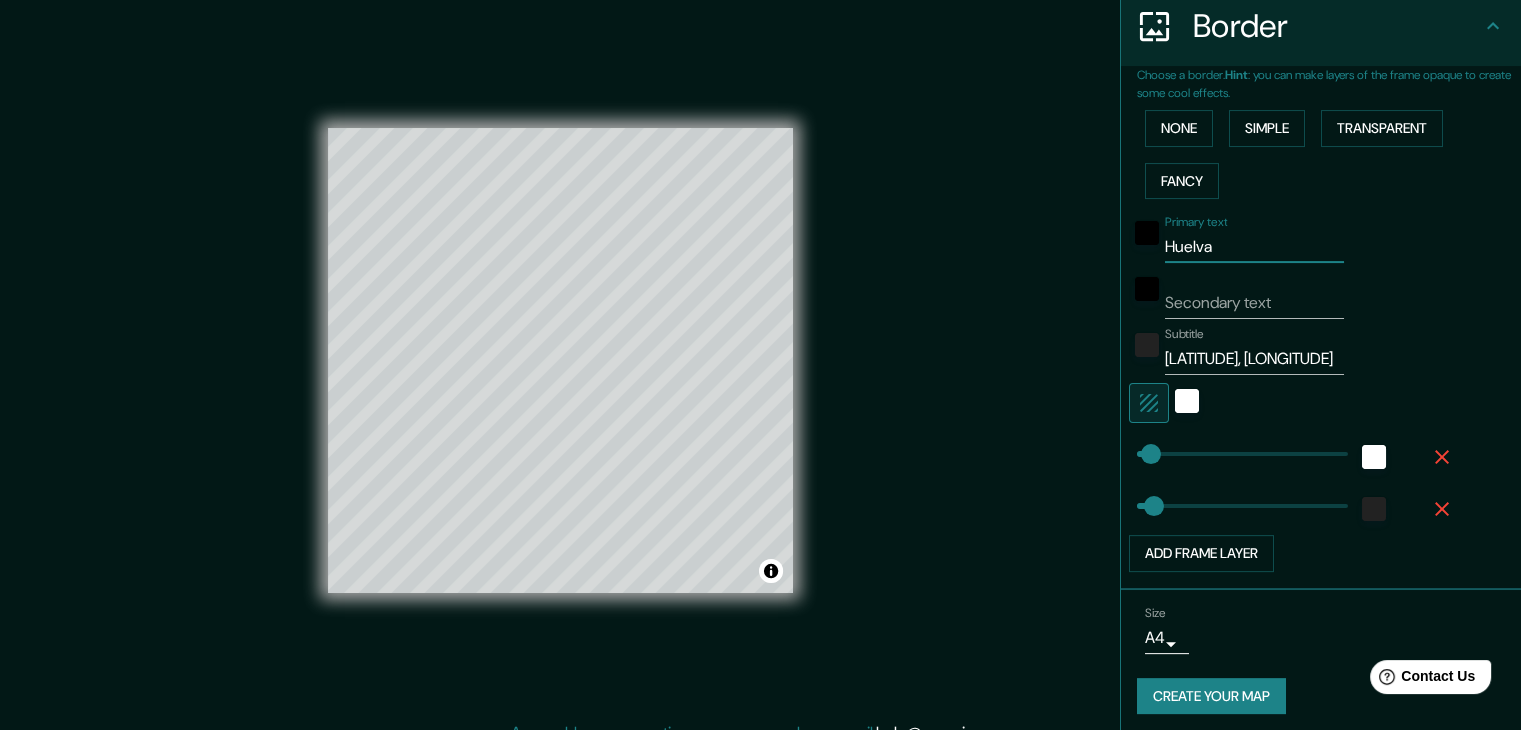 click on "Huelva" at bounding box center [1254, 247] 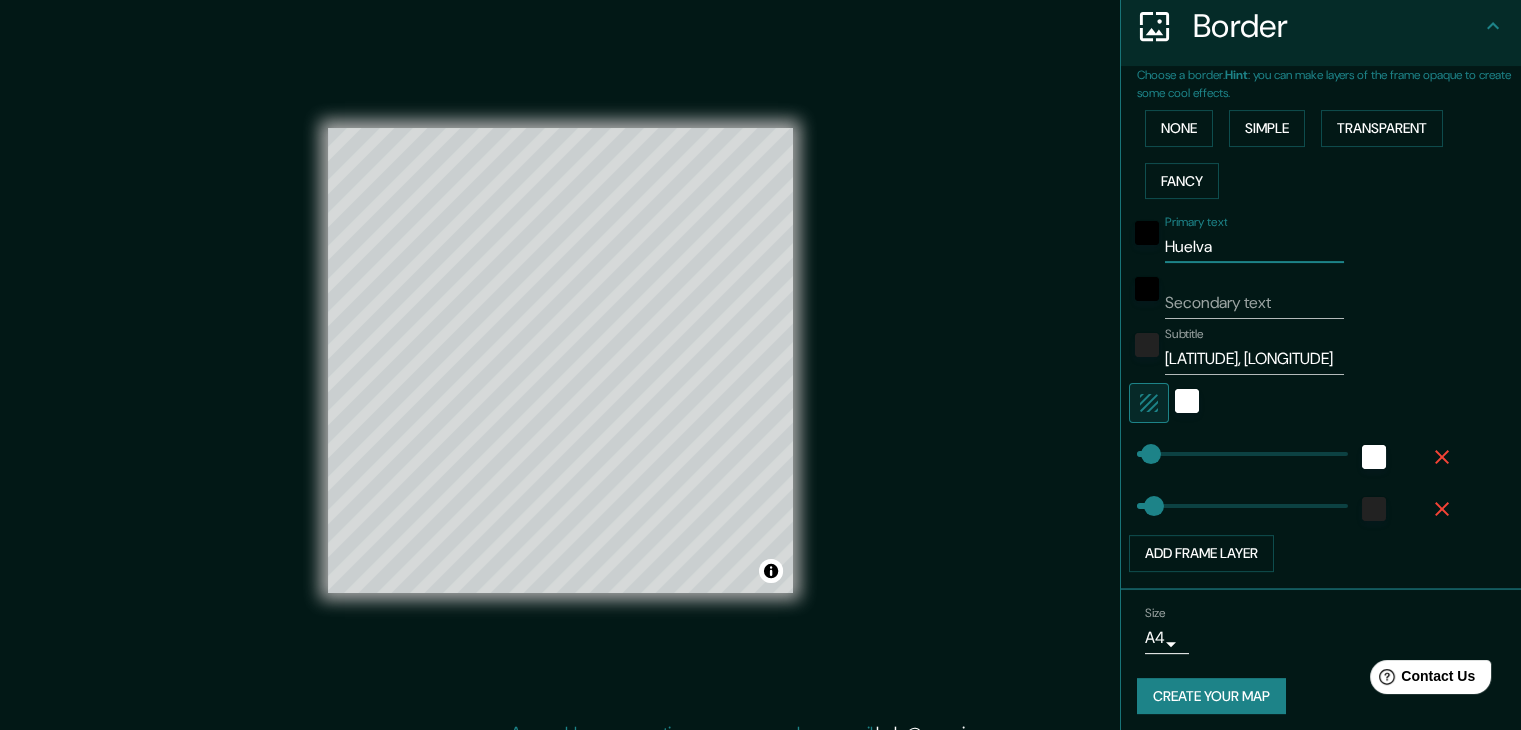 click on "Huelva" at bounding box center (1254, 247) 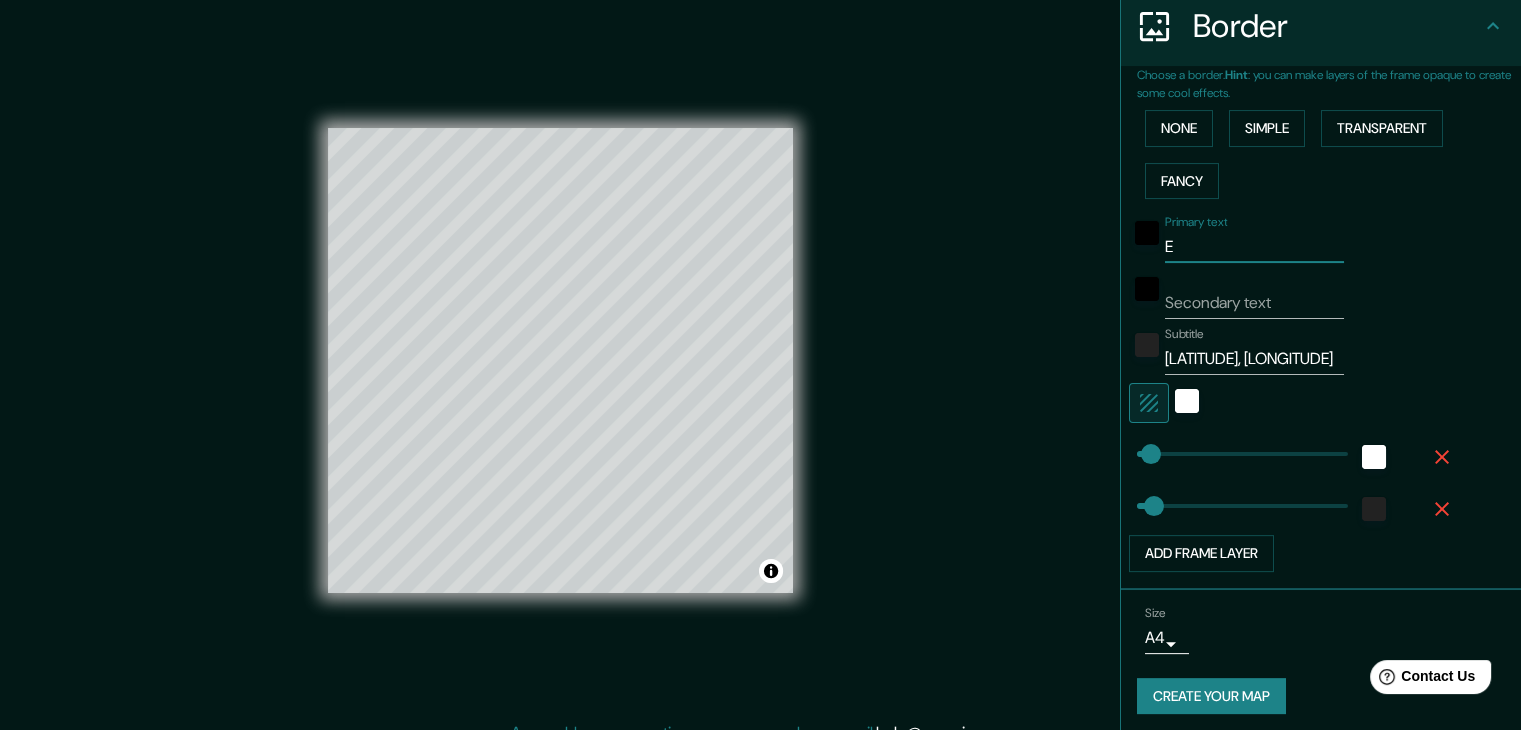 type on "El" 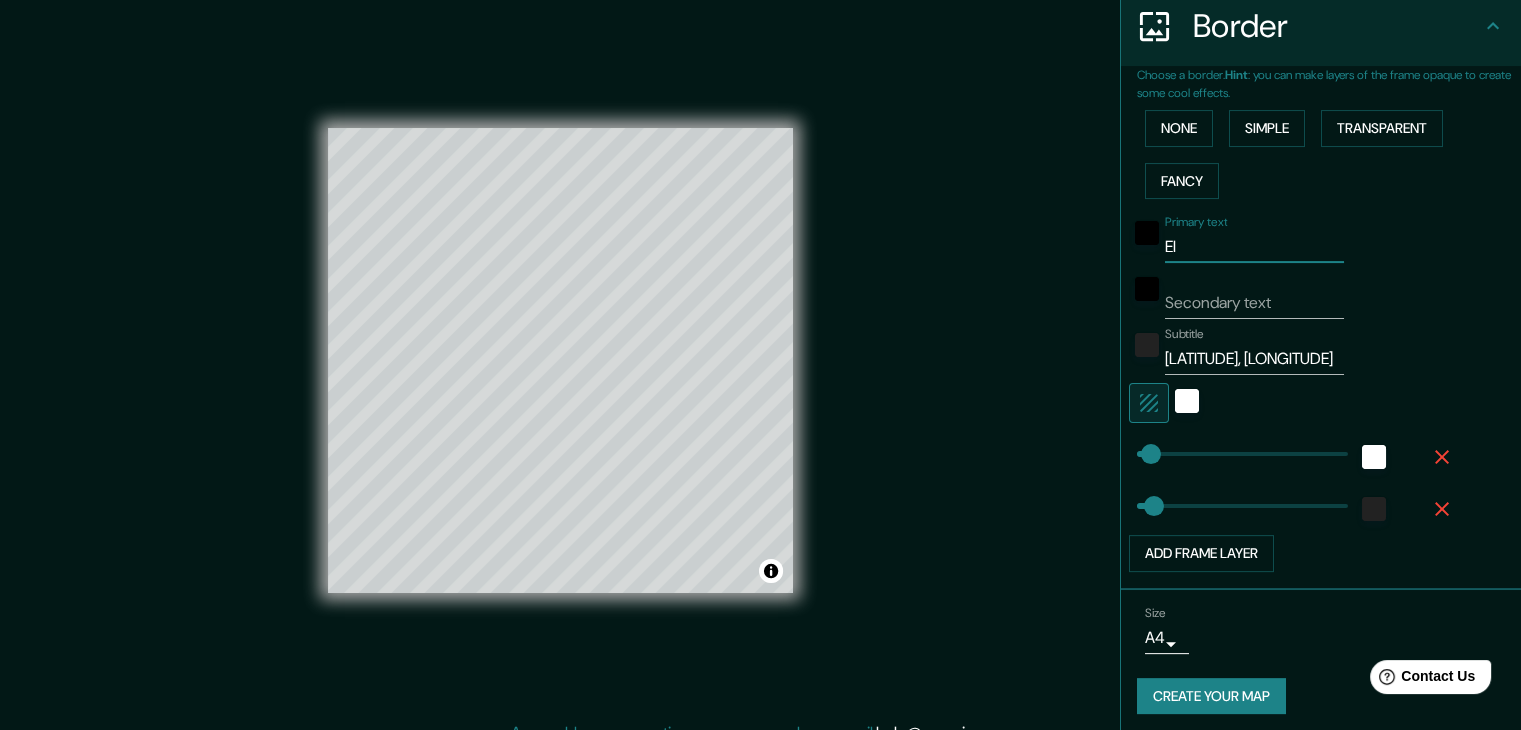 type on "El" 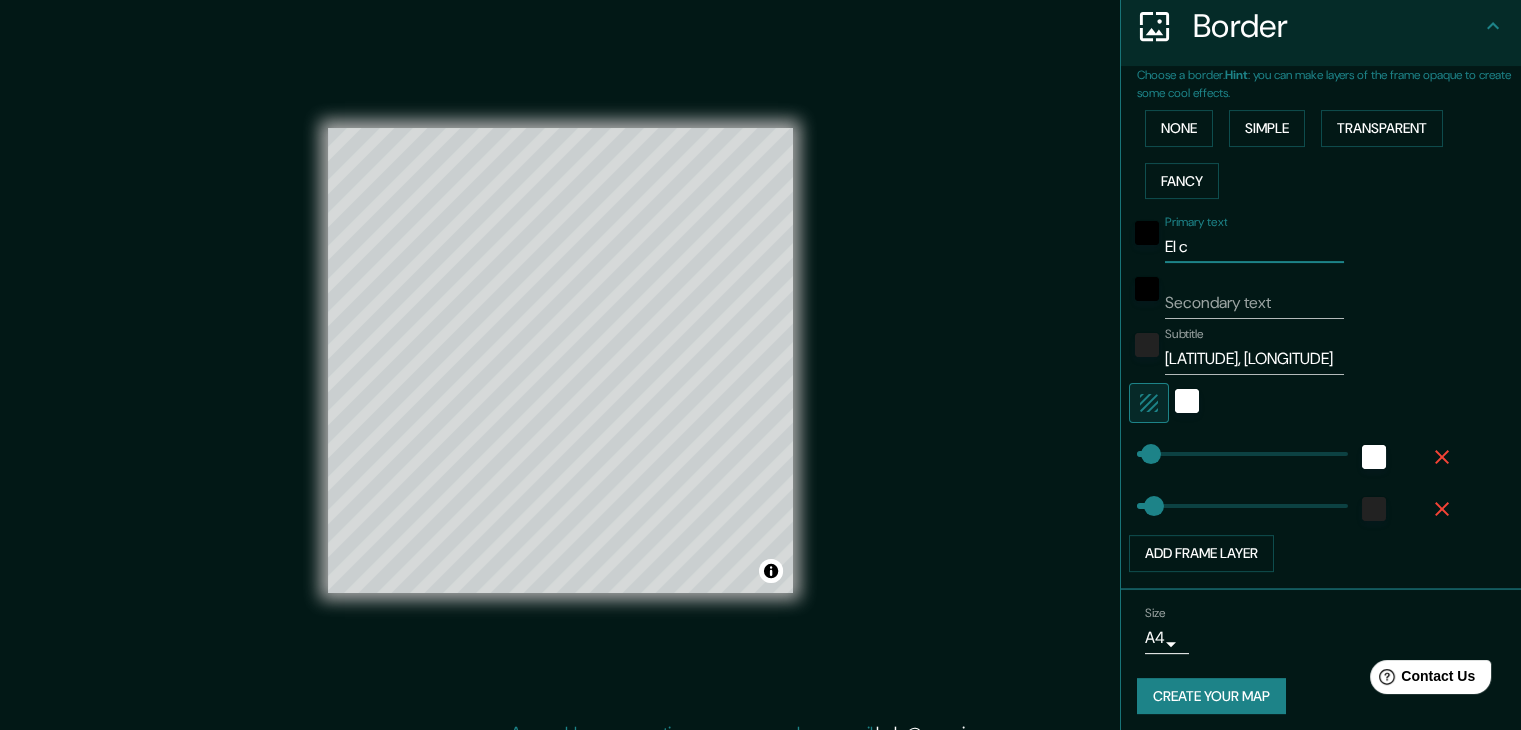 type on "37" 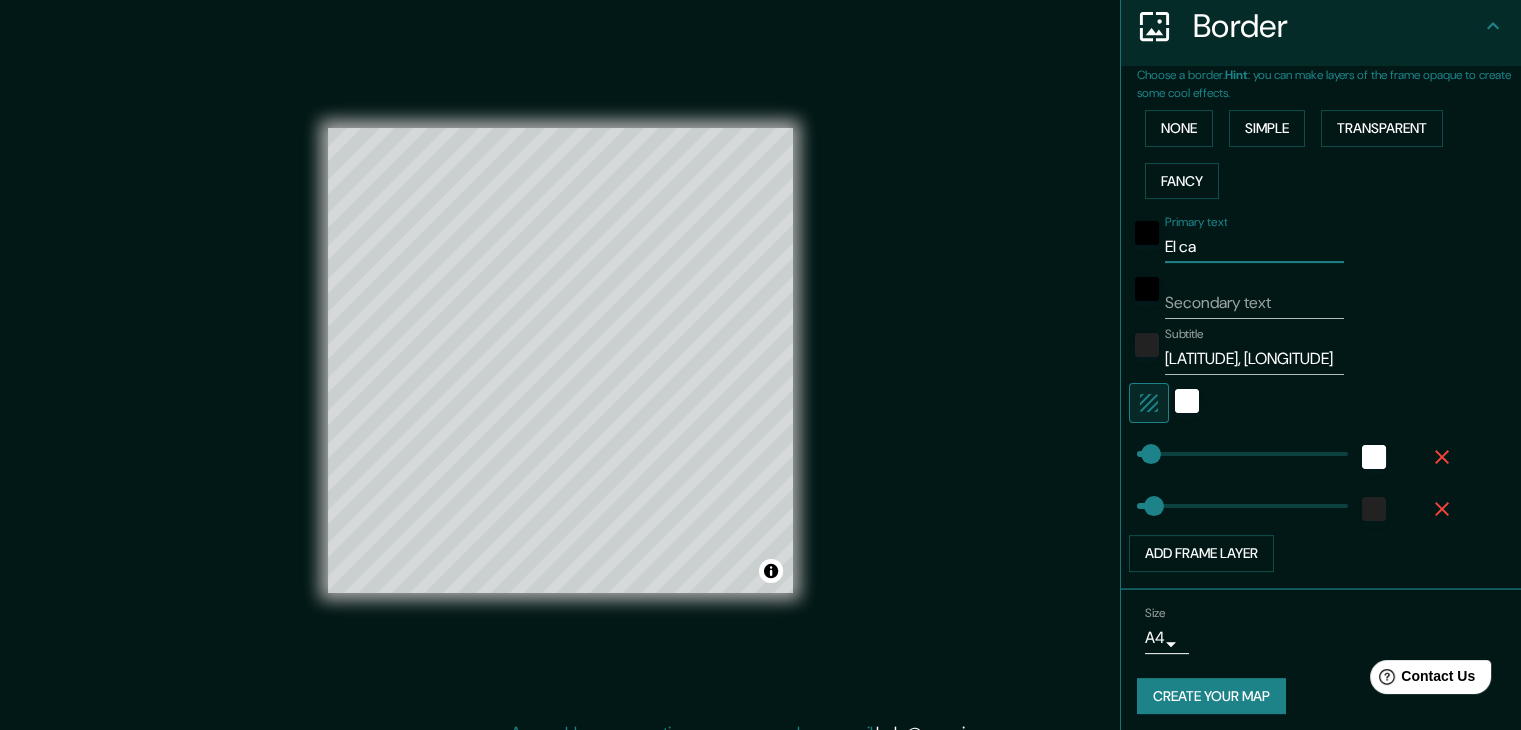 type on "El cam" 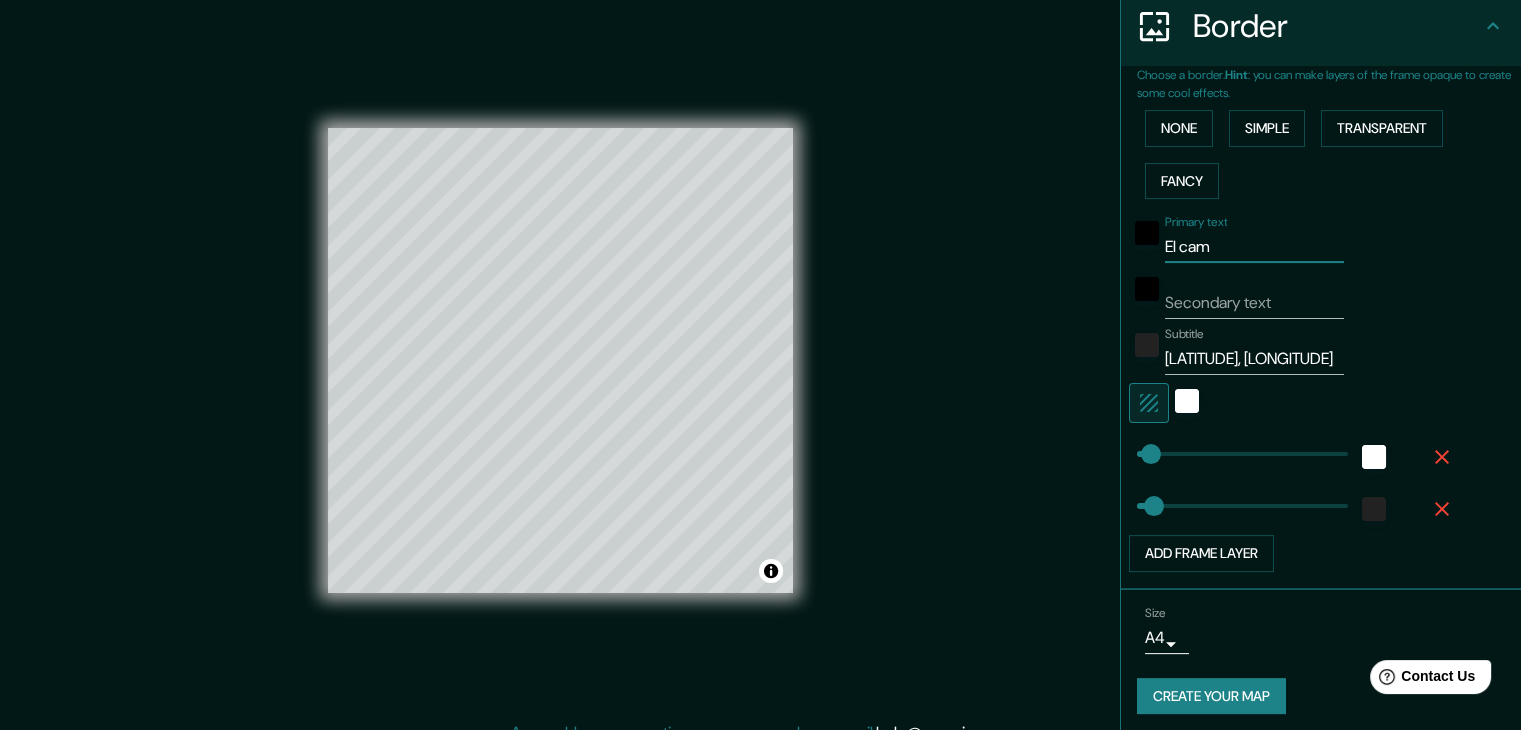 type on "37" 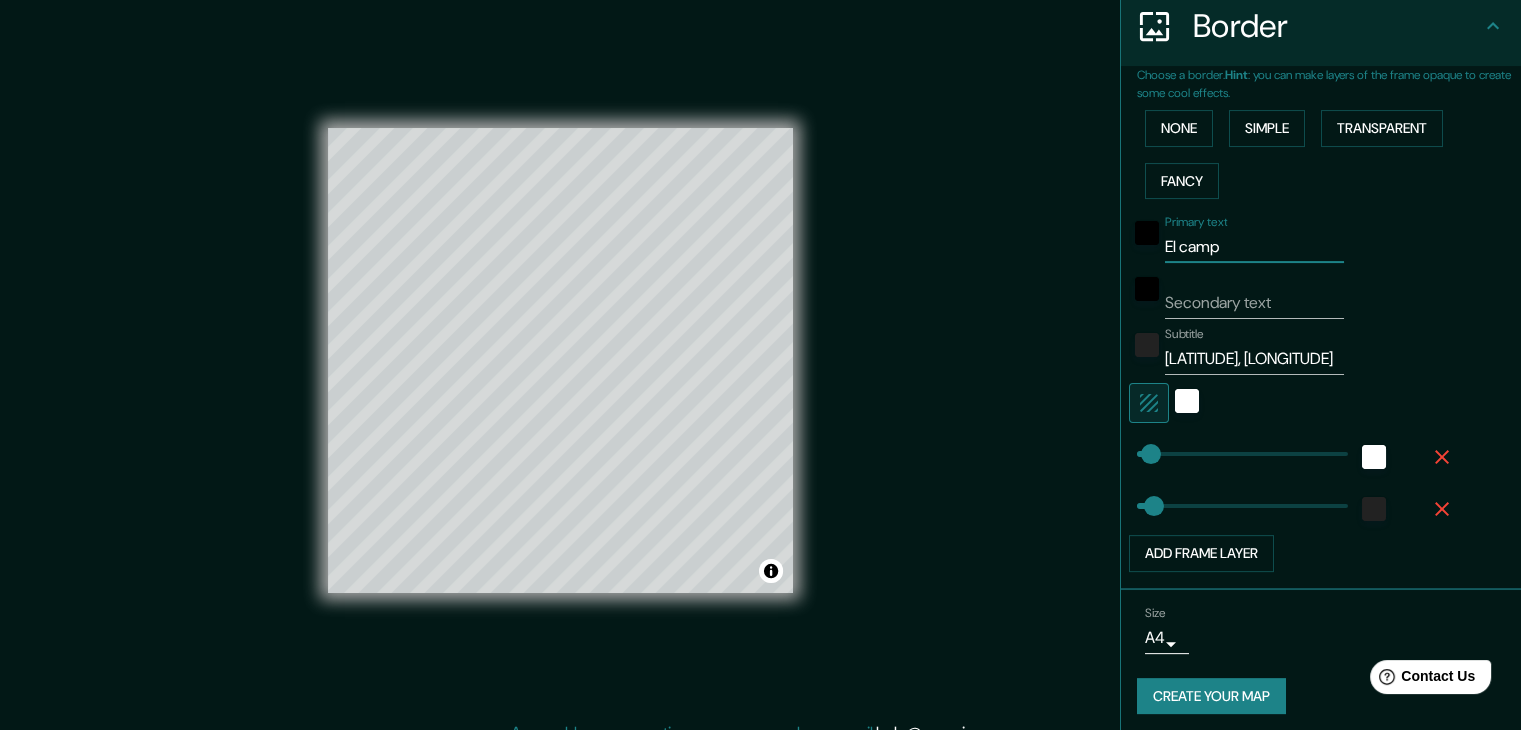 type on "El campi" 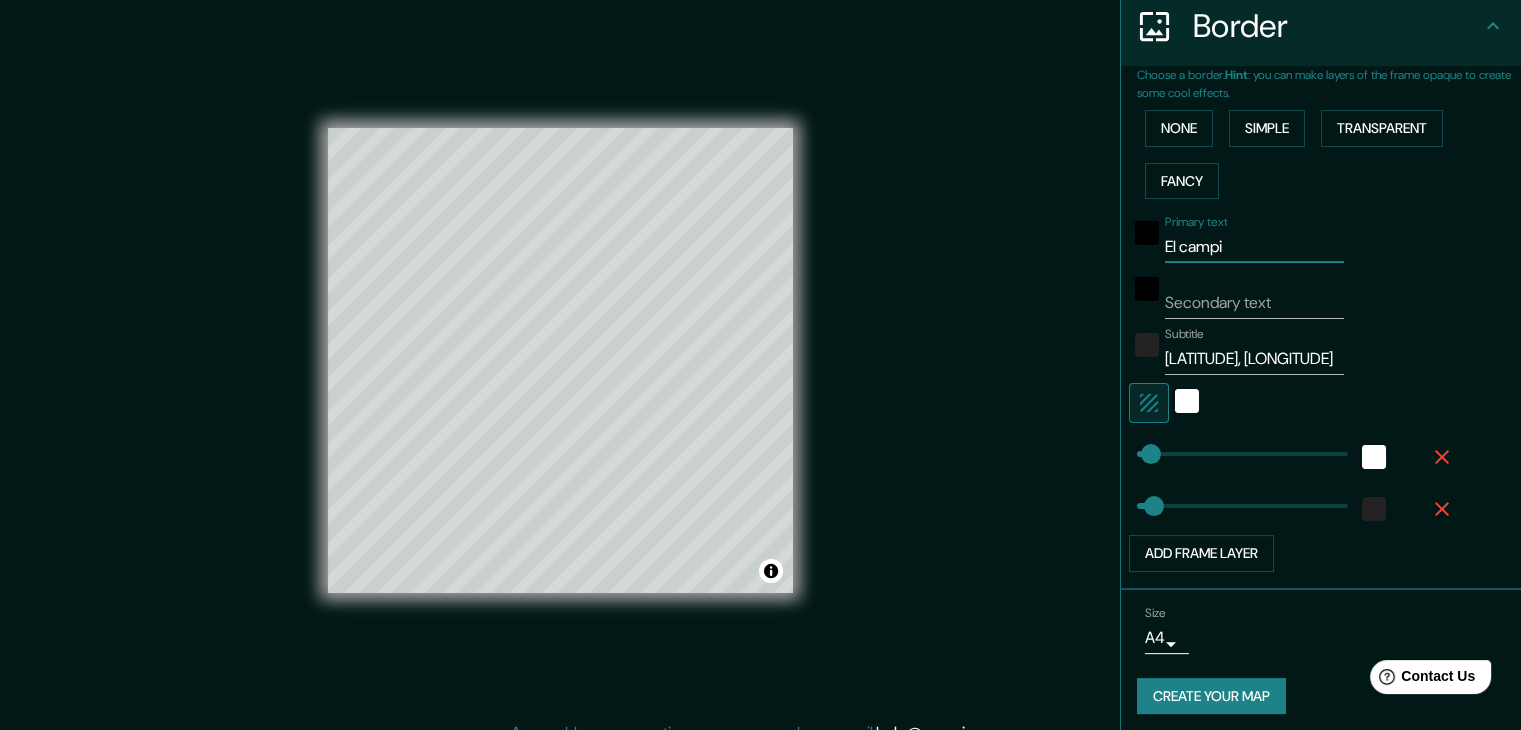 type on "El campil" 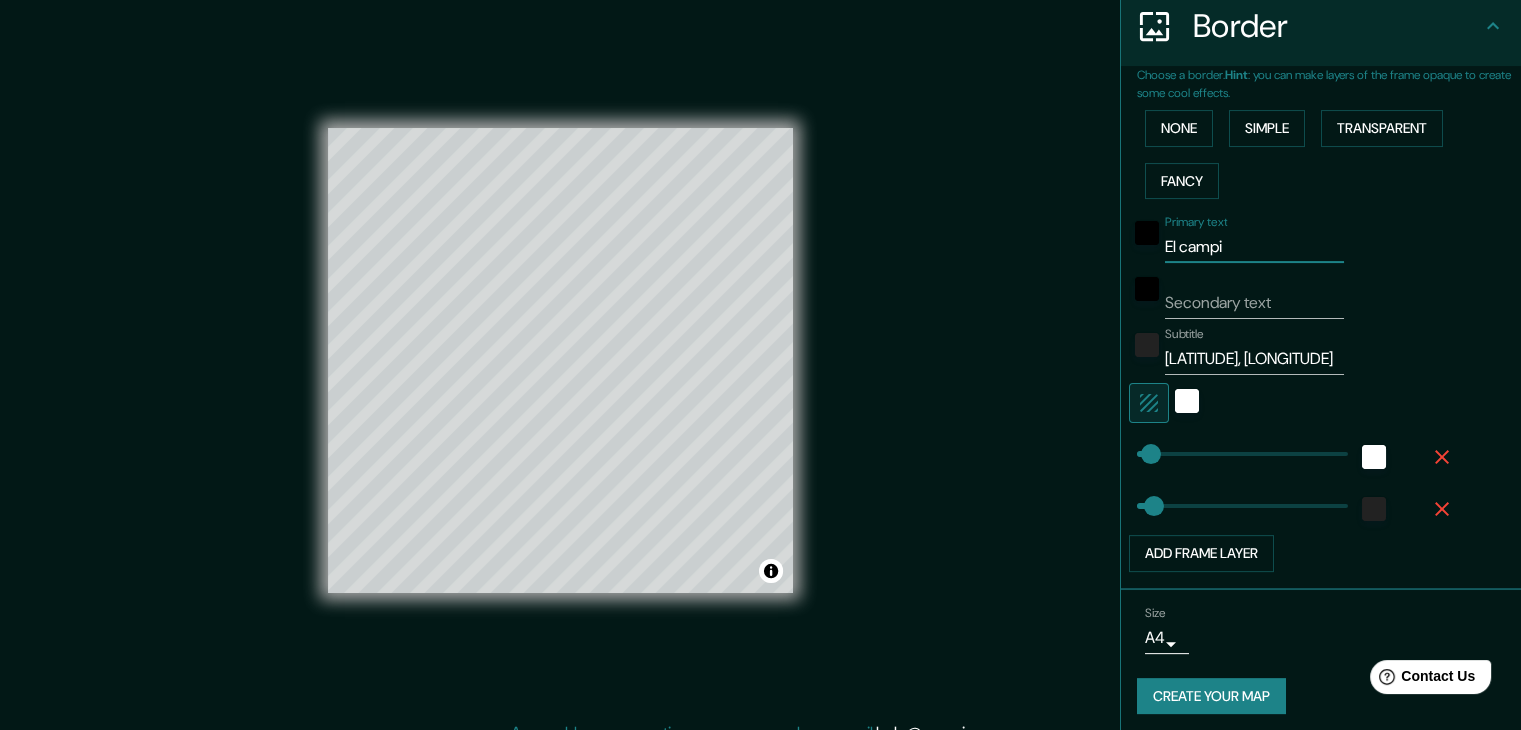 type on "37" 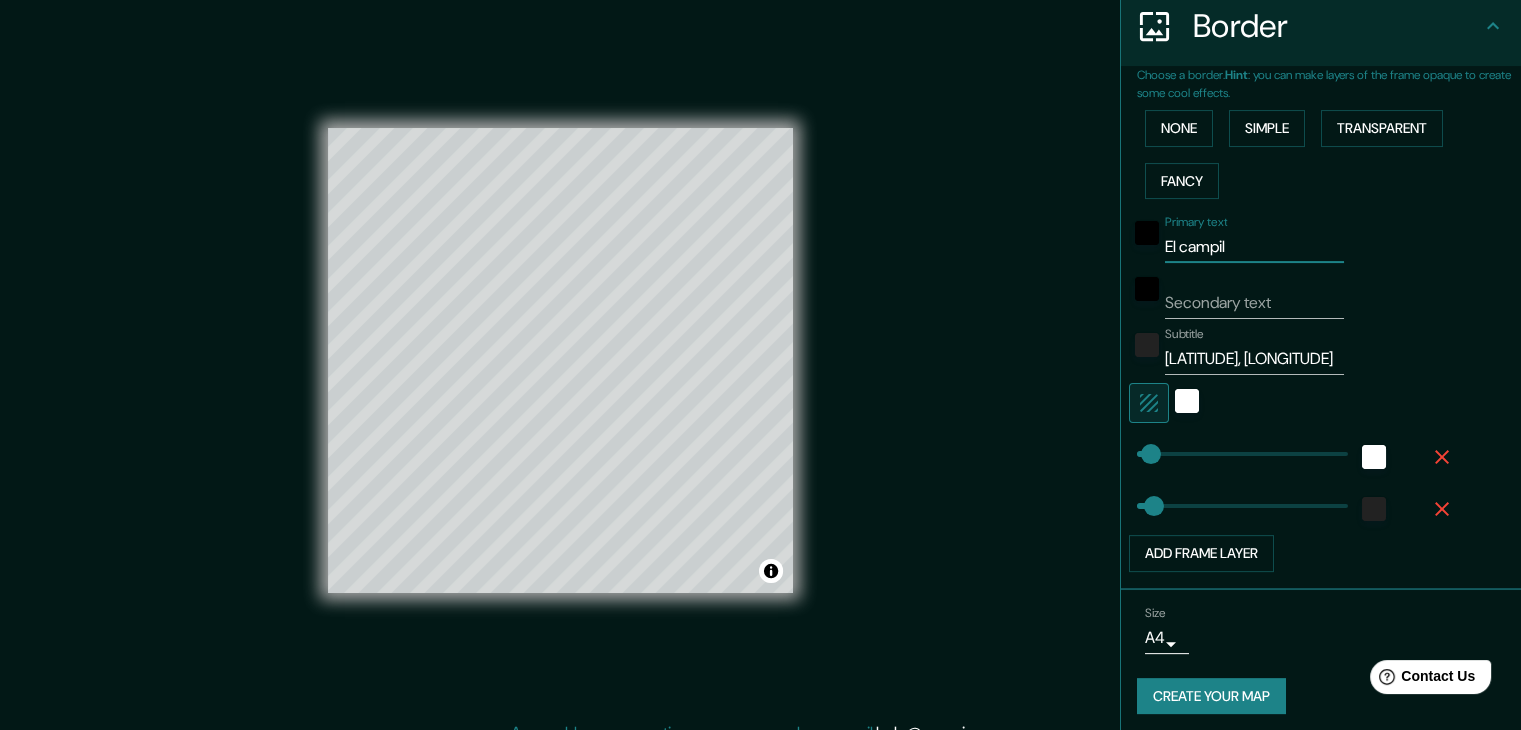 type on "El campill" 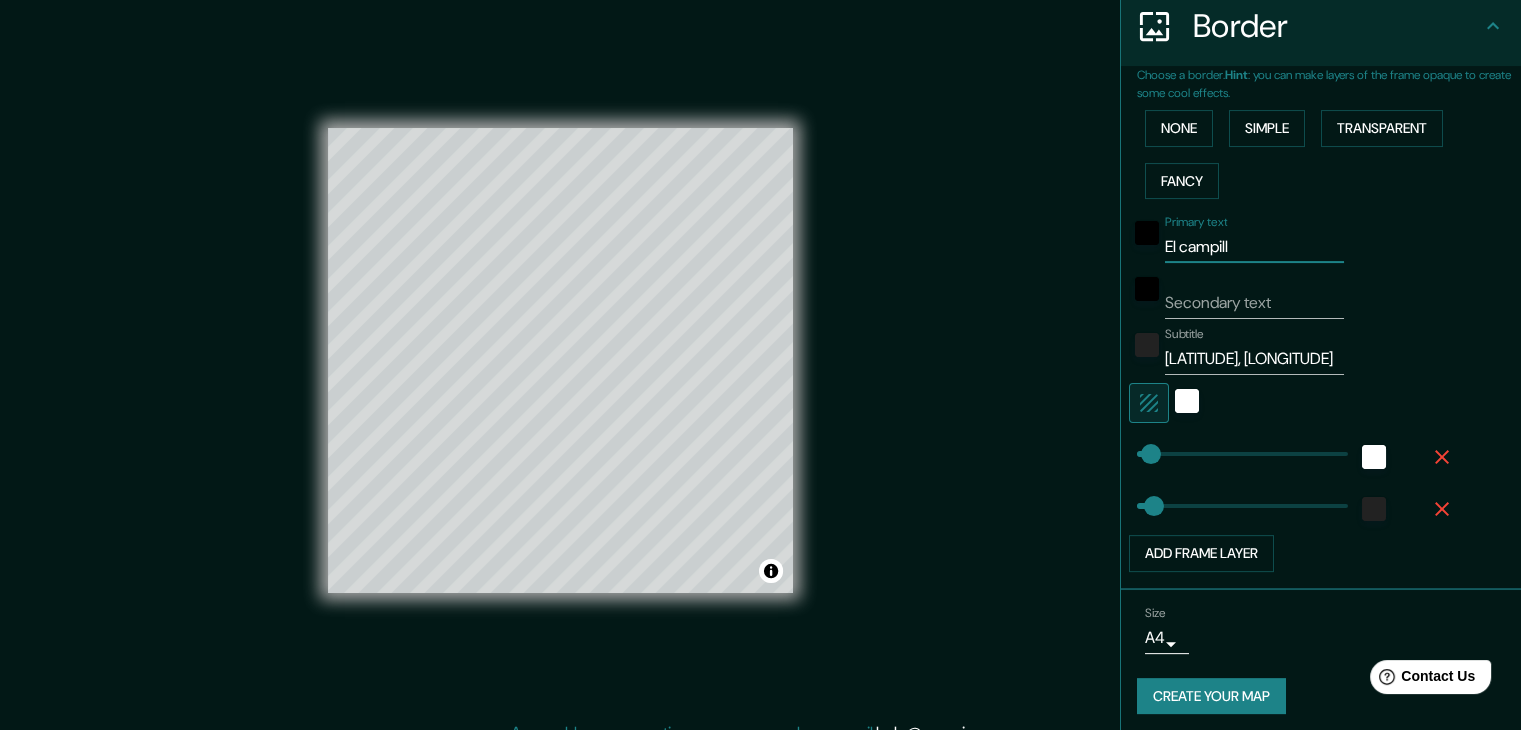 type on "El campillo" 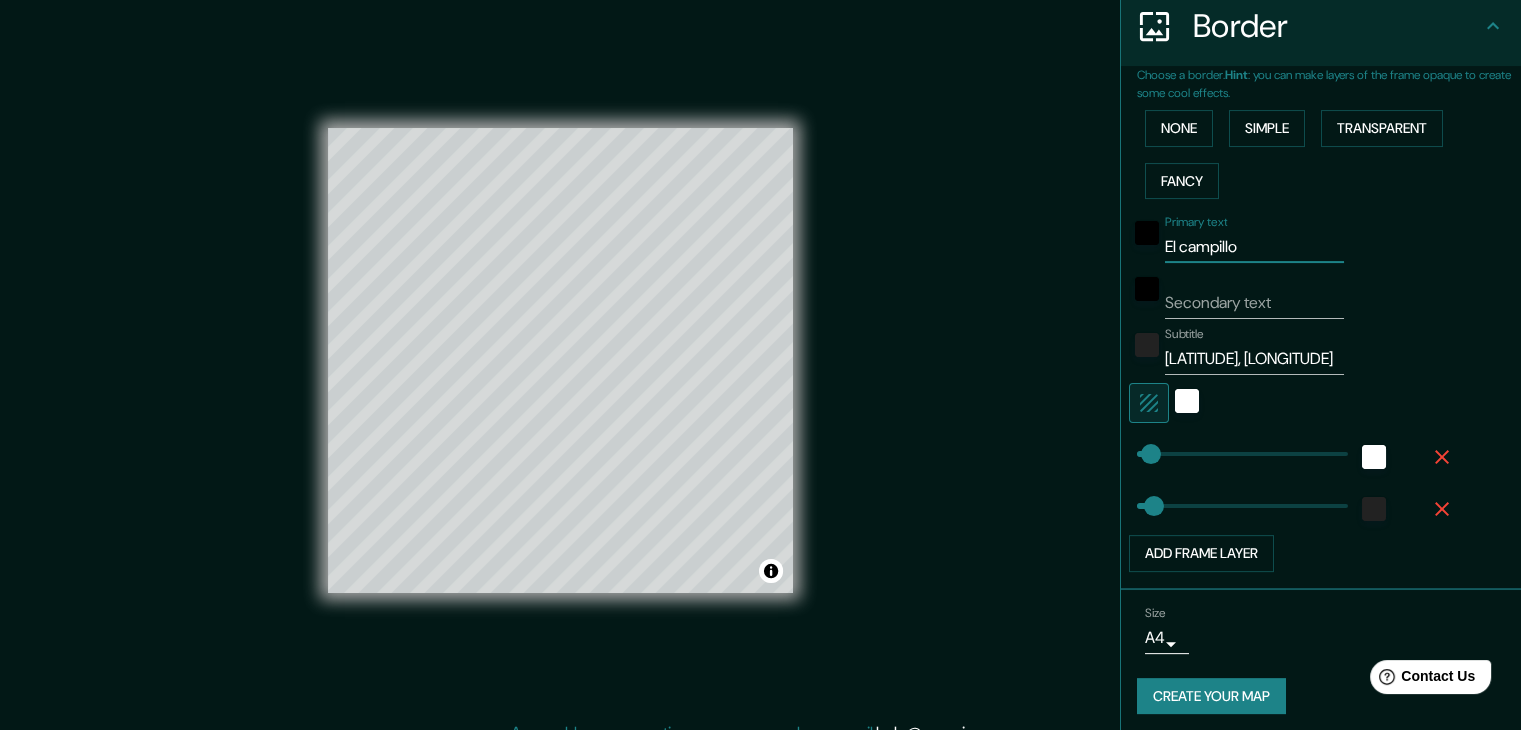 type on "El campillo" 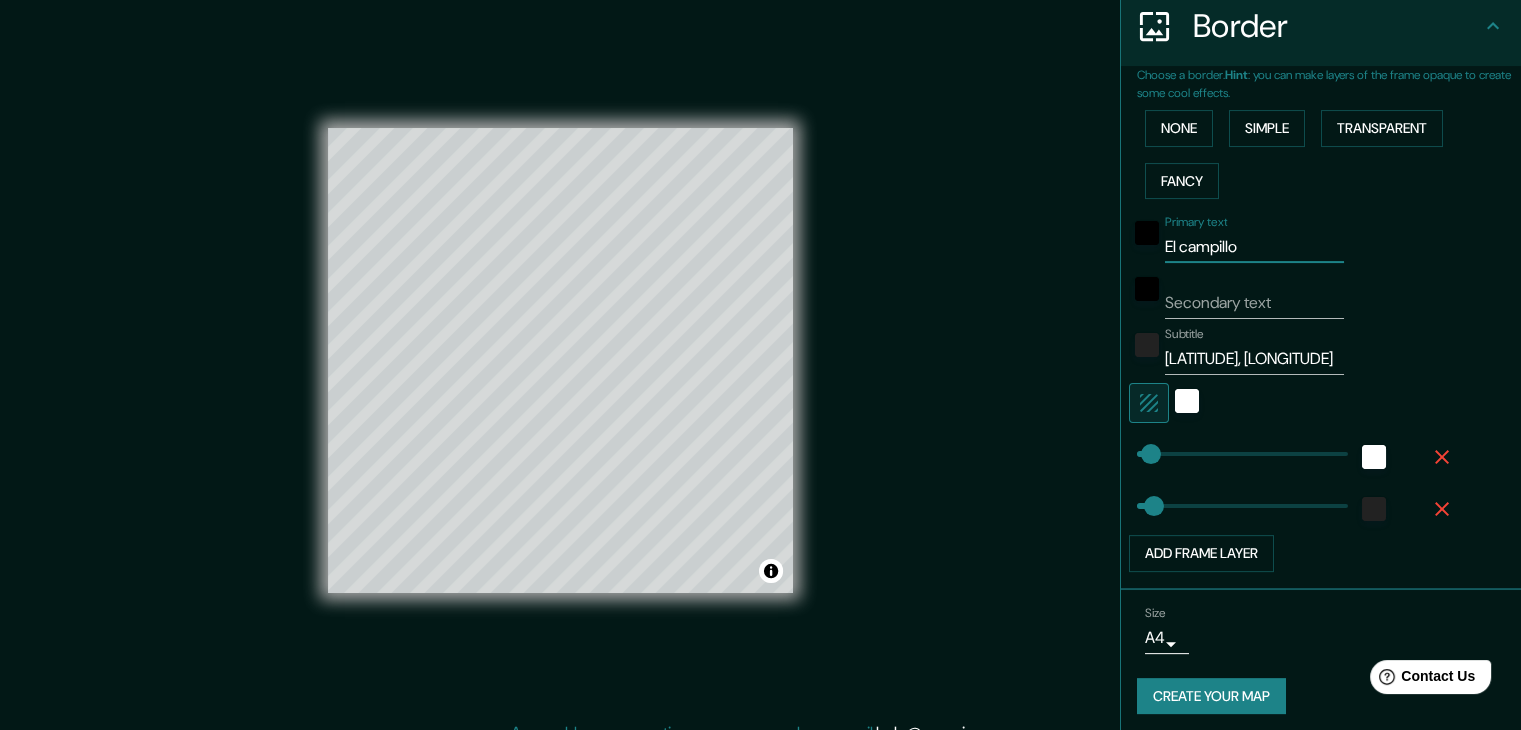 click on "Secondary text" at bounding box center (1254, 303) 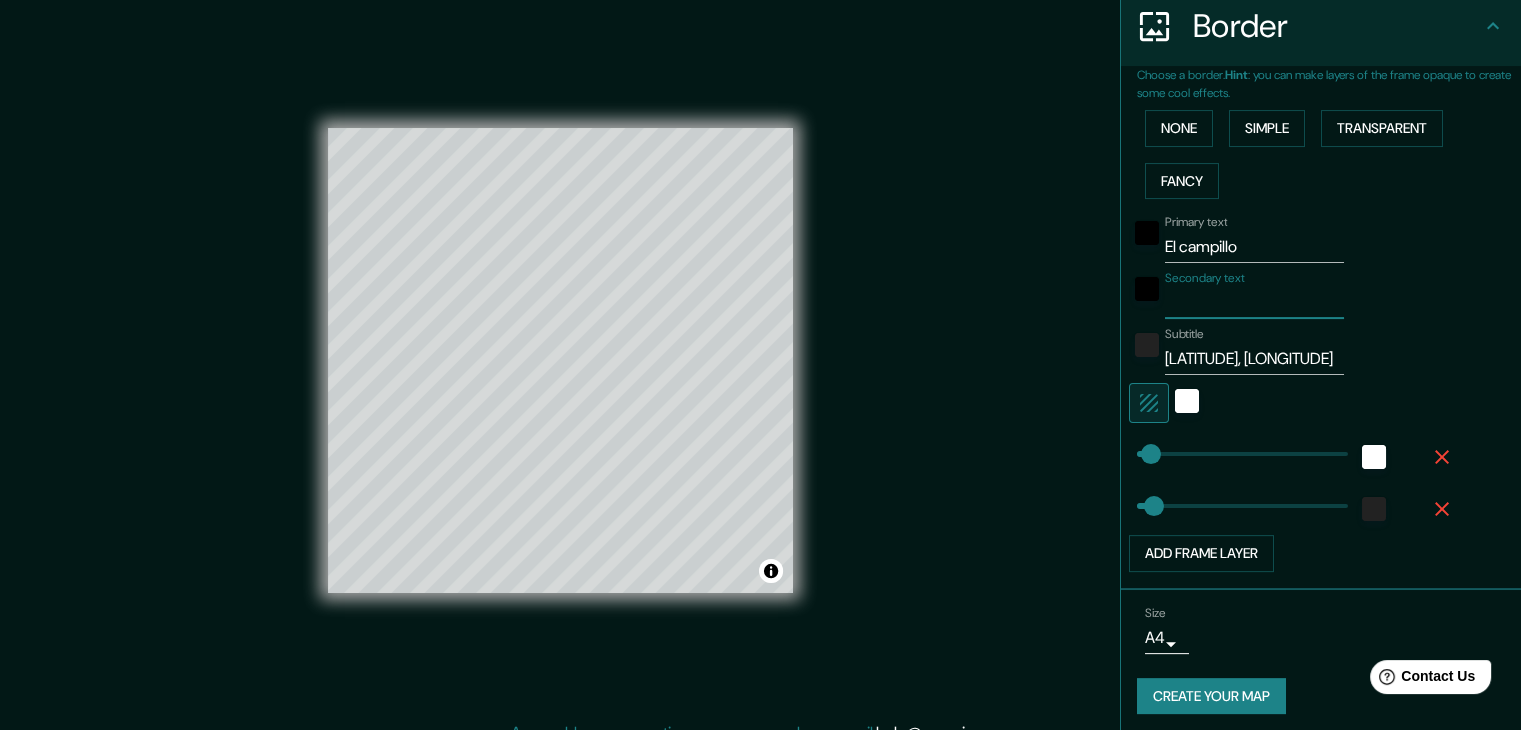 paste on "[LATITUDE]" 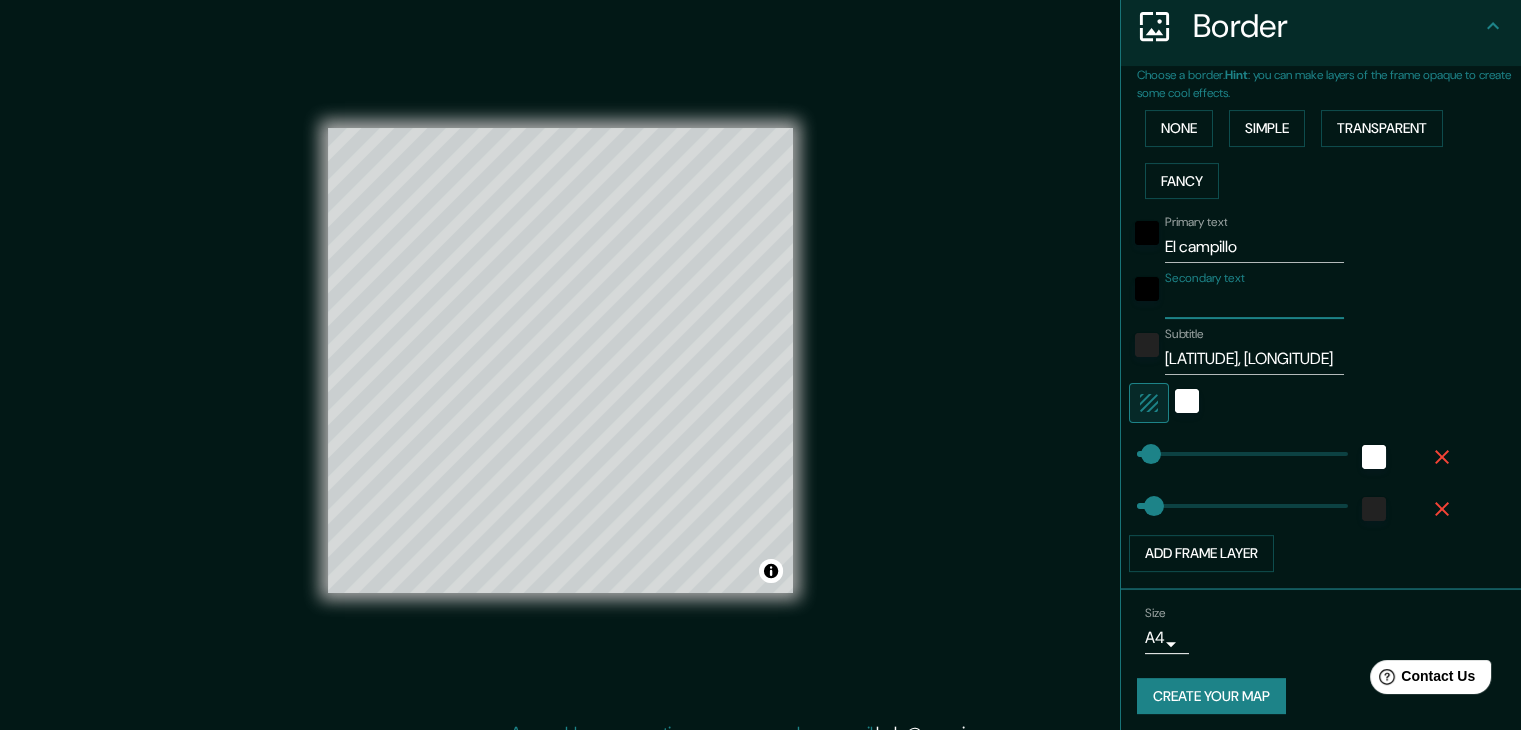 type on "[LATITUDE]" 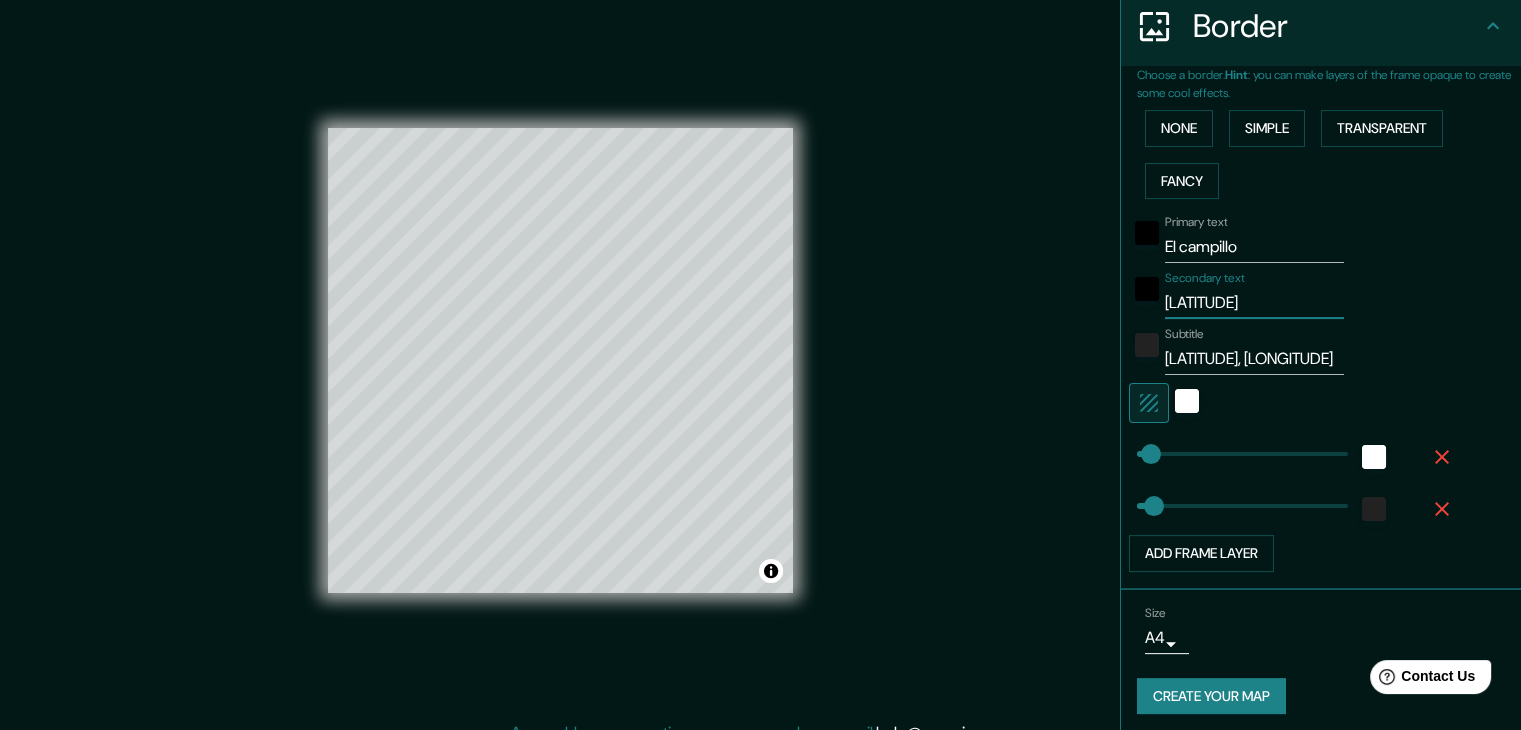 type on "[LATITUDE]" 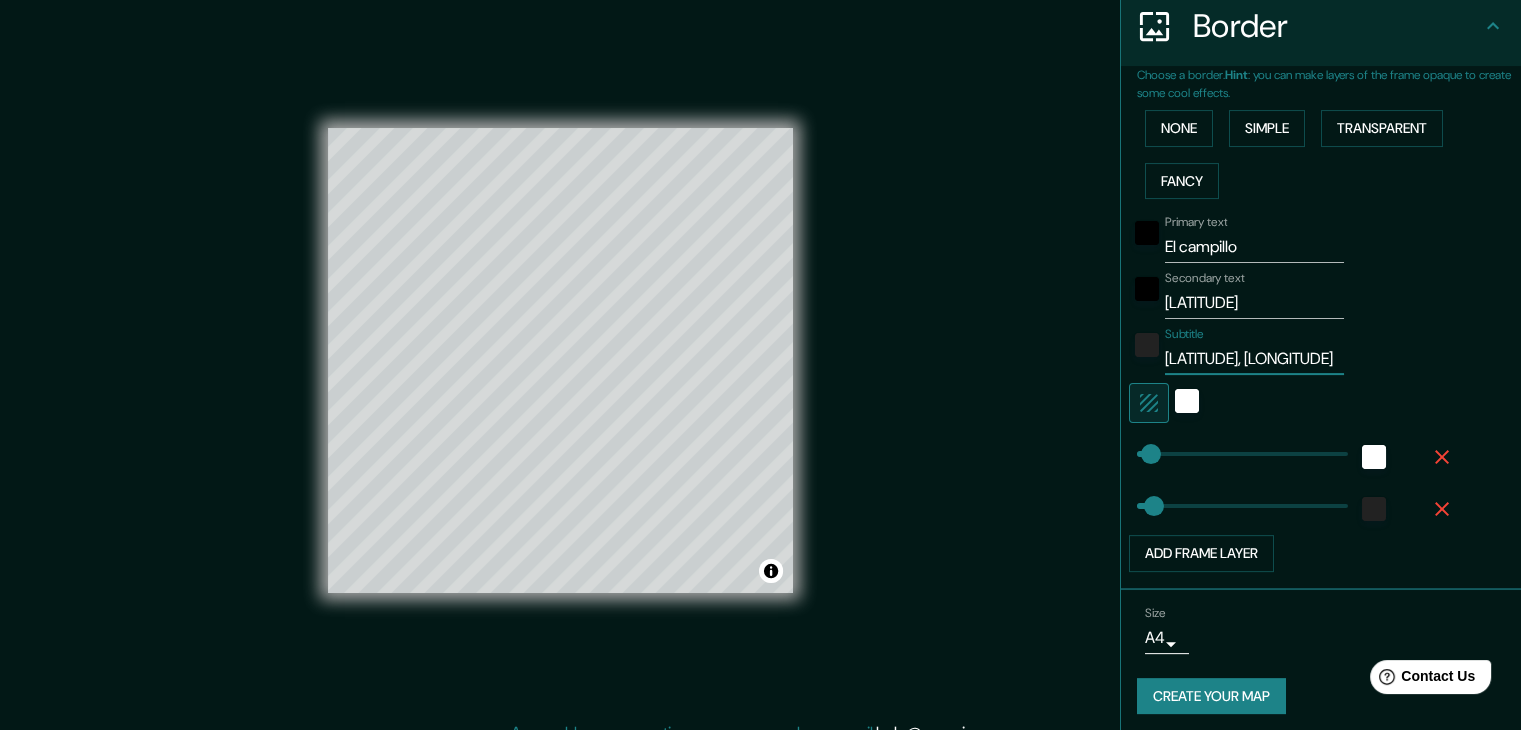 click on "[LATITUDE], [LONGITUDE]" at bounding box center [1254, 359] 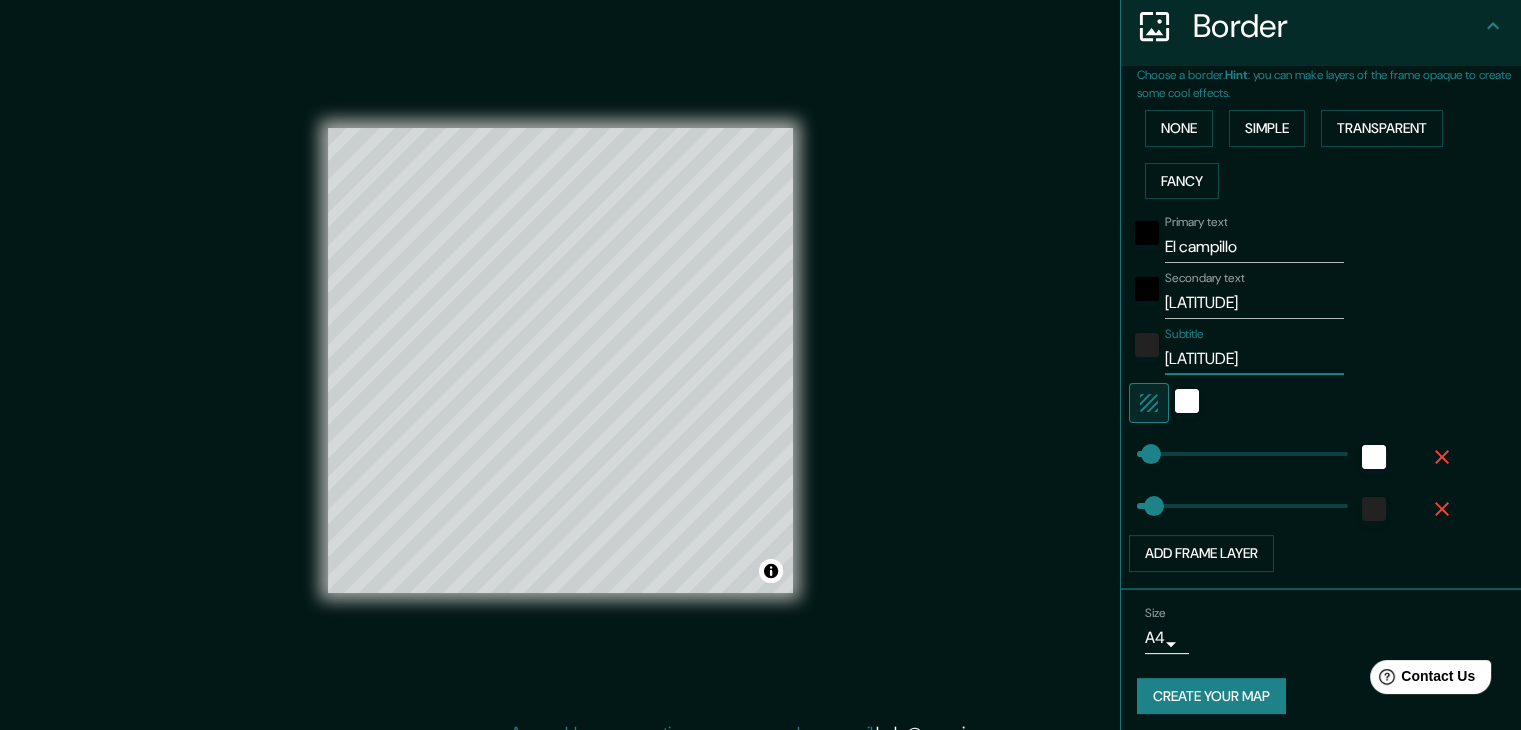 type on "[LATITUDE]" 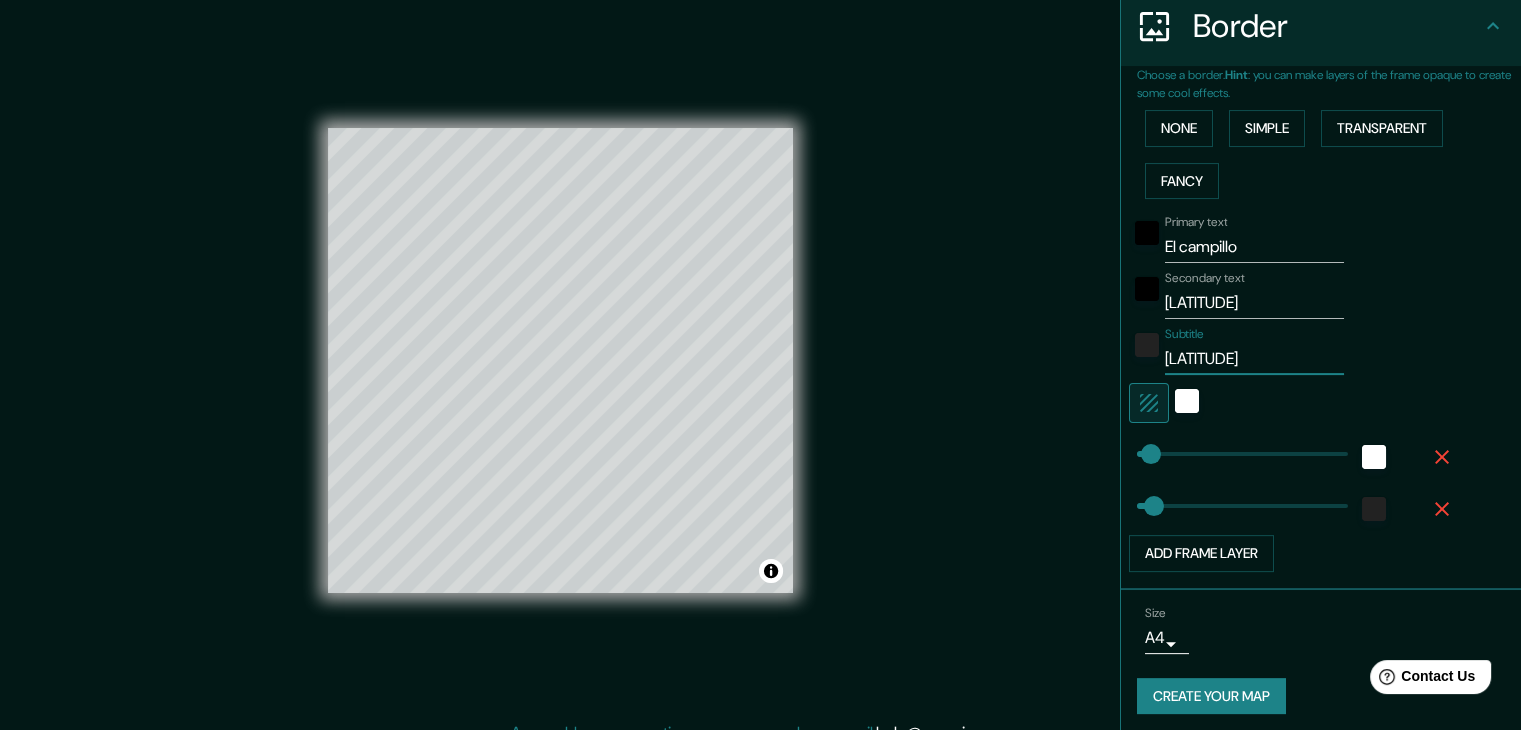 type on "37" 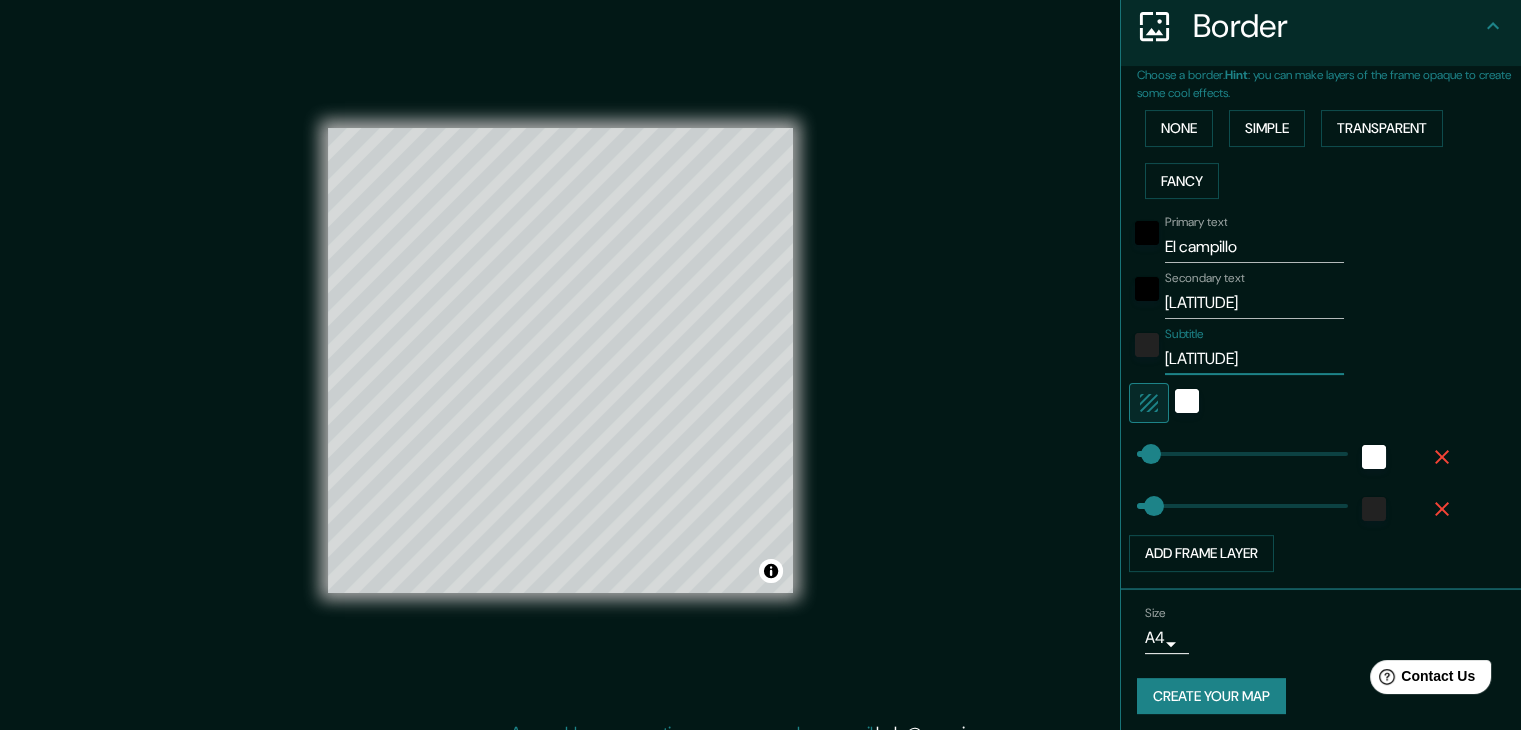 type on "[LATITUDE]" 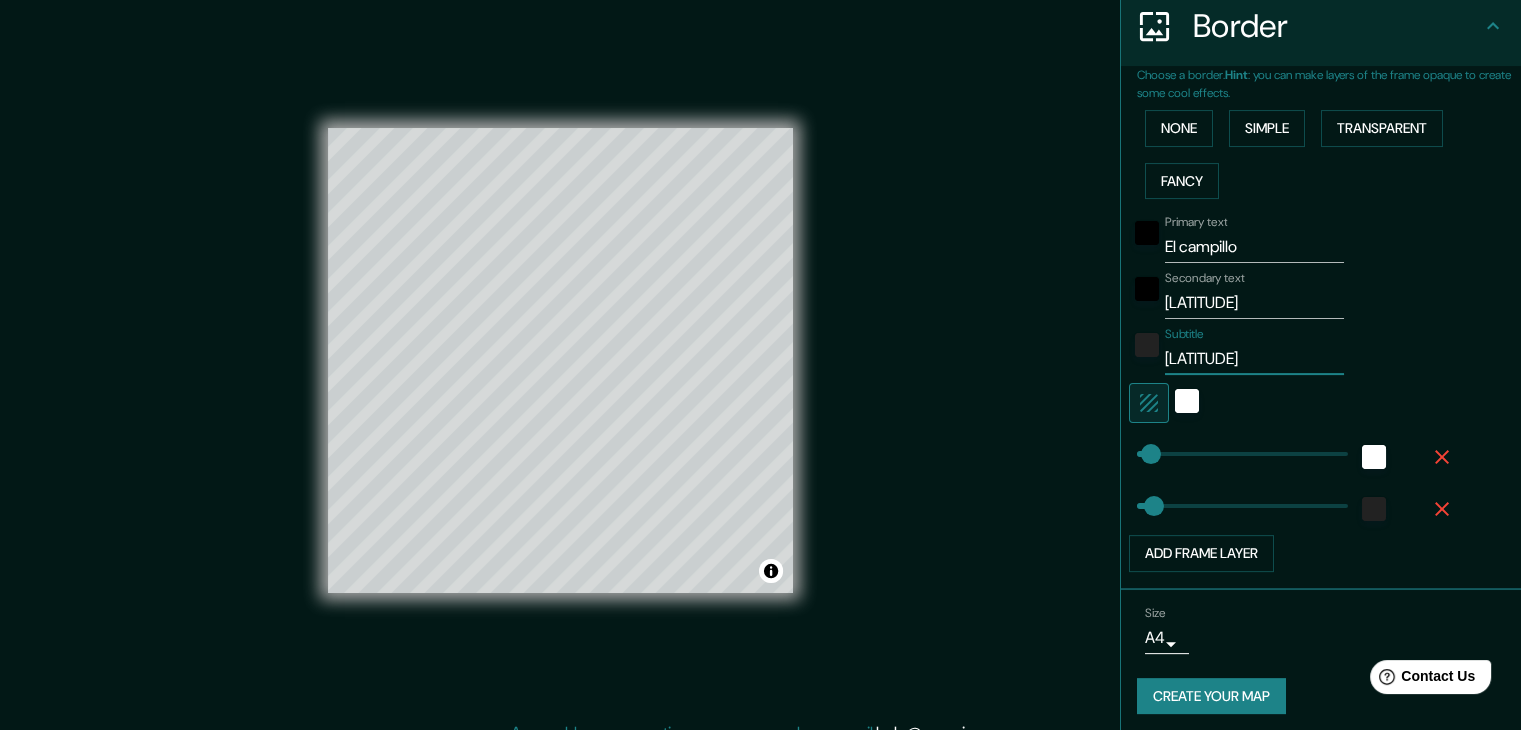 type on "37" 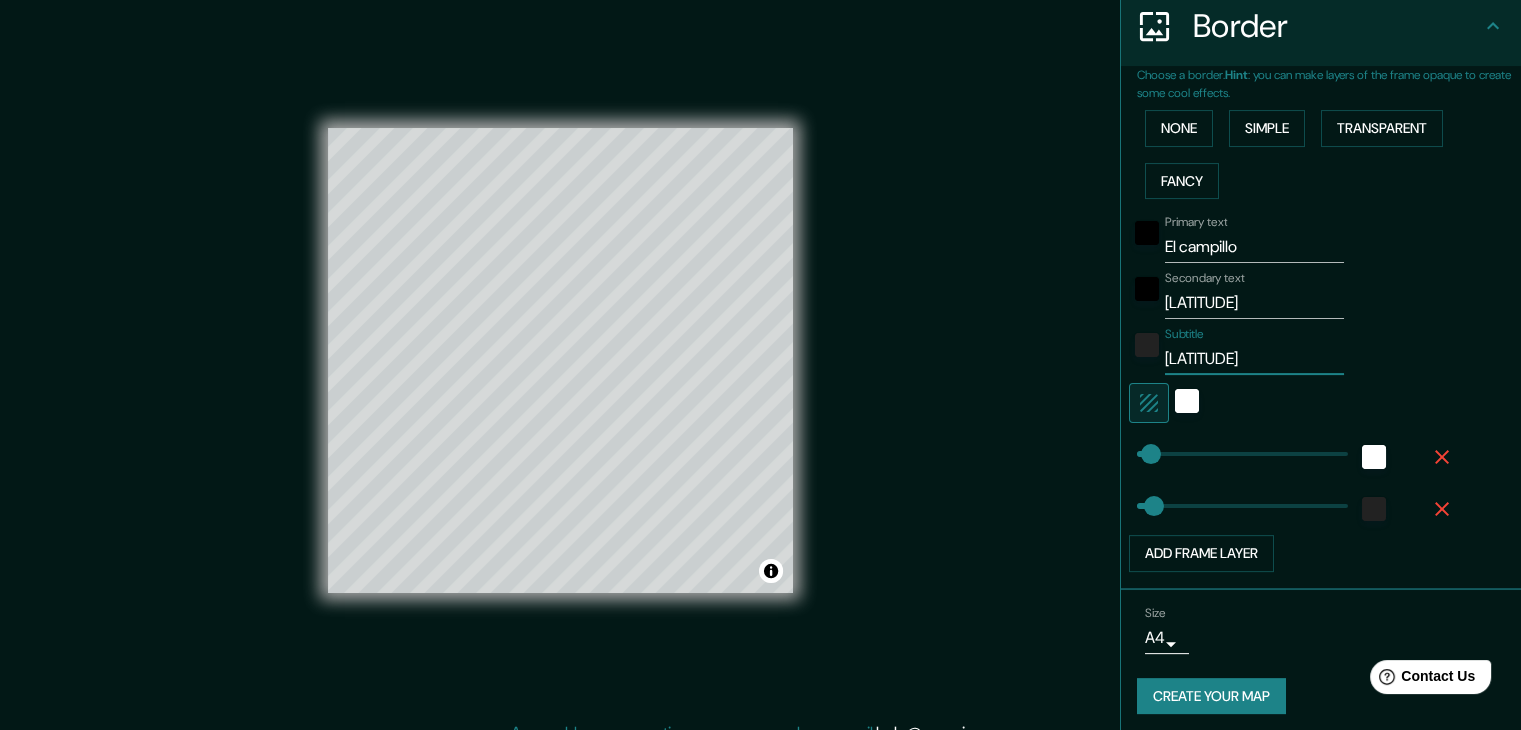 paste on "[LONGITUDE]" 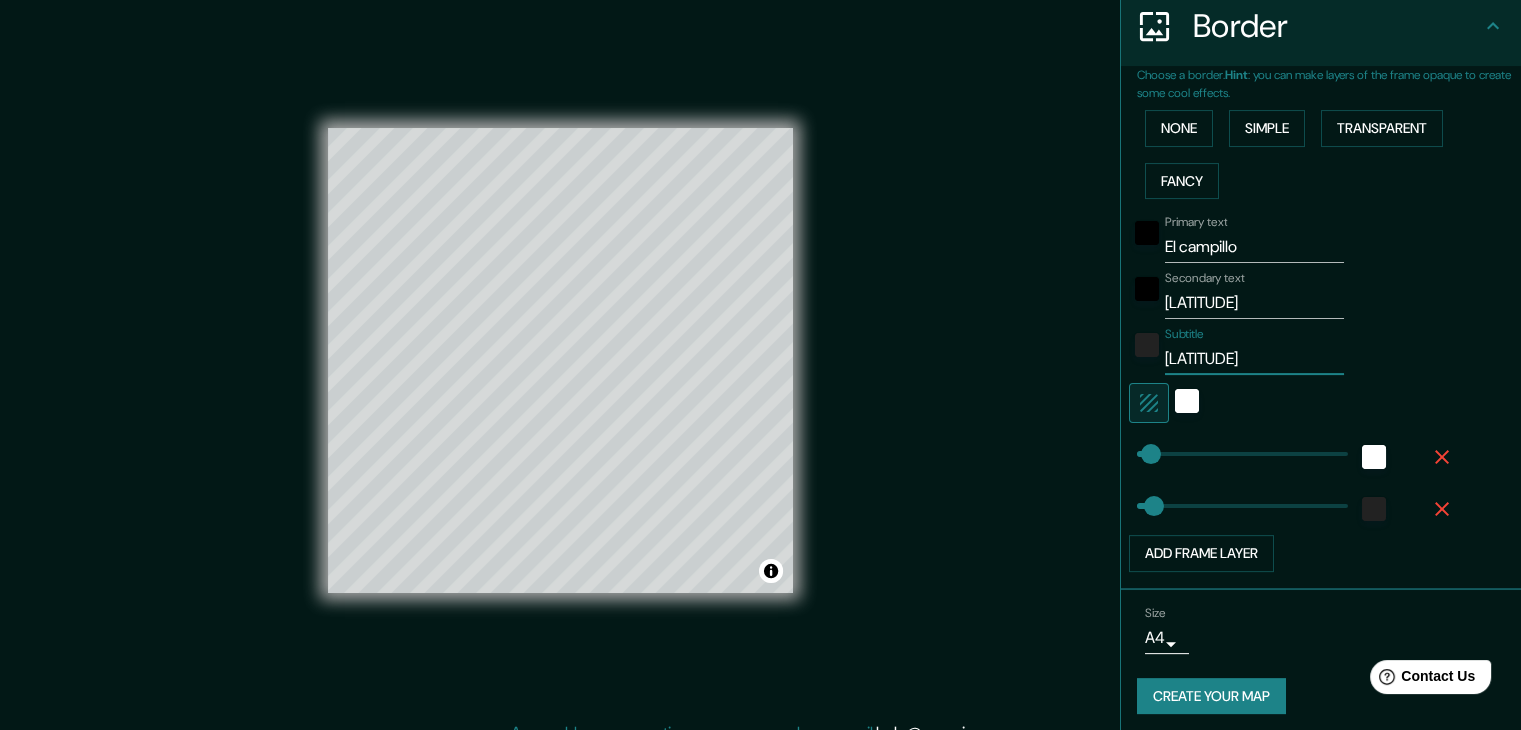 type on "[LATITUDE]  [LONGITUDE]" 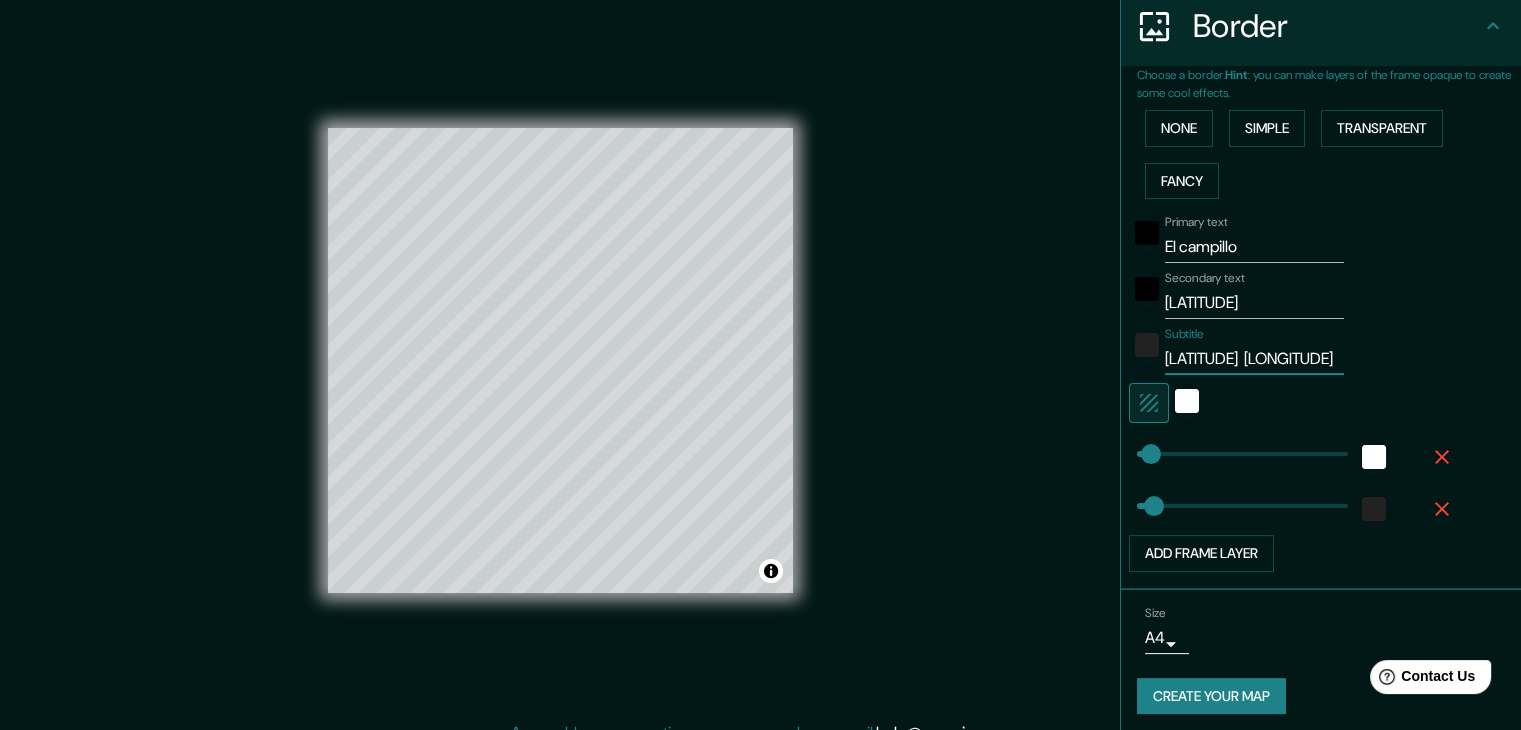 scroll, scrollTop: 0, scrollLeft: 0, axis: both 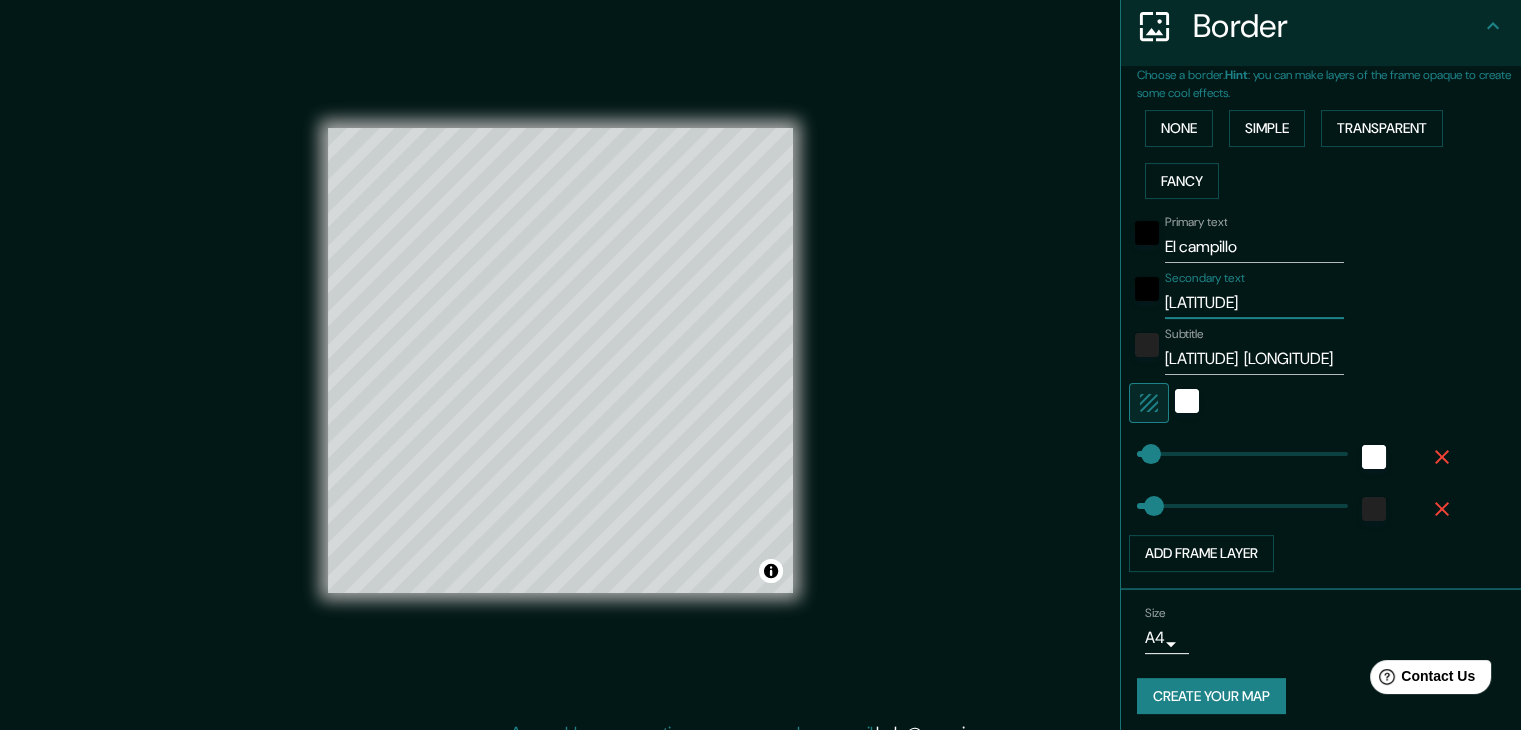 click on "[LATITUDE]" at bounding box center (1254, 303) 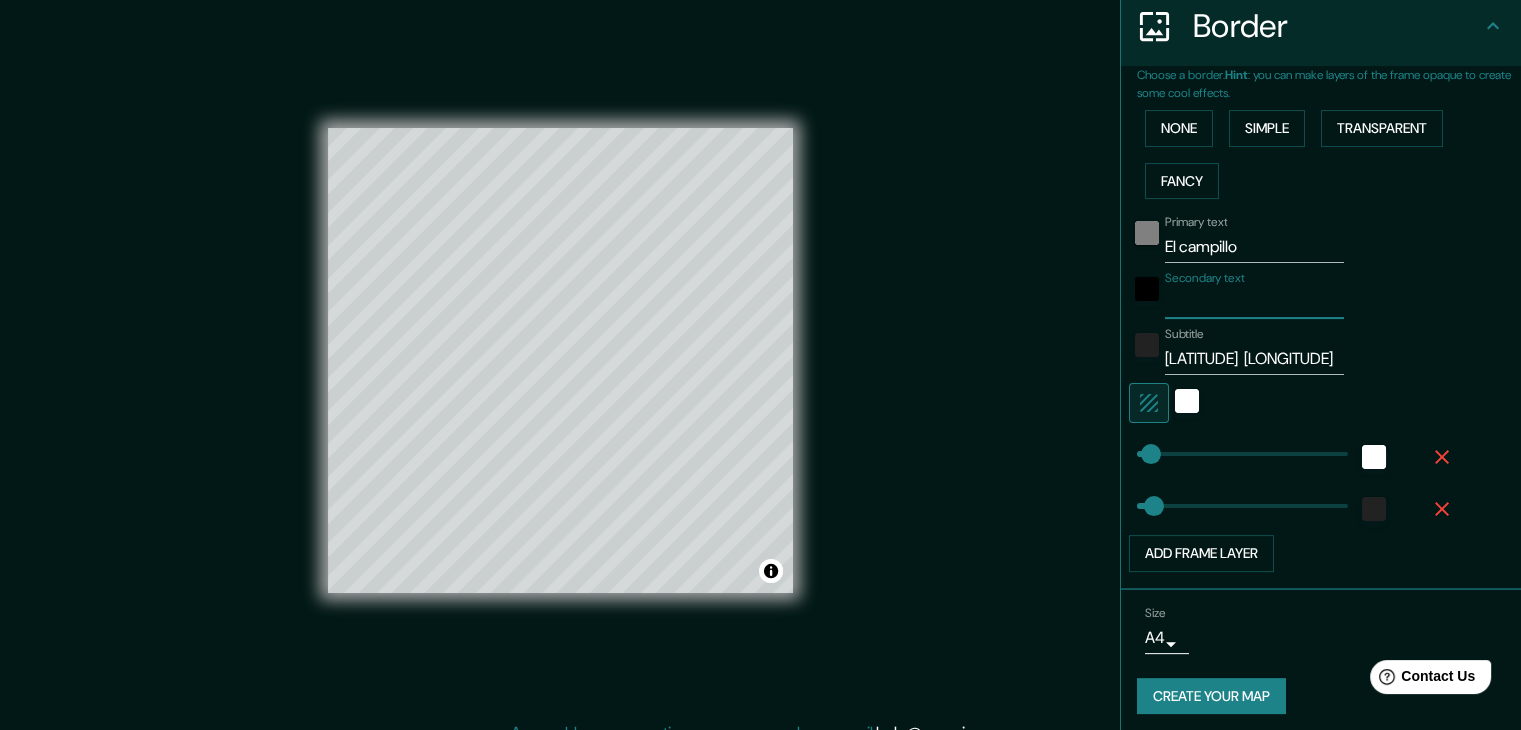 type 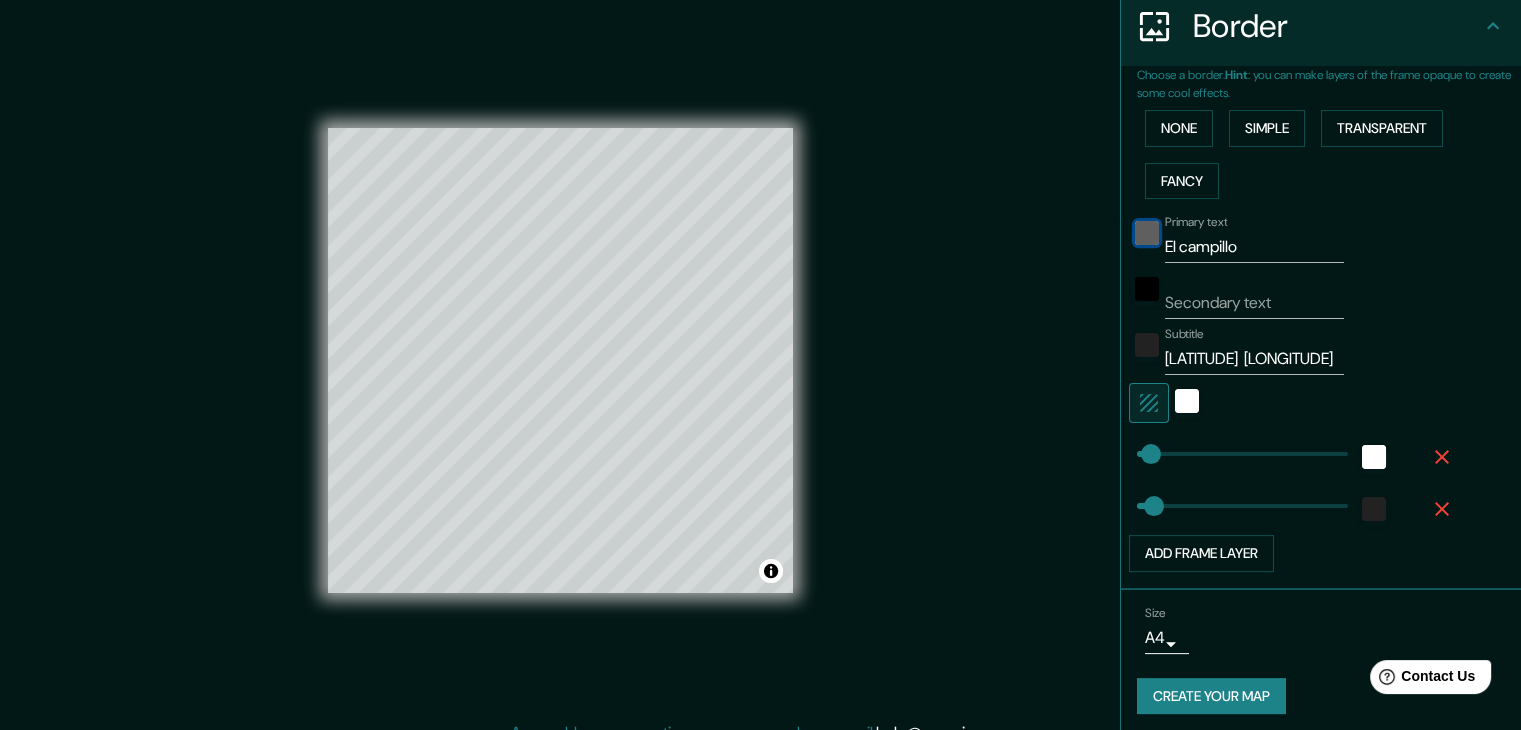 click at bounding box center [1147, 233] 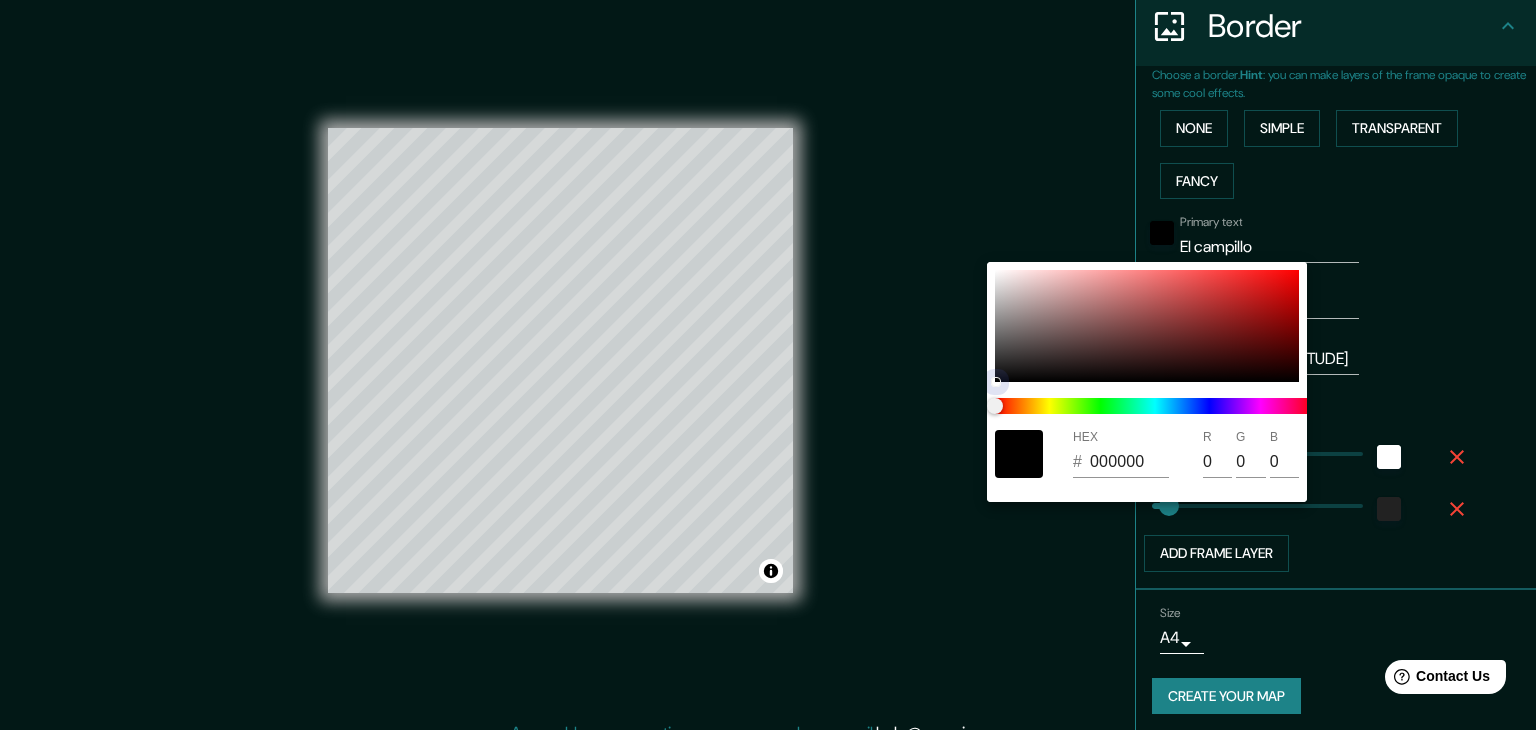 type on "37" 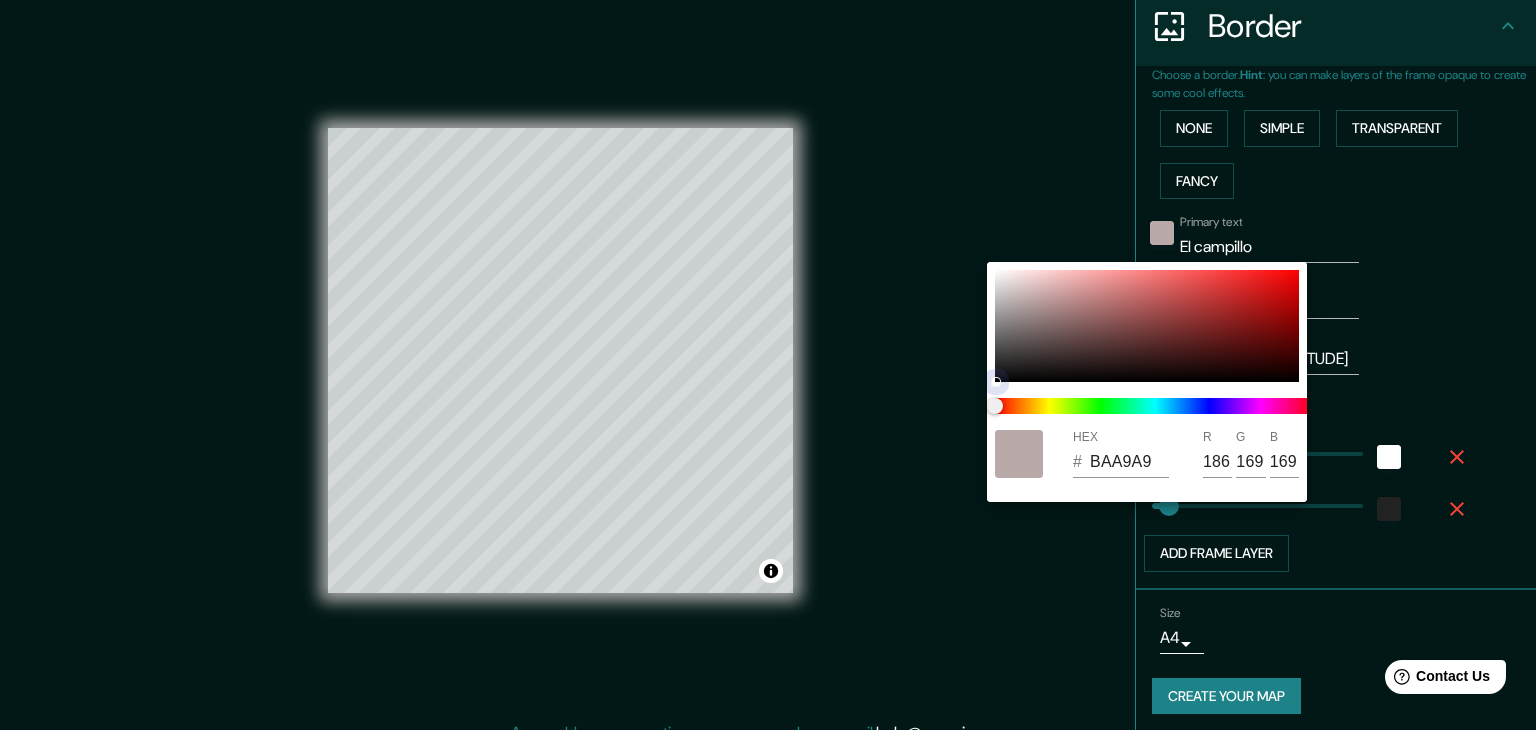 type on "37" 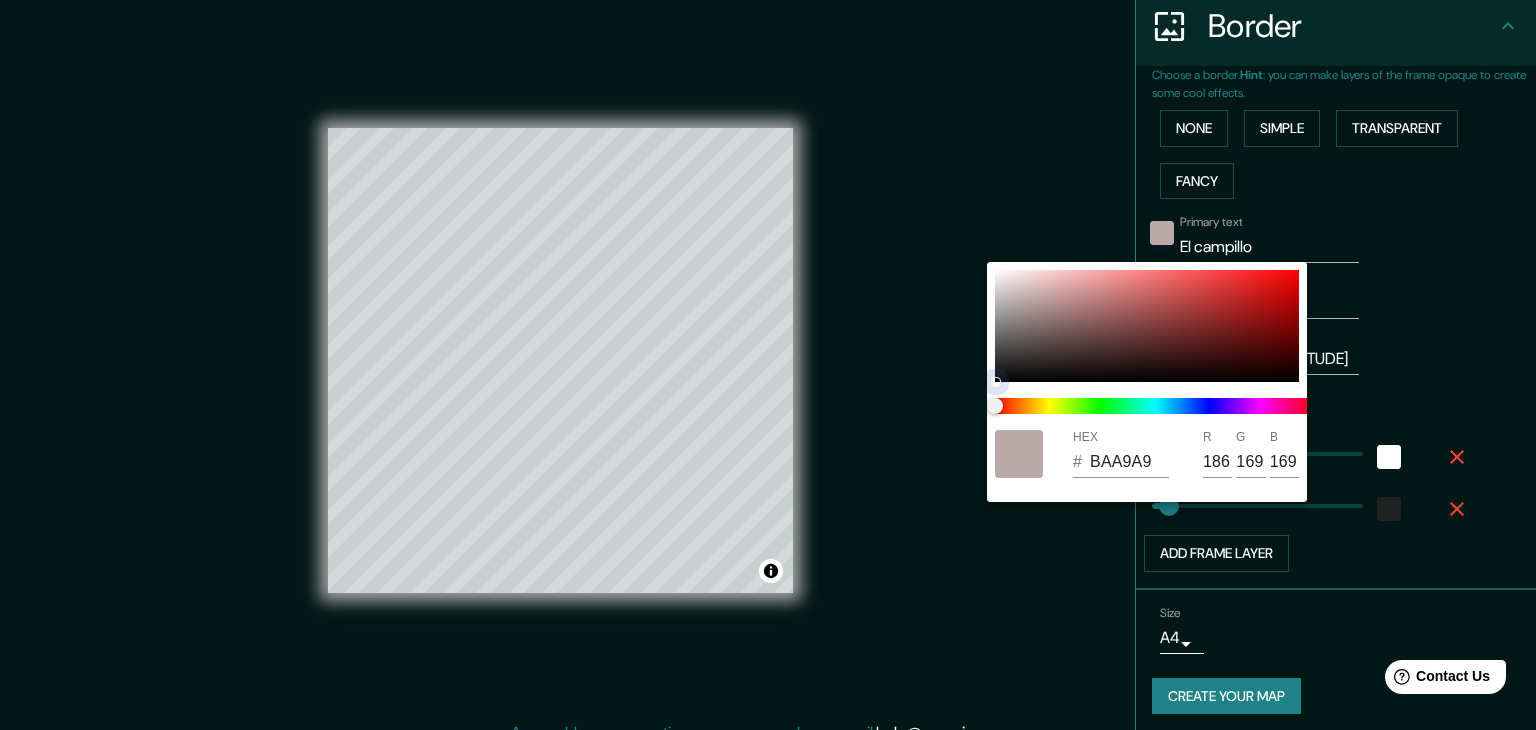 type on "BFACAC" 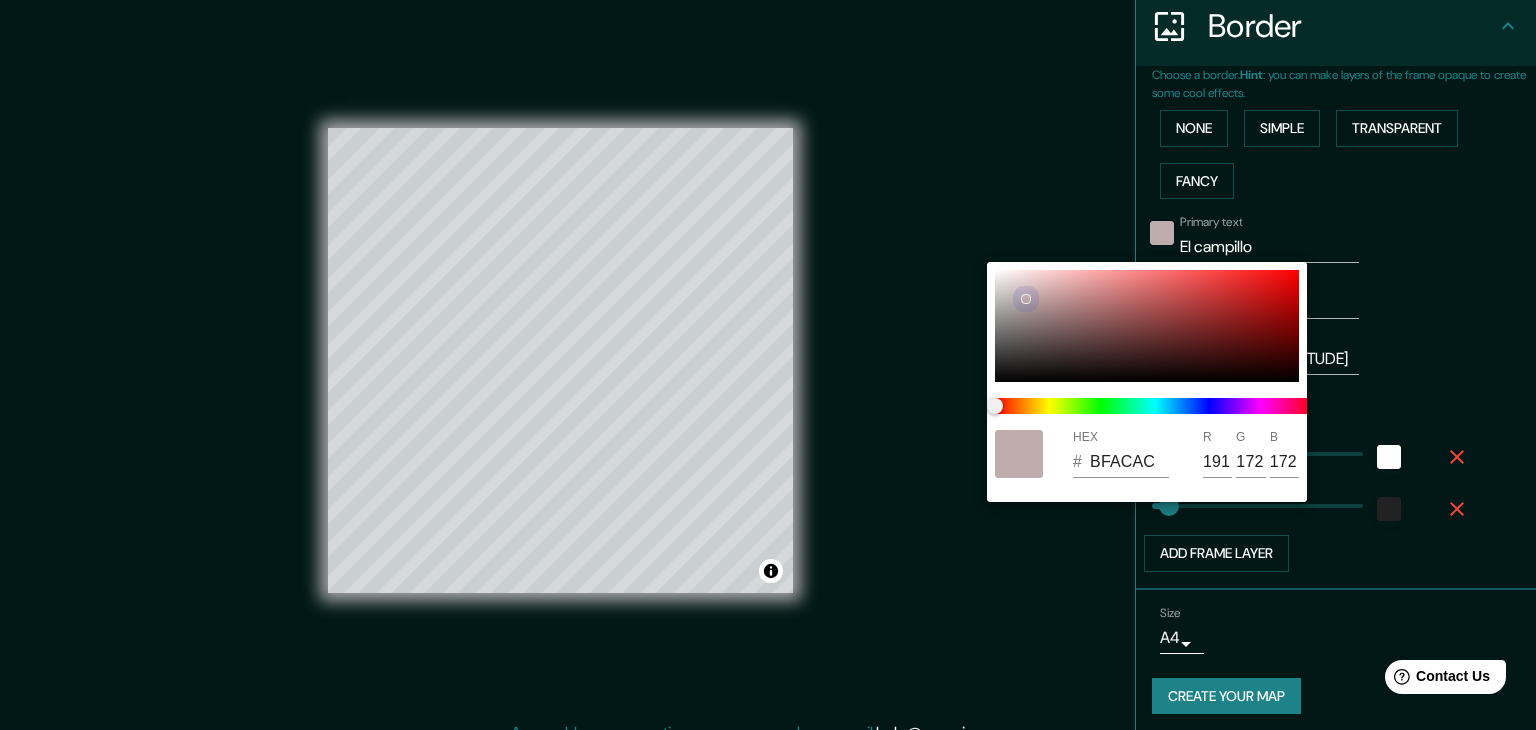 type on "37" 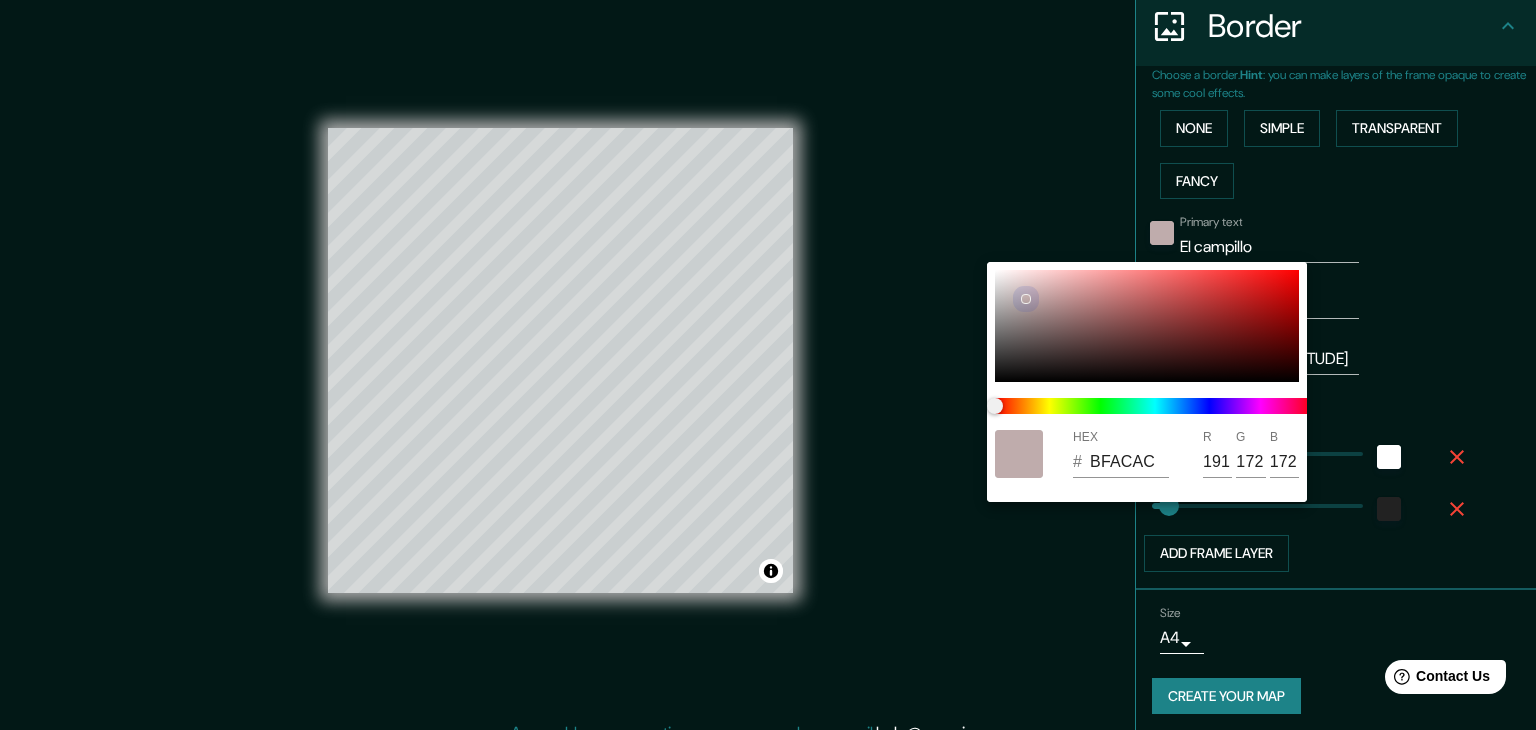 type on "AC9A9A" 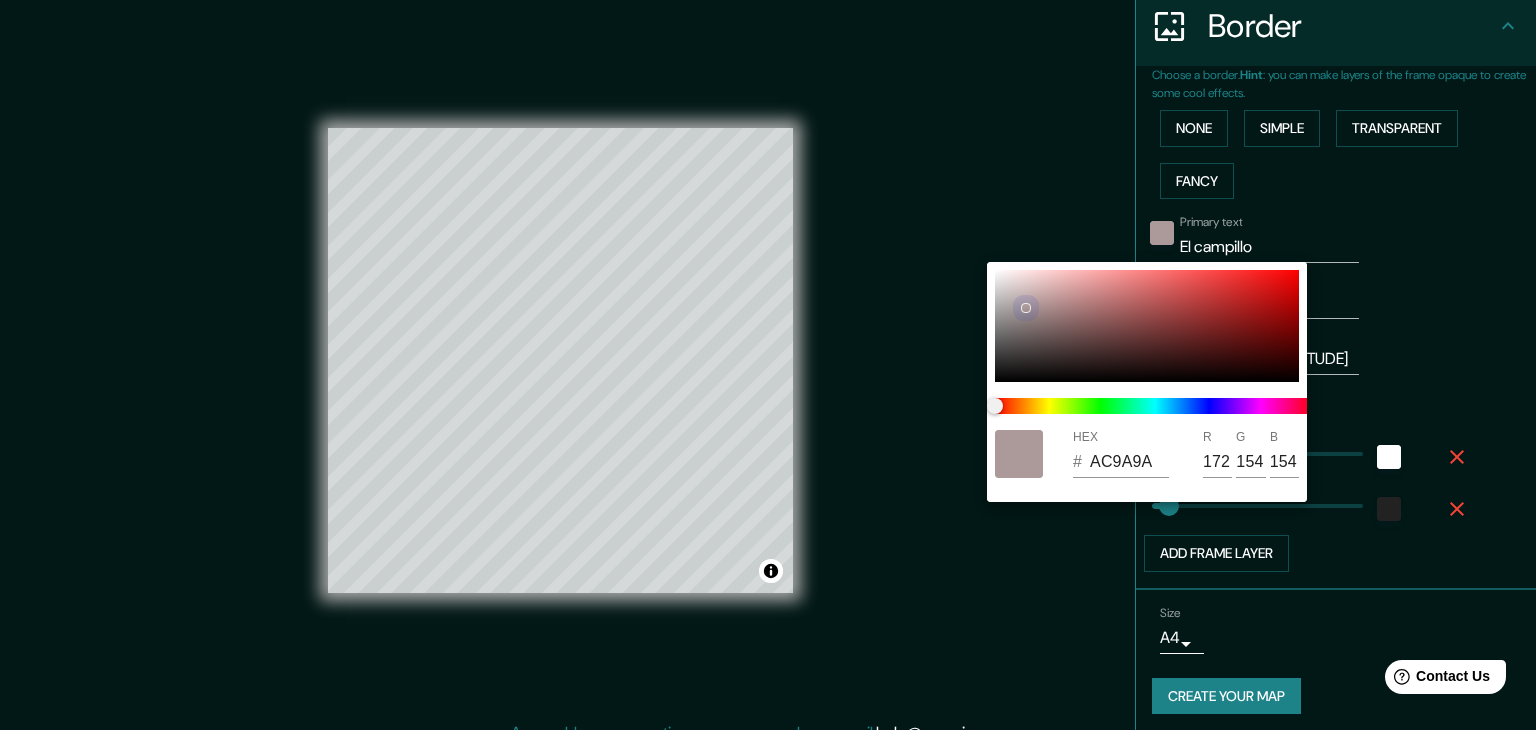 type on "37" 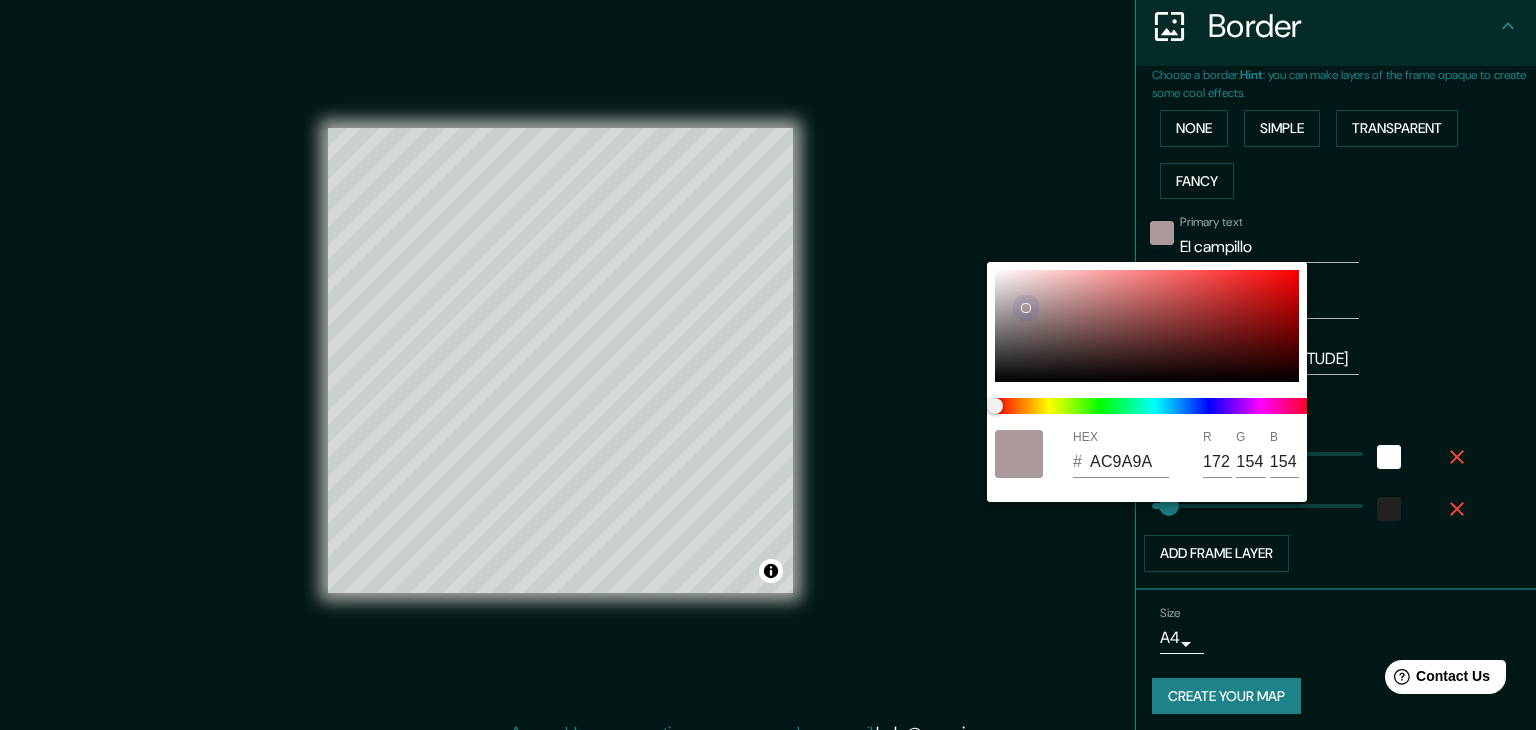 type on "D1B6B6" 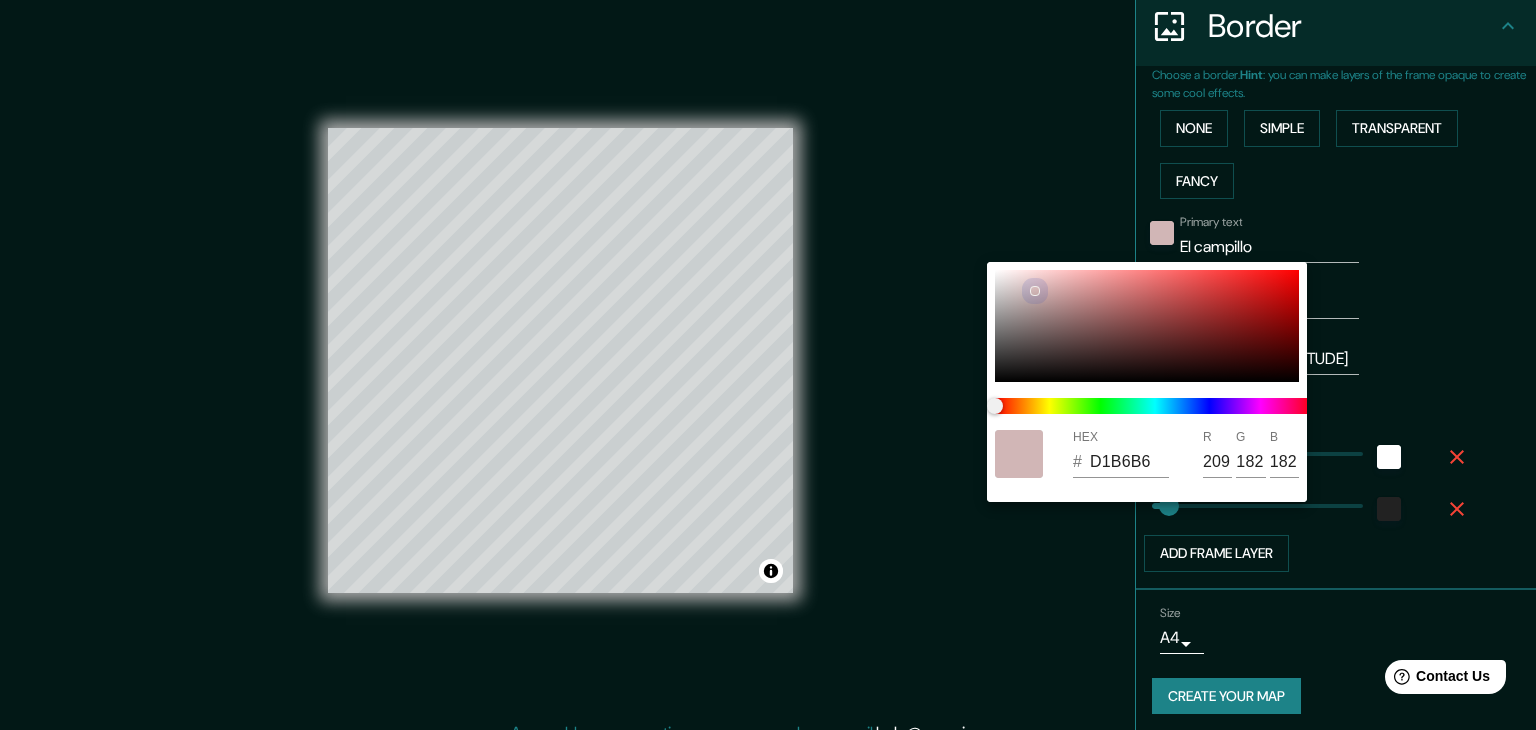 type on "37" 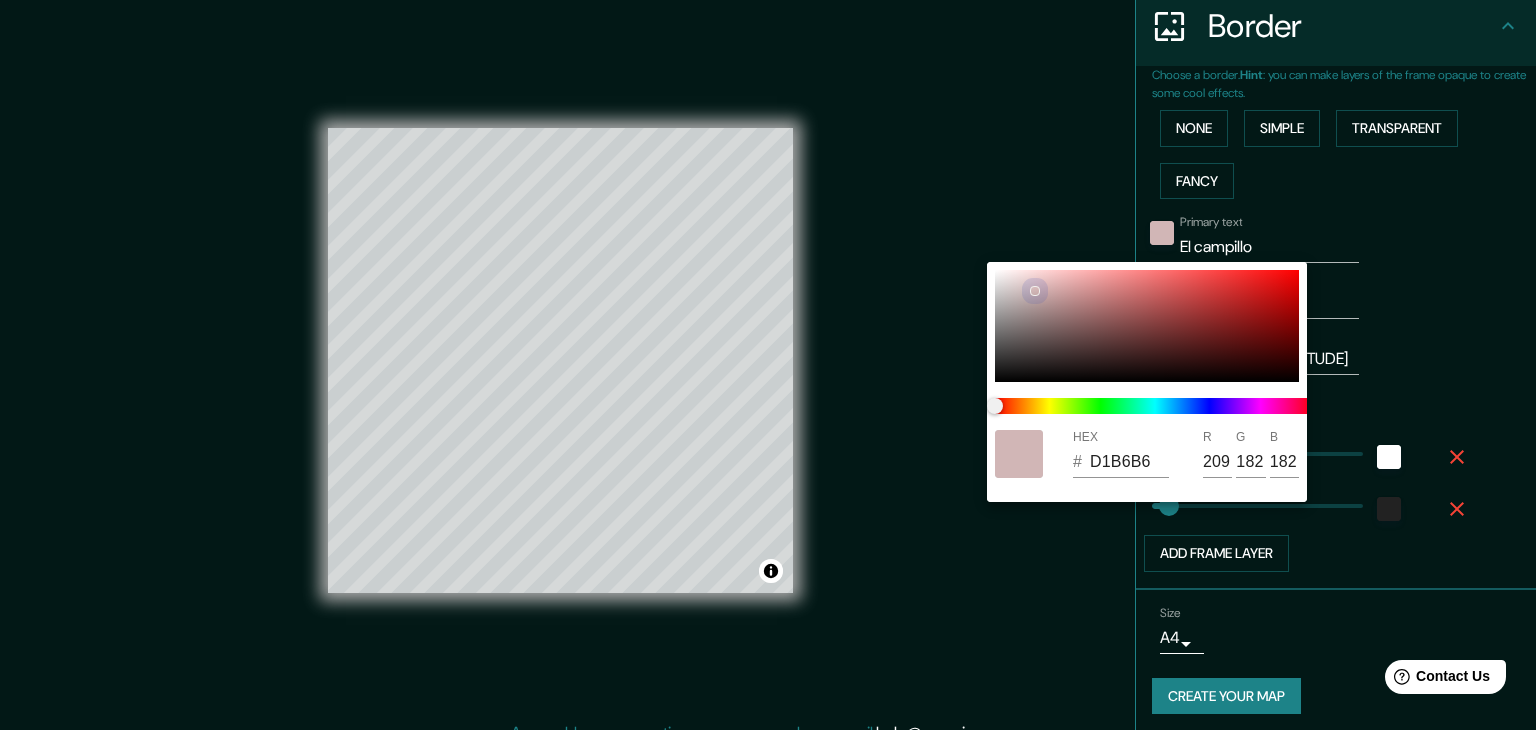 type on "D6B9B9" 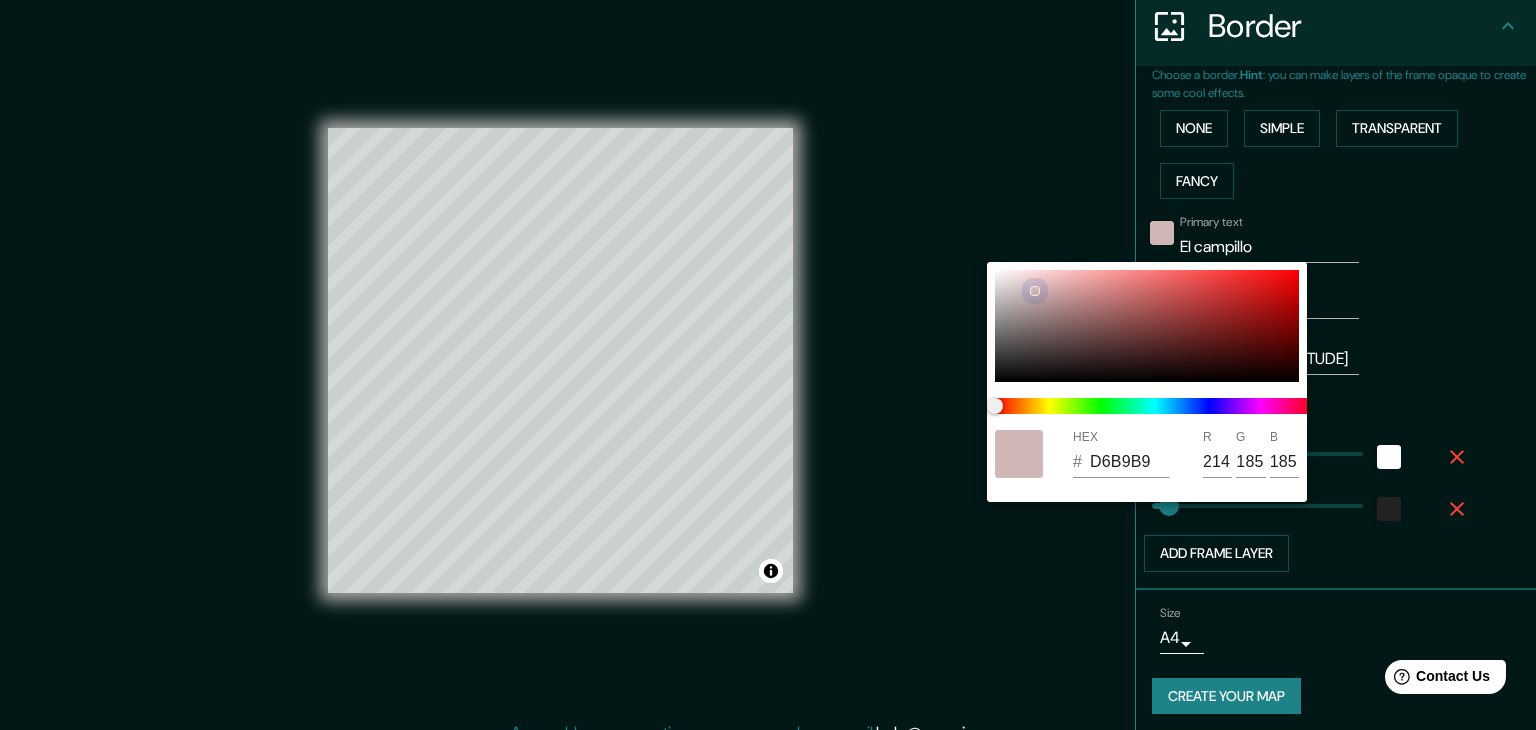 type on "37" 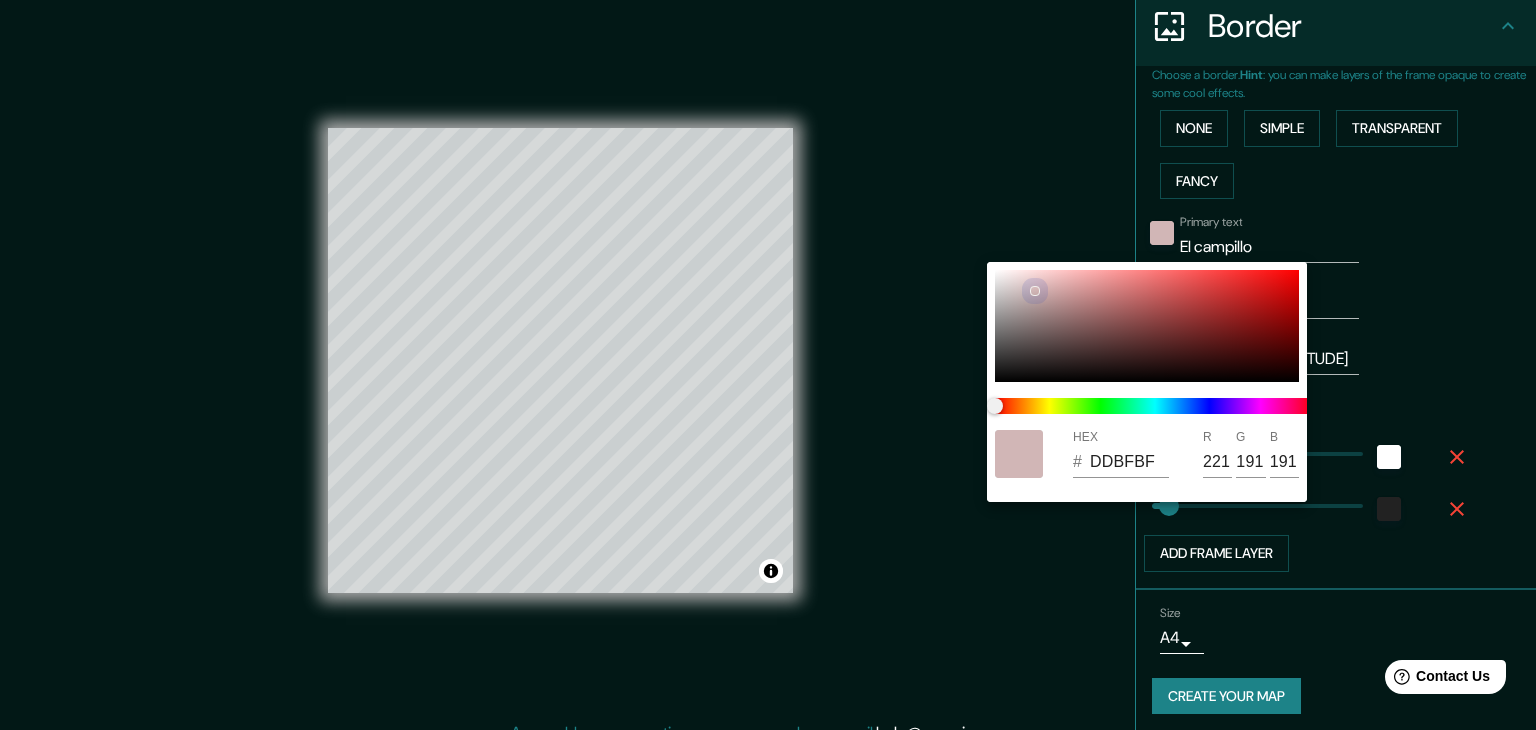 type on "37" 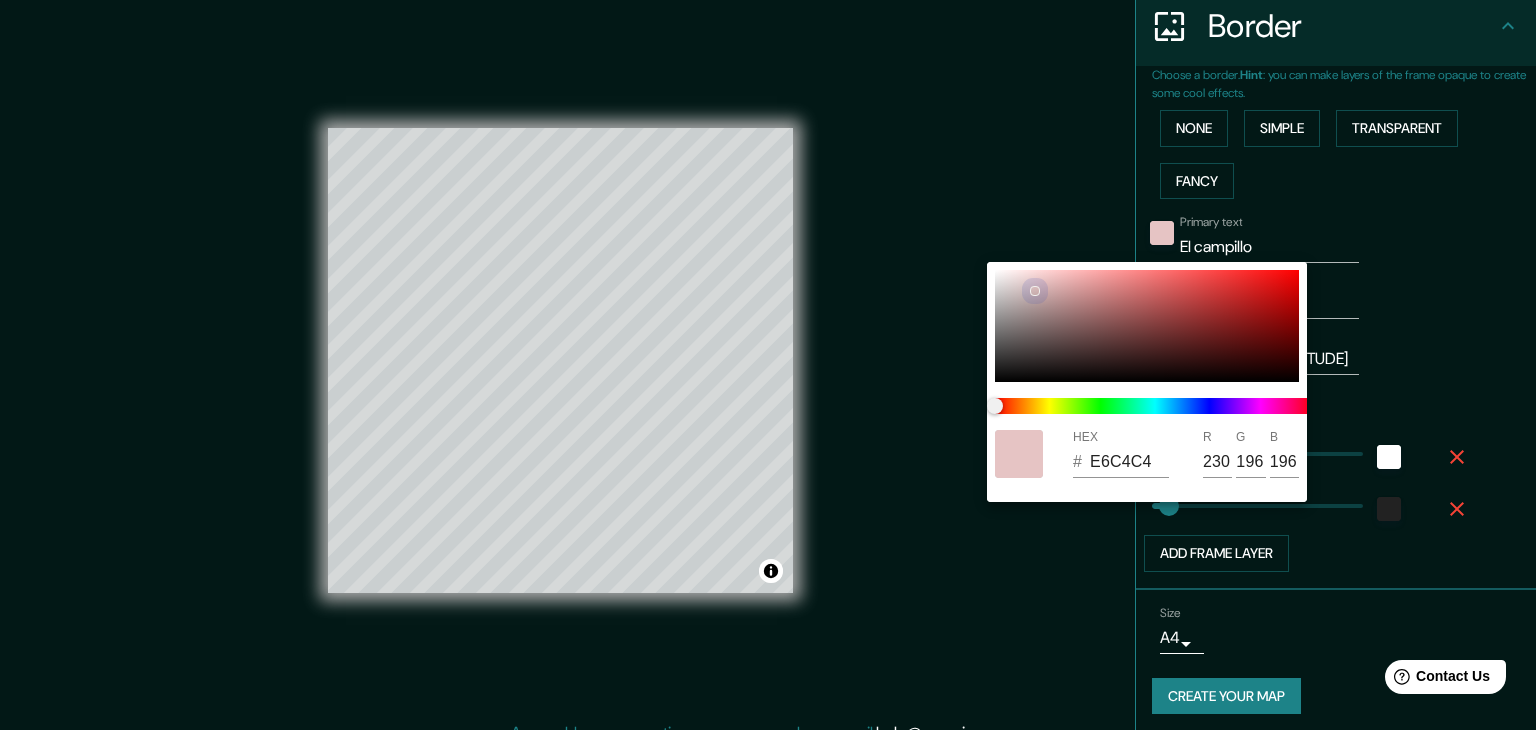 type on "37" 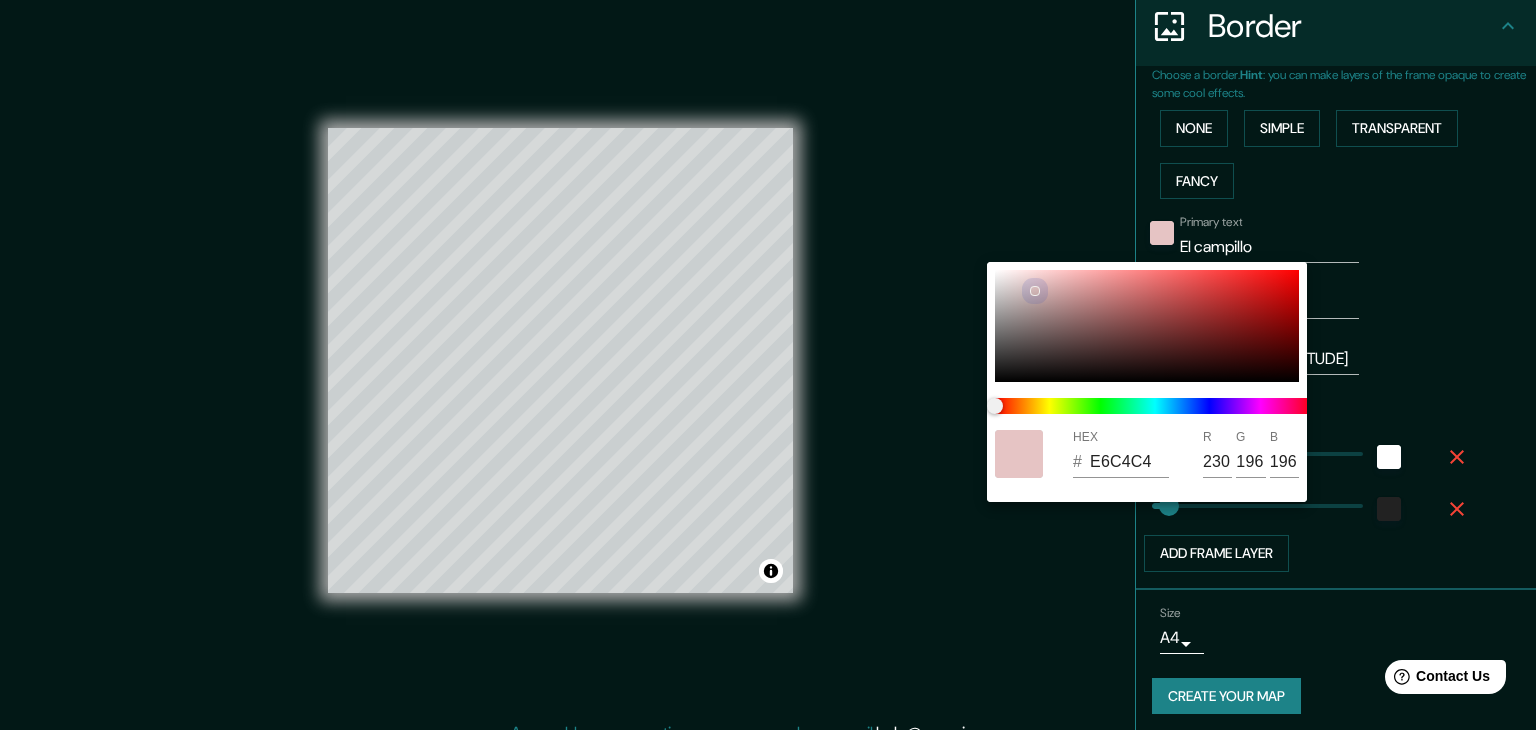 type on "F1C9C9" 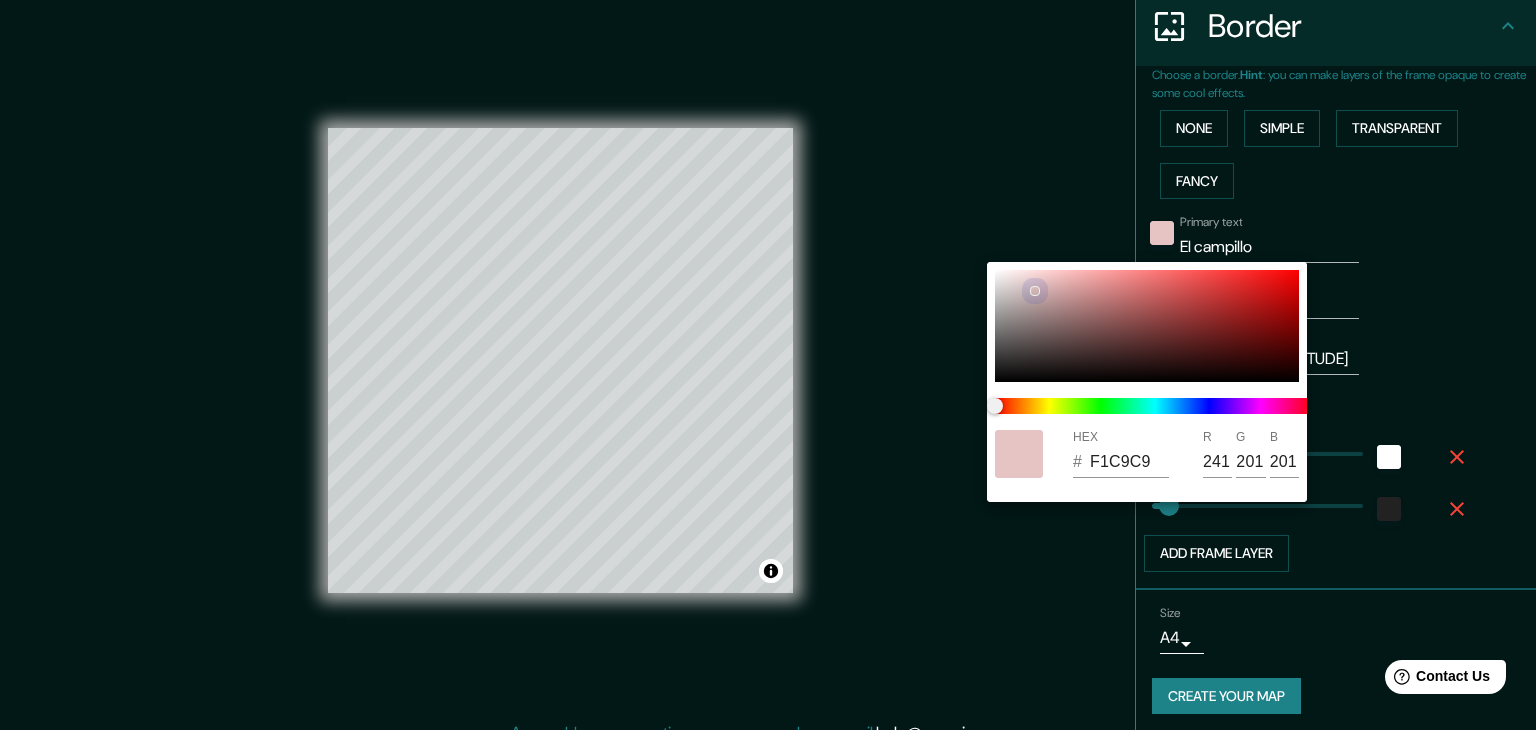type on "37" 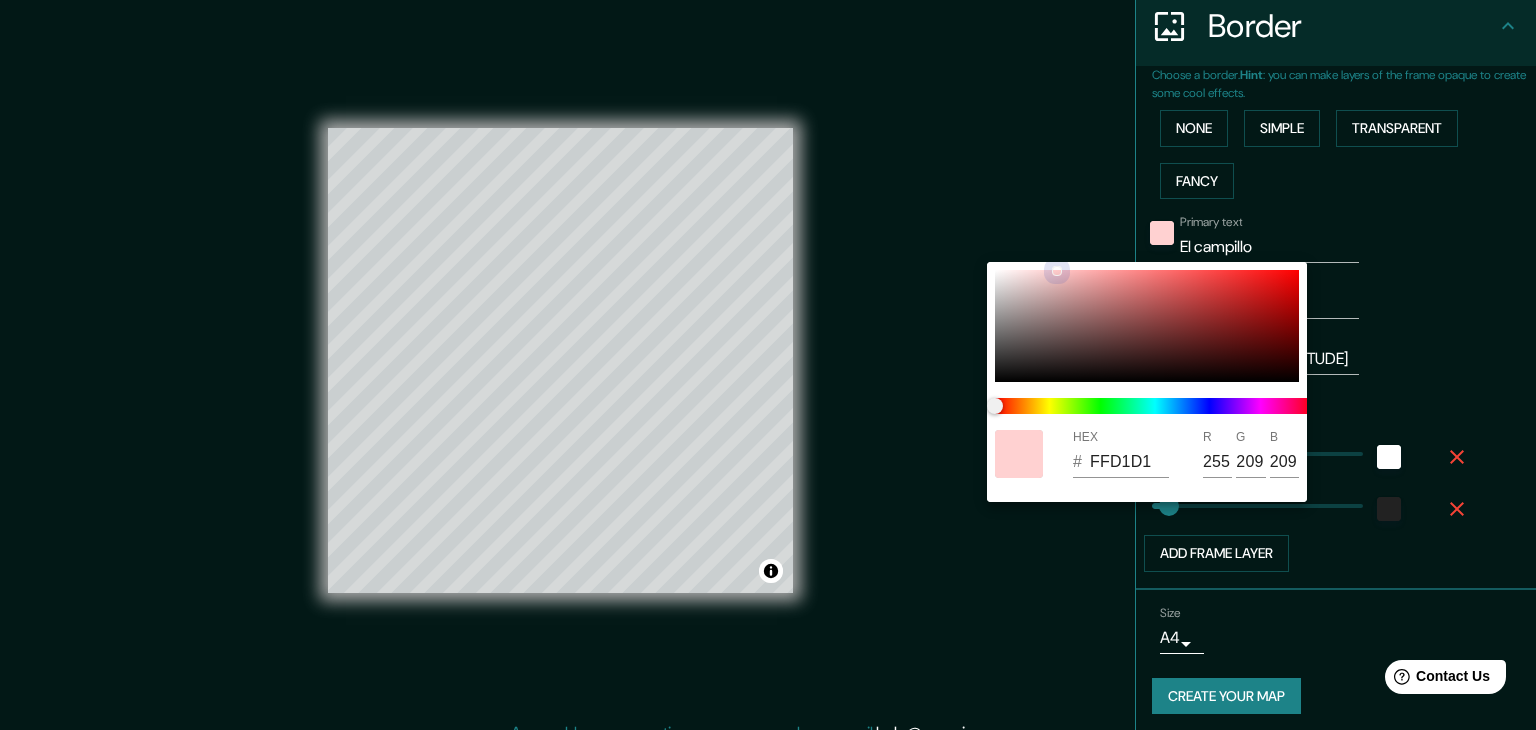 type on "37" 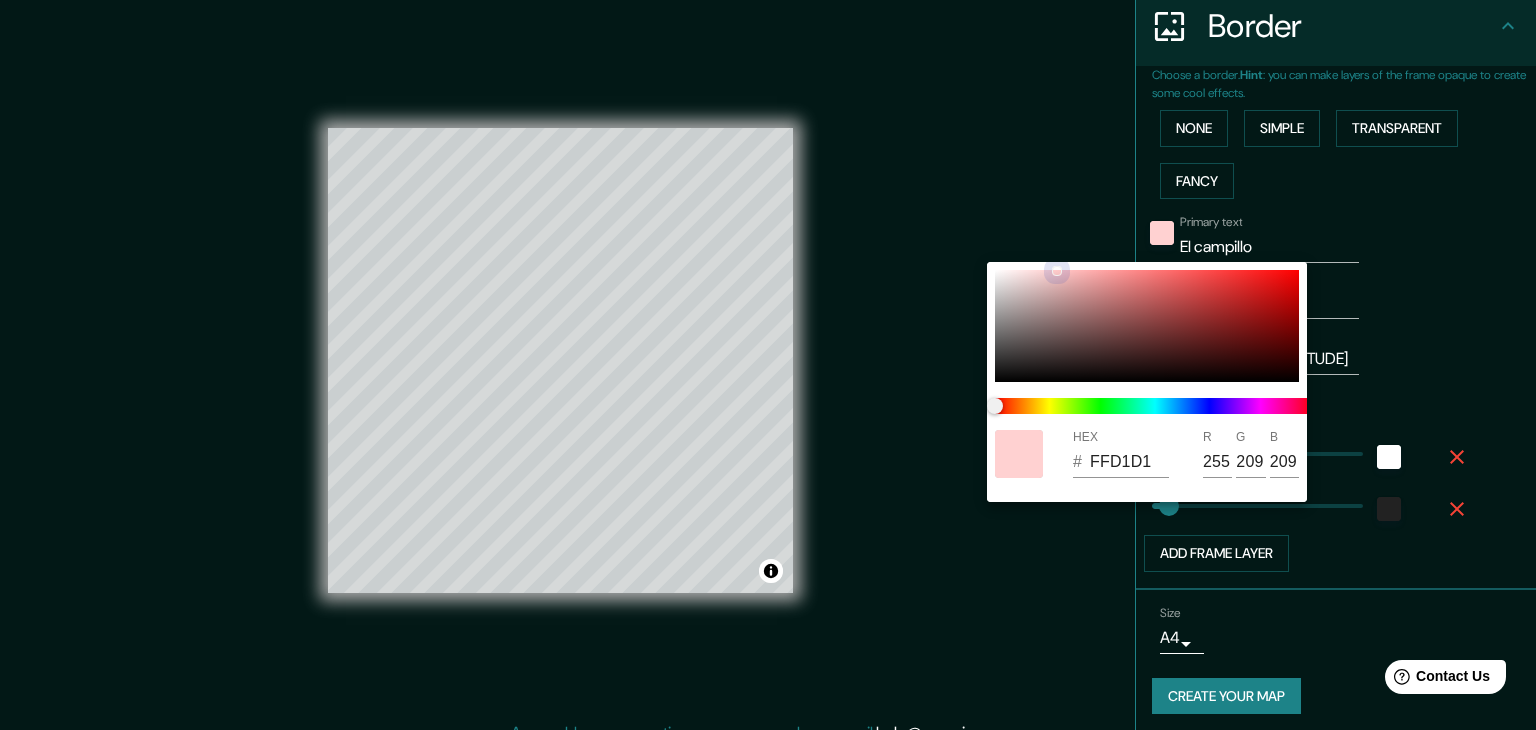 type on "FFCDCD" 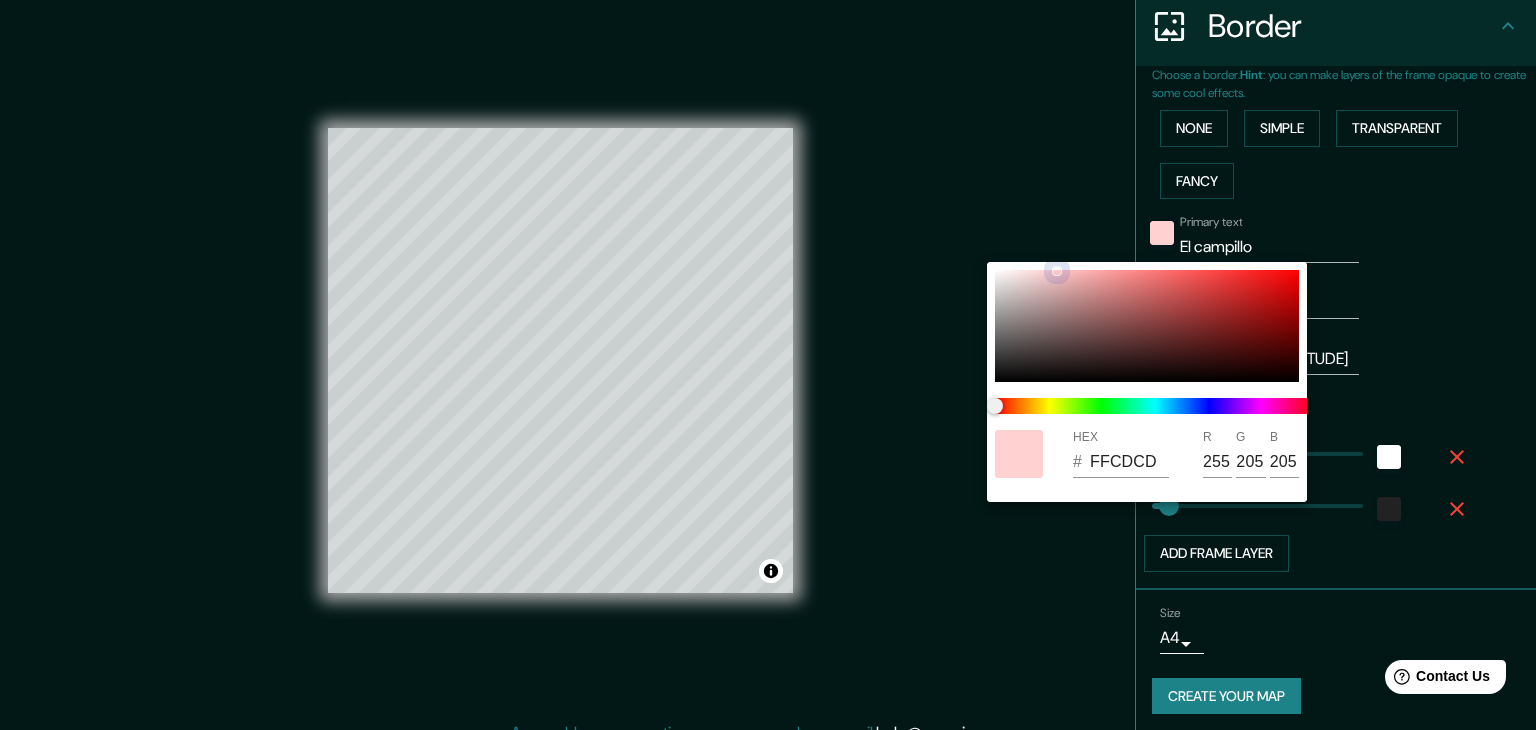 type on "37" 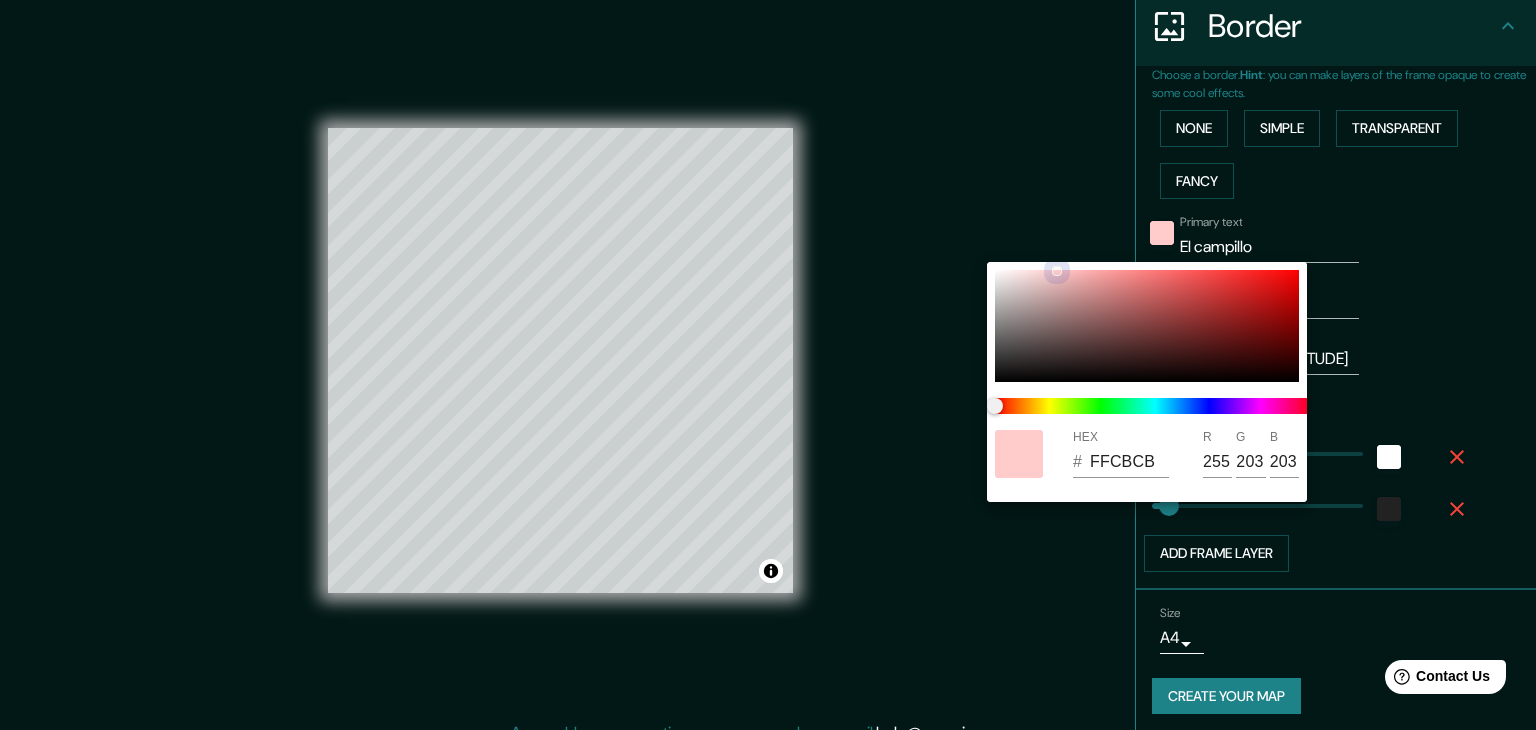 type on "37" 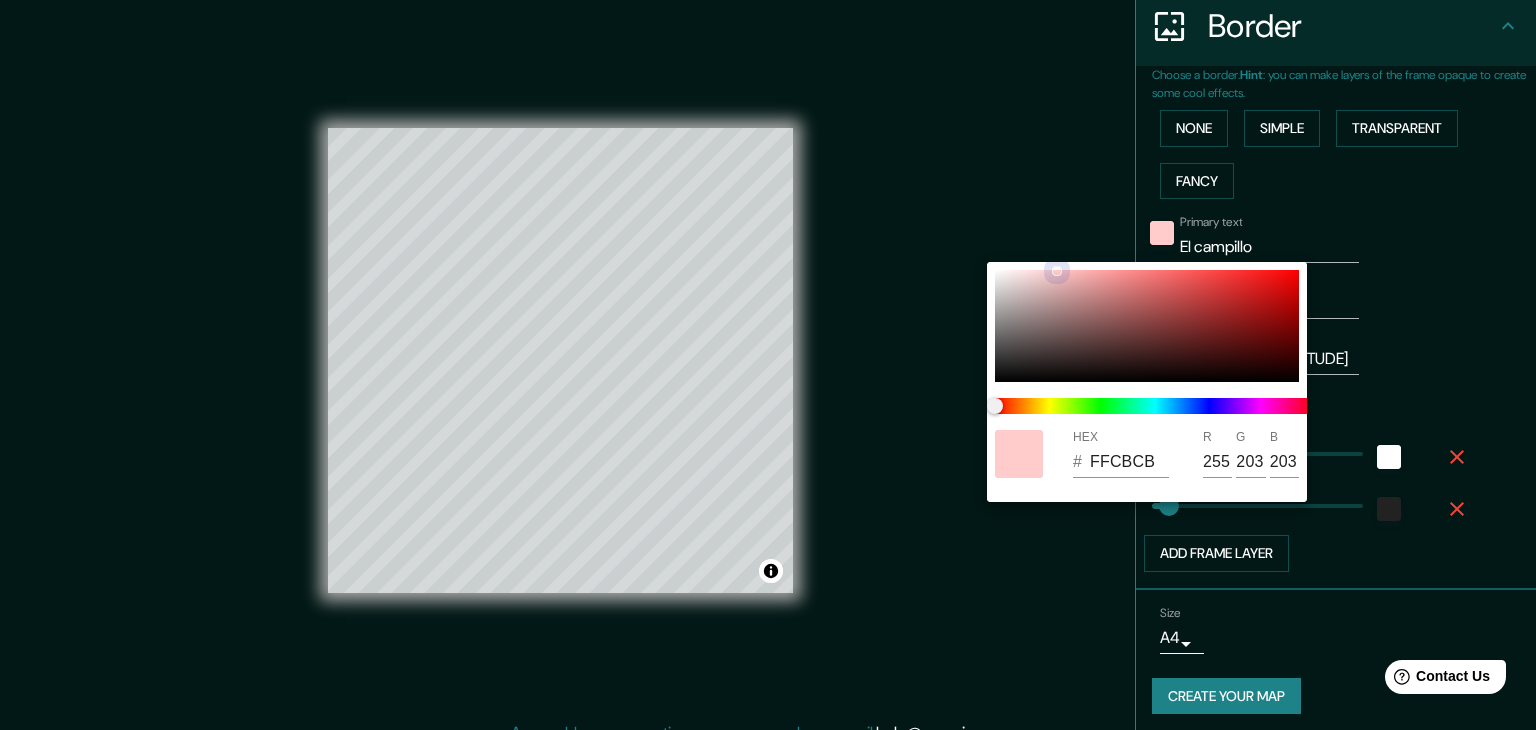 type on "F4A6A6" 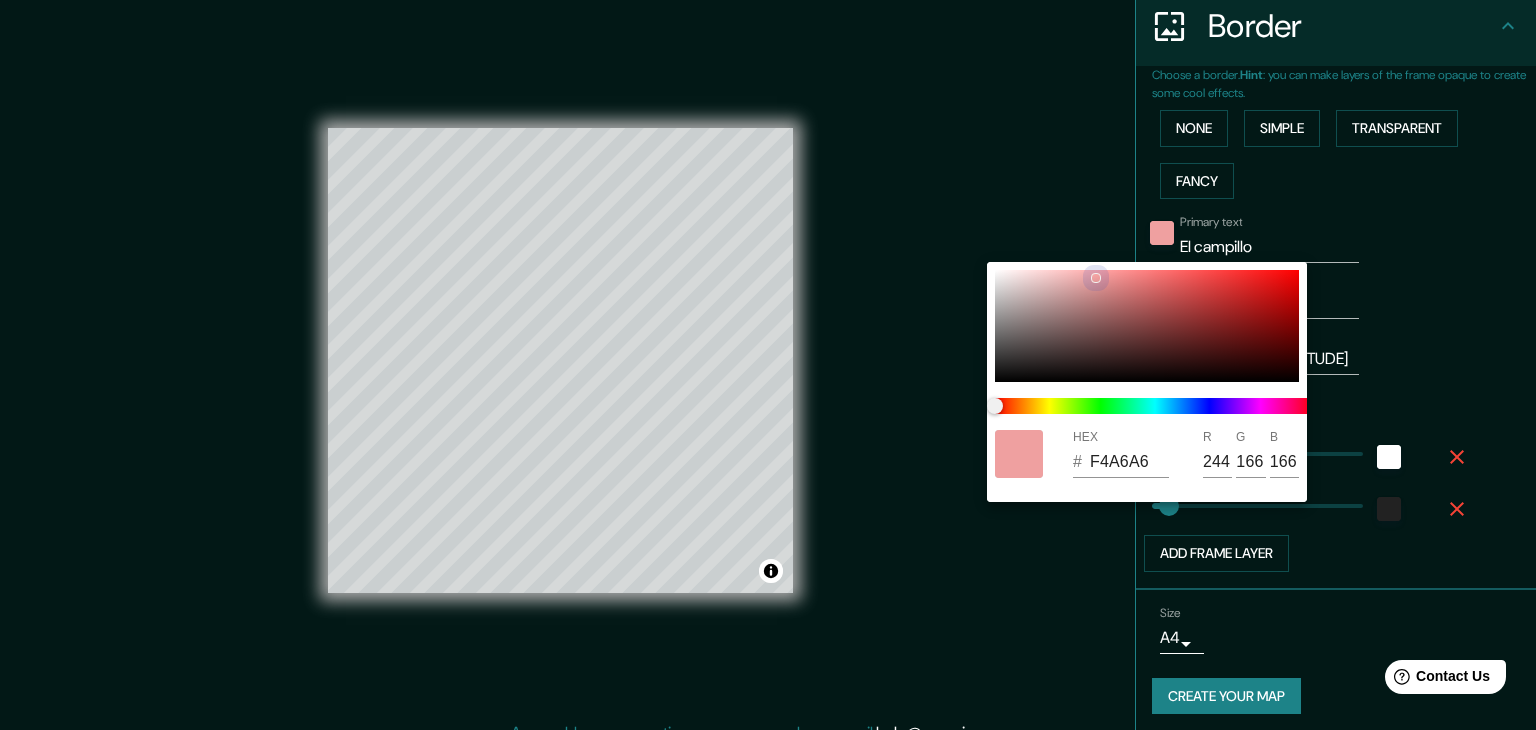 type on "37" 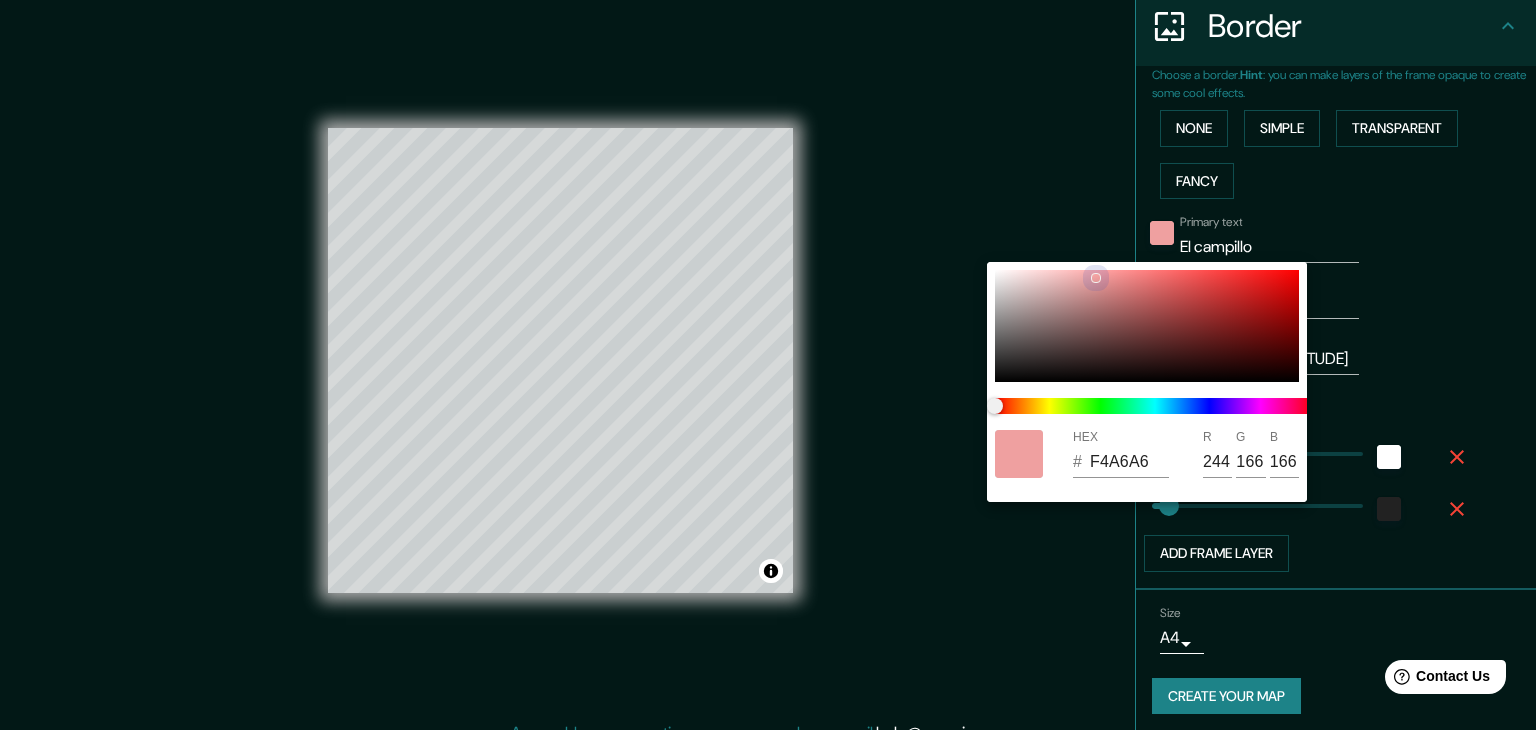 type on "EFA0A0" 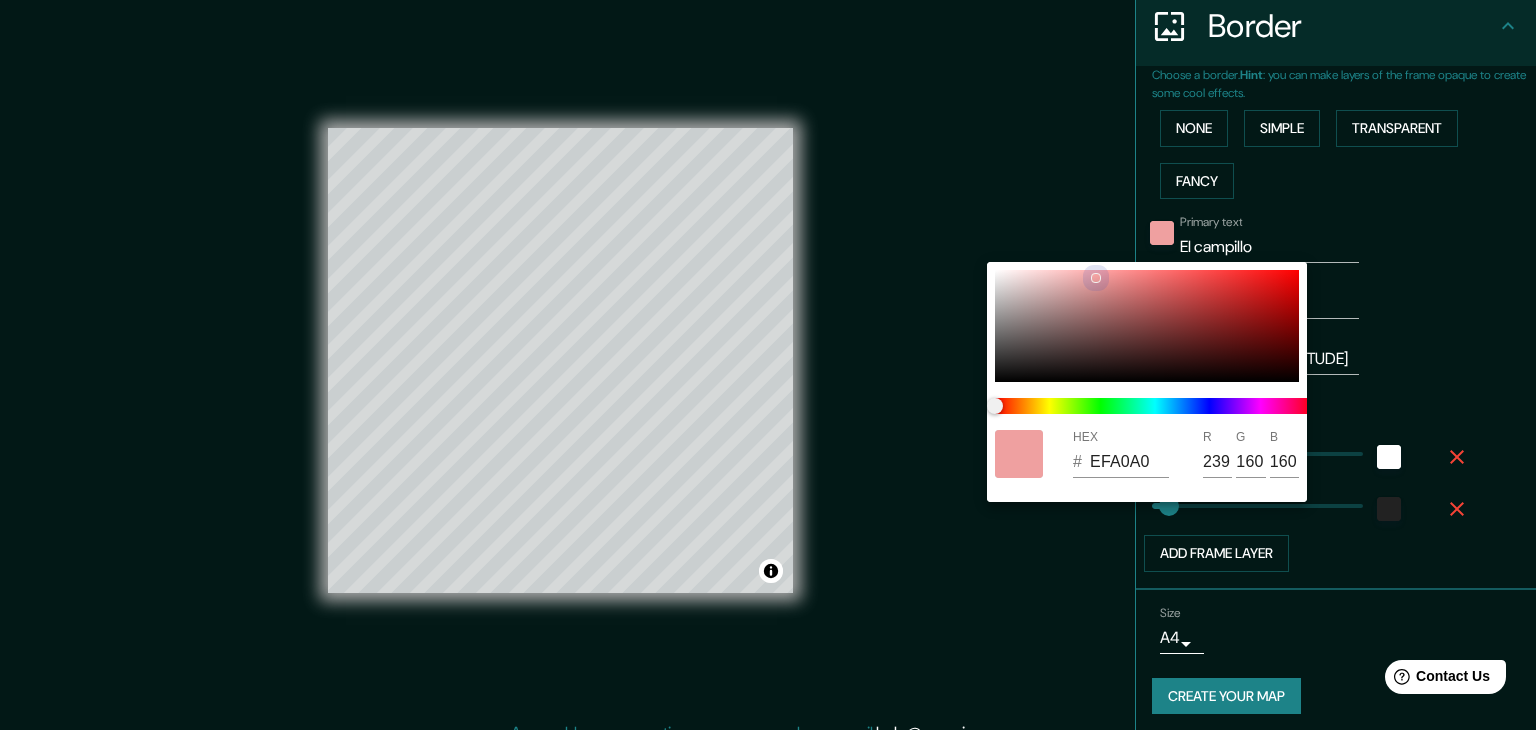 type on "37" 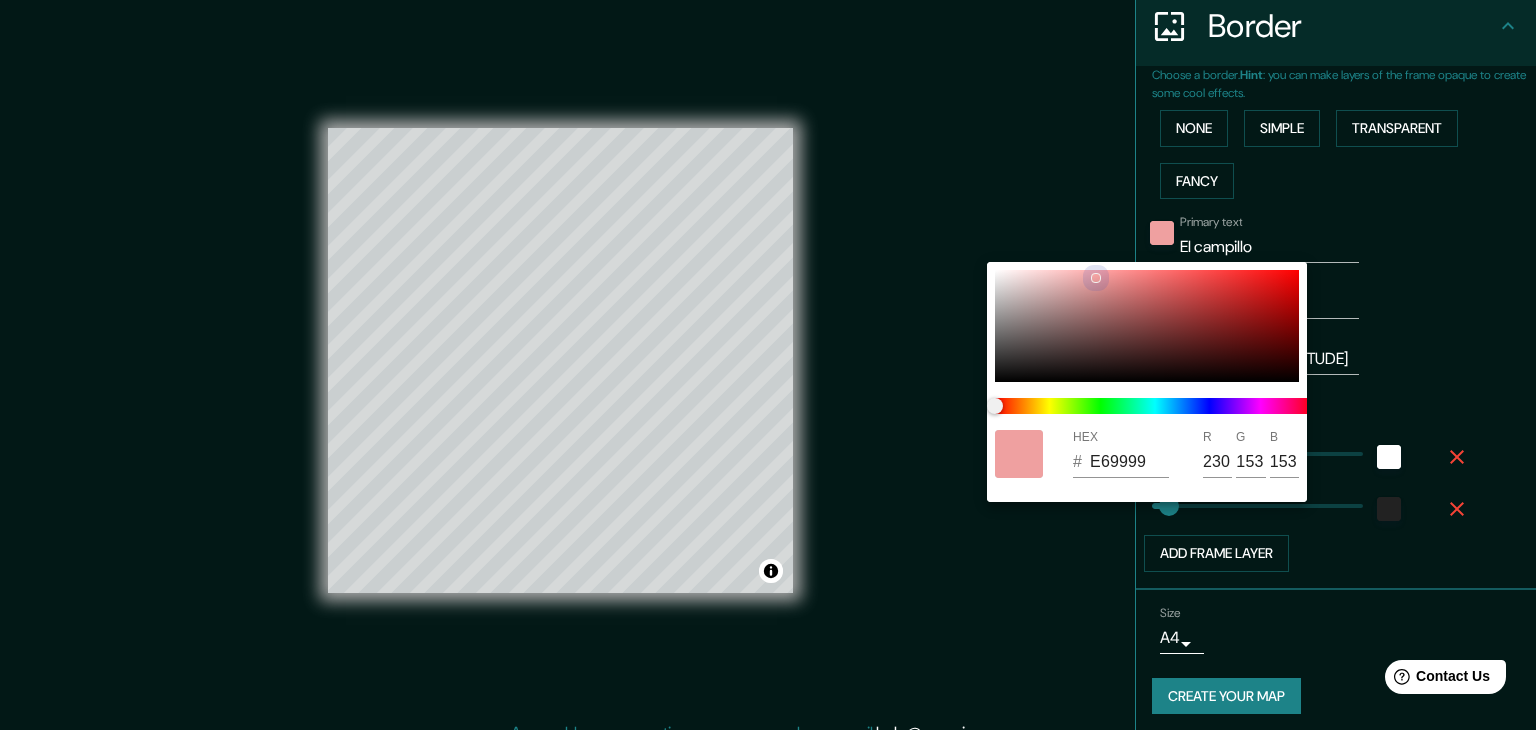 type on "37" 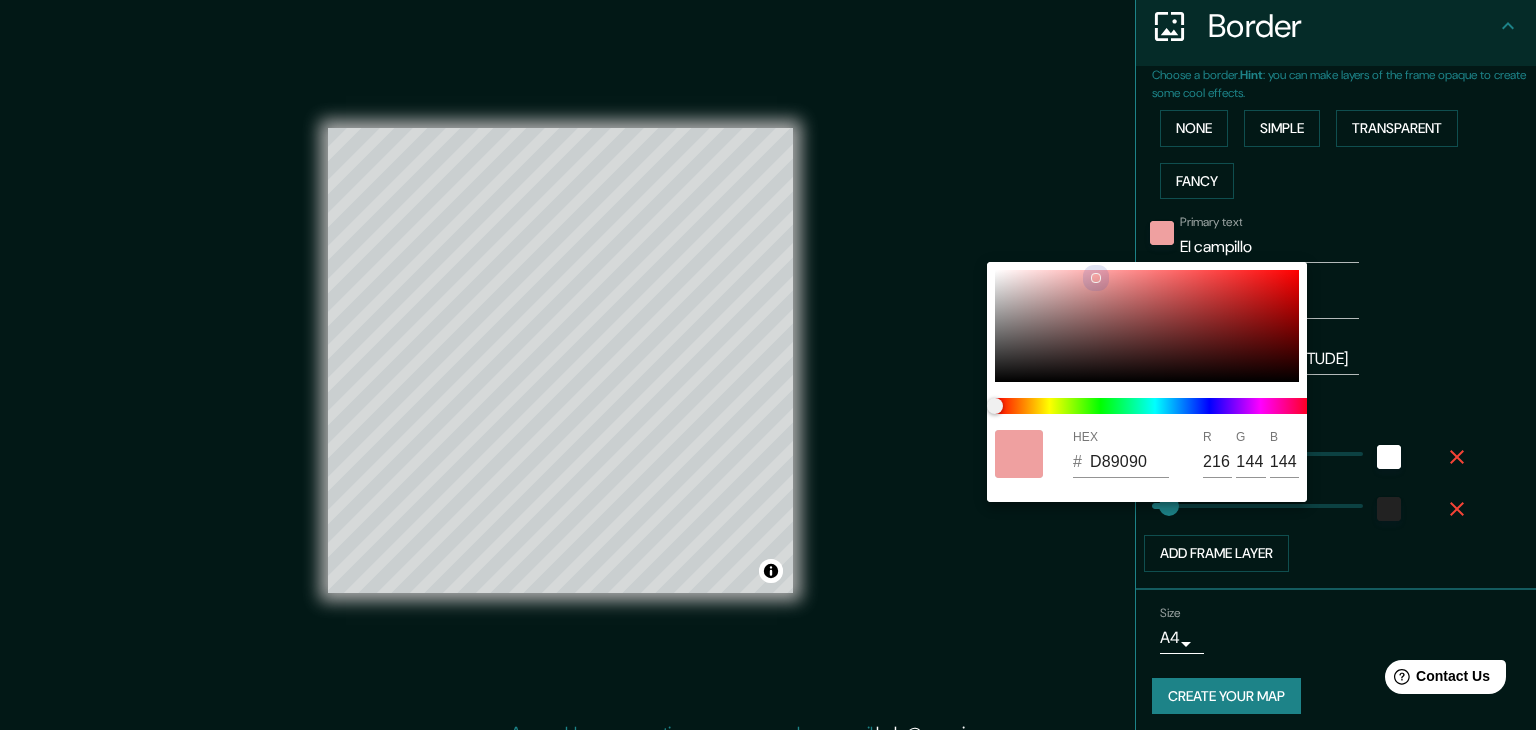 type on "37" 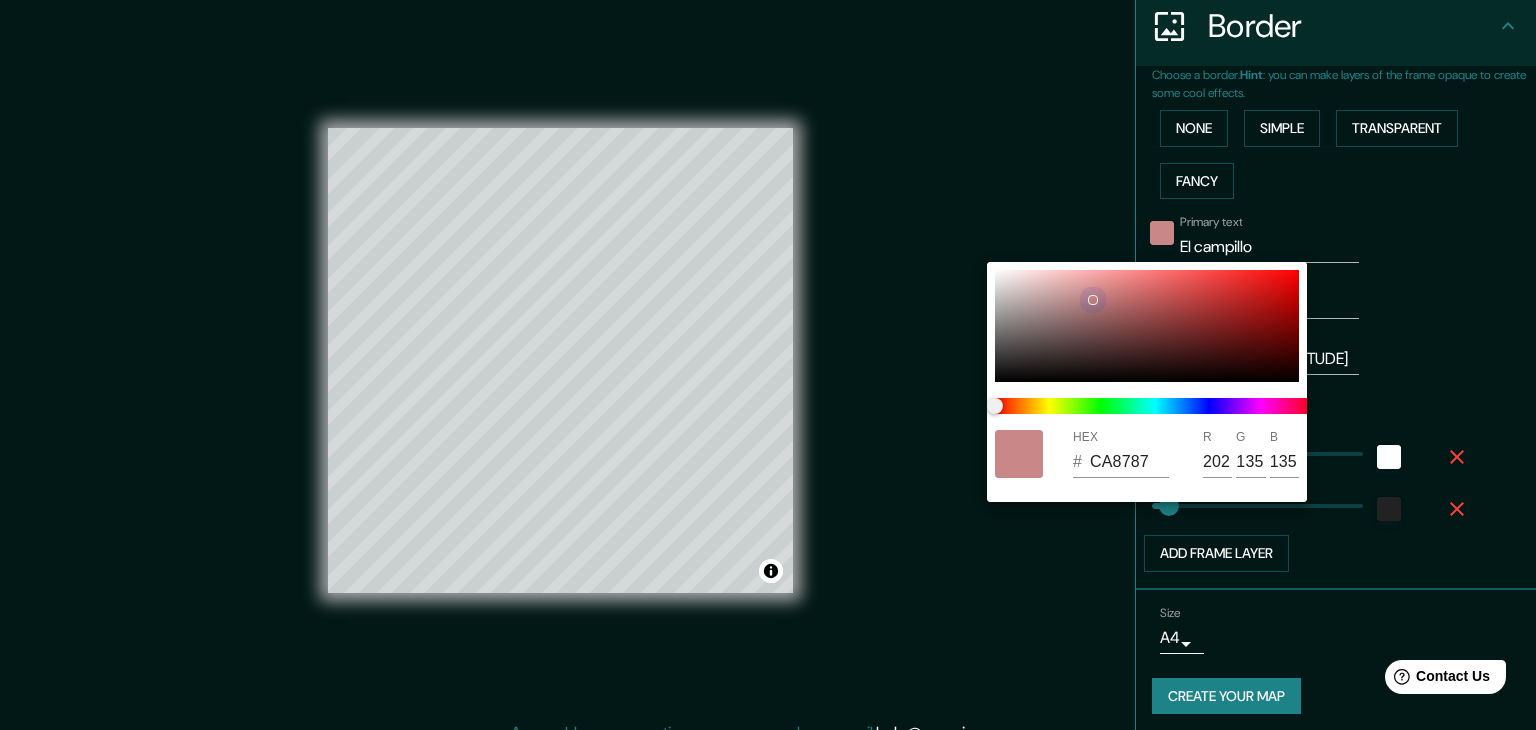 type on "37" 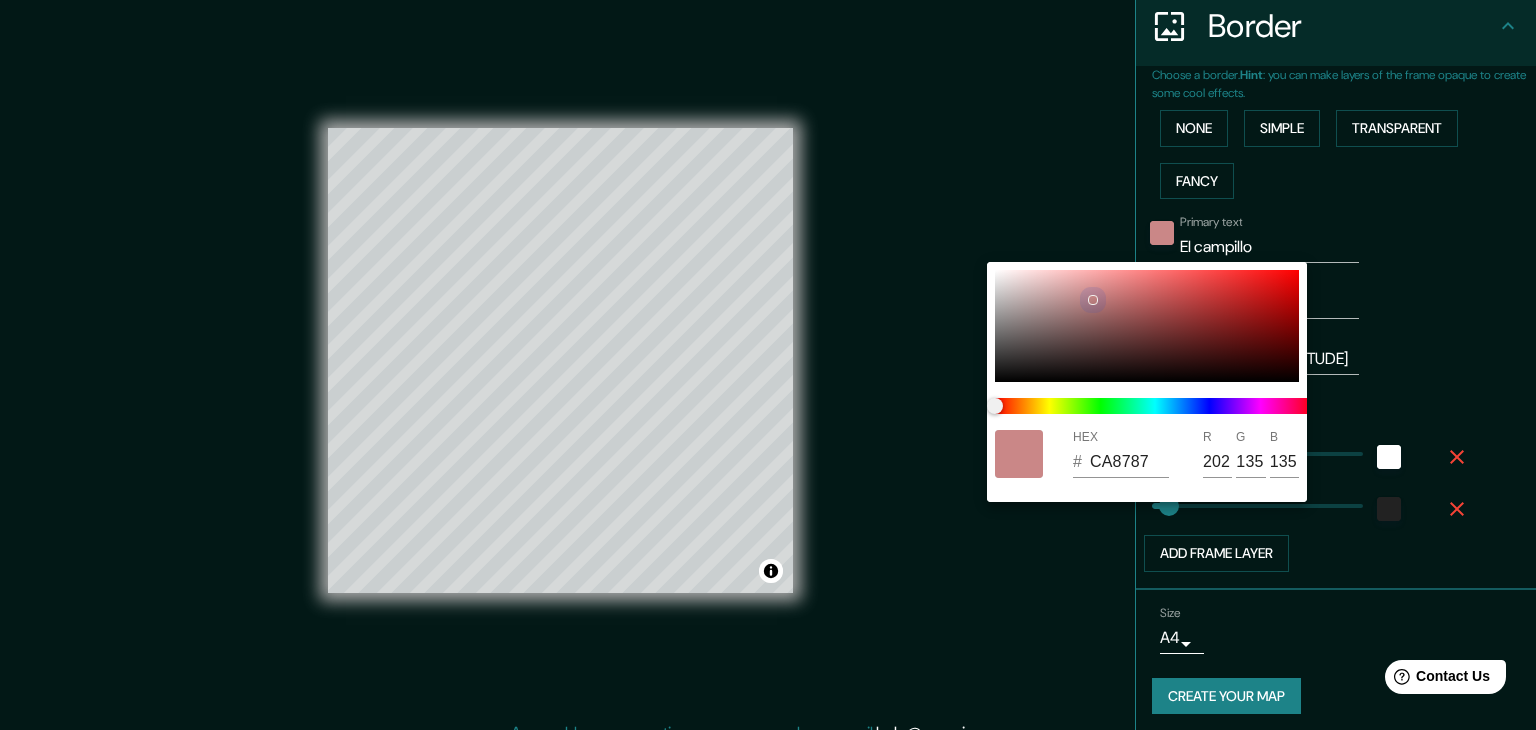 type on "BC7F7F" 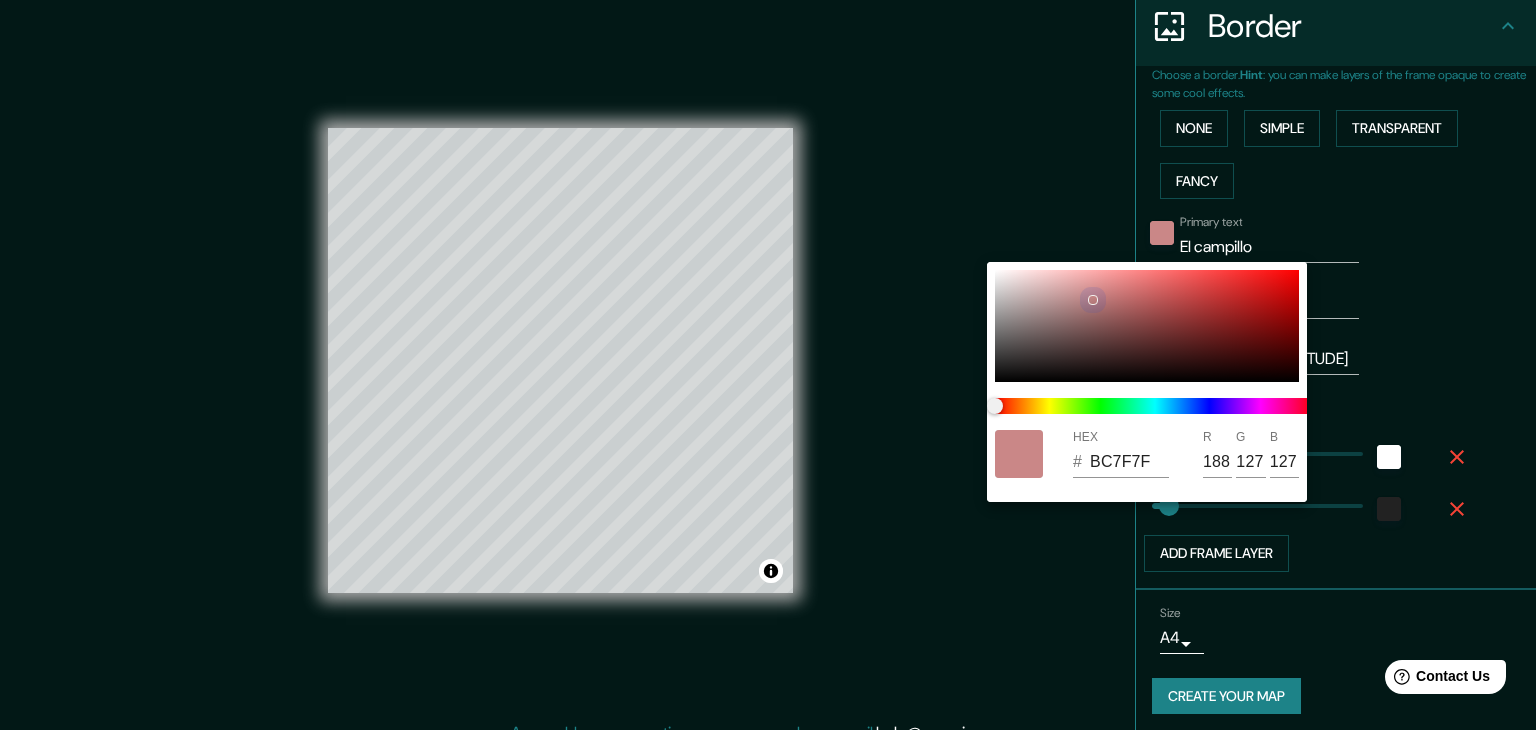 type on "37" 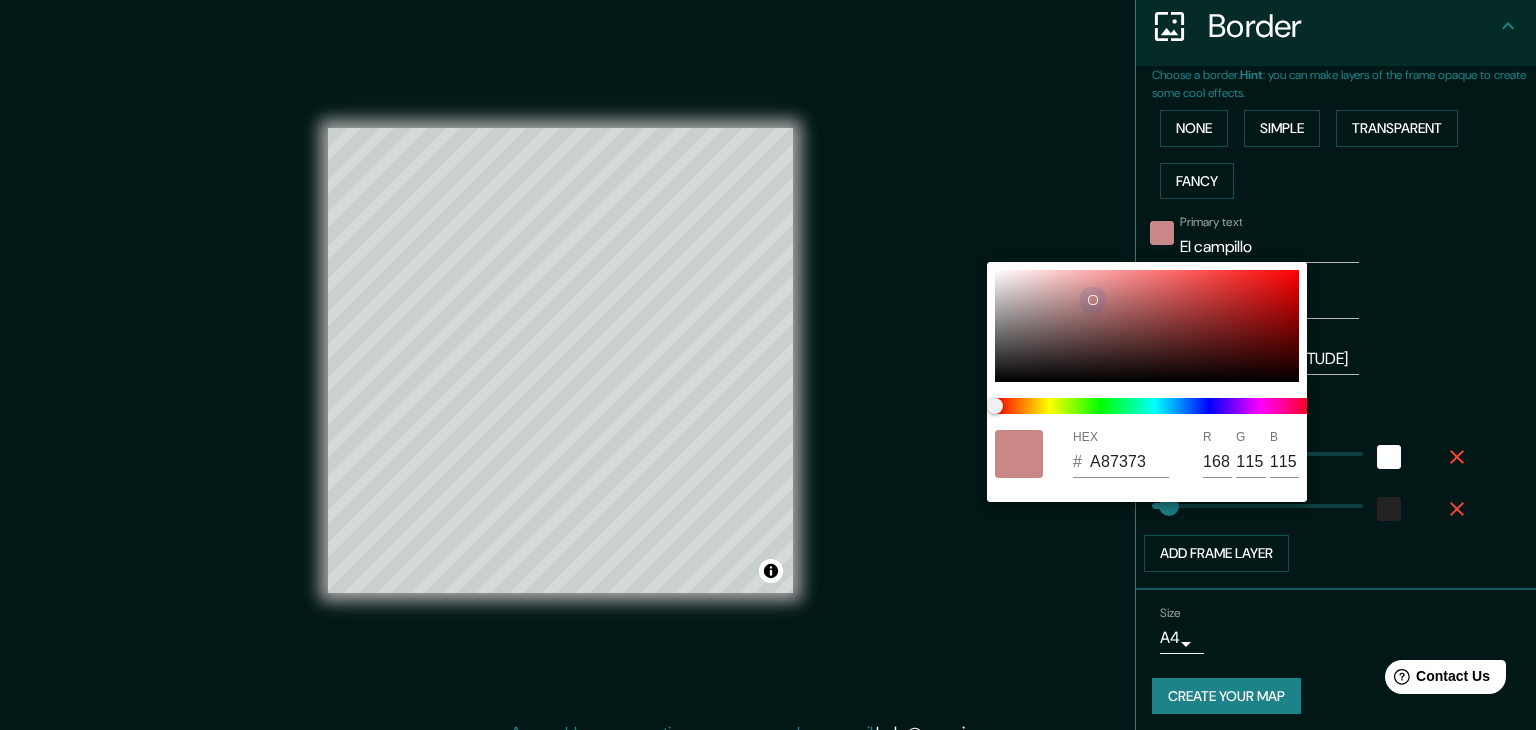 type on "37" 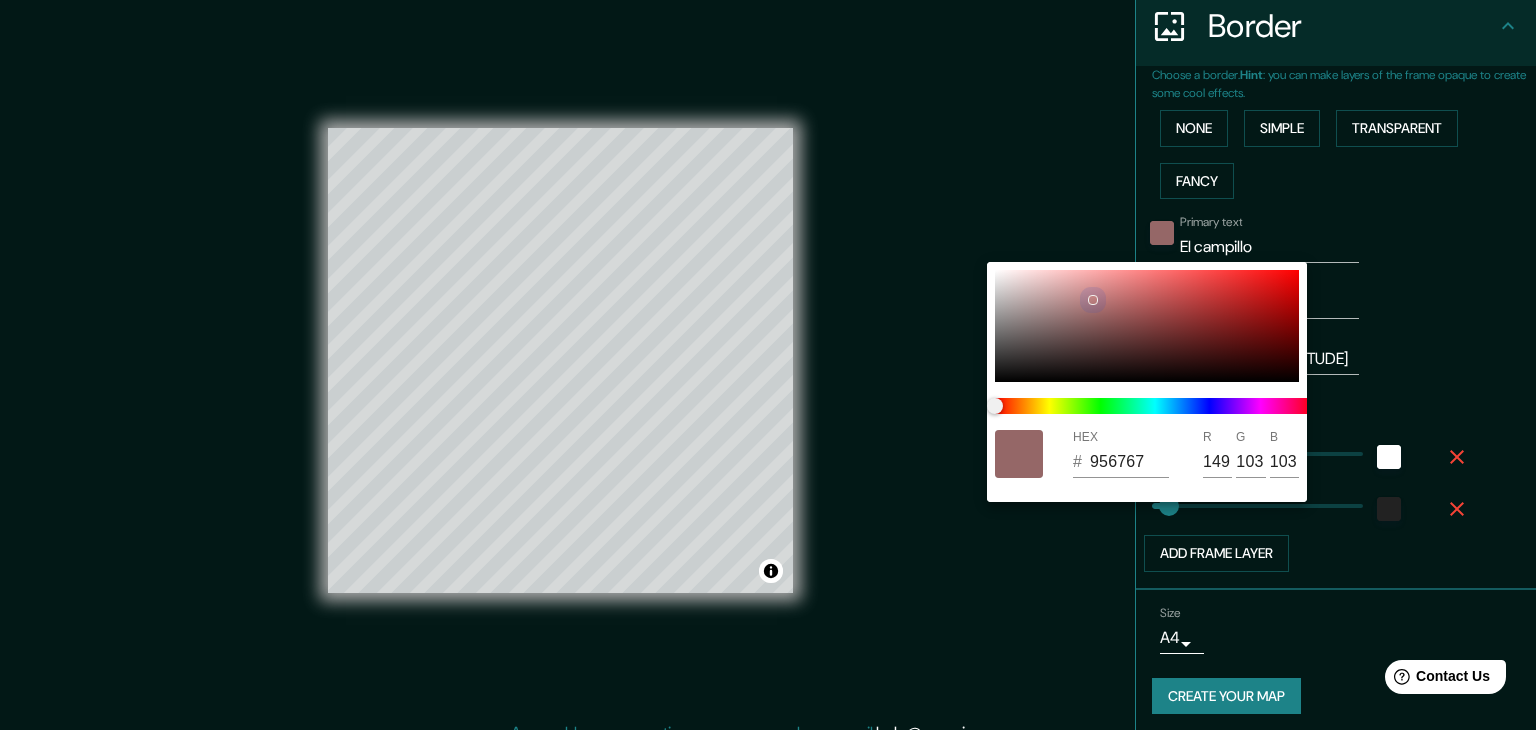 type on "37" 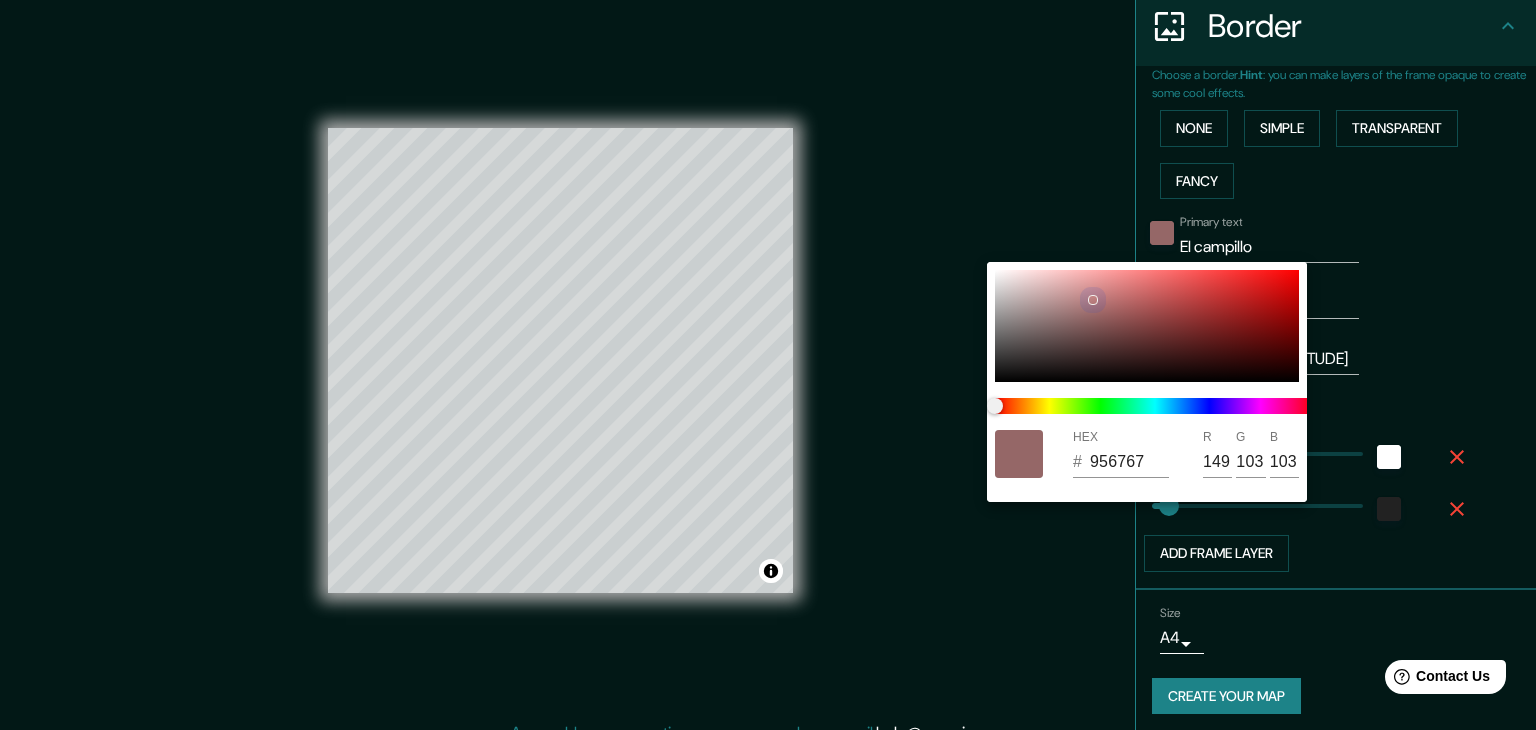 type on "855E5E" 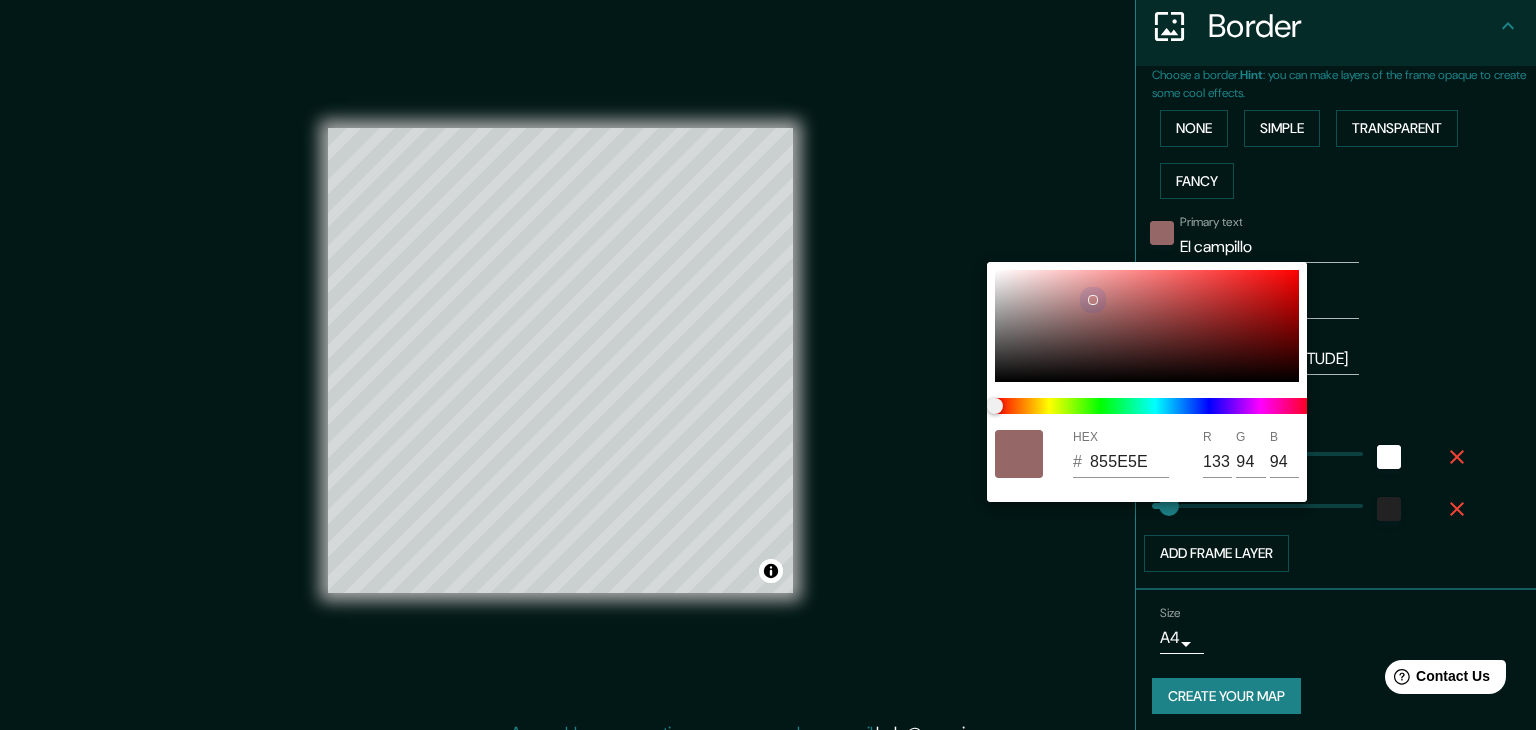 type on "37" 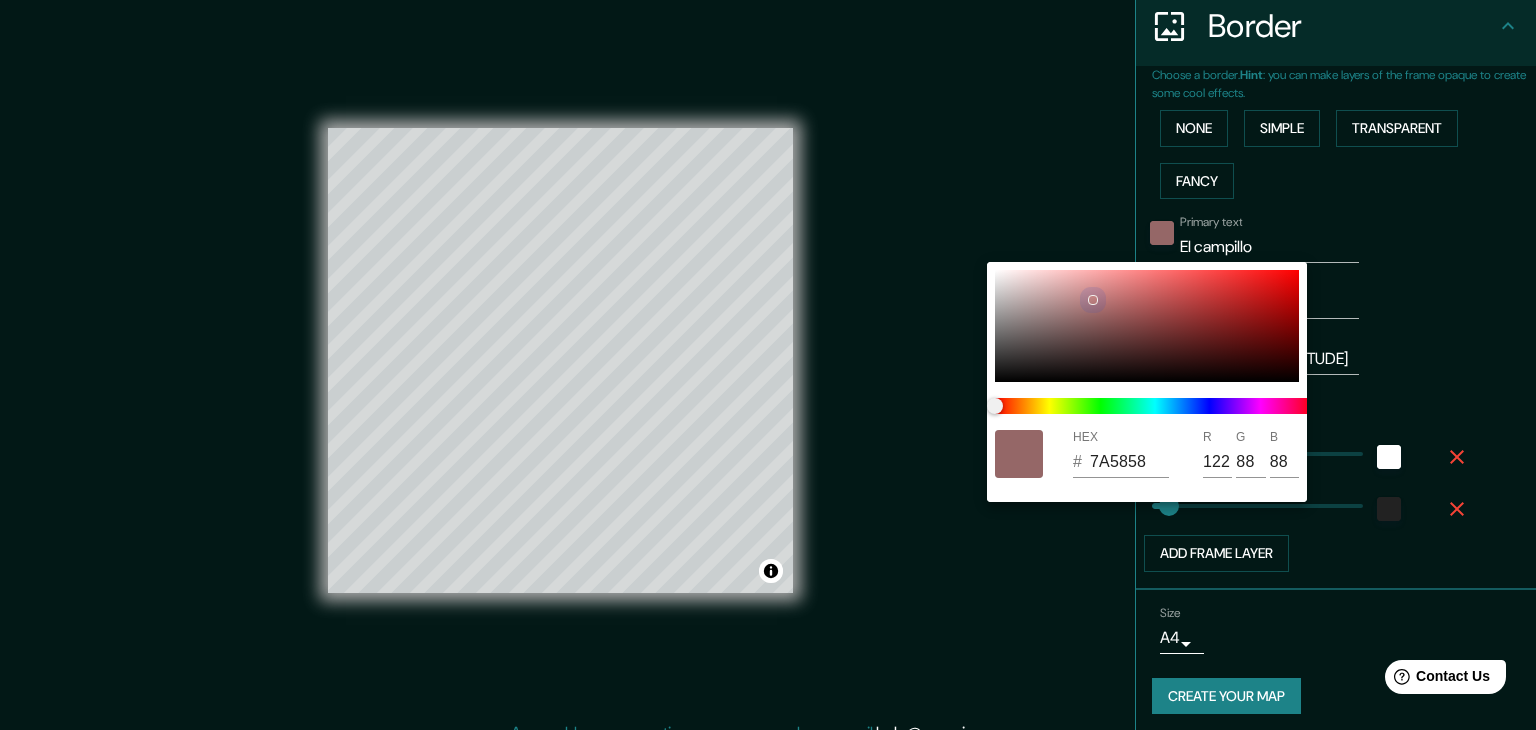type on "37" 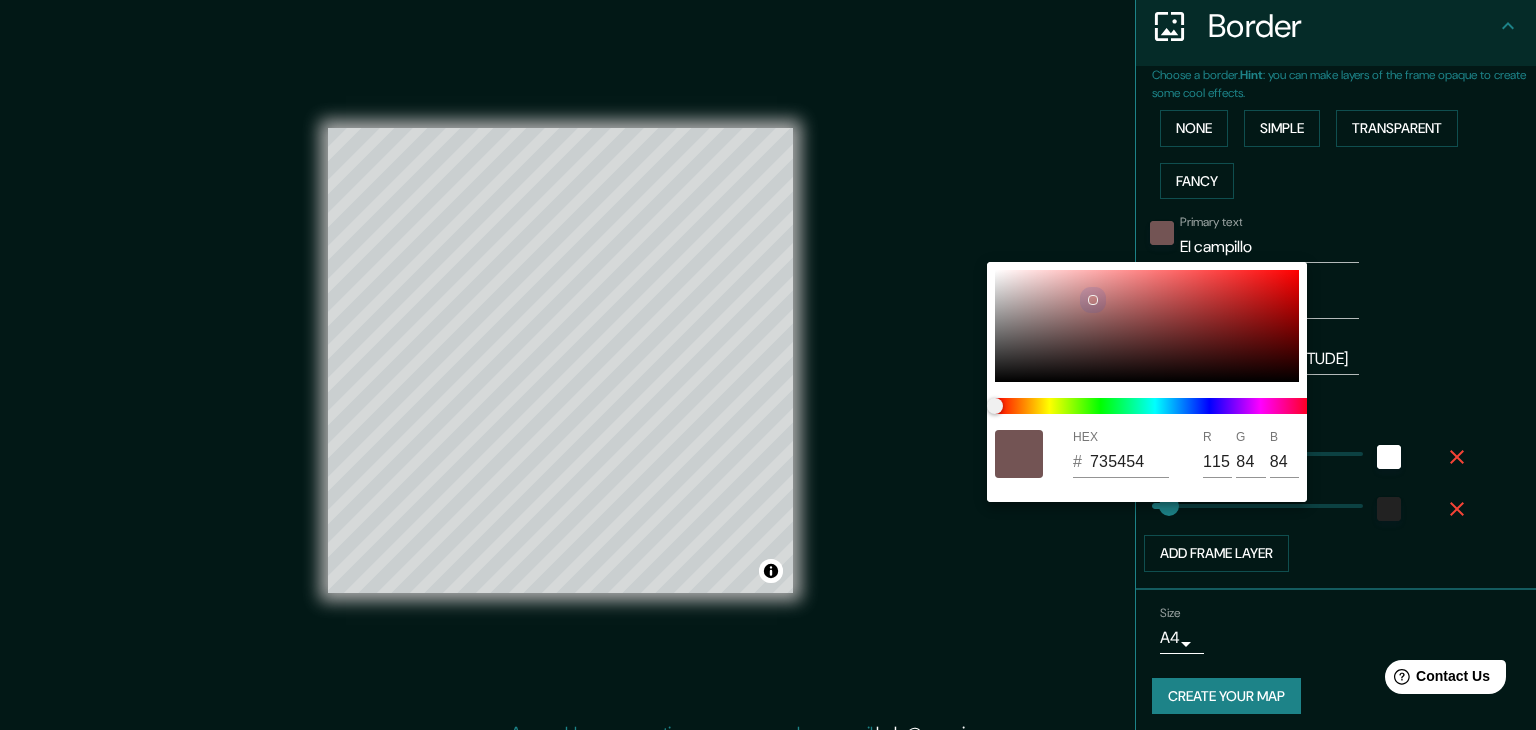 type on "37" 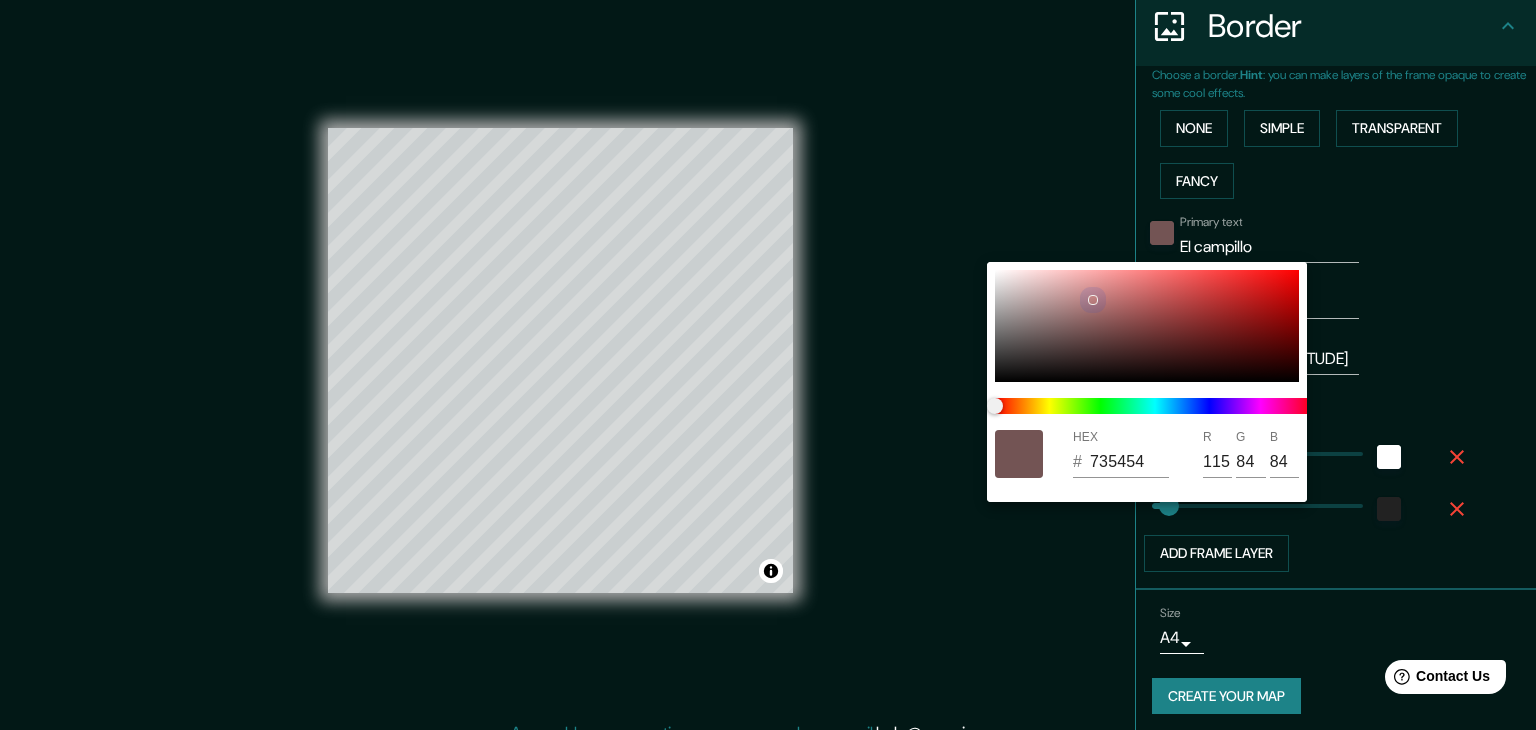 type on "6E5151" 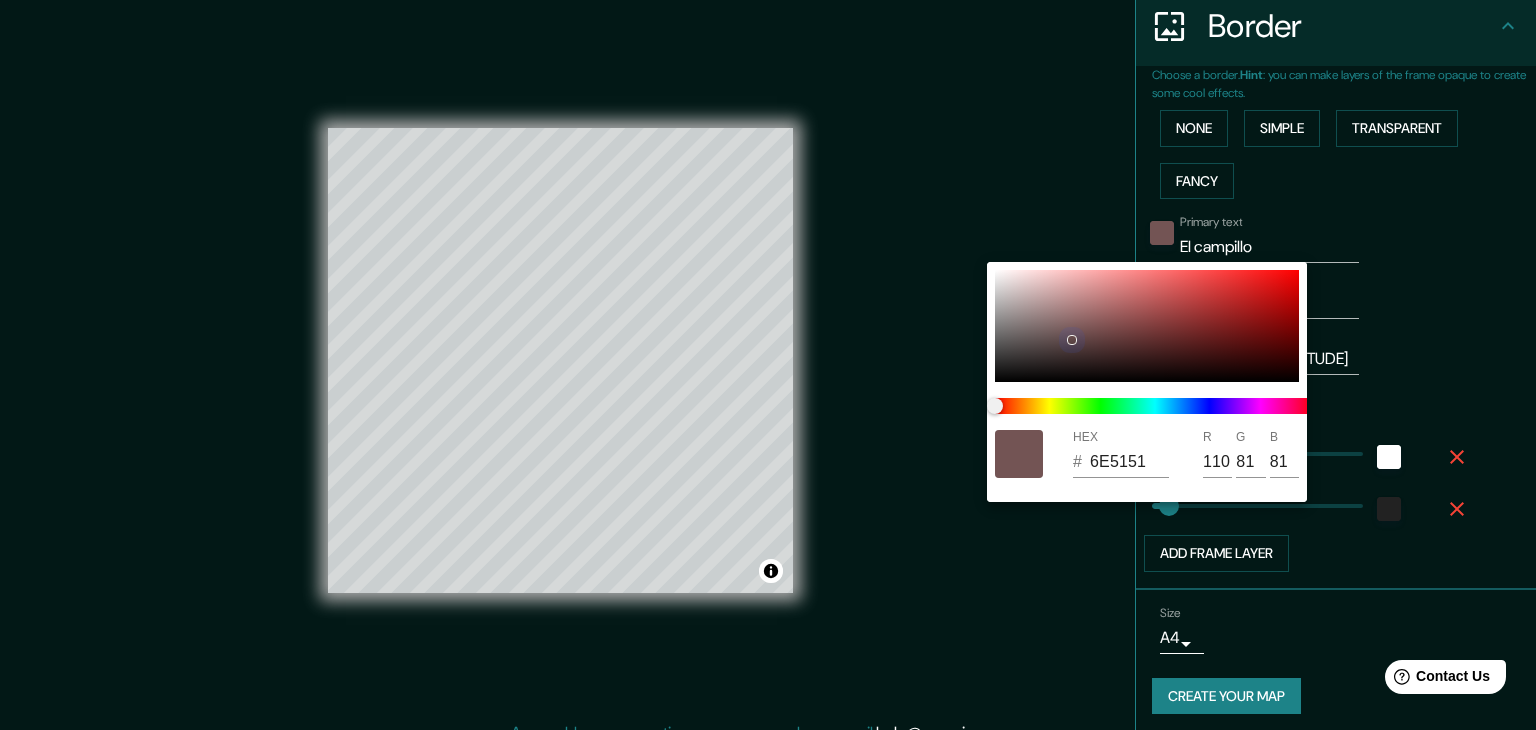 type on "37" 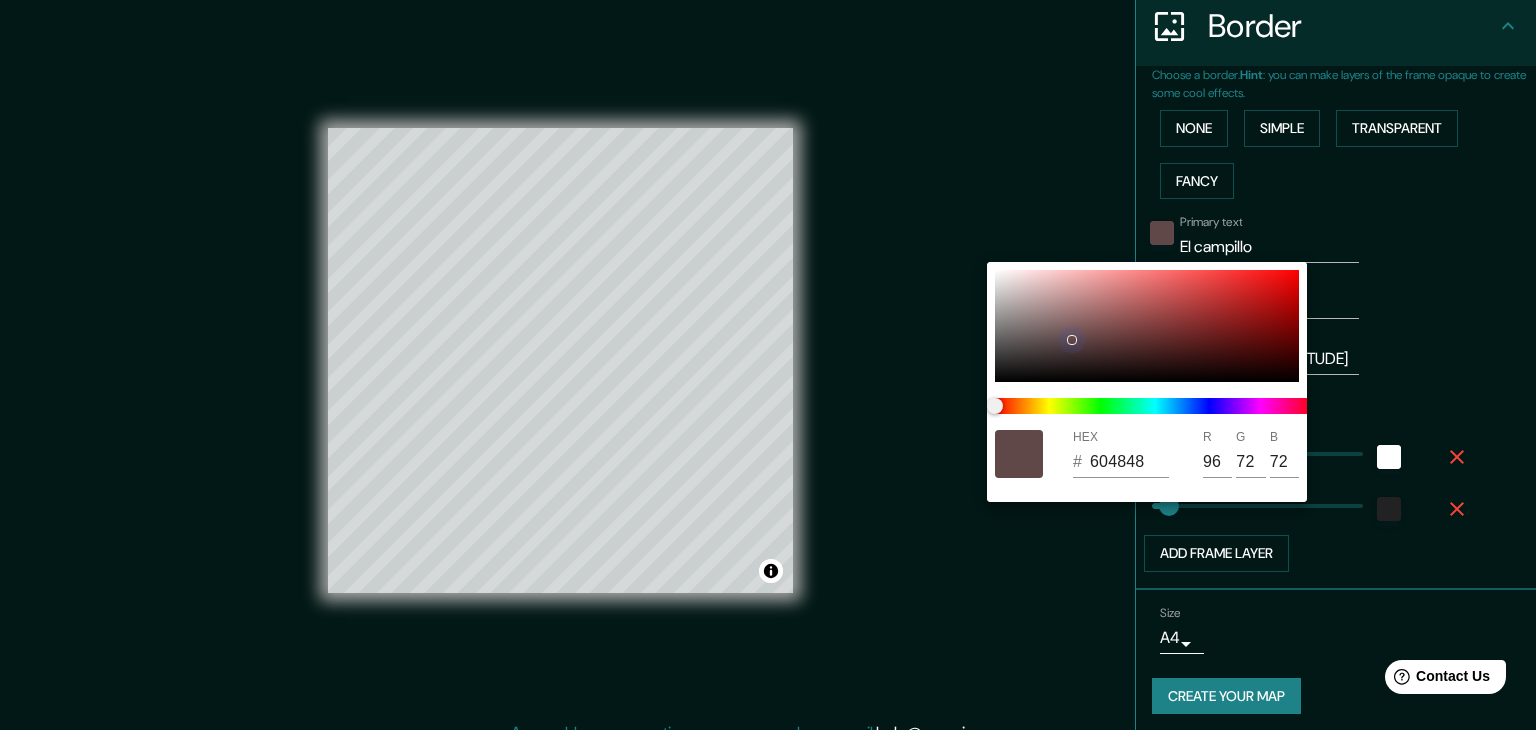 type on "37" 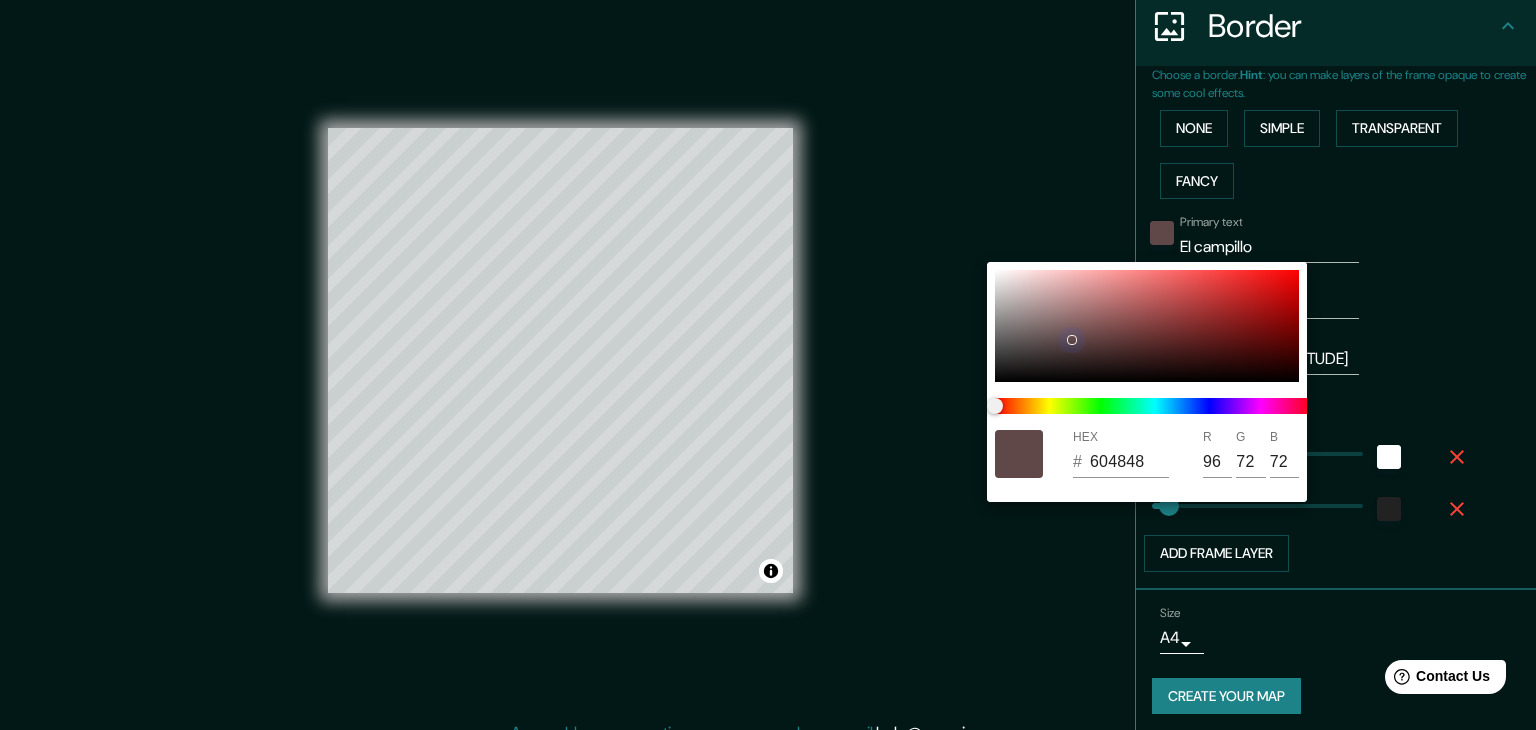 type on "533F3F" 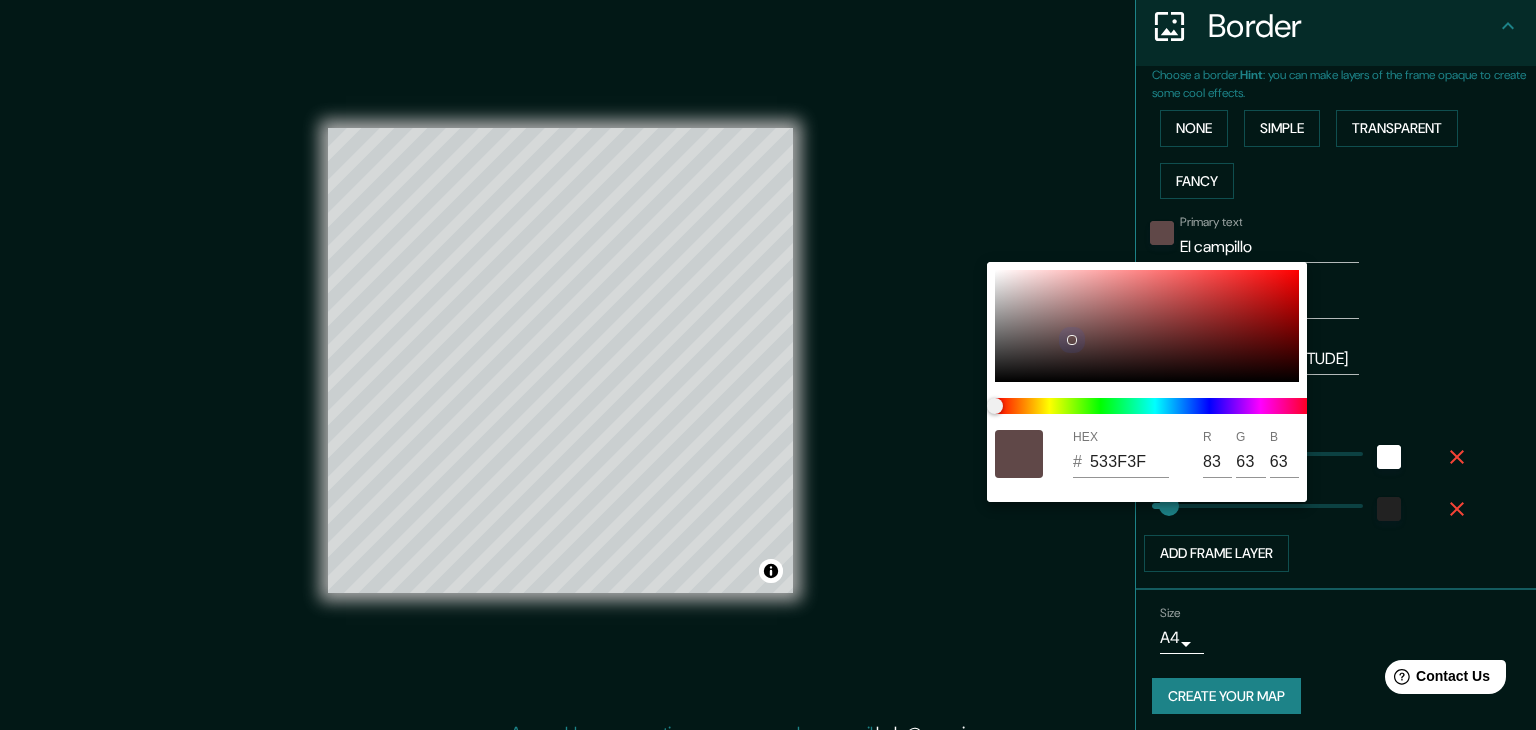 type on "37" 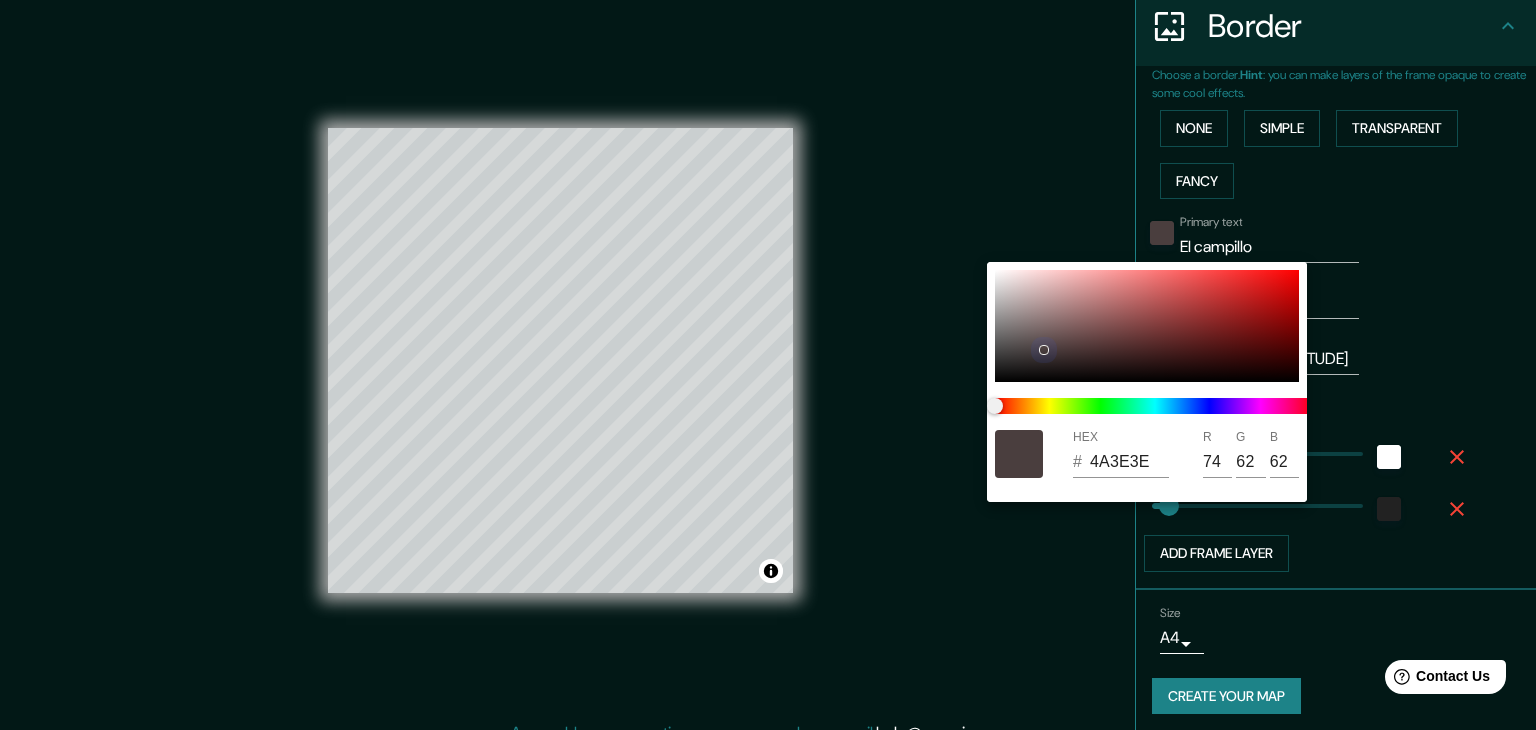 drag, startPoint x: 1020, startPoint y: 309, endPoint x: 1041, endPoint y: 349, distance: 45.17743 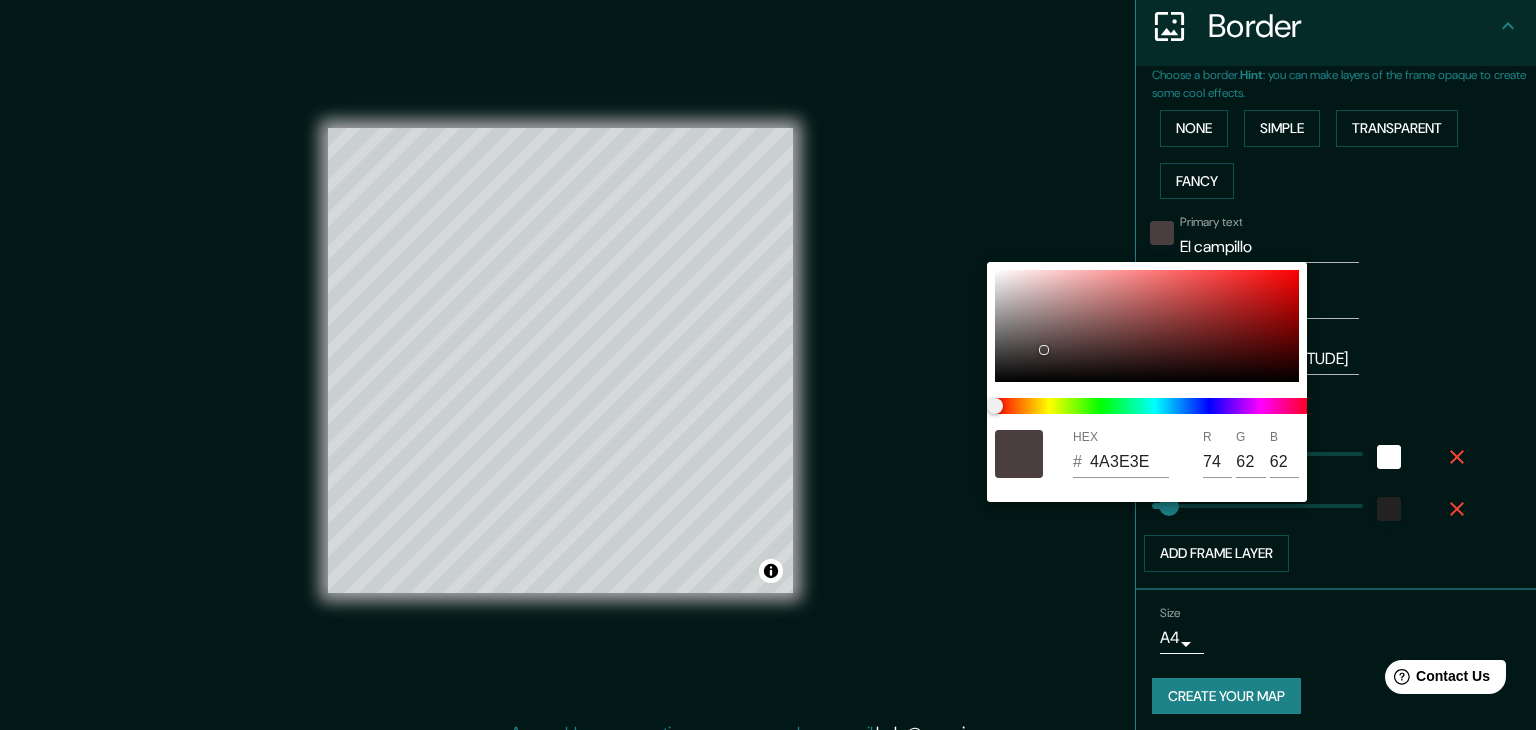 click at bounding box center (768, 365) 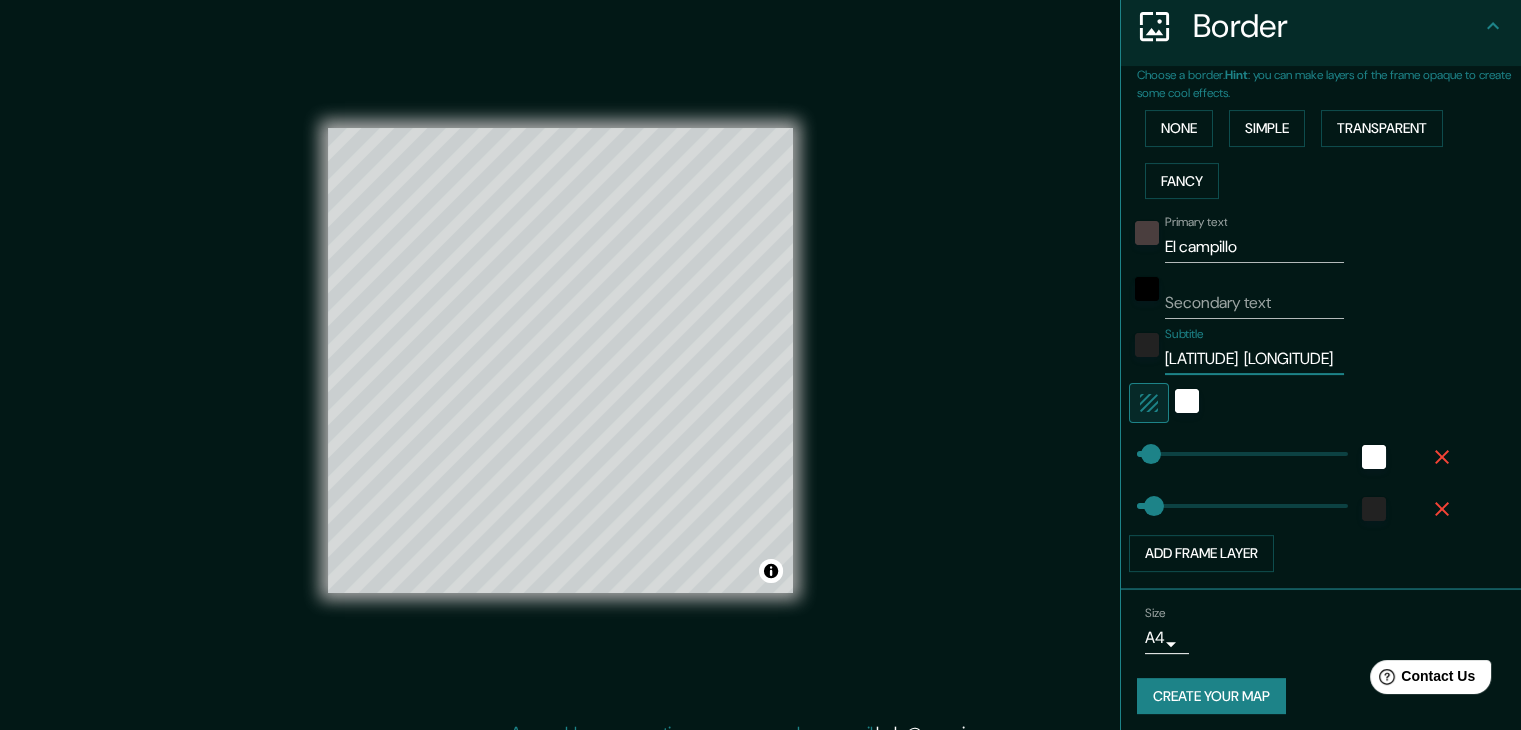 scroll, scrollTop: 0, scrollLeft: 0, axis: both 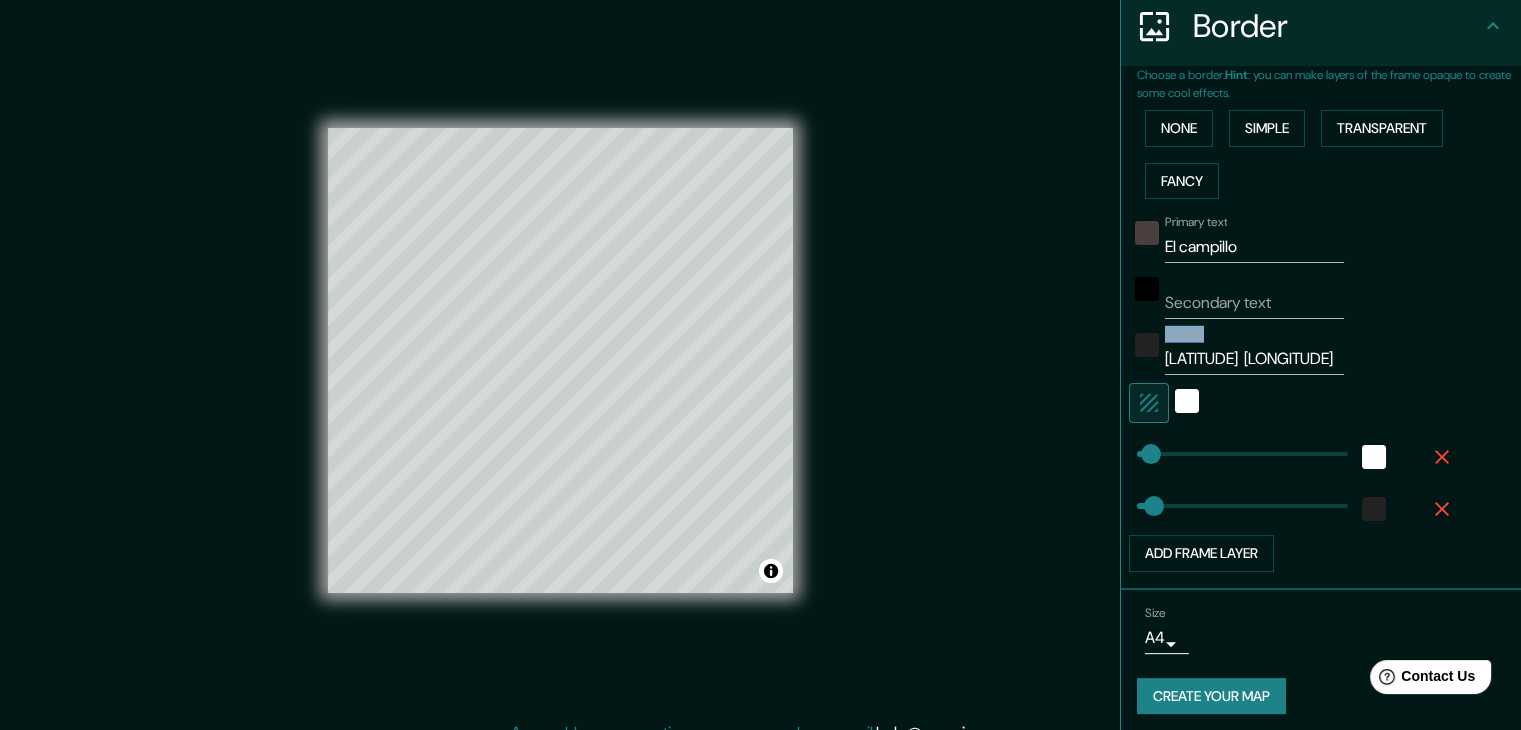 drag, startPoint x: 1148, startPoint y: 355, endPoint x: 1186, endPoint y: 354, distance: 38.013157 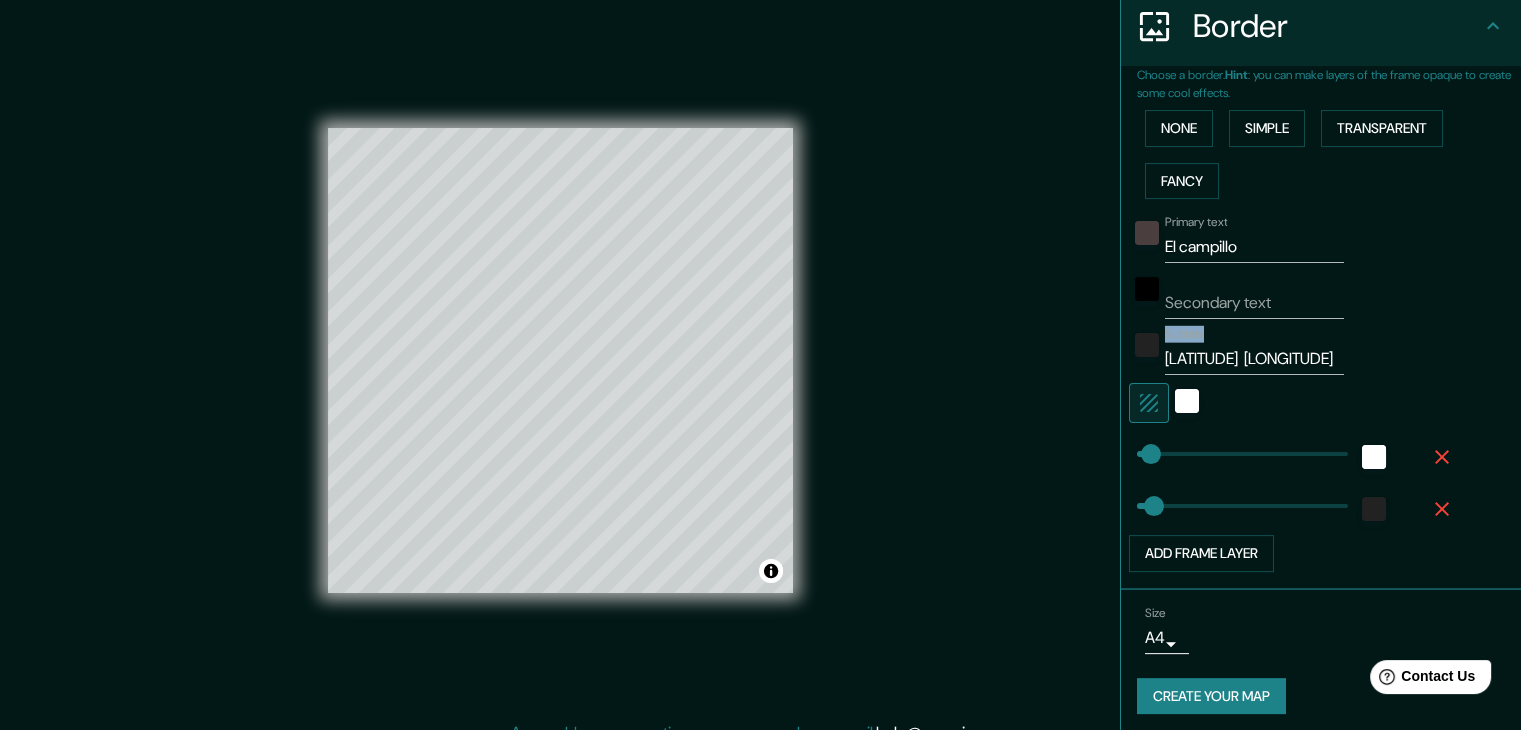 click on "Subtitle [LATITUDE]  [LONGITUDE]" at bounding box center [1293, 351] 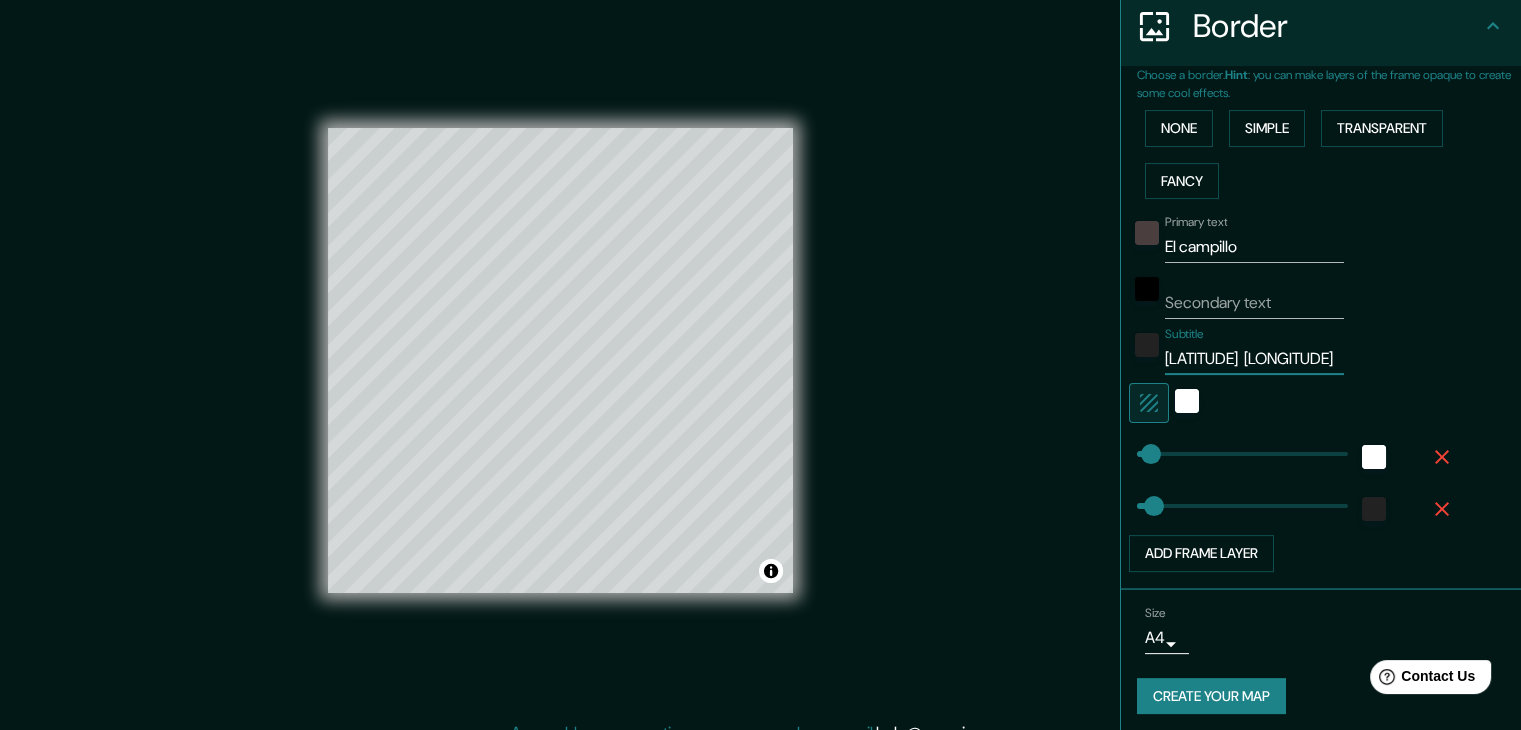 drag, startPoint x: 1154, startPoint y: 361, endPoint x: 1189, endPoint y: 356, distance: 35.35534 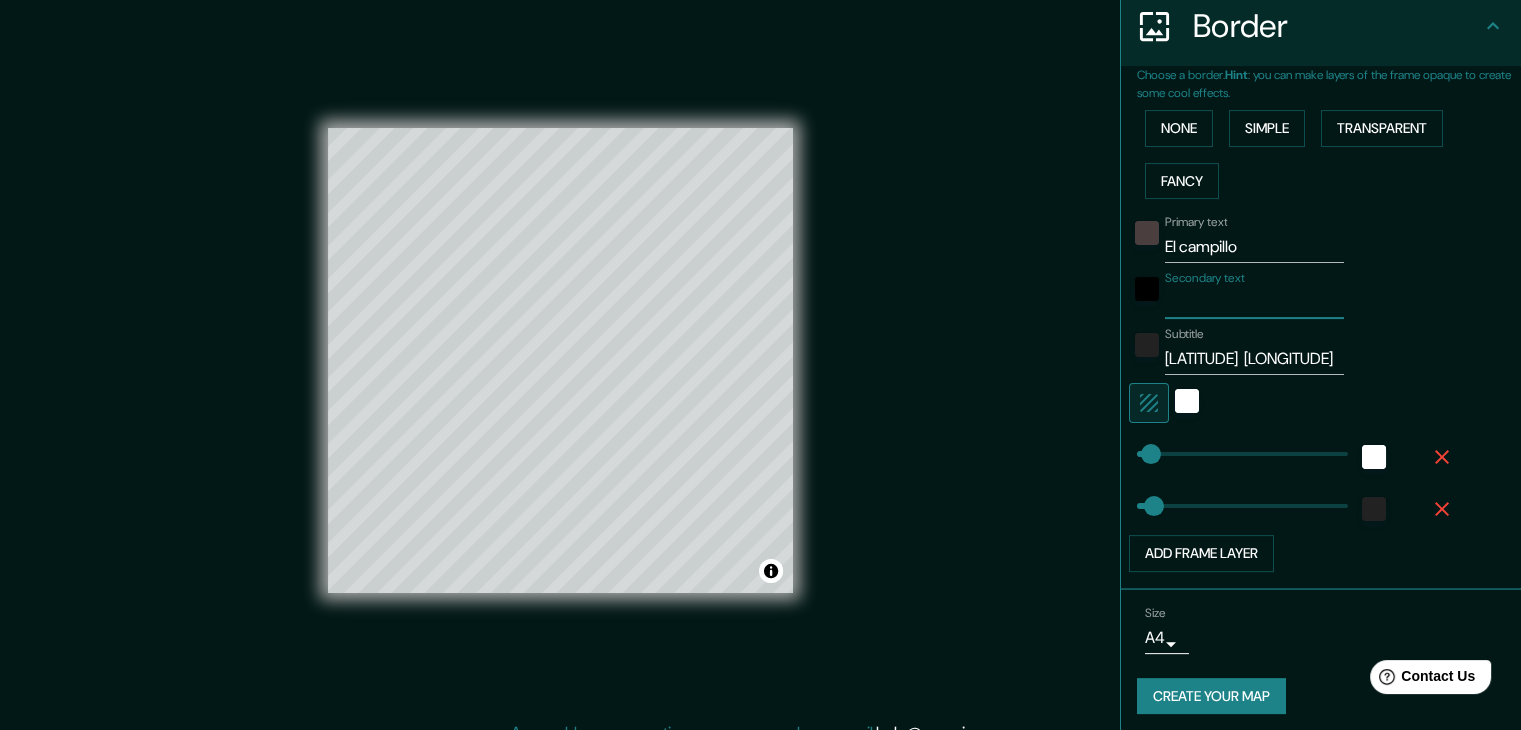 scroll, scrollTop: 0, scrollLeft: 0, axis: both 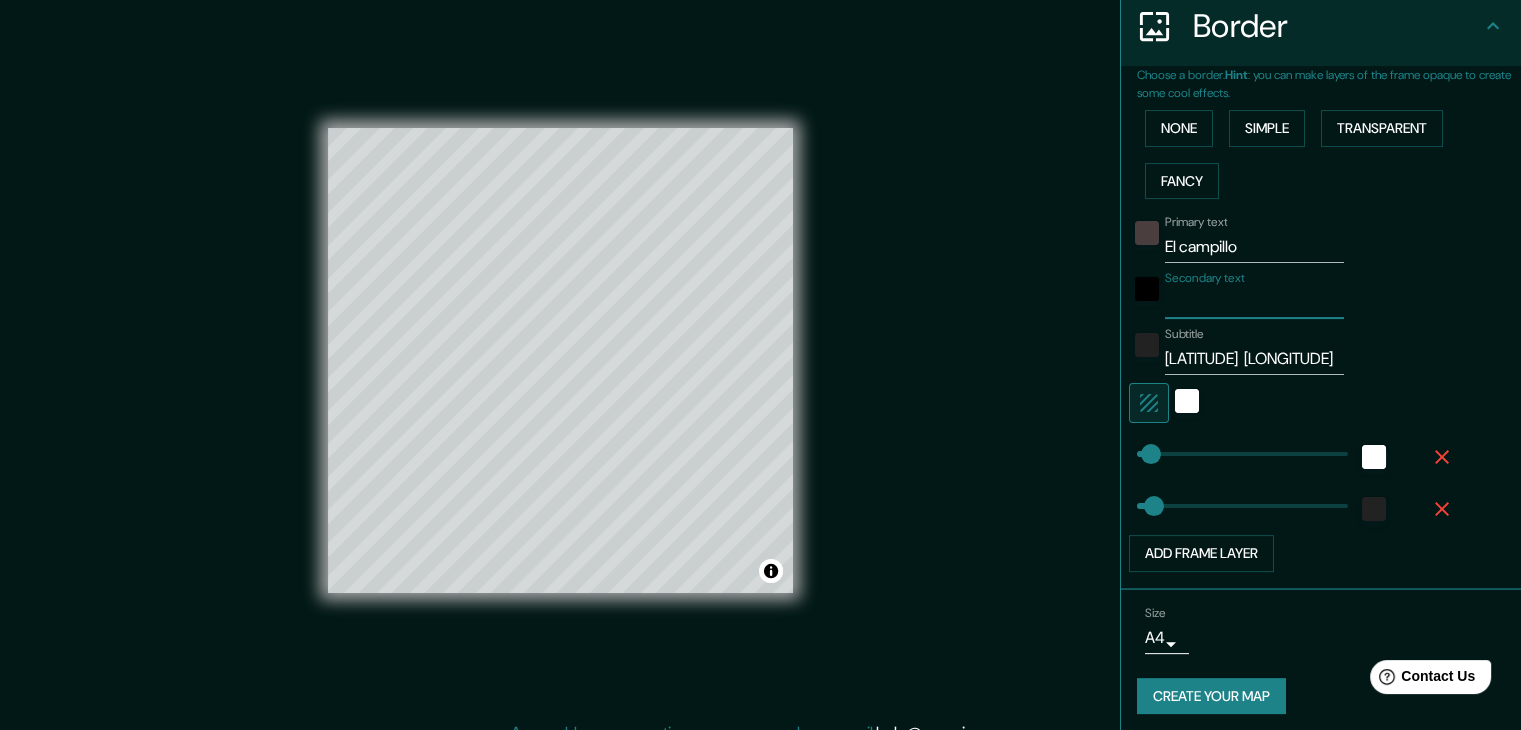 click on "Secondary text" at bounding box center [1254, 303] 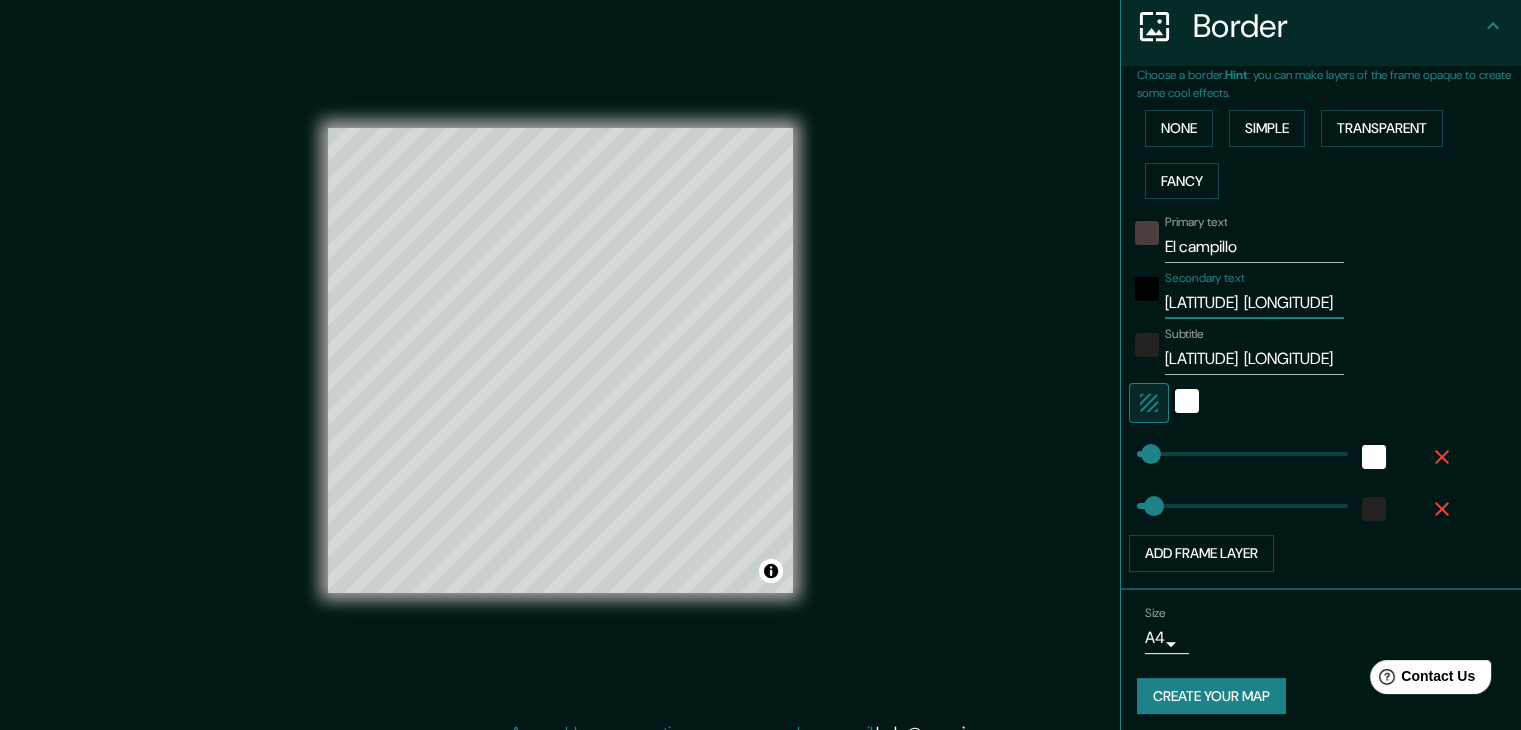 scroll, scrollTop: 0, scrollLeft: 0, axis: both 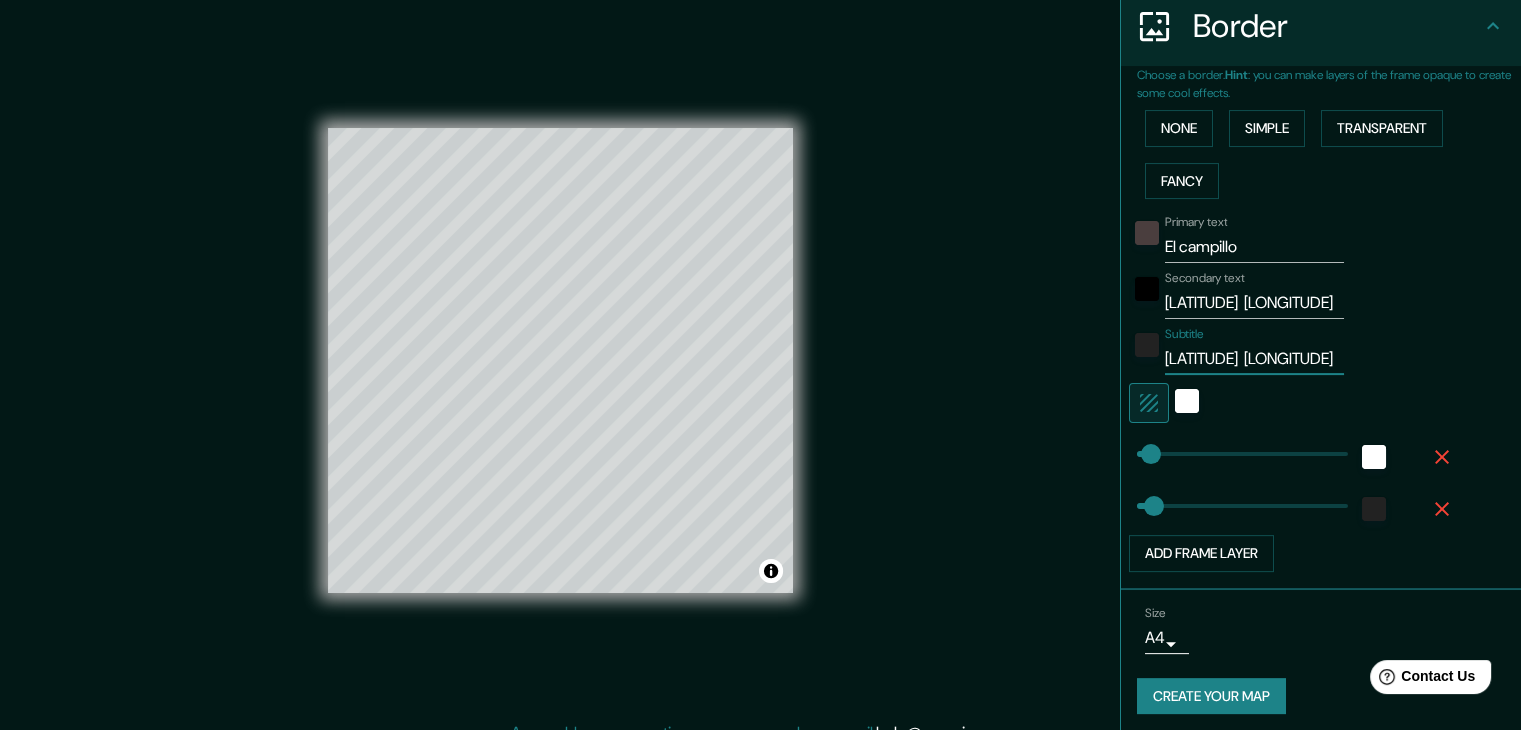 drag, startPoint x: 1152, startPoint y: 357, endPoint x: 1368, endPoint y: 353, distance: 216.03703 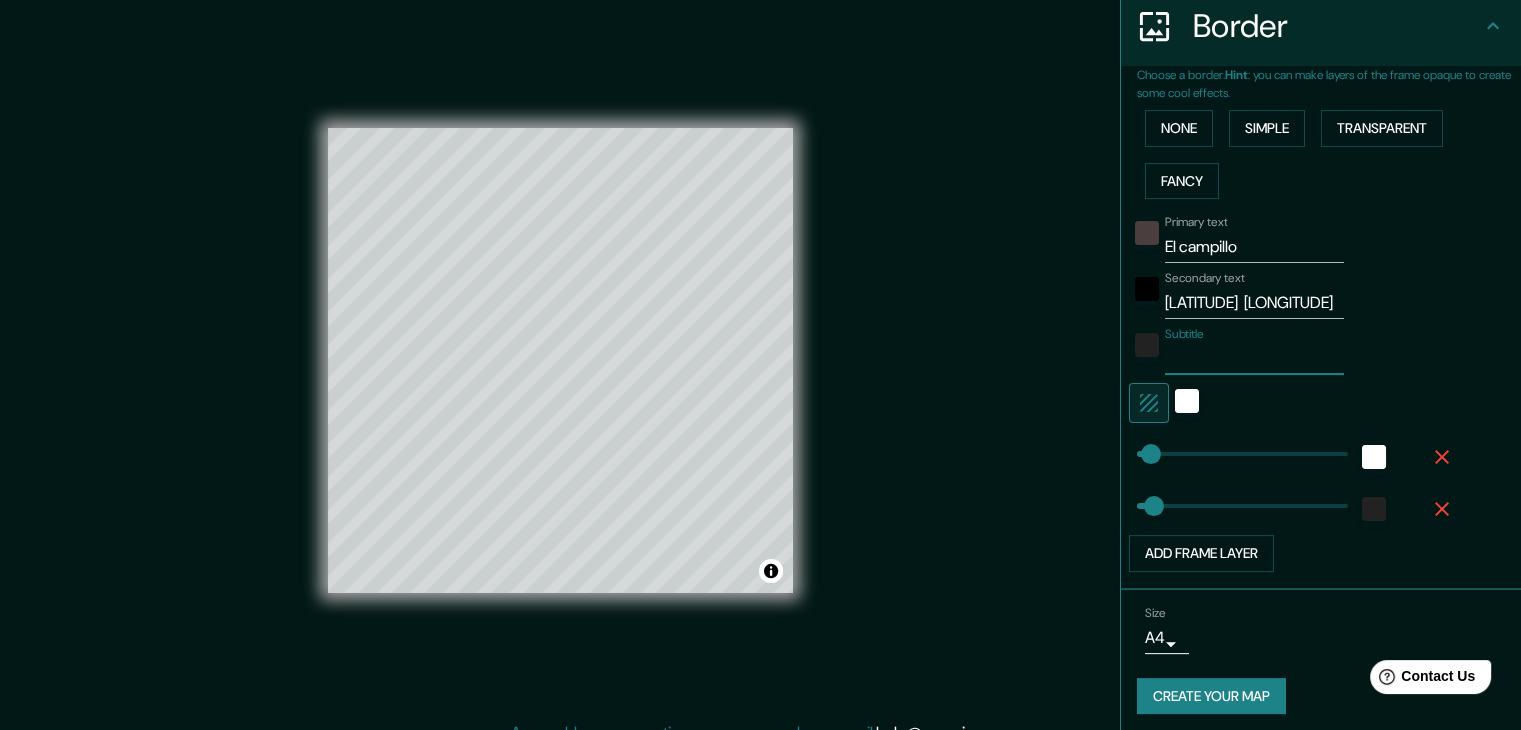 scroll, scrollTop: 0, scrollLeft: 0, axis: both 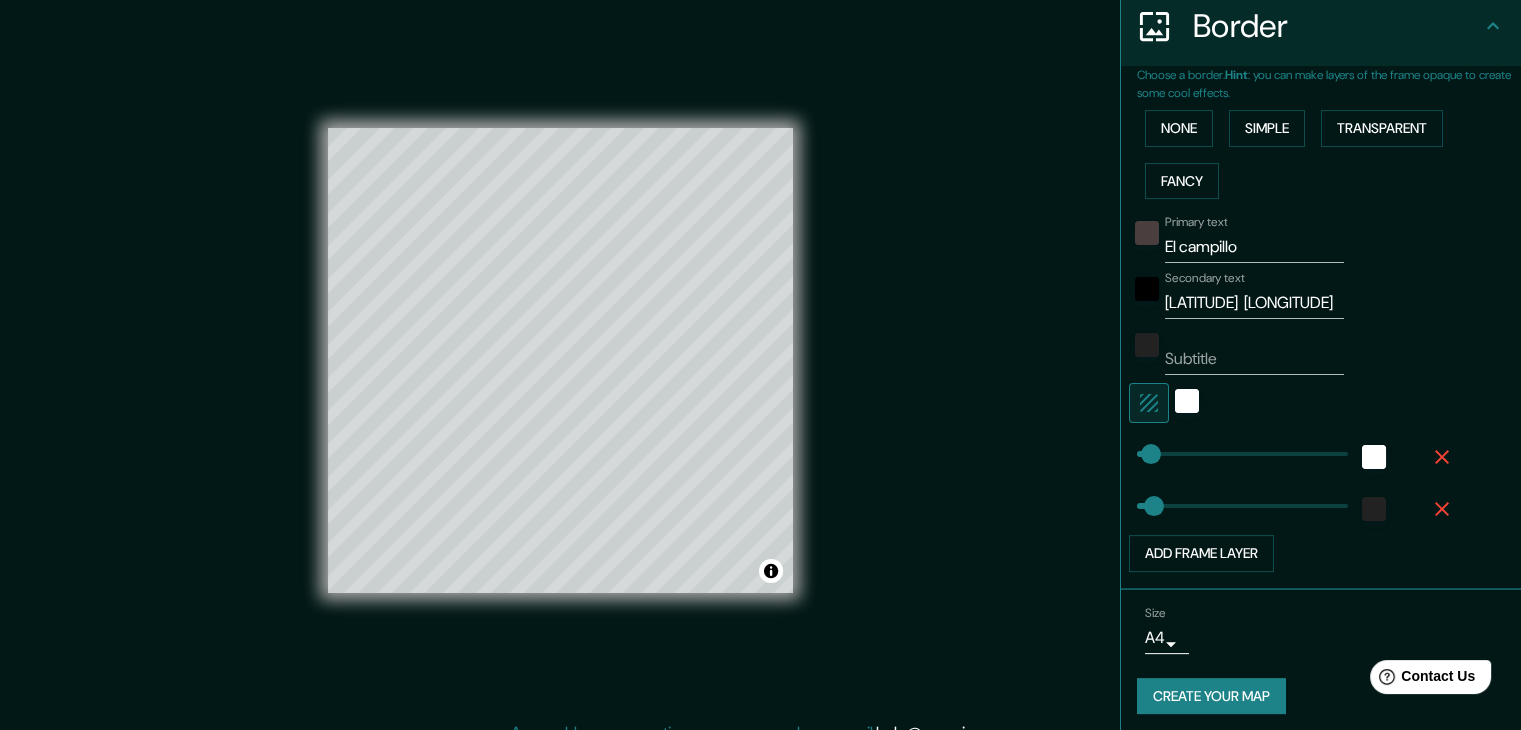click on "Subtitle" at bounding box center [1293, 351] 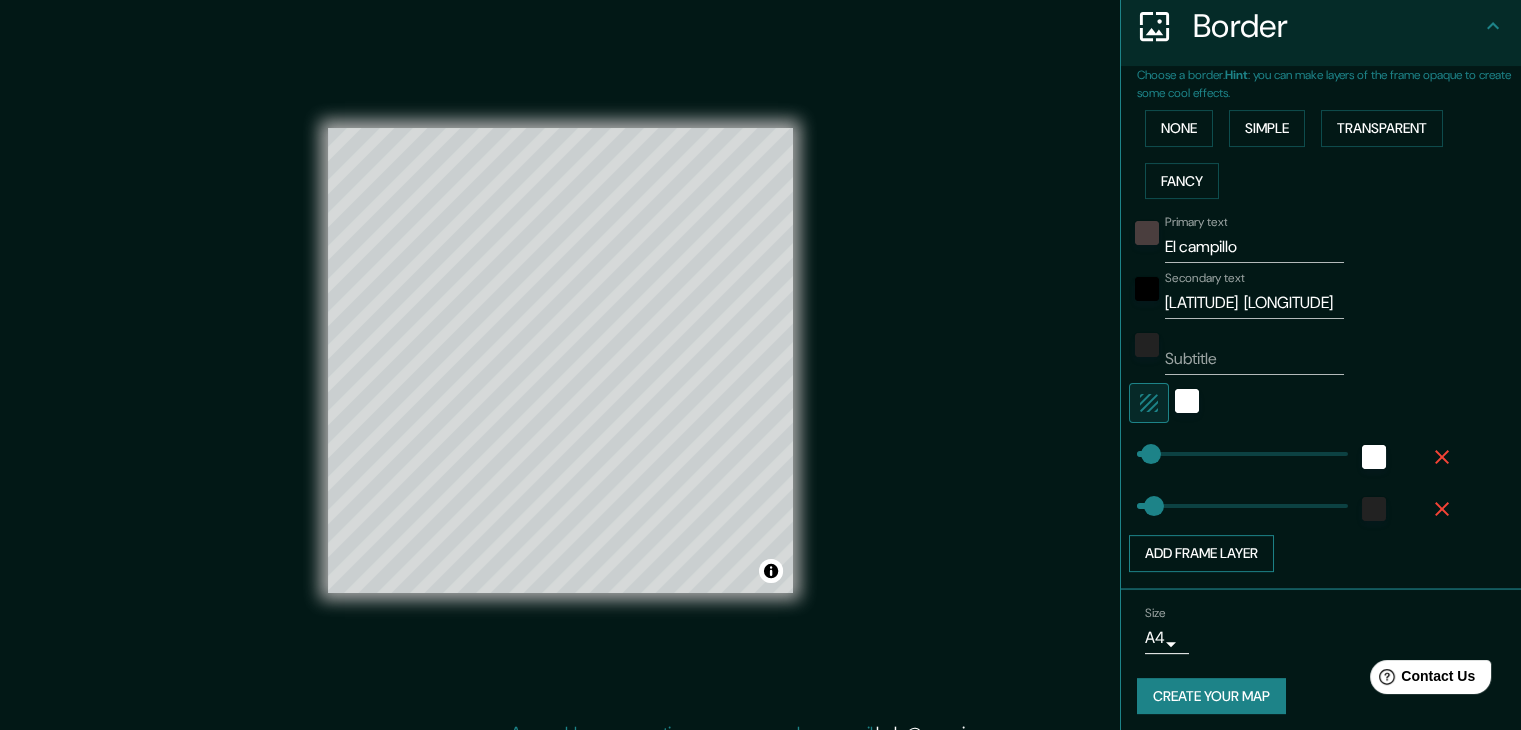 scroll, scrollTop: 405, scrollLeft: 0, axis: vertical 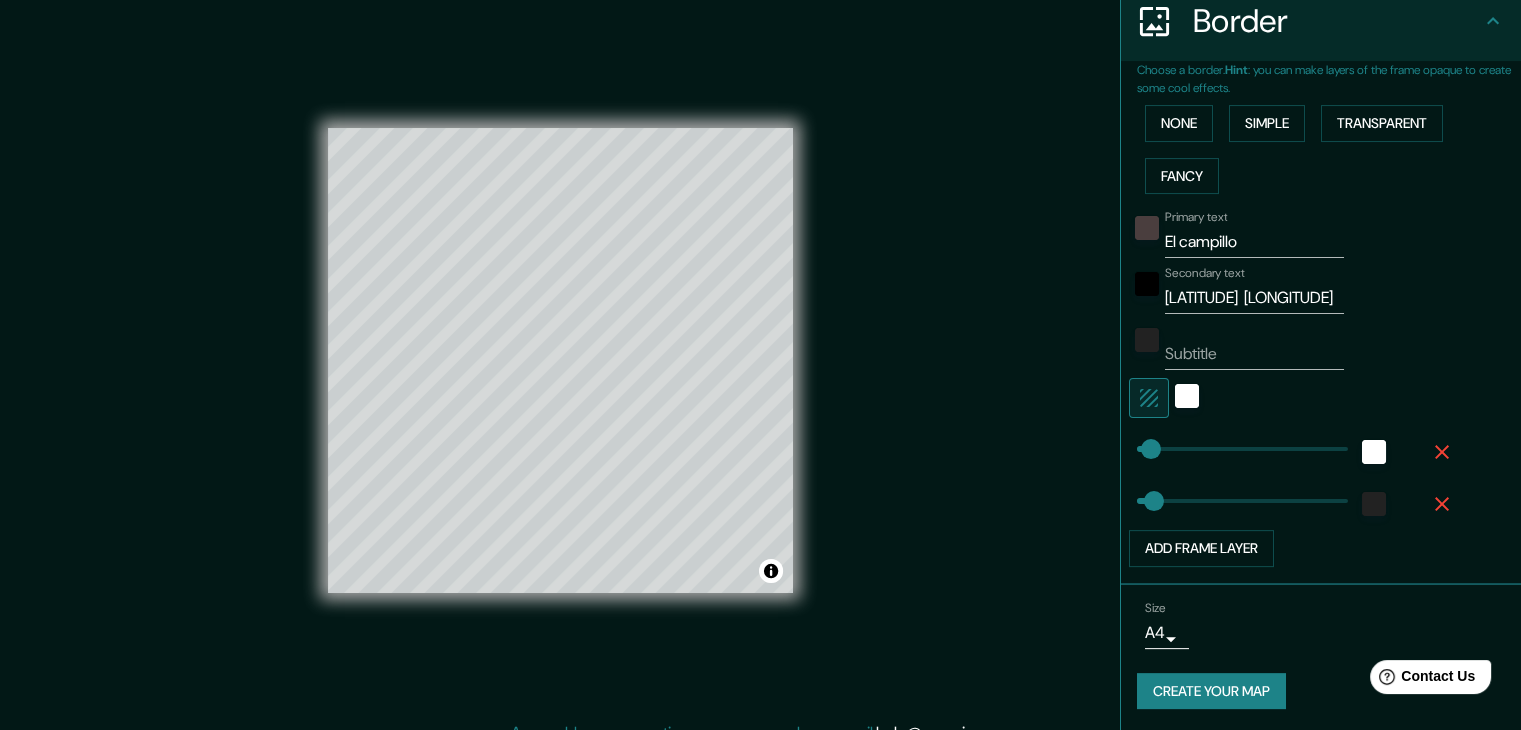 click 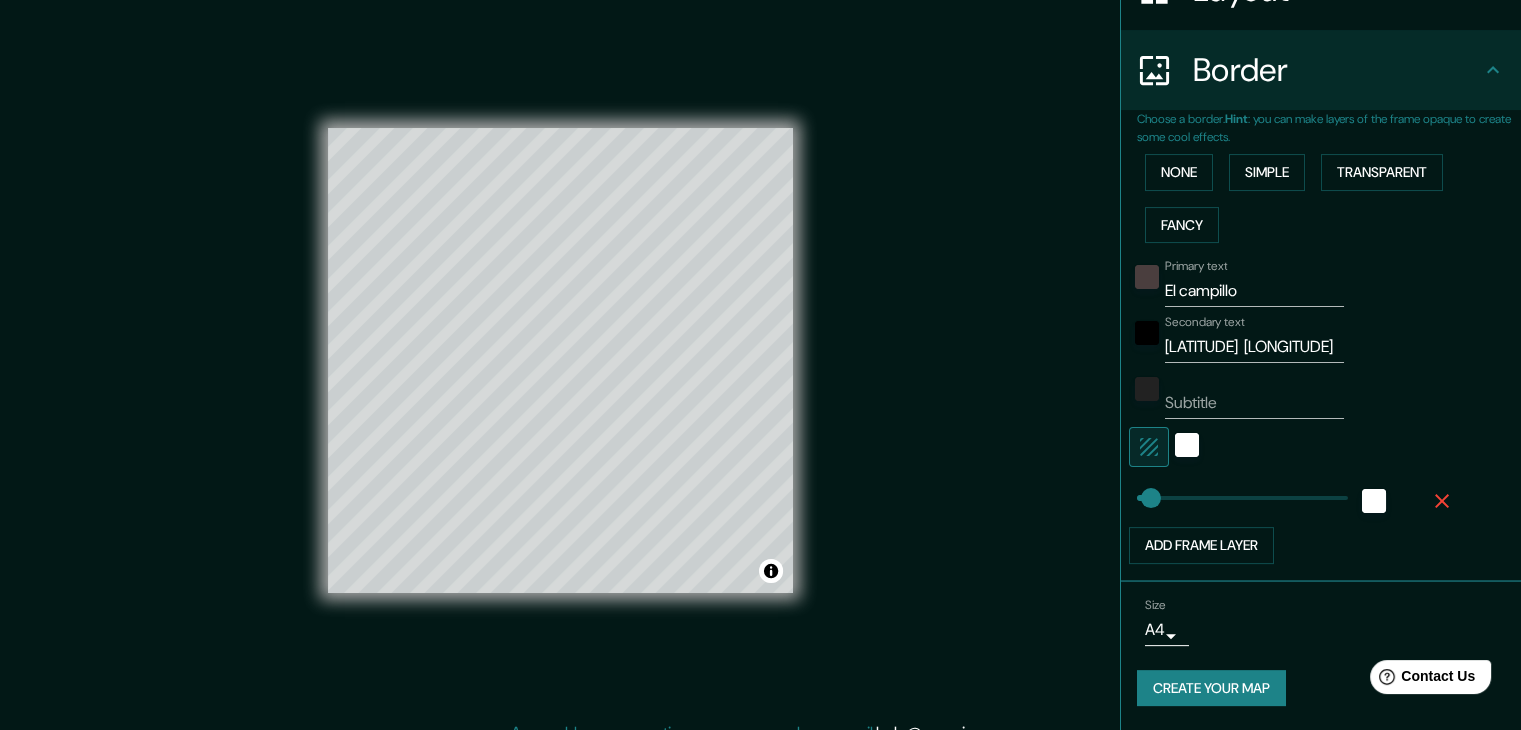scroll, scrollTop: 353, scrollLeft: 0, axis: vertical 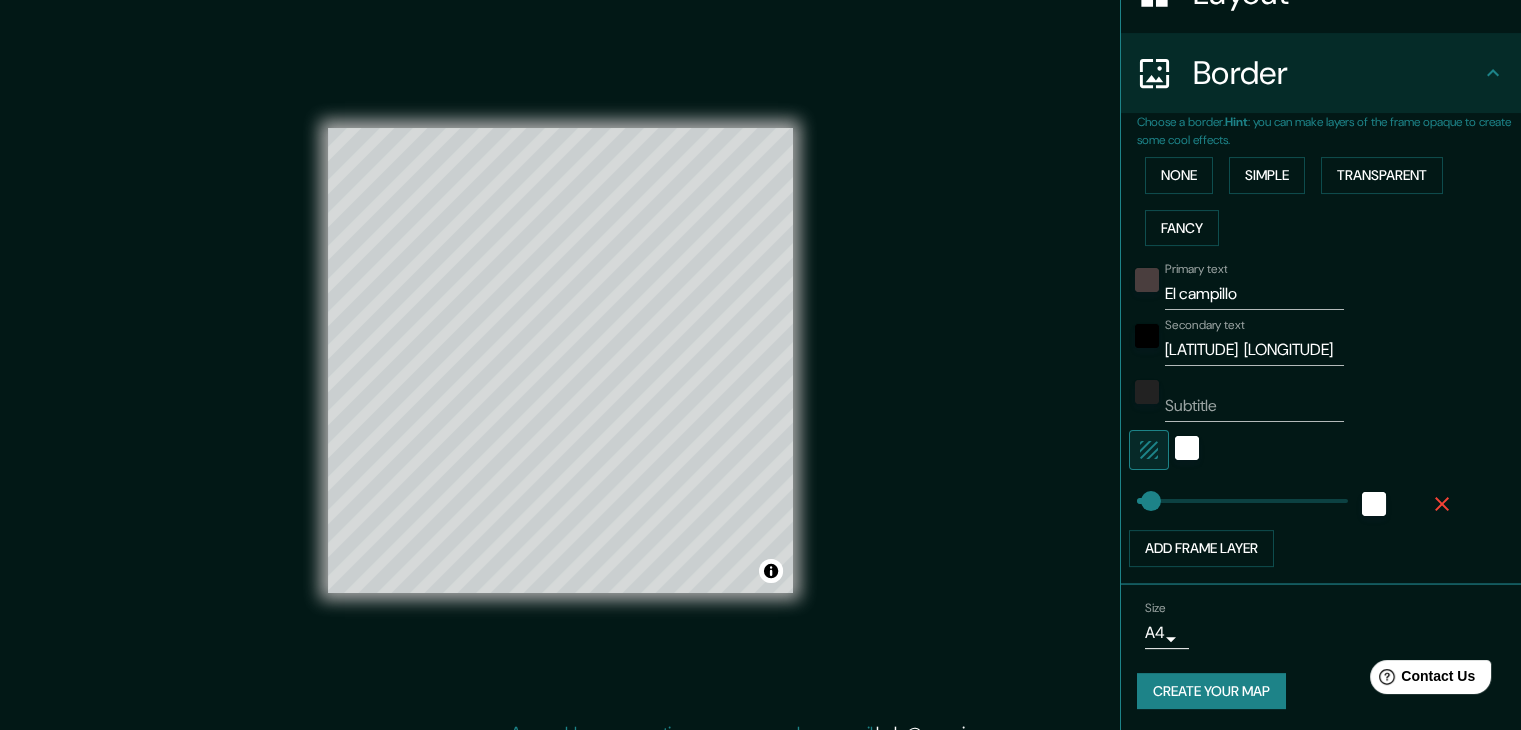 click 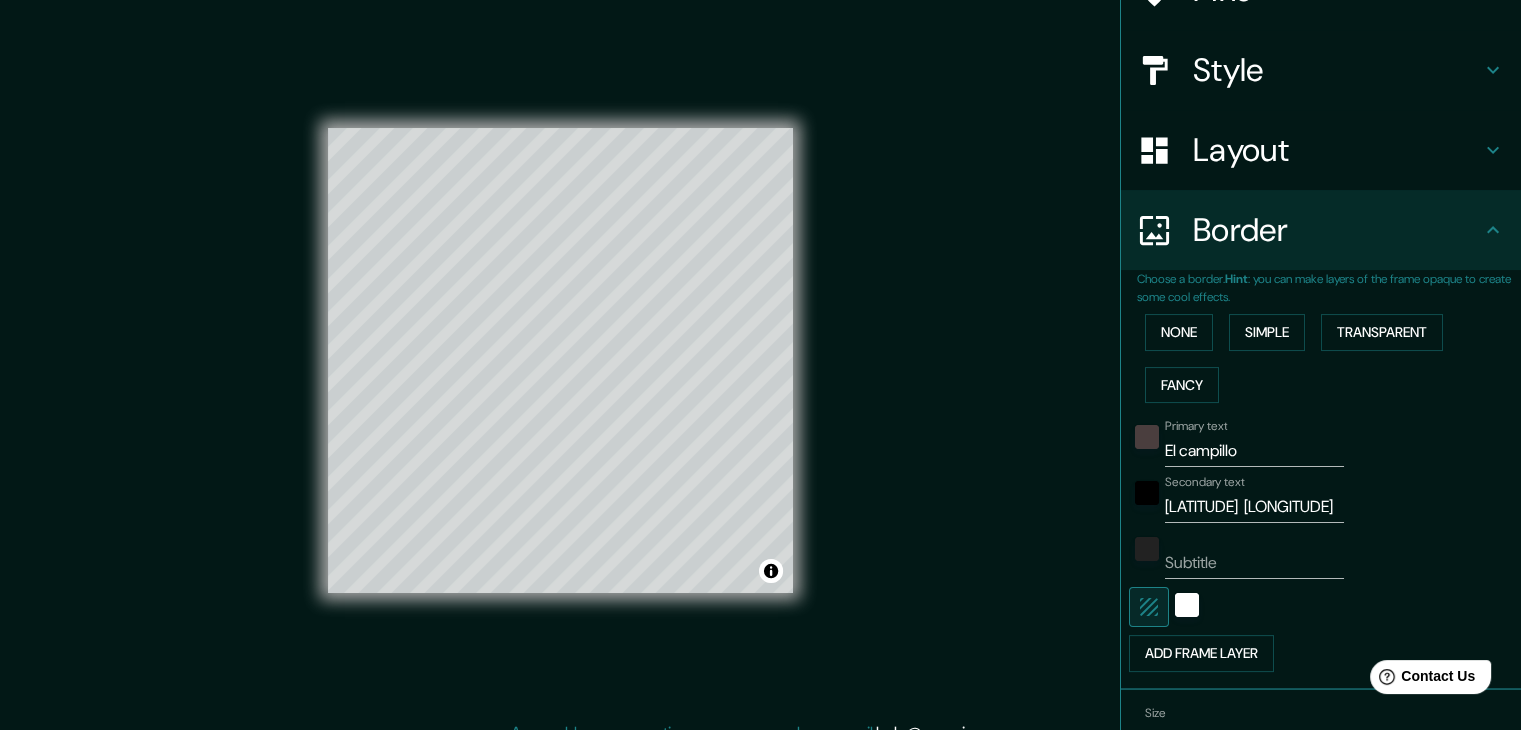scroll, scrollTop: 0, scrollLeft: 0, axis: both 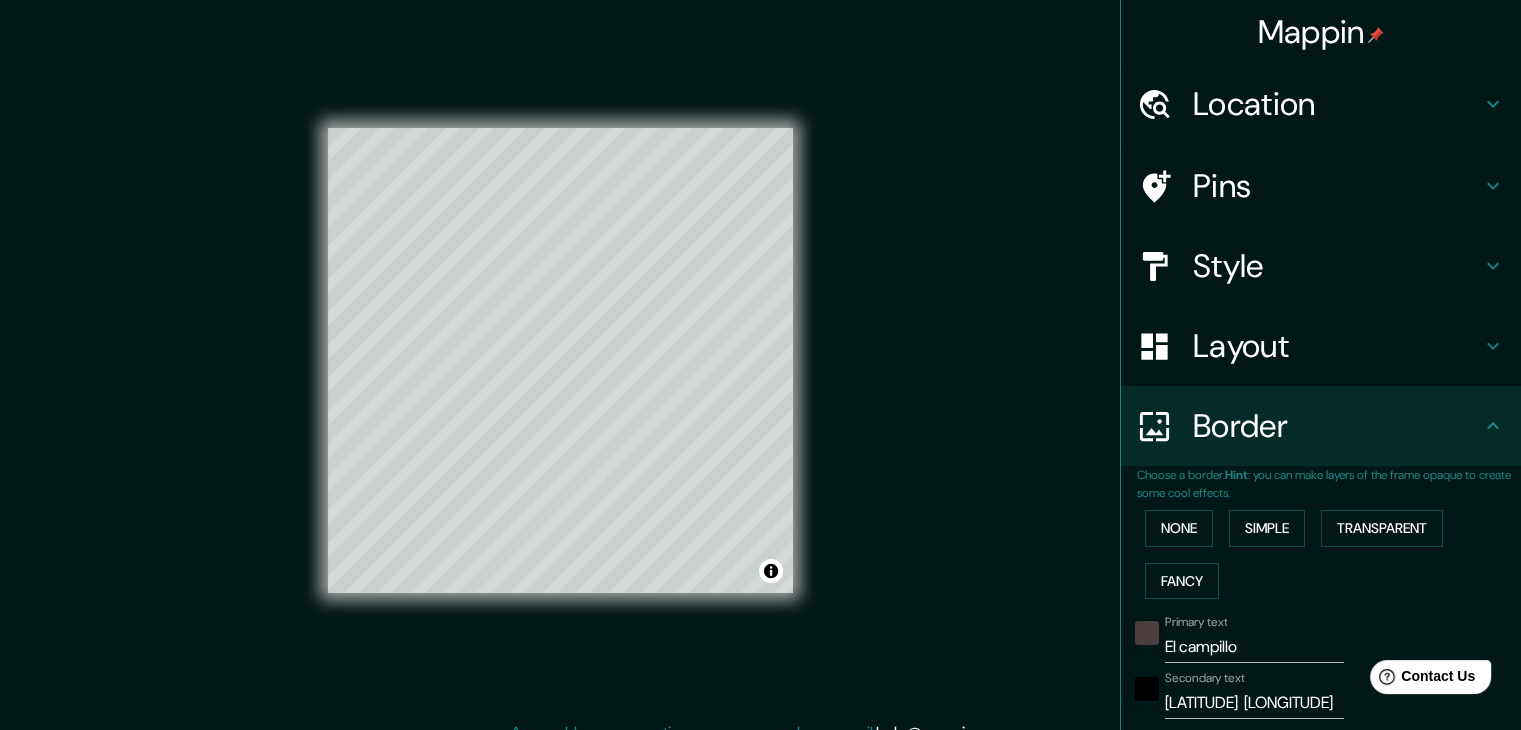click on "Location" at bounding box center (1337, 104) 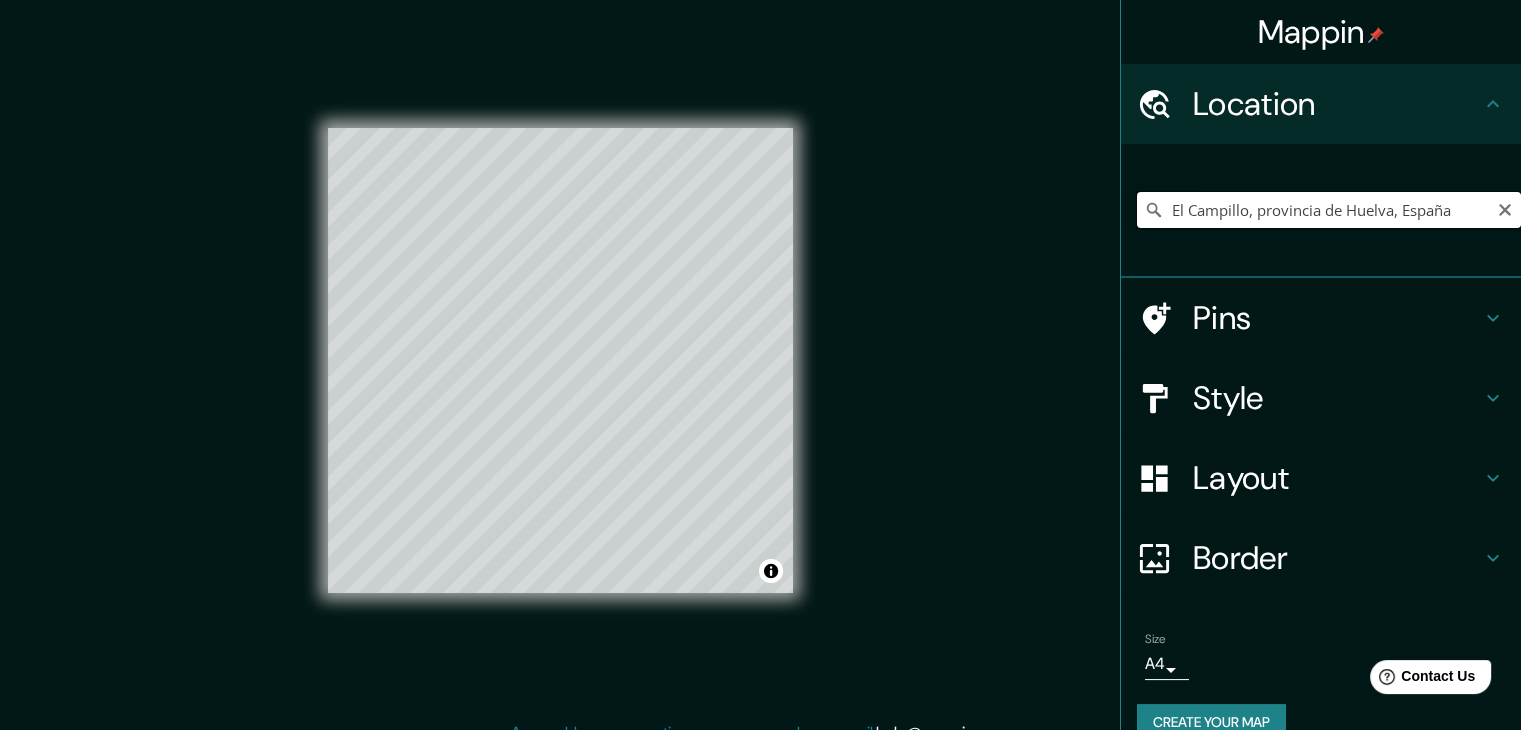 click on "El Campillo, provincia de Huelva, España" at bounding box center [1329, 210] 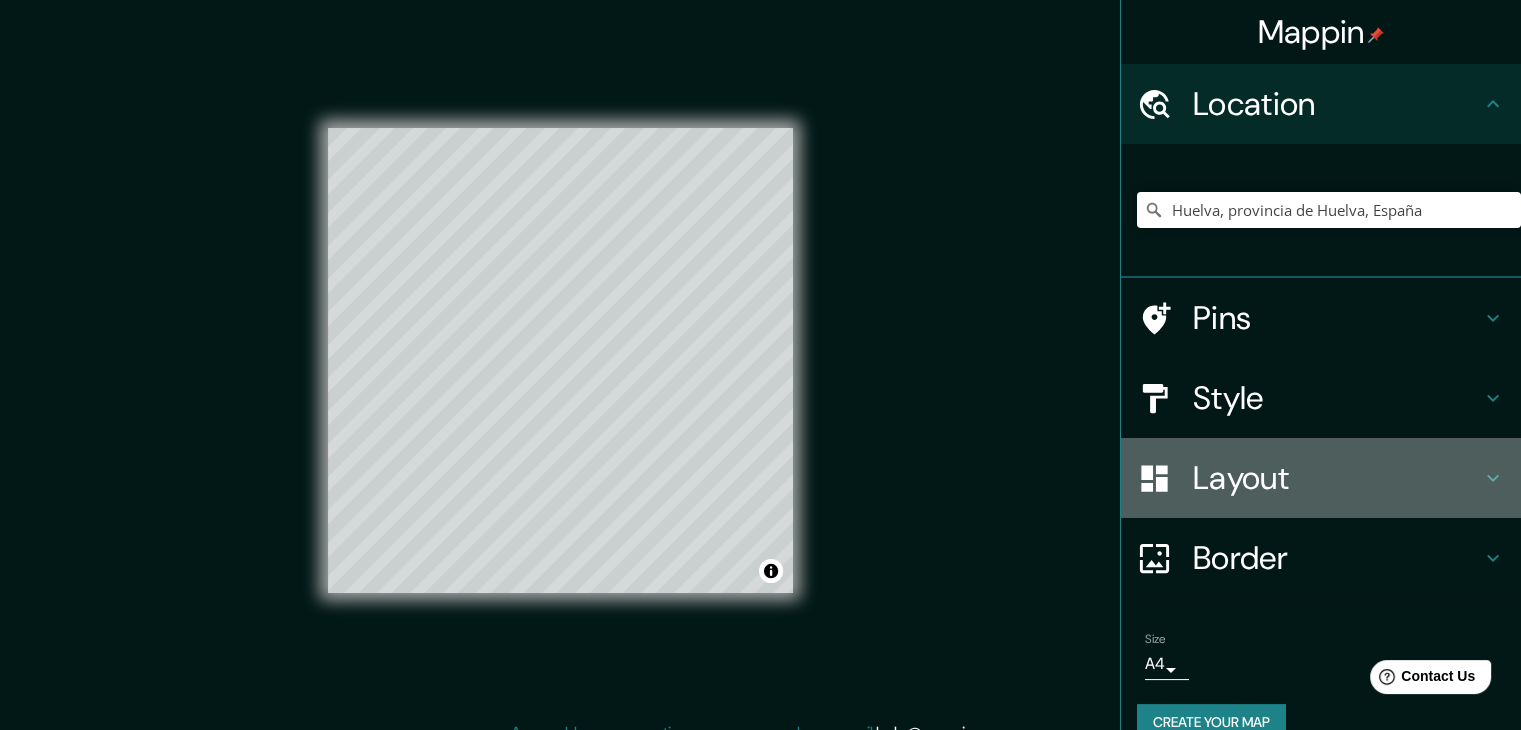 click on "Layout" at bounding box center (1337, 478) 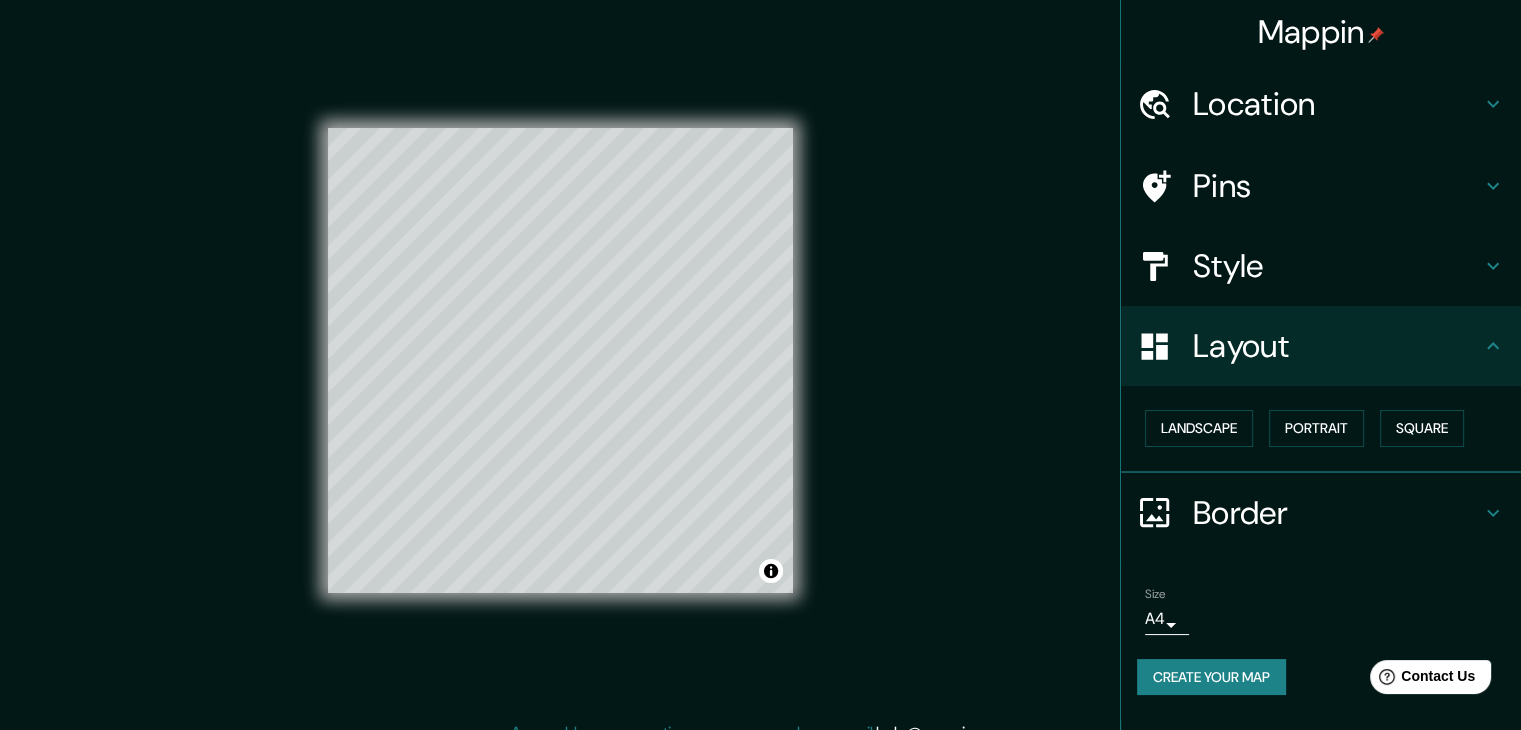 click on "Style" at bounding box center [1337, 266] 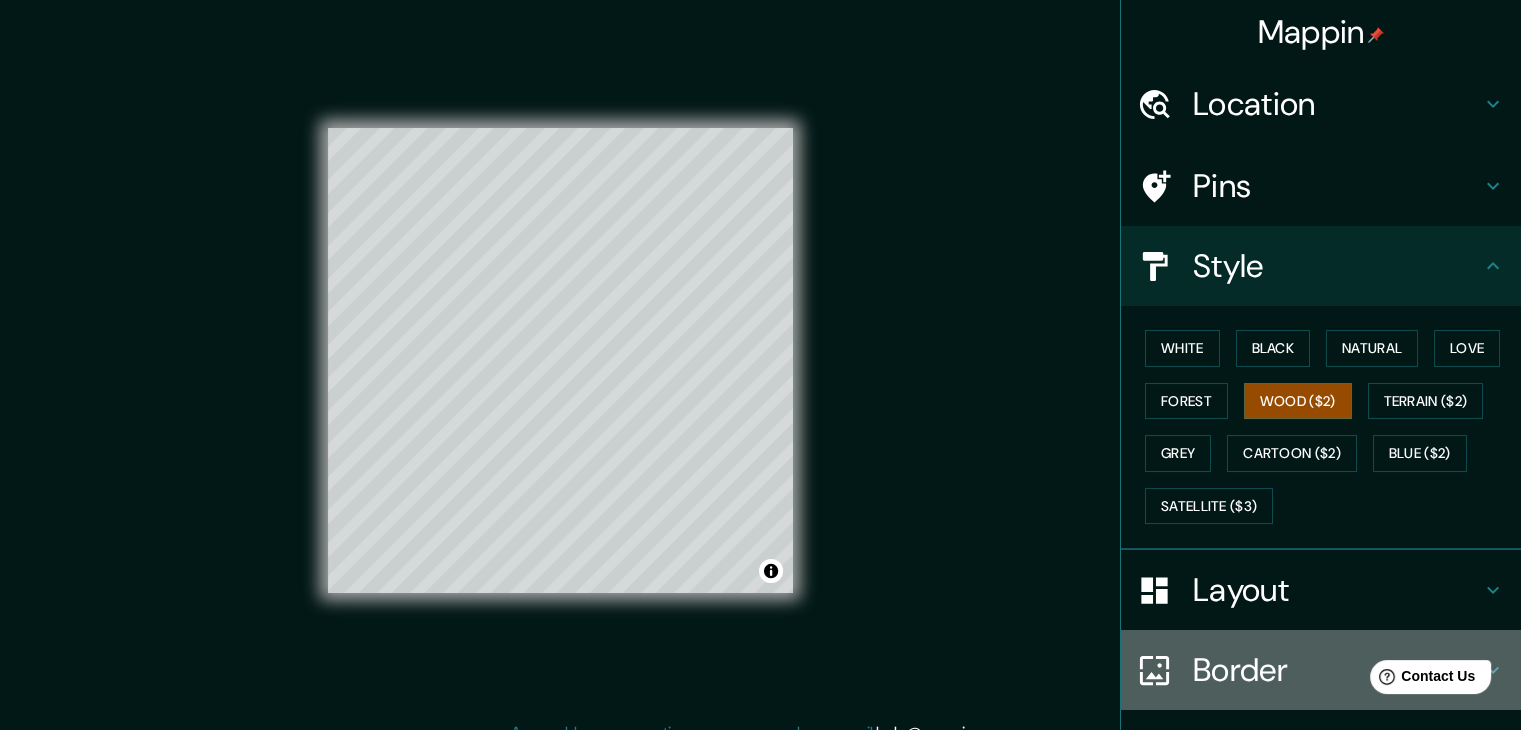 click on "Border" at bounding box center (1337, 670) 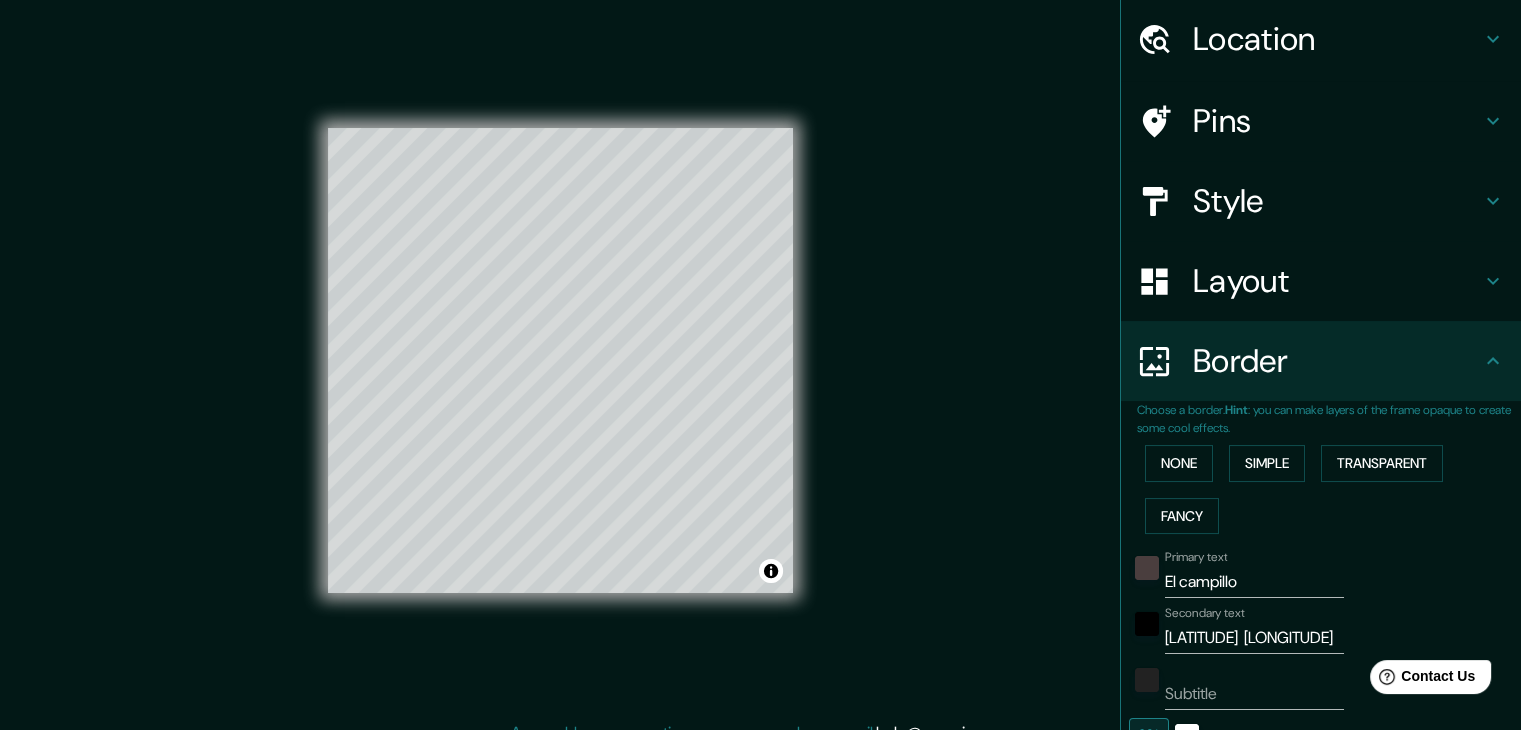 scroll, scrollTop: 100, scrollLeft: 0, axis: vertical 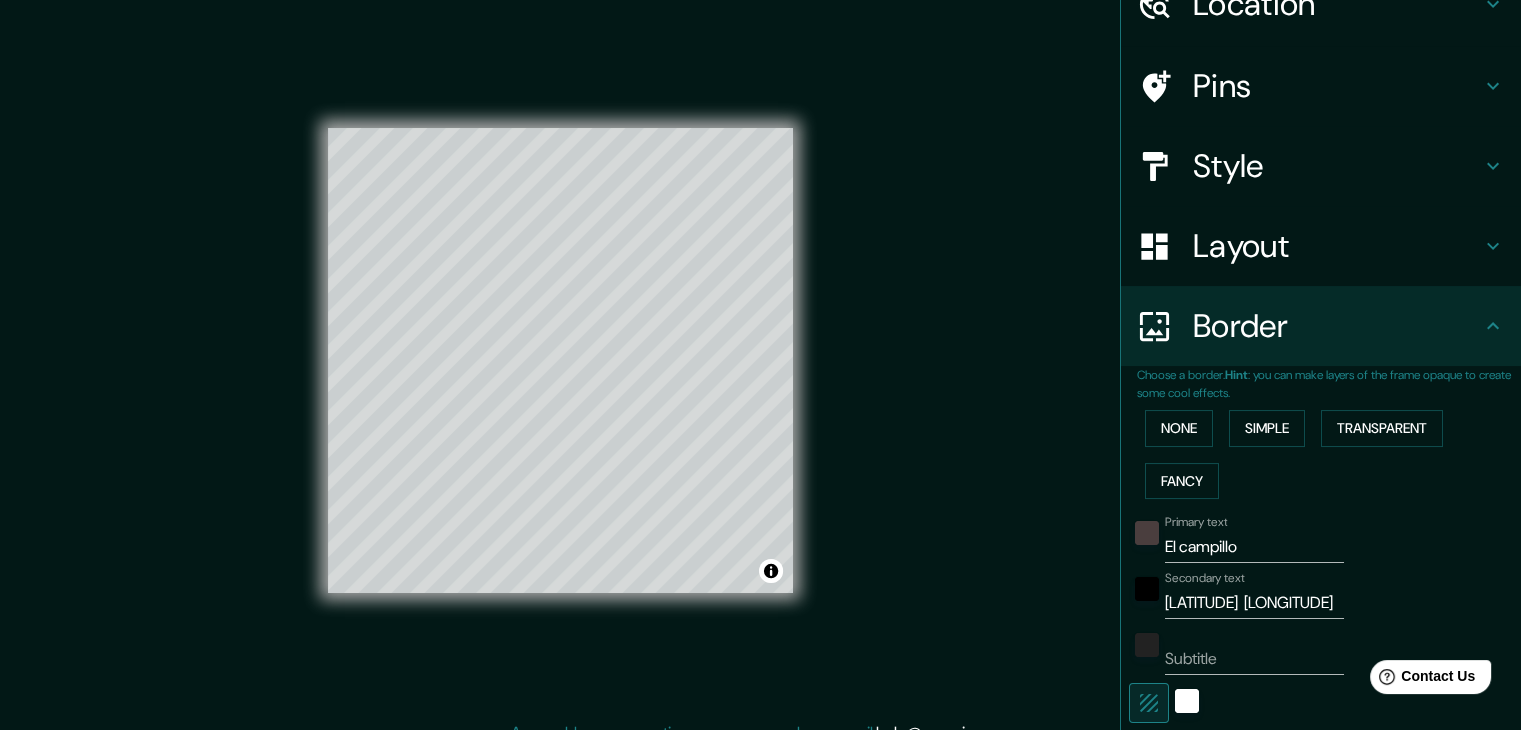 click on "El campillo" at bounding box center [1254, 547] 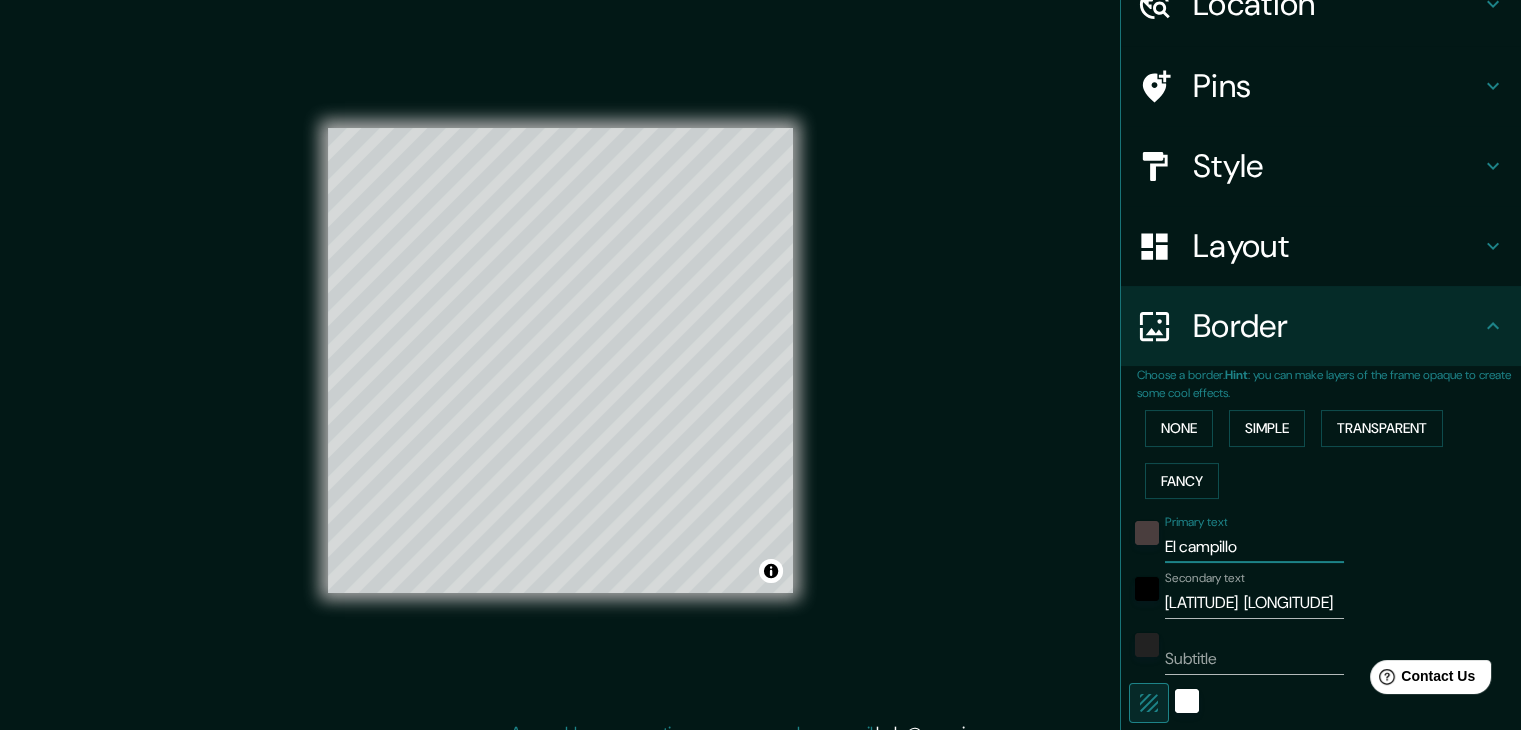 click on "El campillo" at bounding box center [1254, 547] 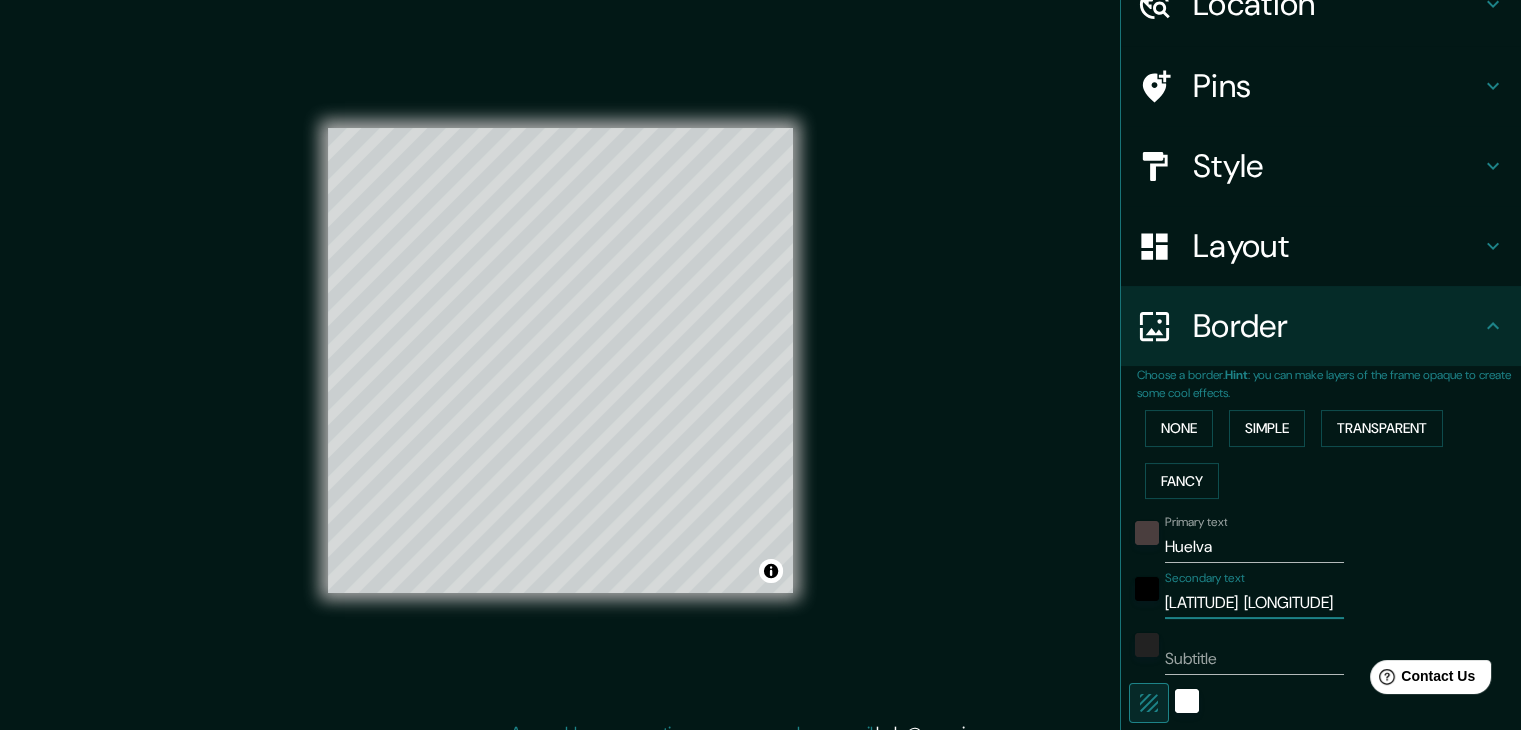 drag, startPoint x: 1153, startPoint y: 603, endPoint x: 1361, endPoint y: 603, distance: 208 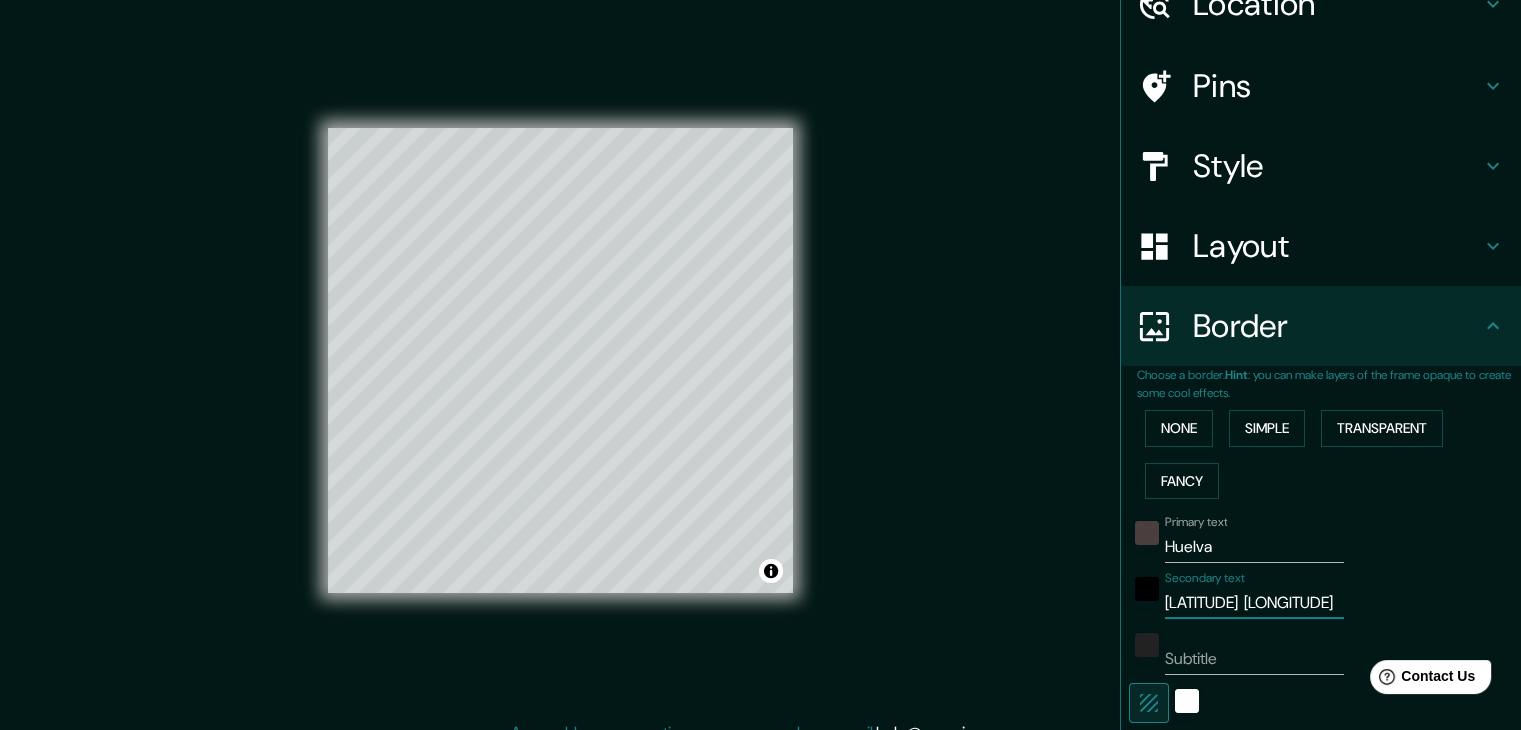 click on "Secondary text [LATITUDE]  [LONGITUDE]" at bounding box center [1293, 595] 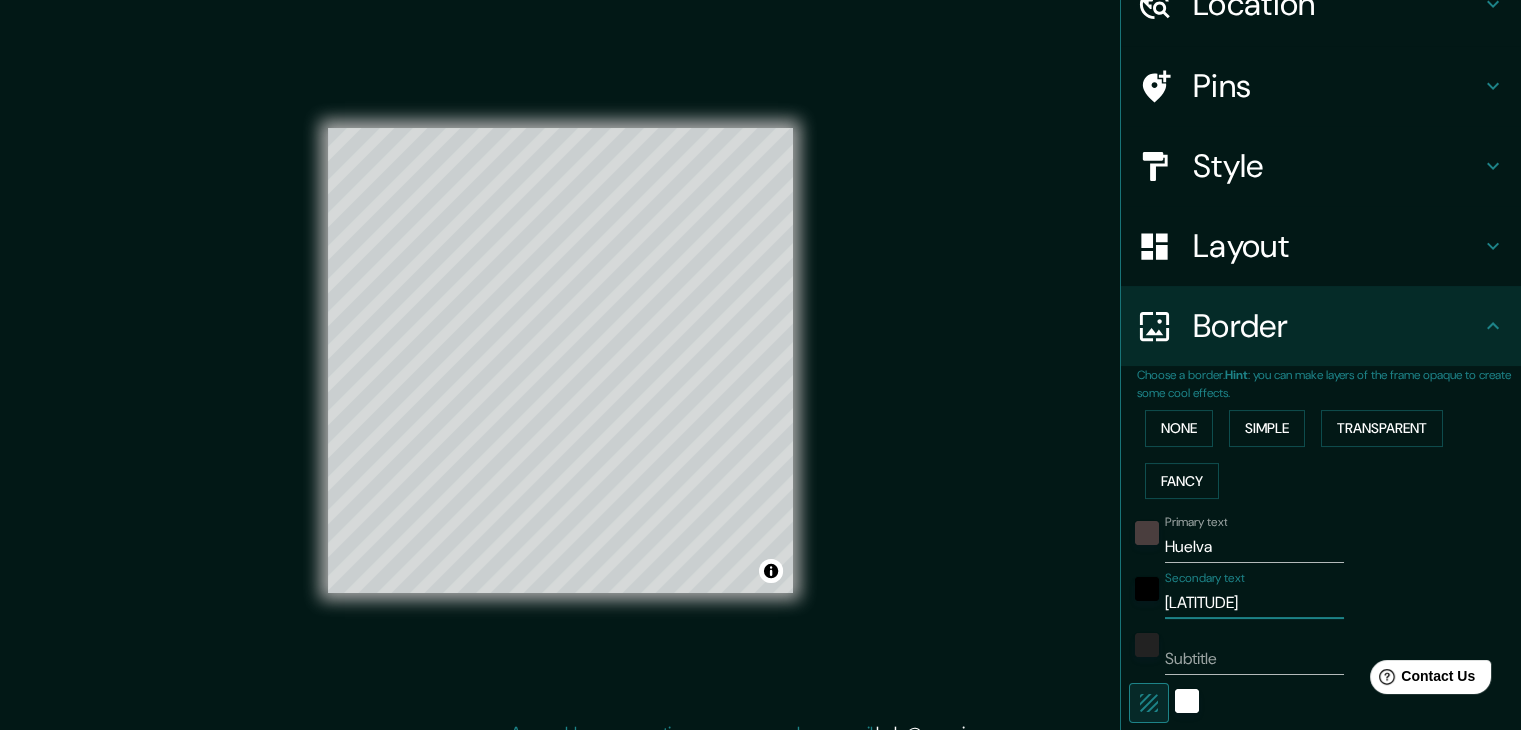 scroll, scrollTop: 0, scrollLeft: 0, axis: both 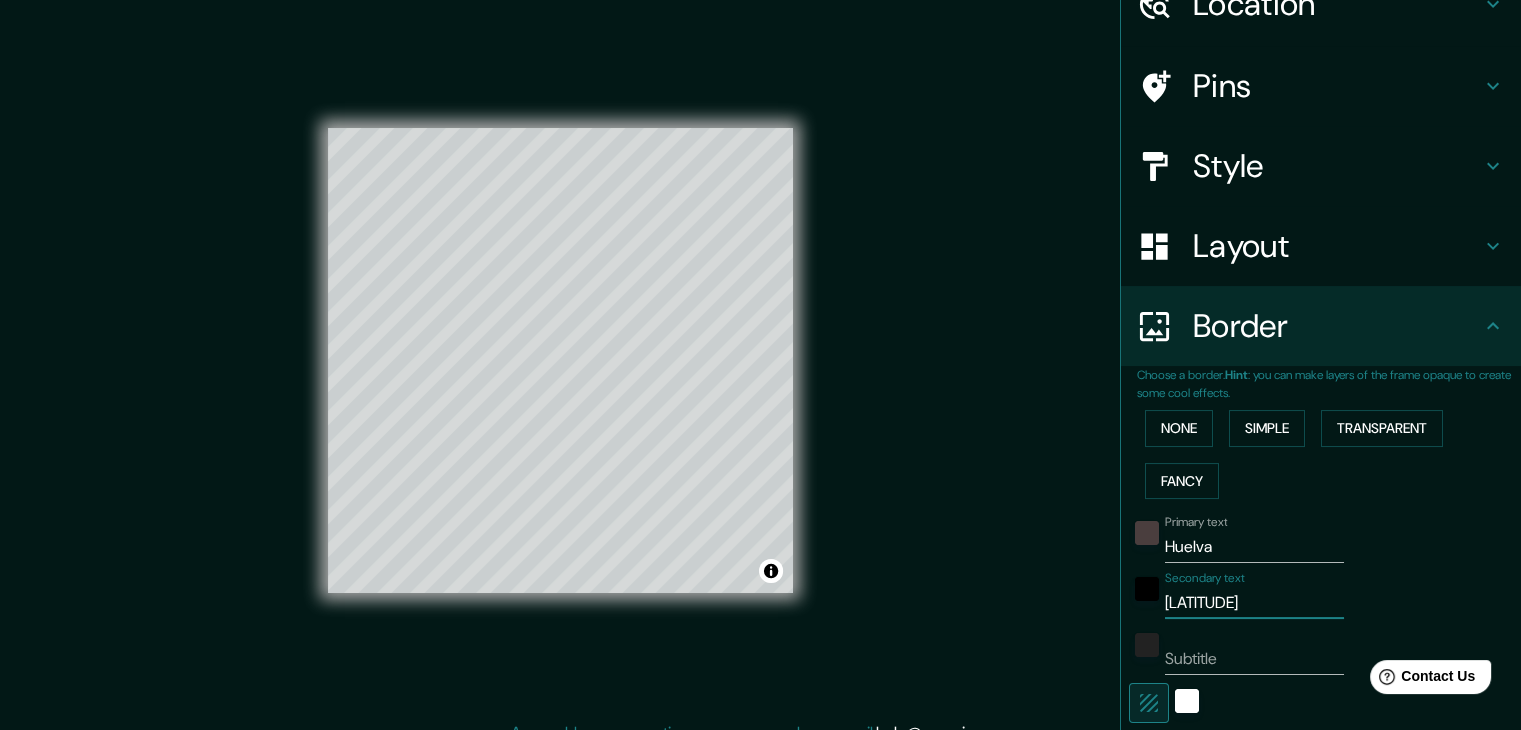 paste on "[LONGITUDE]" 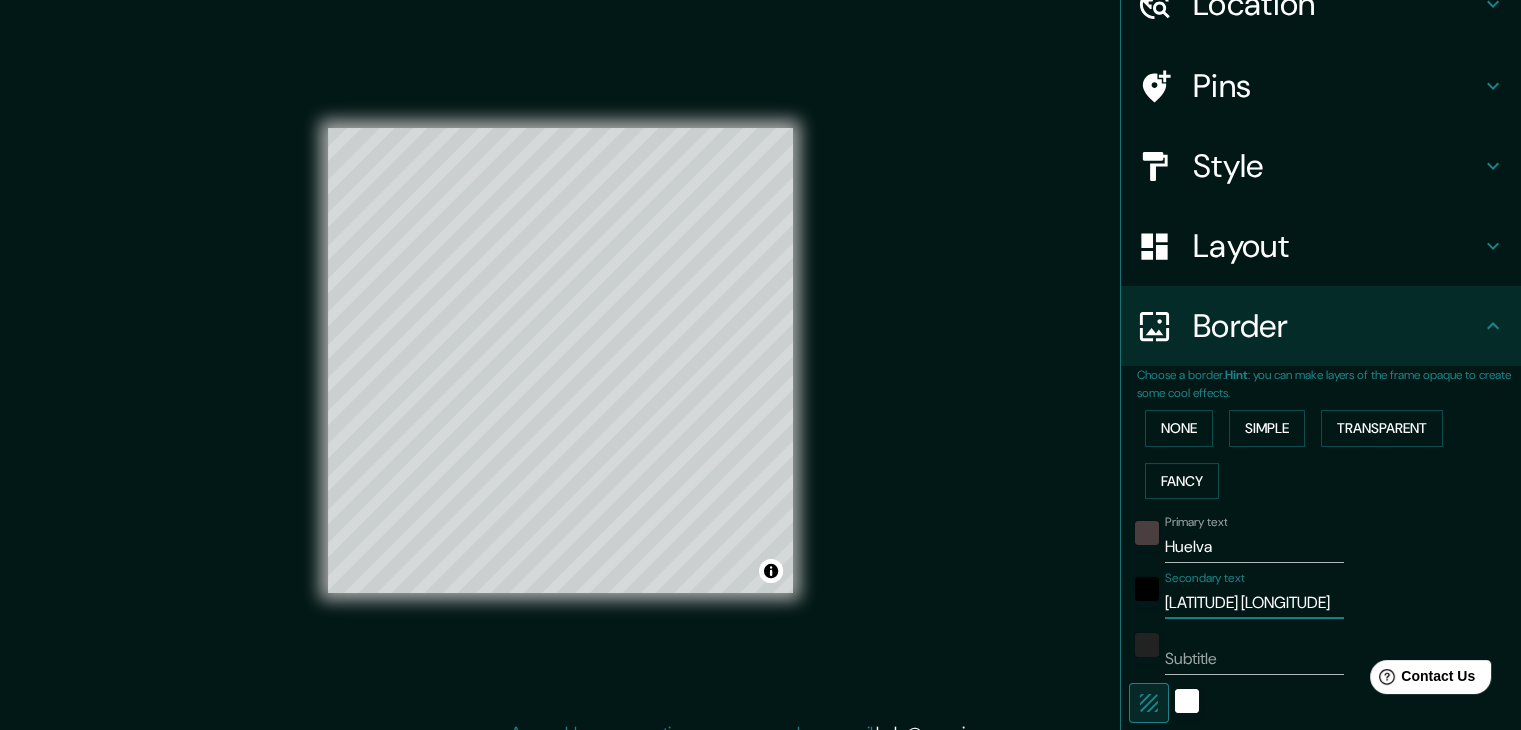 scroll, scrollTop: 0, scrollLeft: 11, axis: horizontal 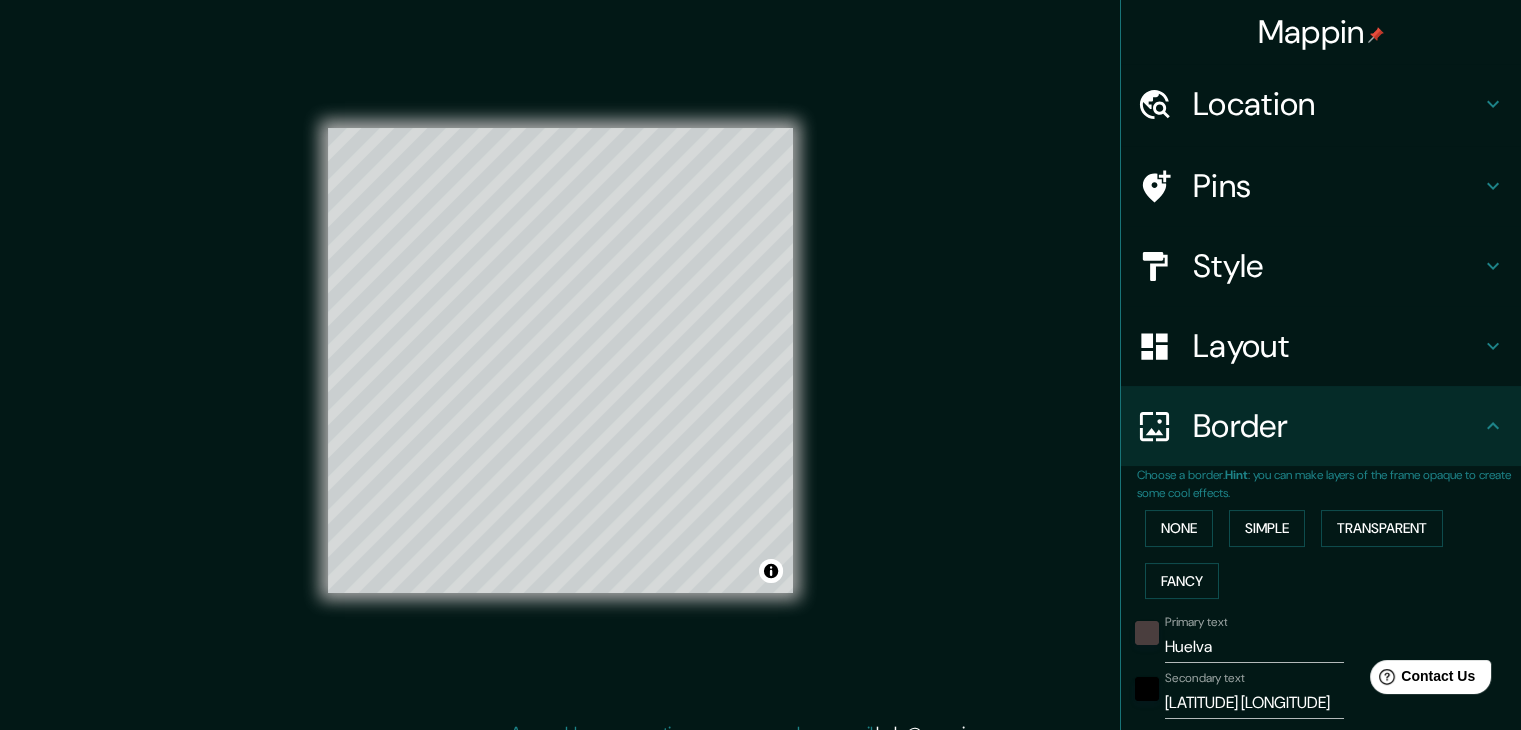 click on "Location" at bounding box center (1337, 104) 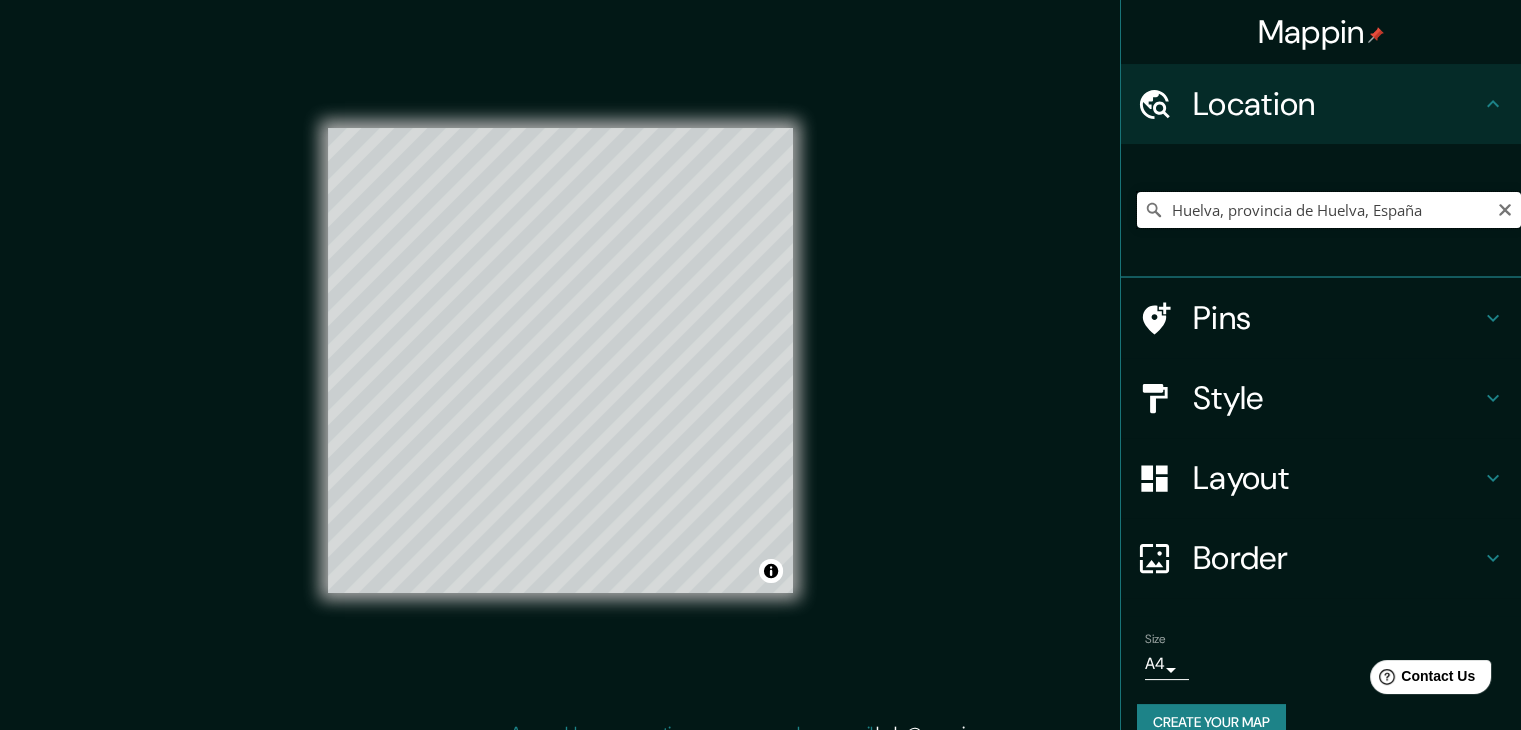 click on "Huelva, provincia de Huelva, España" at bounding box center [1329, 210] 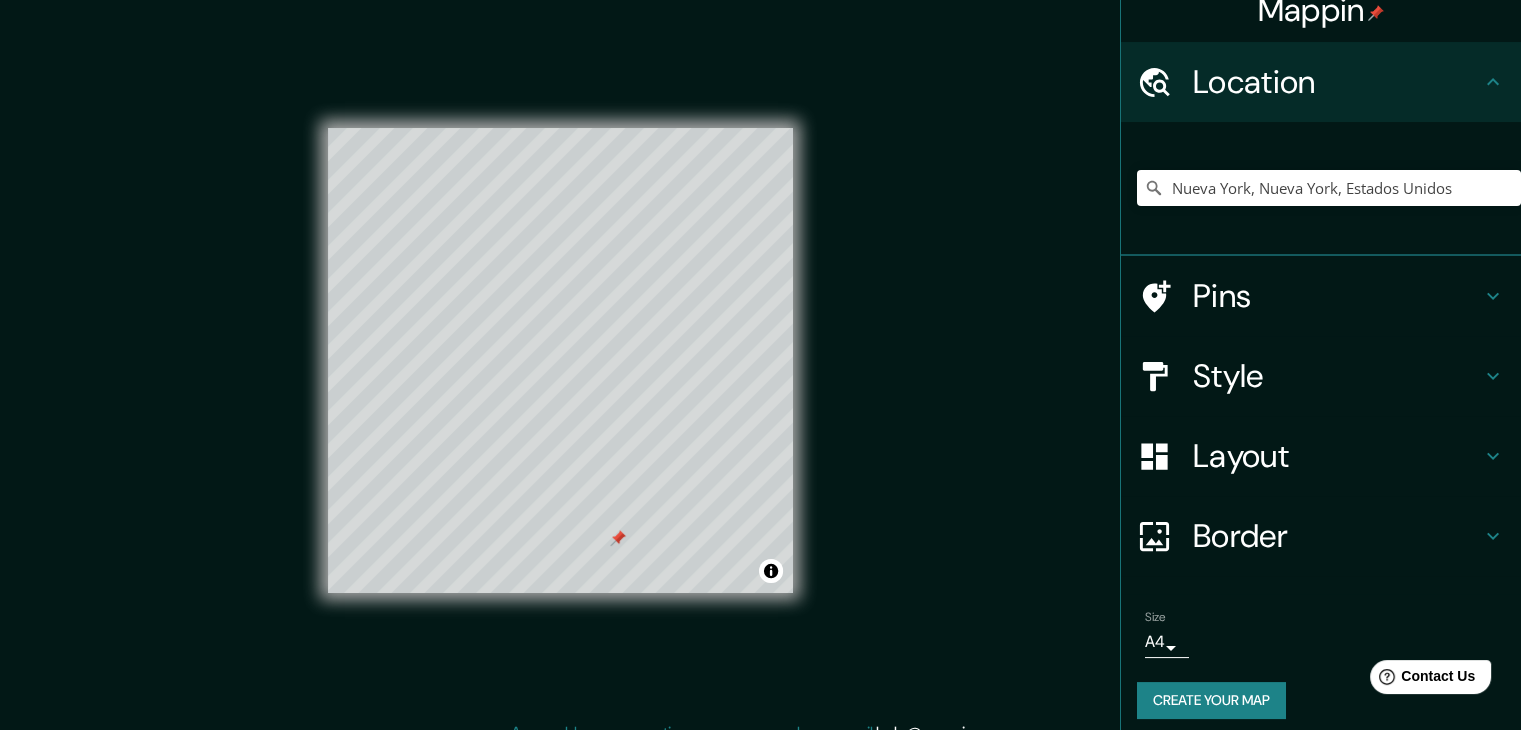 scroll, scrollTop: 34, scrollLeft: 0, axis: vertical 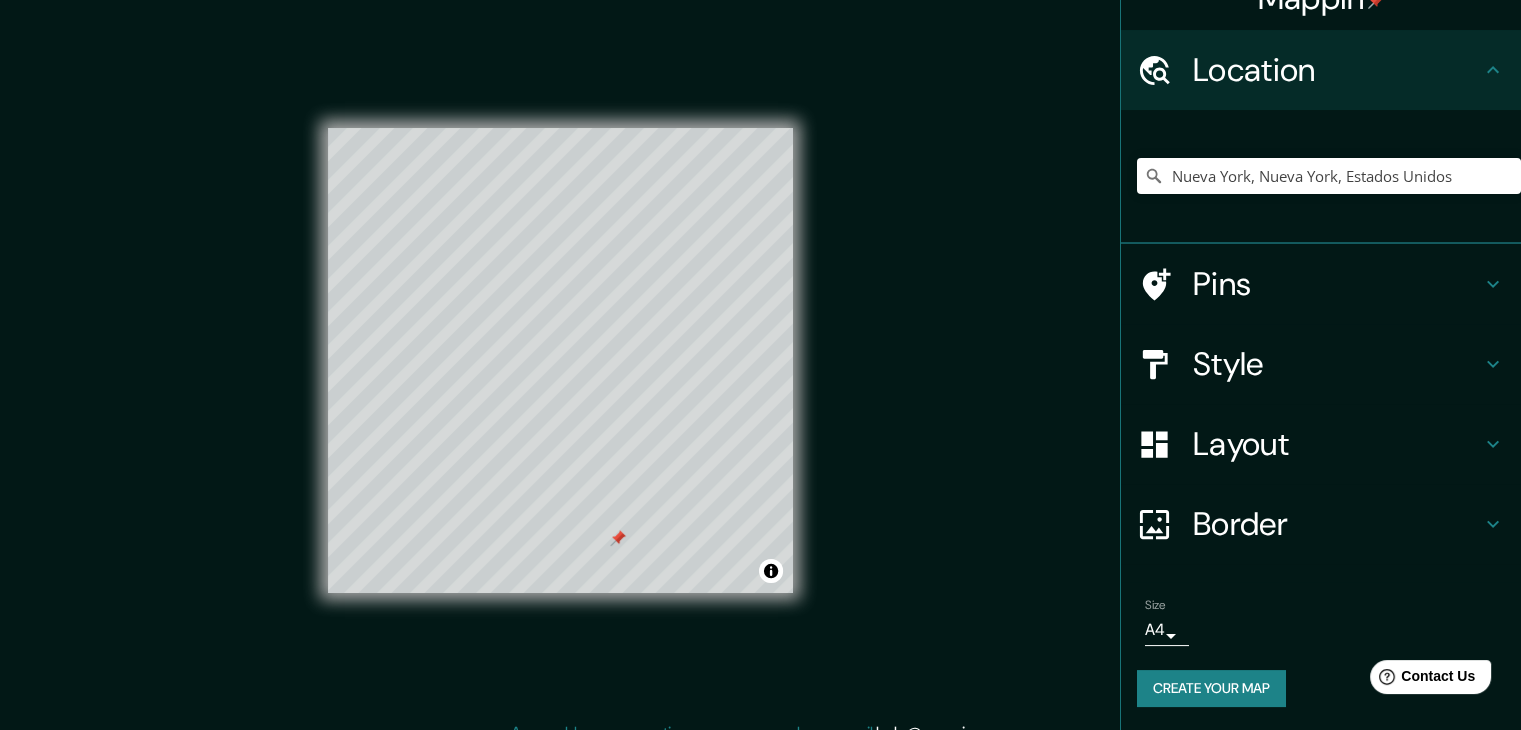click at bounding box center (618, 538) 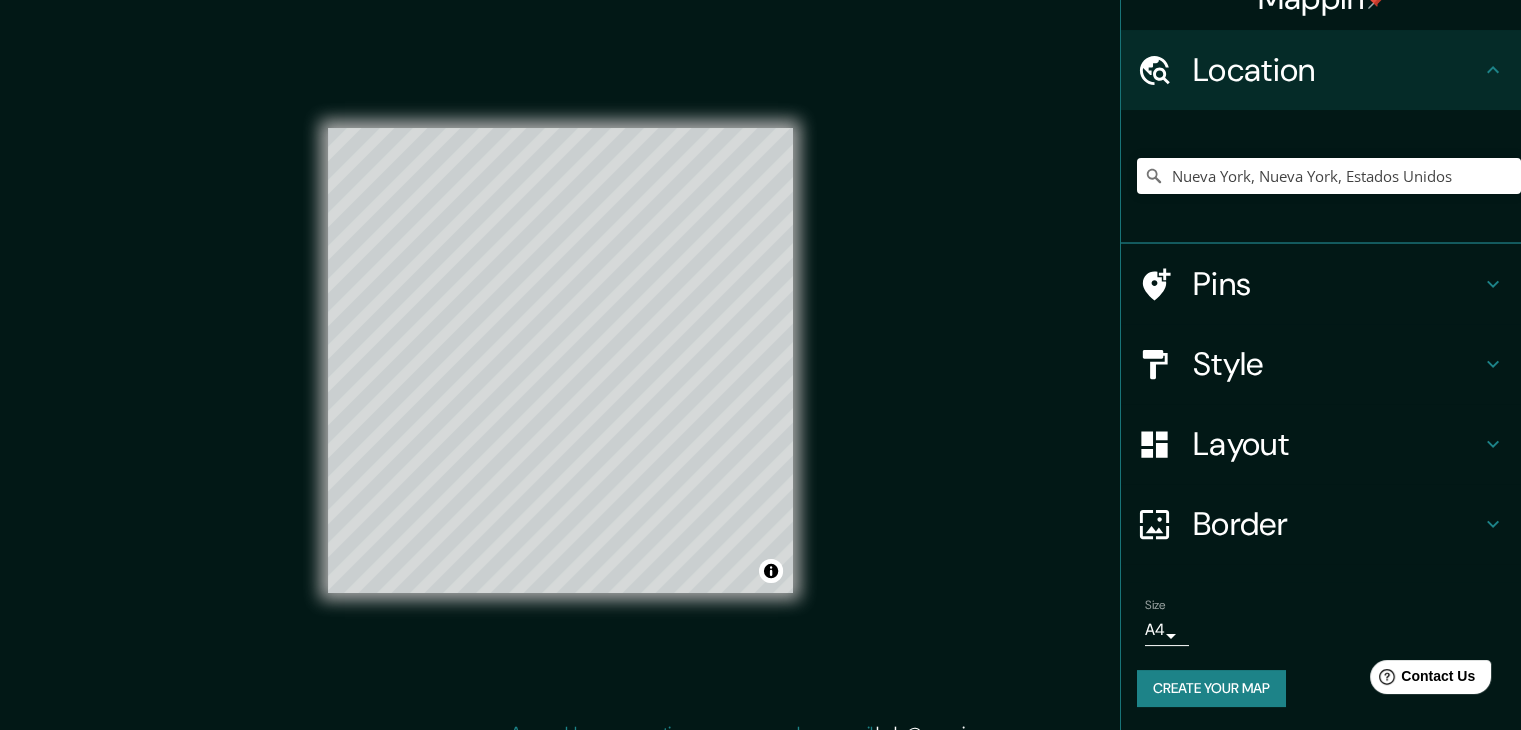 scroll, scrollTop: 23, scrollLeft: 0, axis: vertical 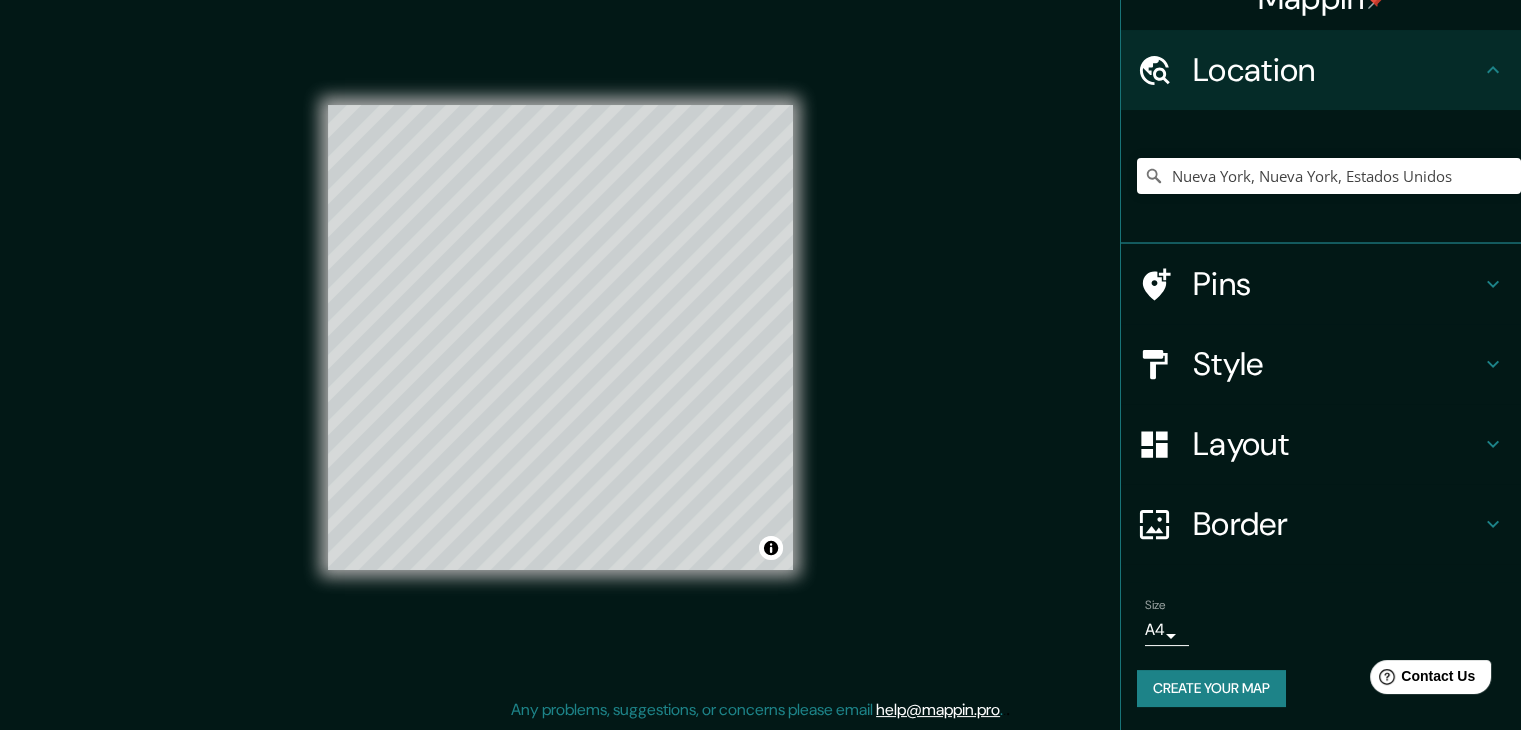 click on "Layout" at bounding box center [1337, 444] 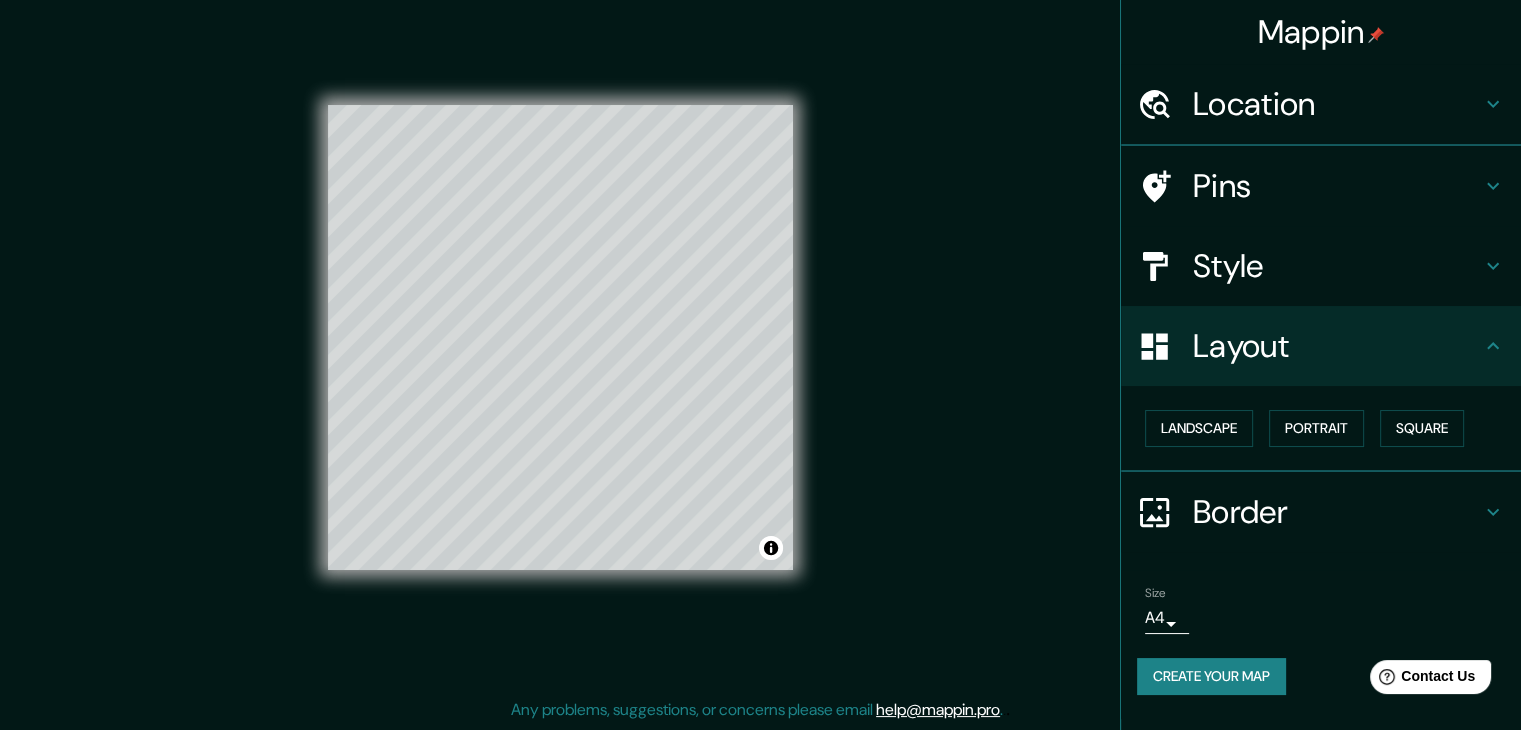 scroll, scrollTop: 0, scrollLeft: 0, axis: both 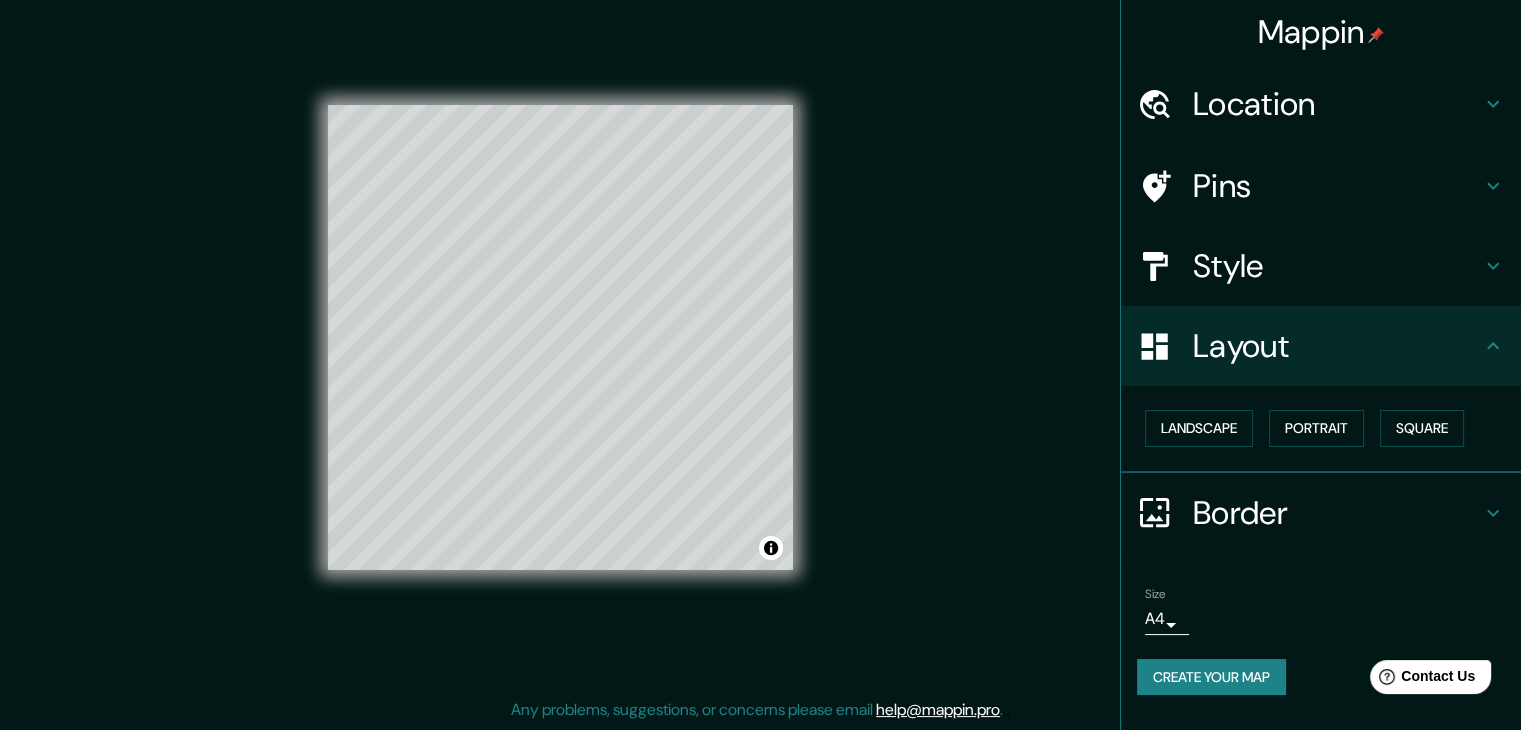 click on "Border" at bounding box center (1337, 513) 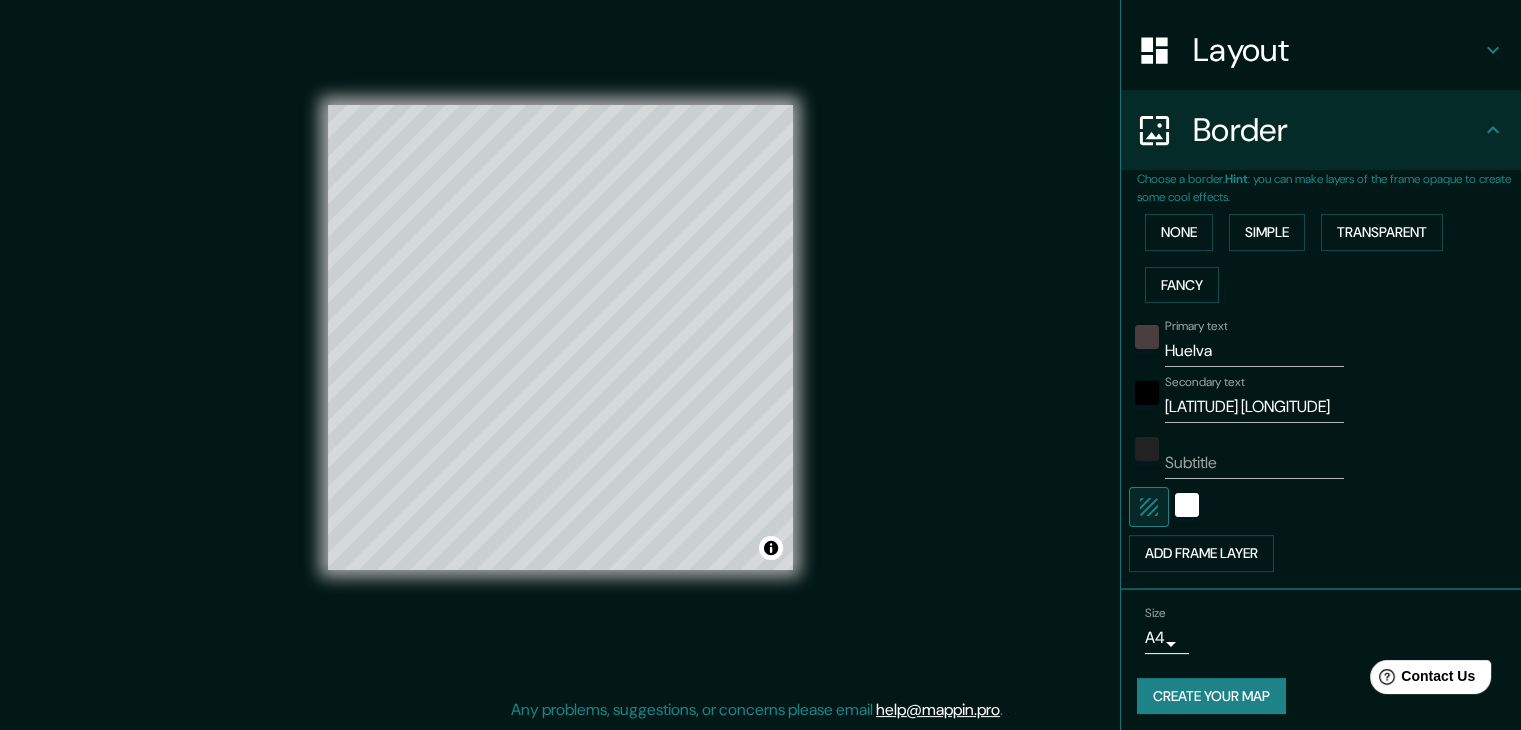 scroll, scrollTop: 300, scrollLeft: 0, axis: vertical 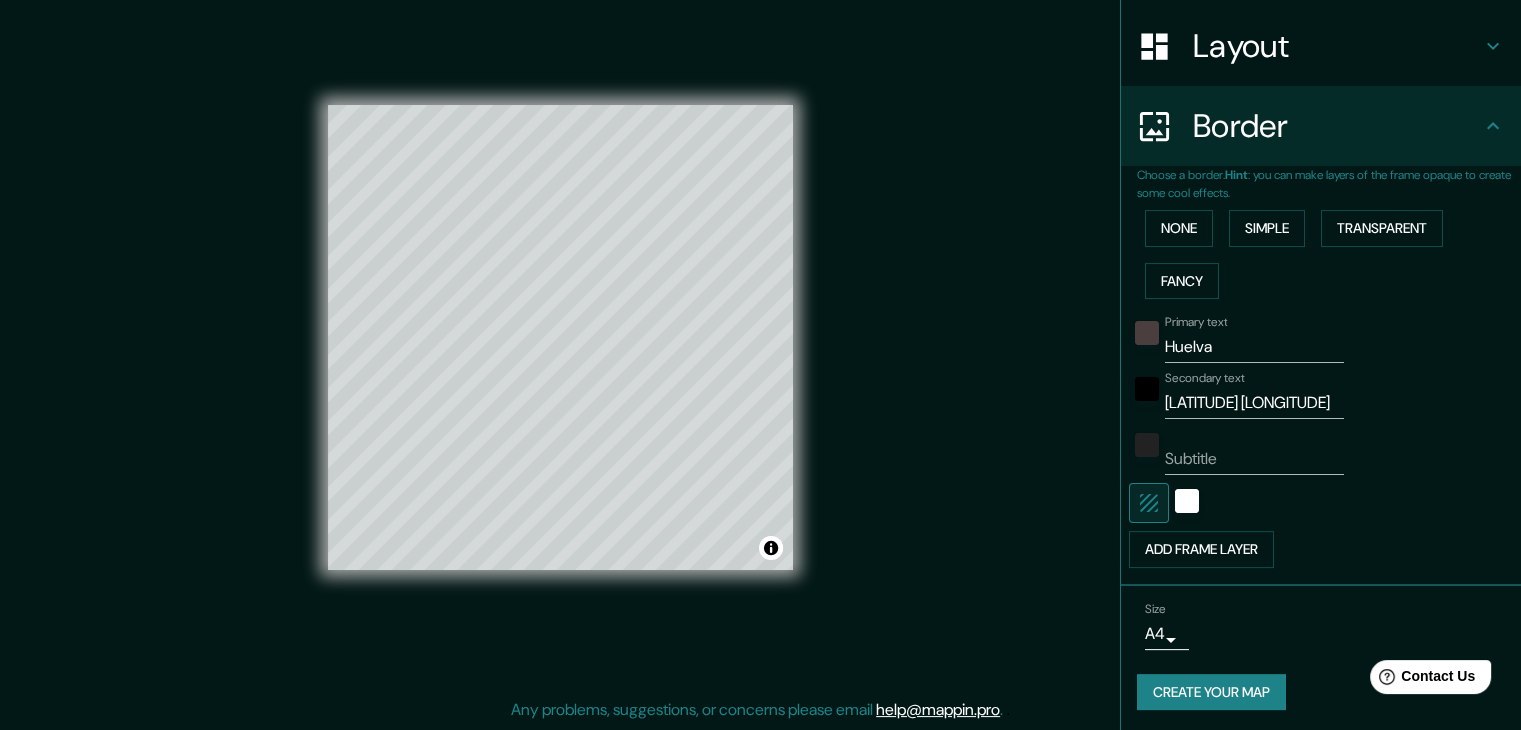 click on "Huelva" at bounding box center [1254, 347] 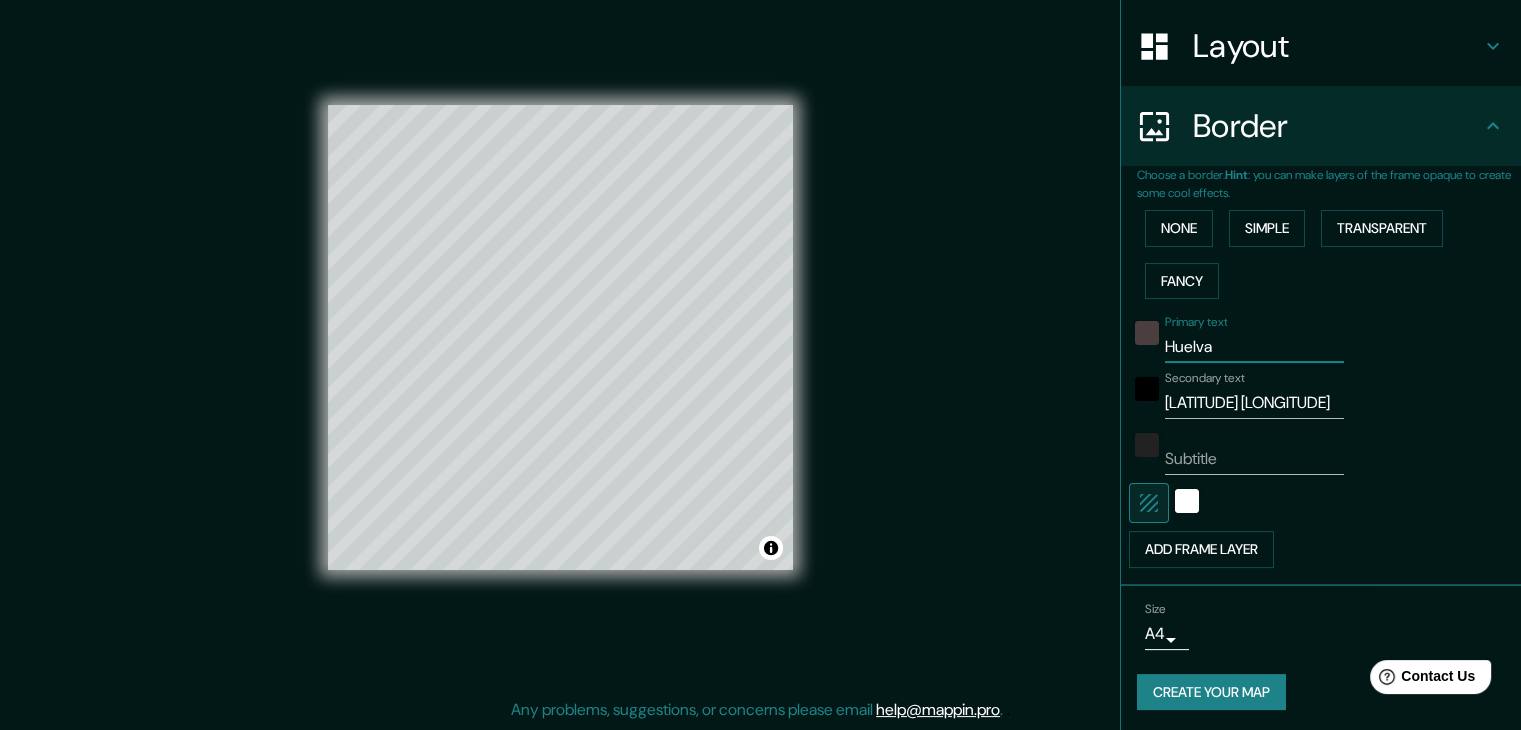 click on "Huelva" at bounding box center (1254, 347) 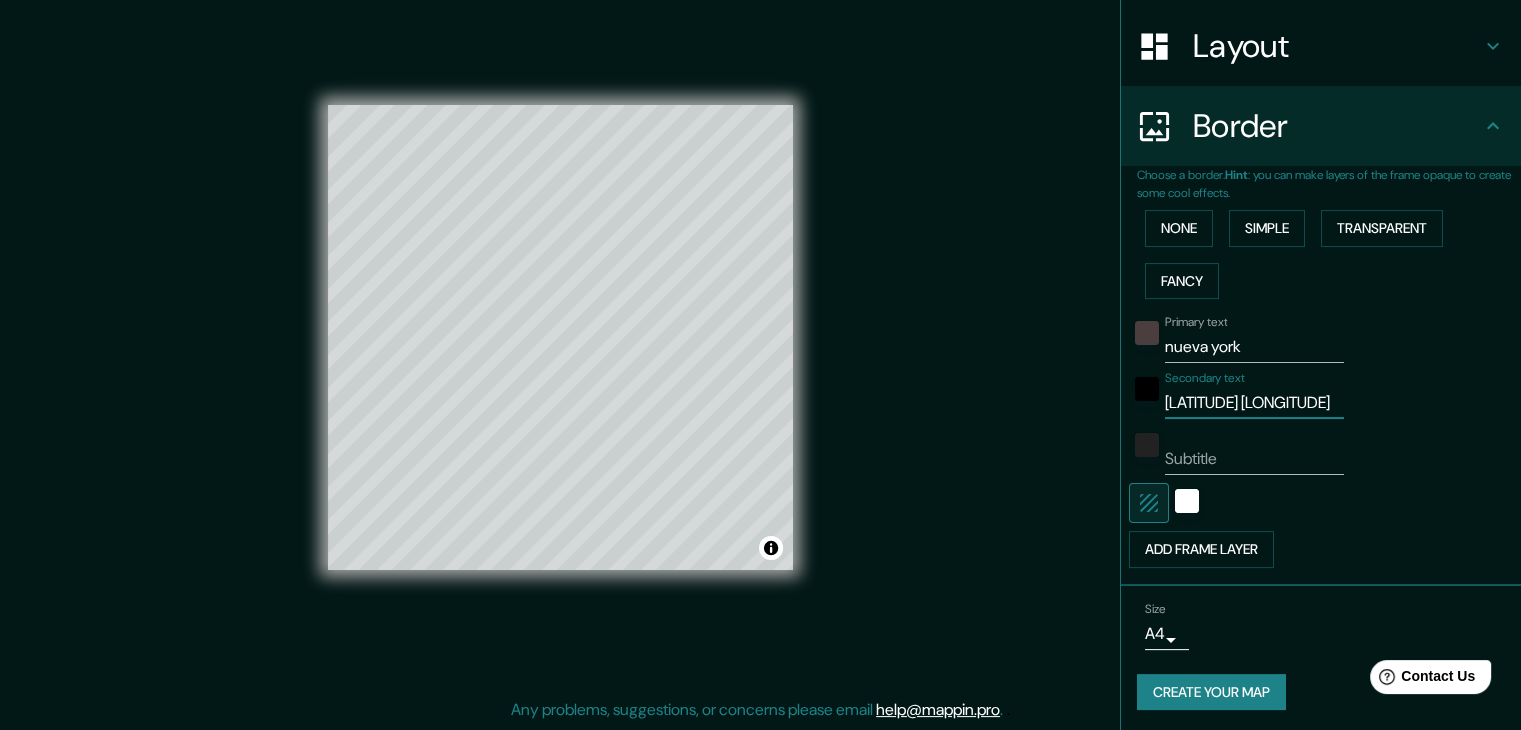 scroll, scrollTop: 0, scrollLeft: 11, axis: horizontal 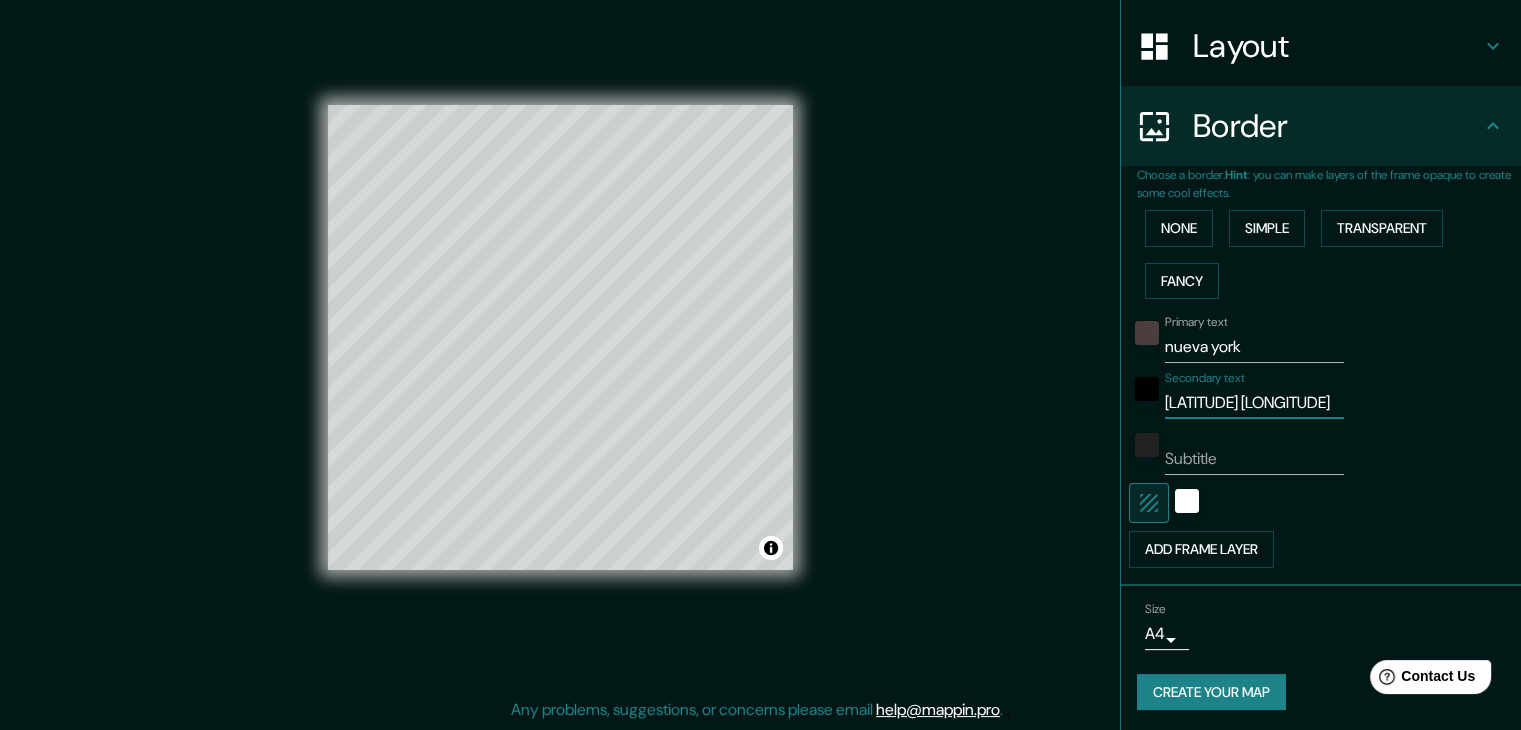 drag, startPoint x: 1152, startPoint y: 400, endPoint x: 1364, endPoint y: 401, distance: 212.00237 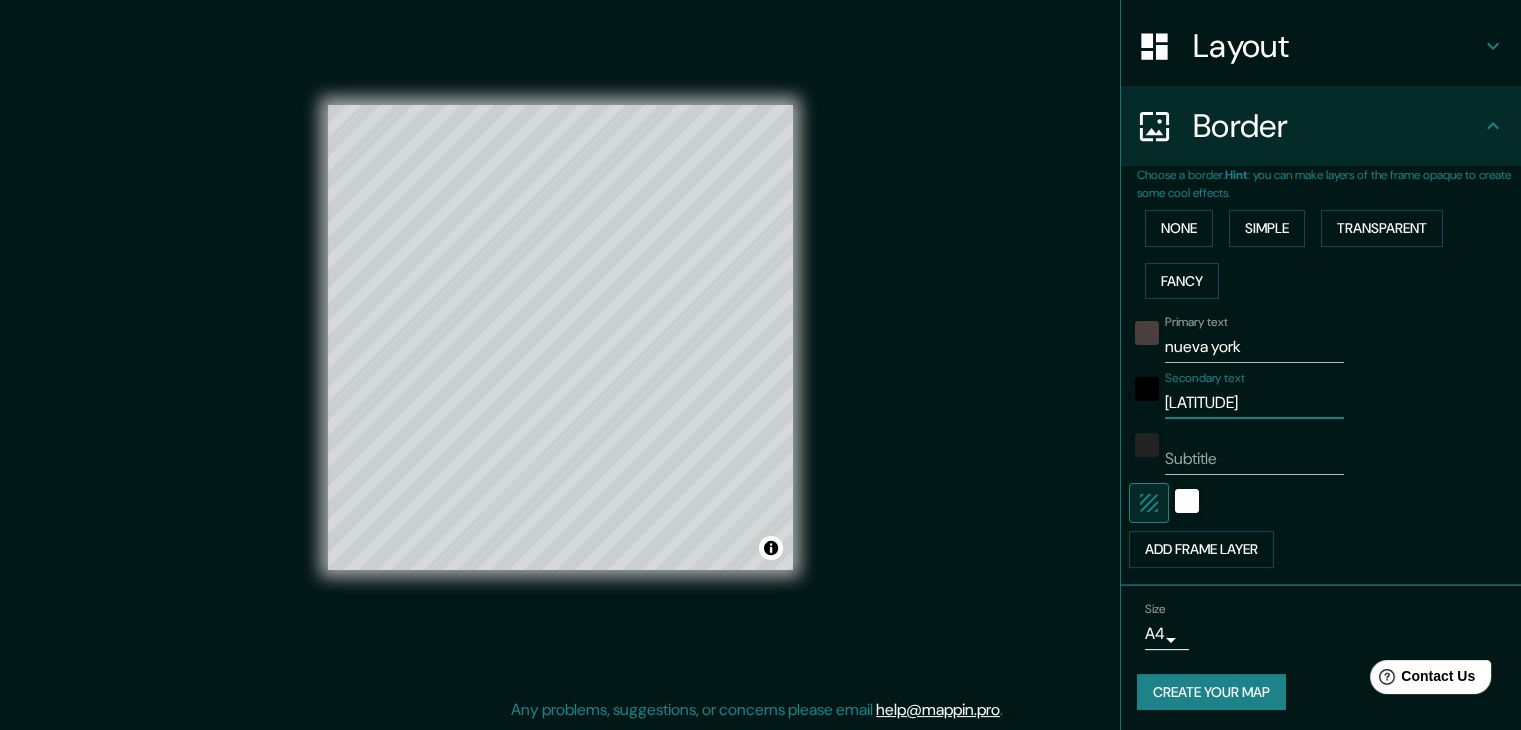 scroll, scrollTop: 0, scrollLeft: 0, axis: both 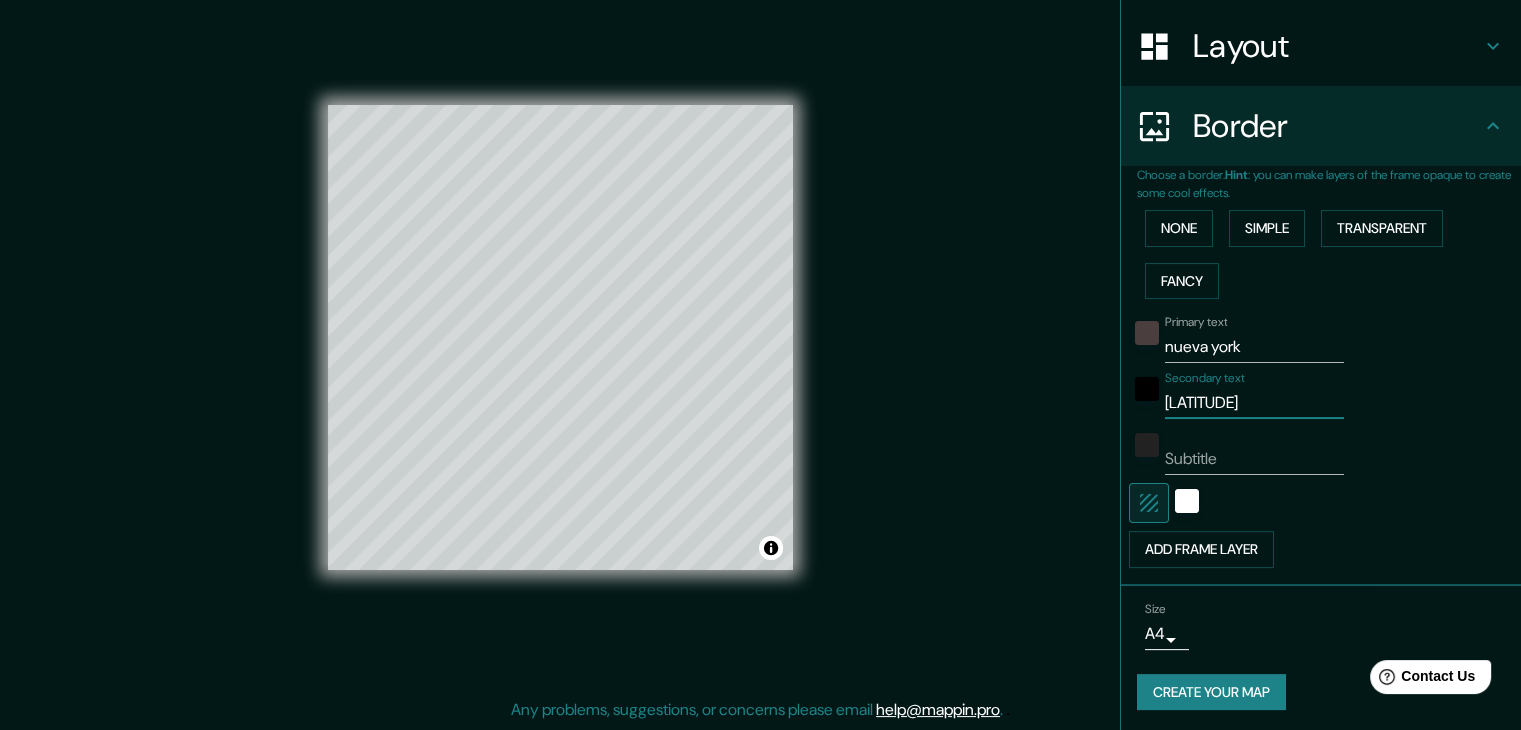 paste on "[LONGITUDE]" 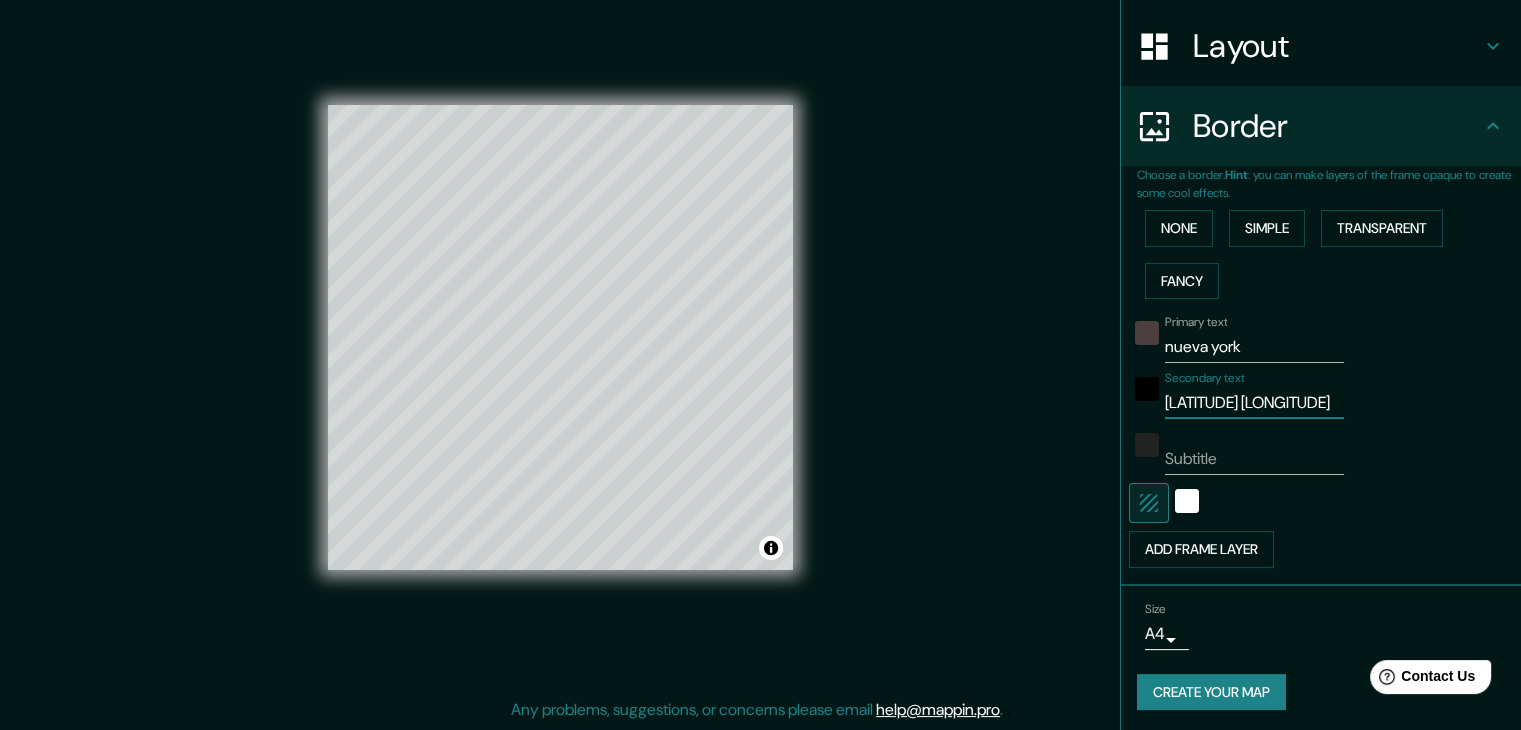 scroll, scrollTop: 0, scrollLeft: 0, axis: both 